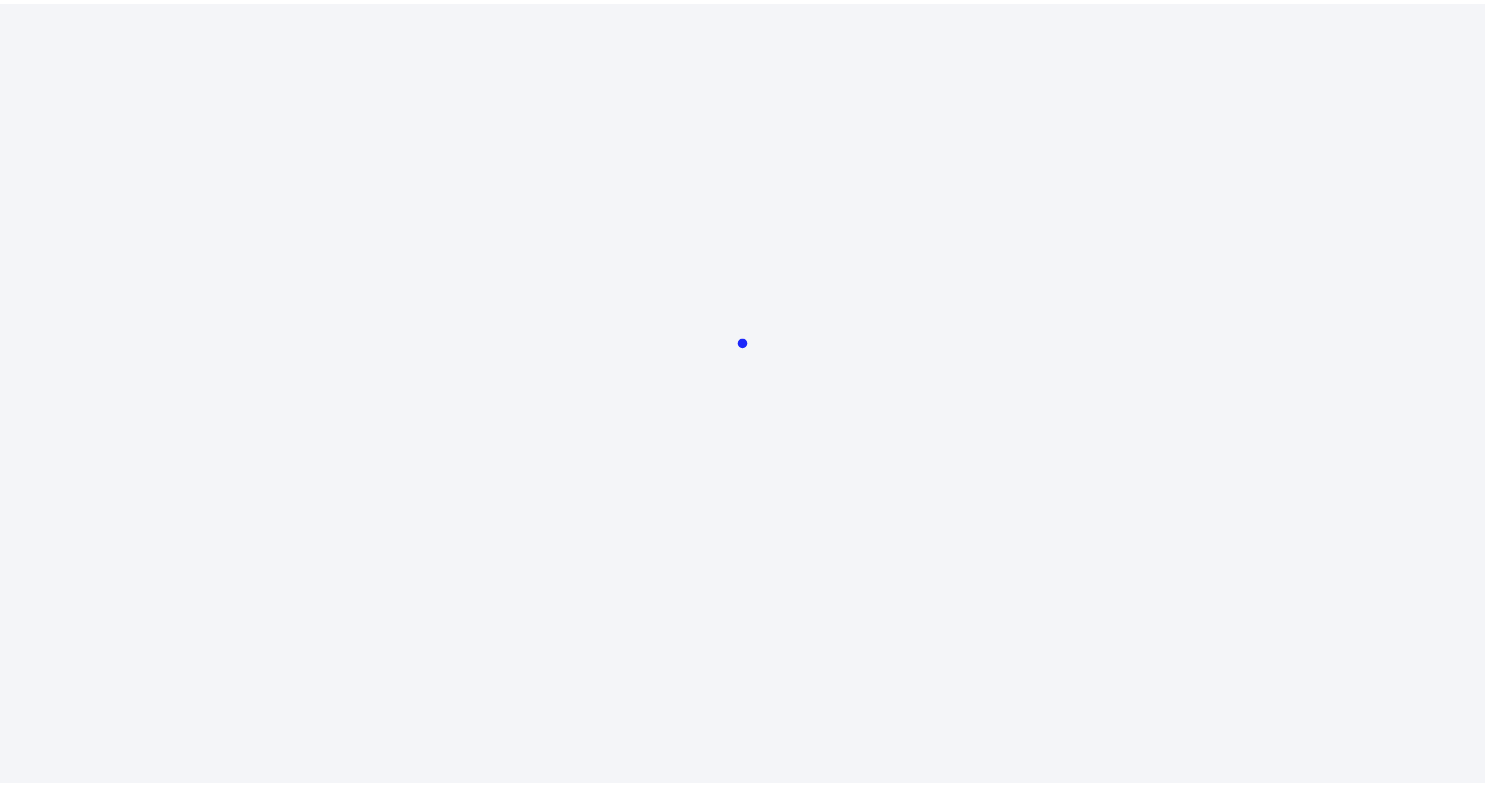 scroll, scrollTop: 0, scrollLeft: 0, axis: both 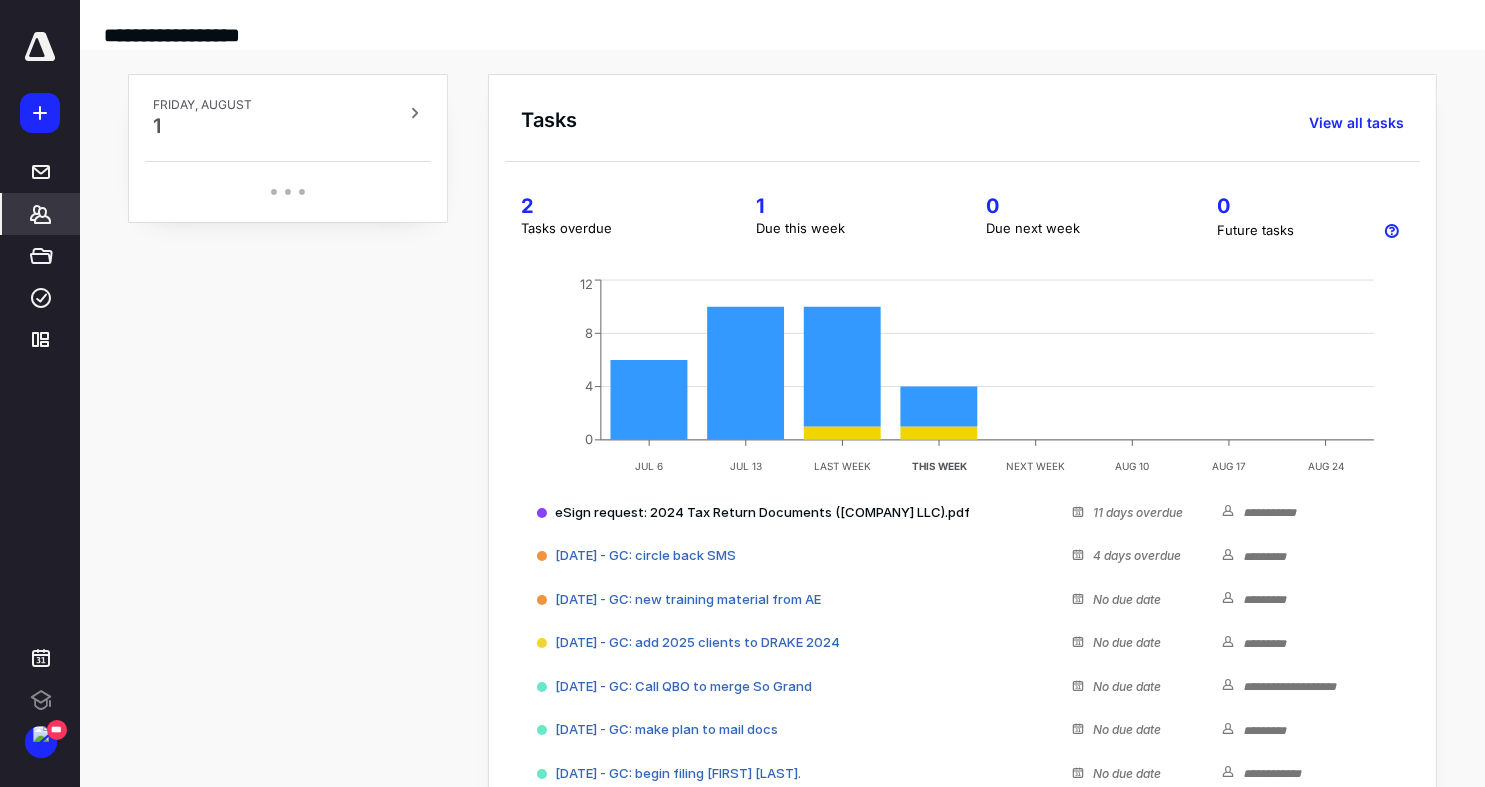 click 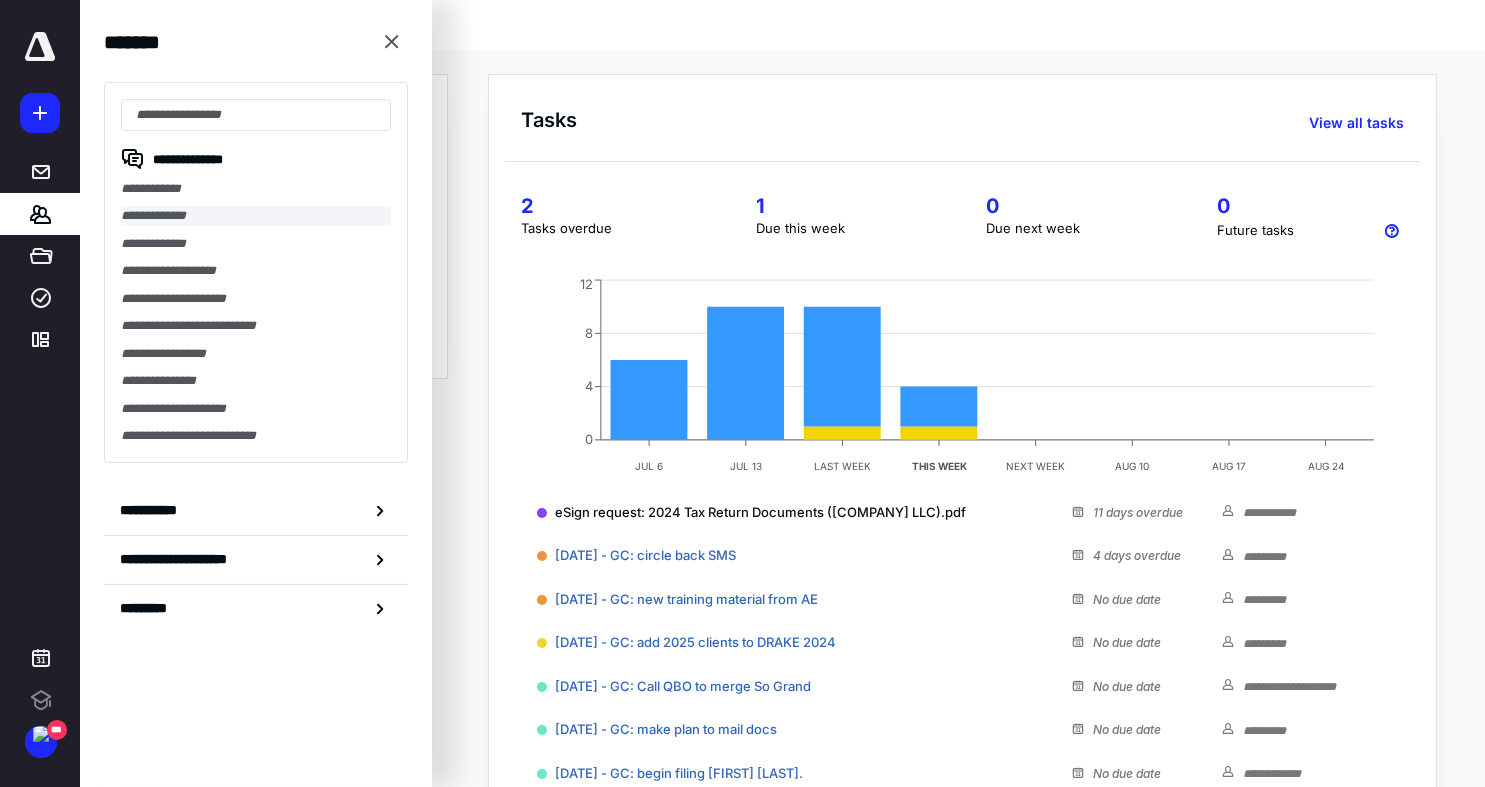 scroll, scrollTop: 0, scrollLeft: 0, axis: both 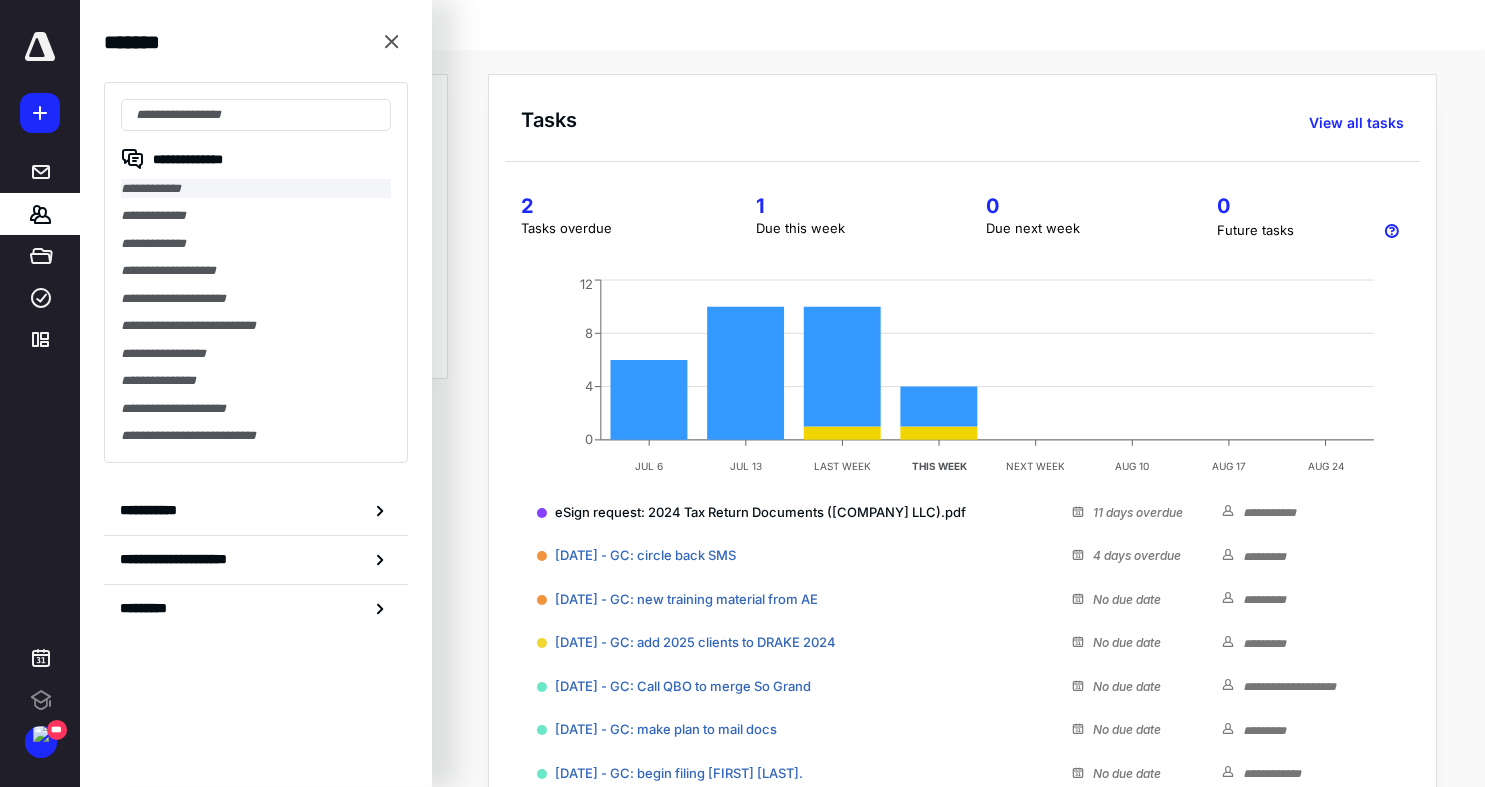 click on "**********" at bounding box center [256, 188] 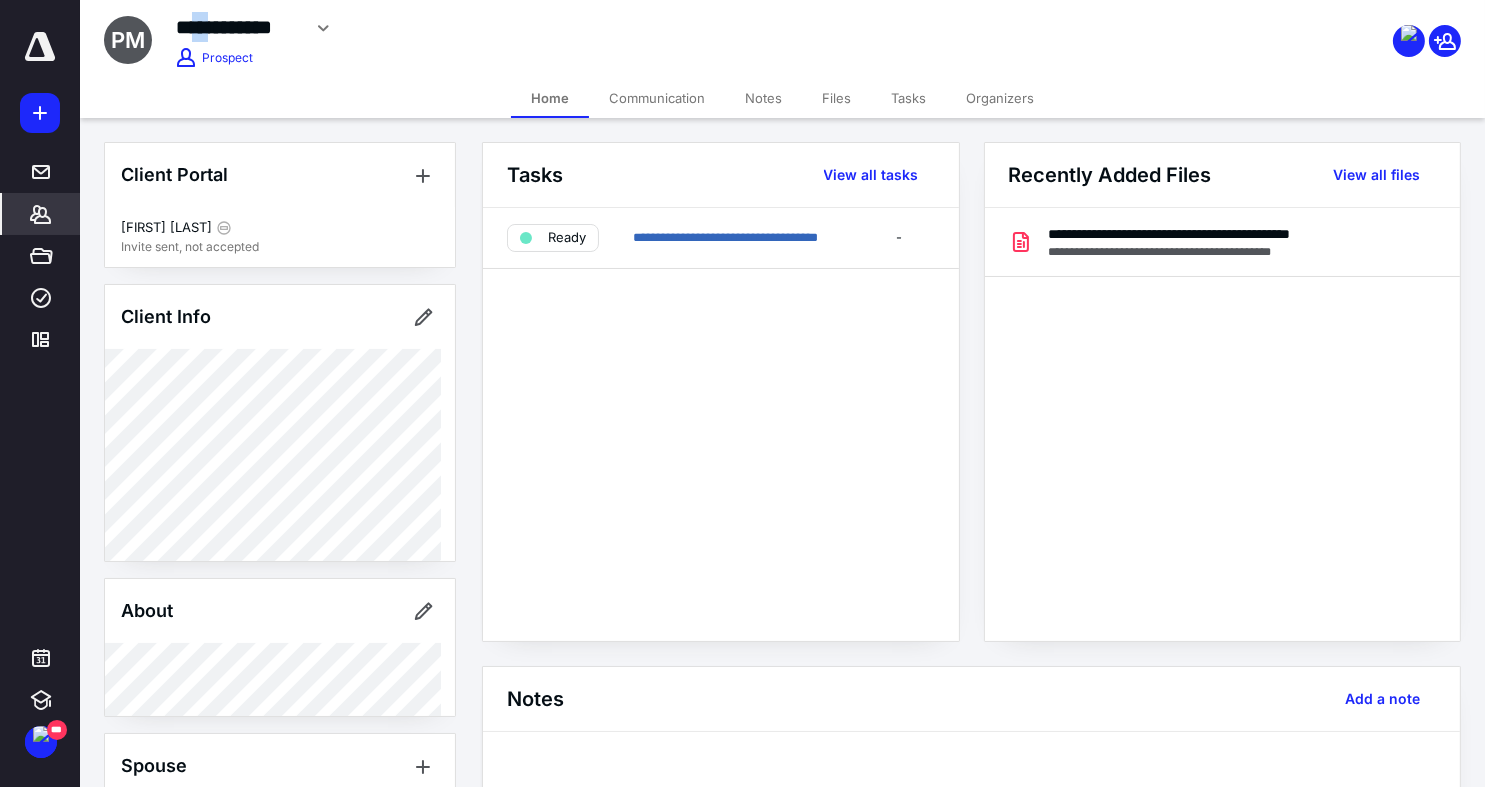 drag, startPoint x: 222, startPoint y: 30, endPoint x: 198, endPoint y: 30, distance: 24 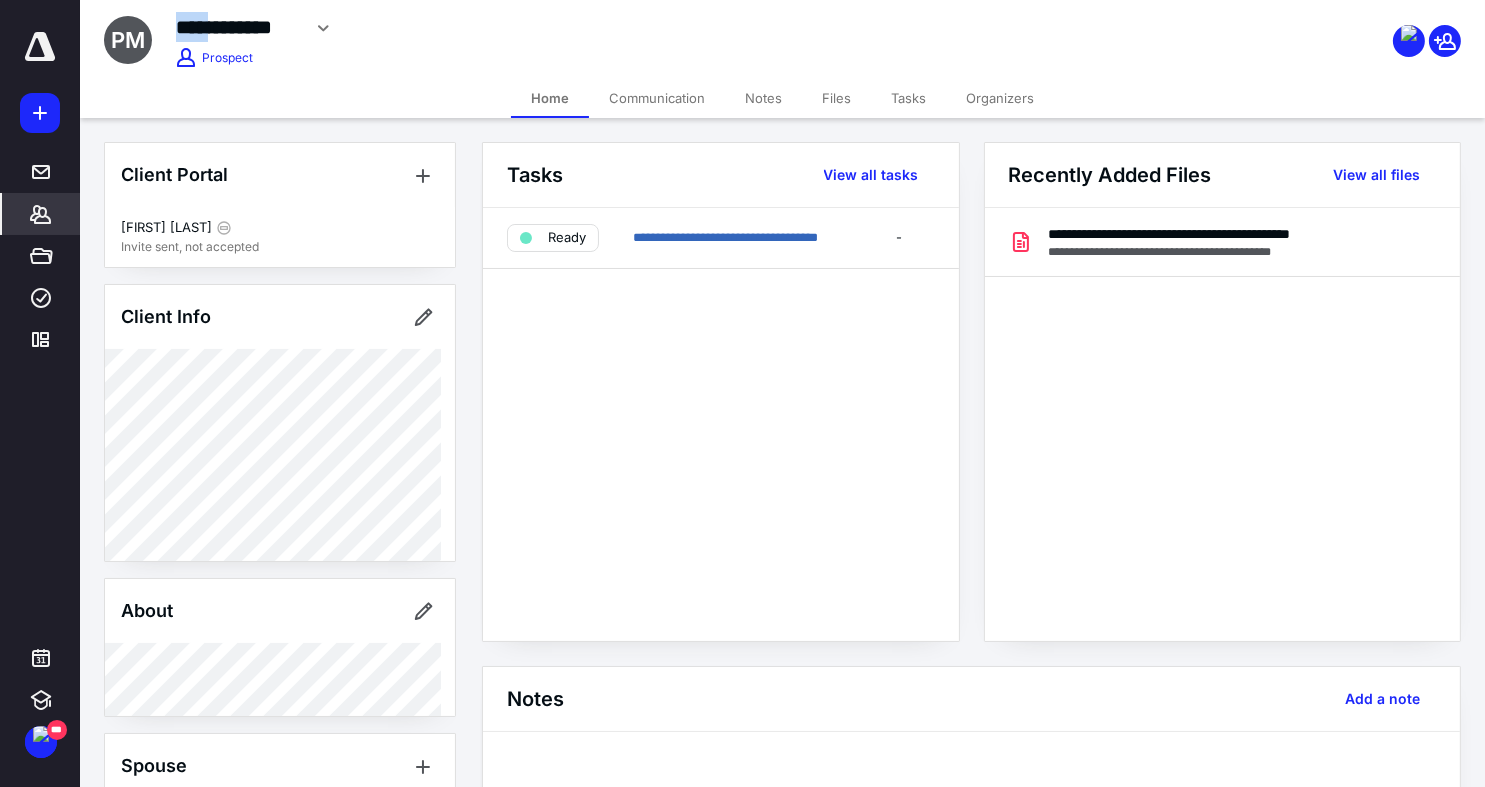 drag, startPoint x: 214, startPoint y: 27, endPoint x: 204, endPoint y: 26, distance: 10.049875 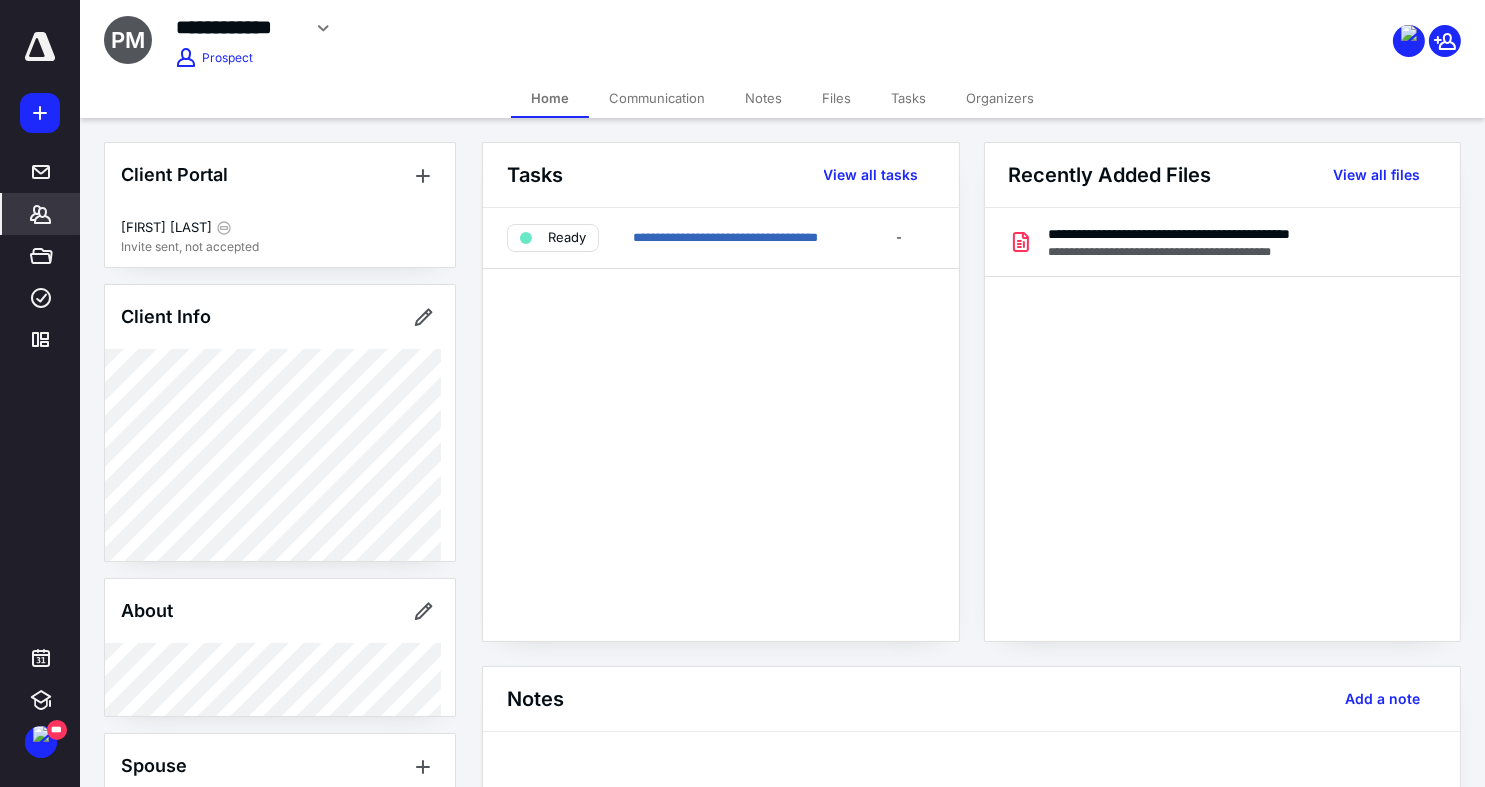 click on "**********" at bounding box center [553, 35] 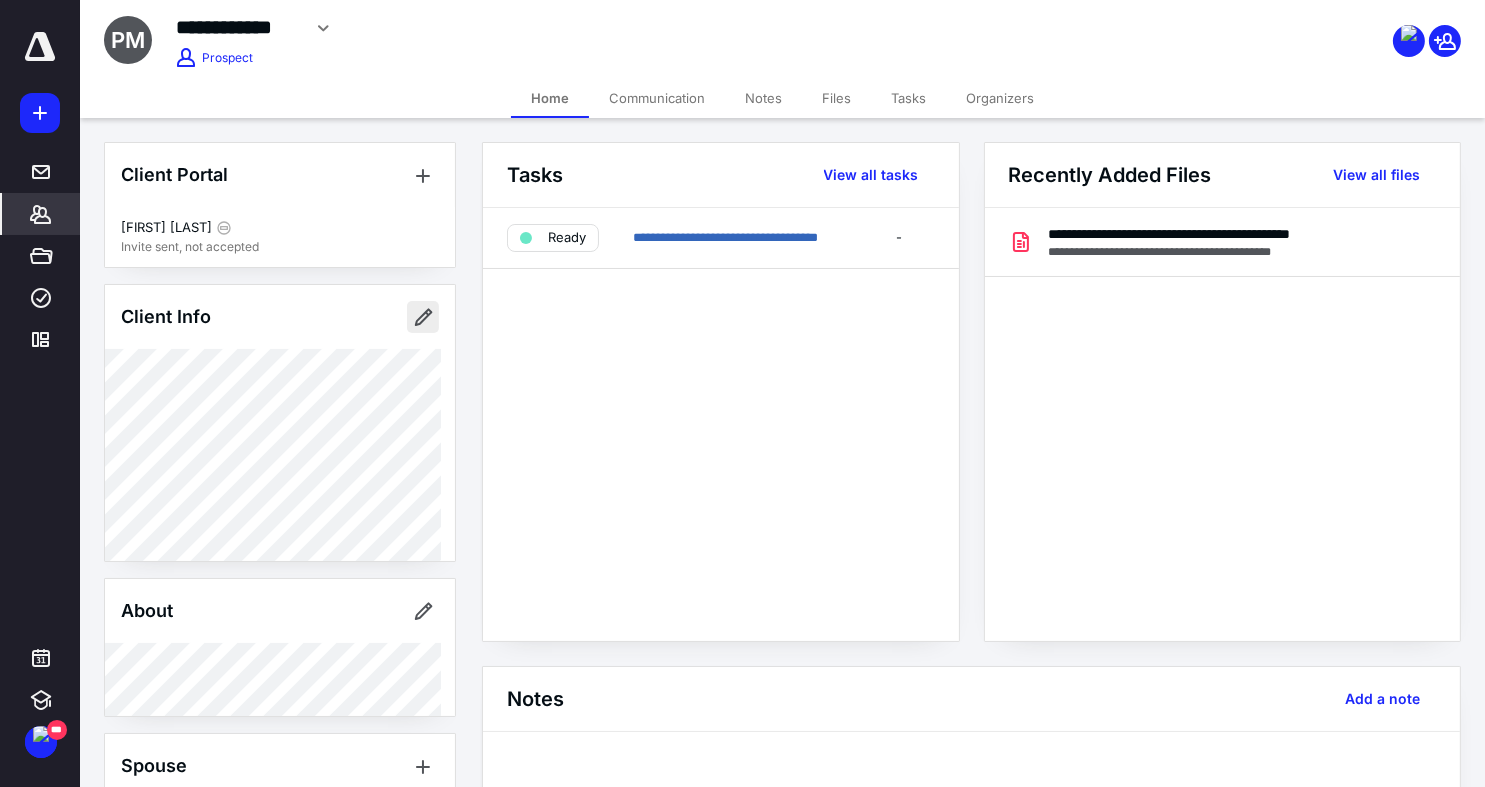 click at bounding box center (423, 317) 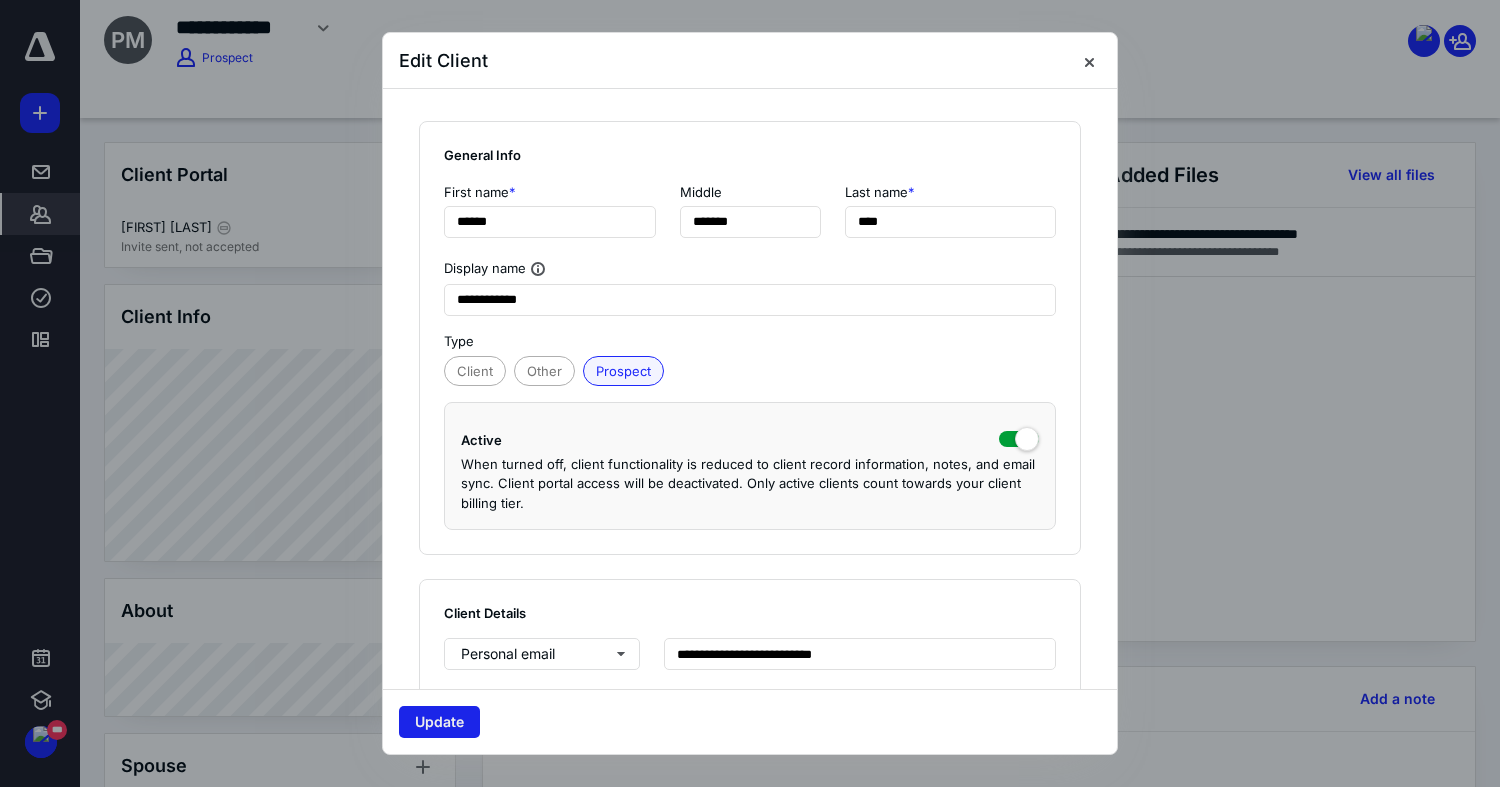 click on "Update" at bounding box center [439, 722] 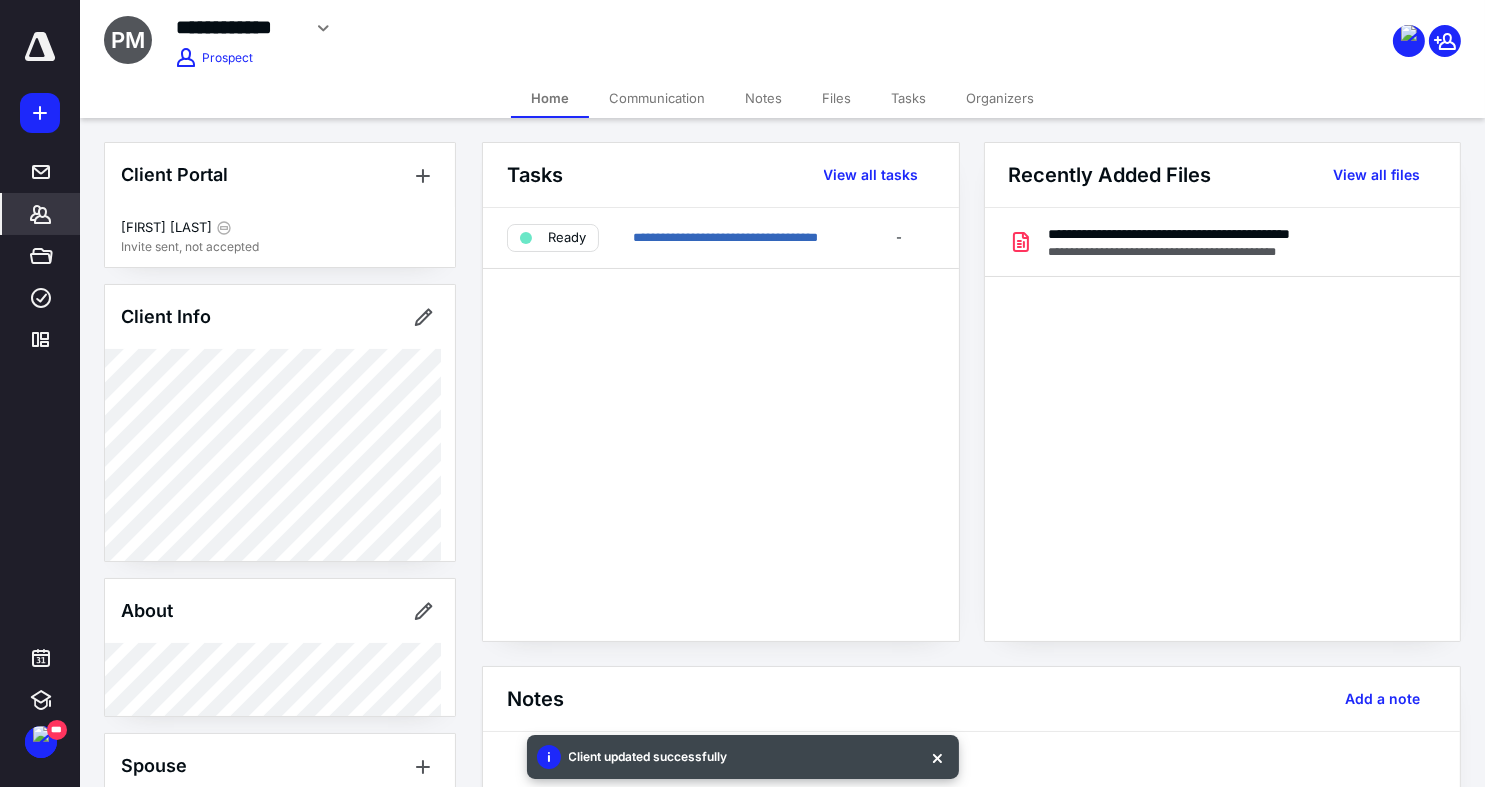 click on "Files" at bounding box center [836, 98] 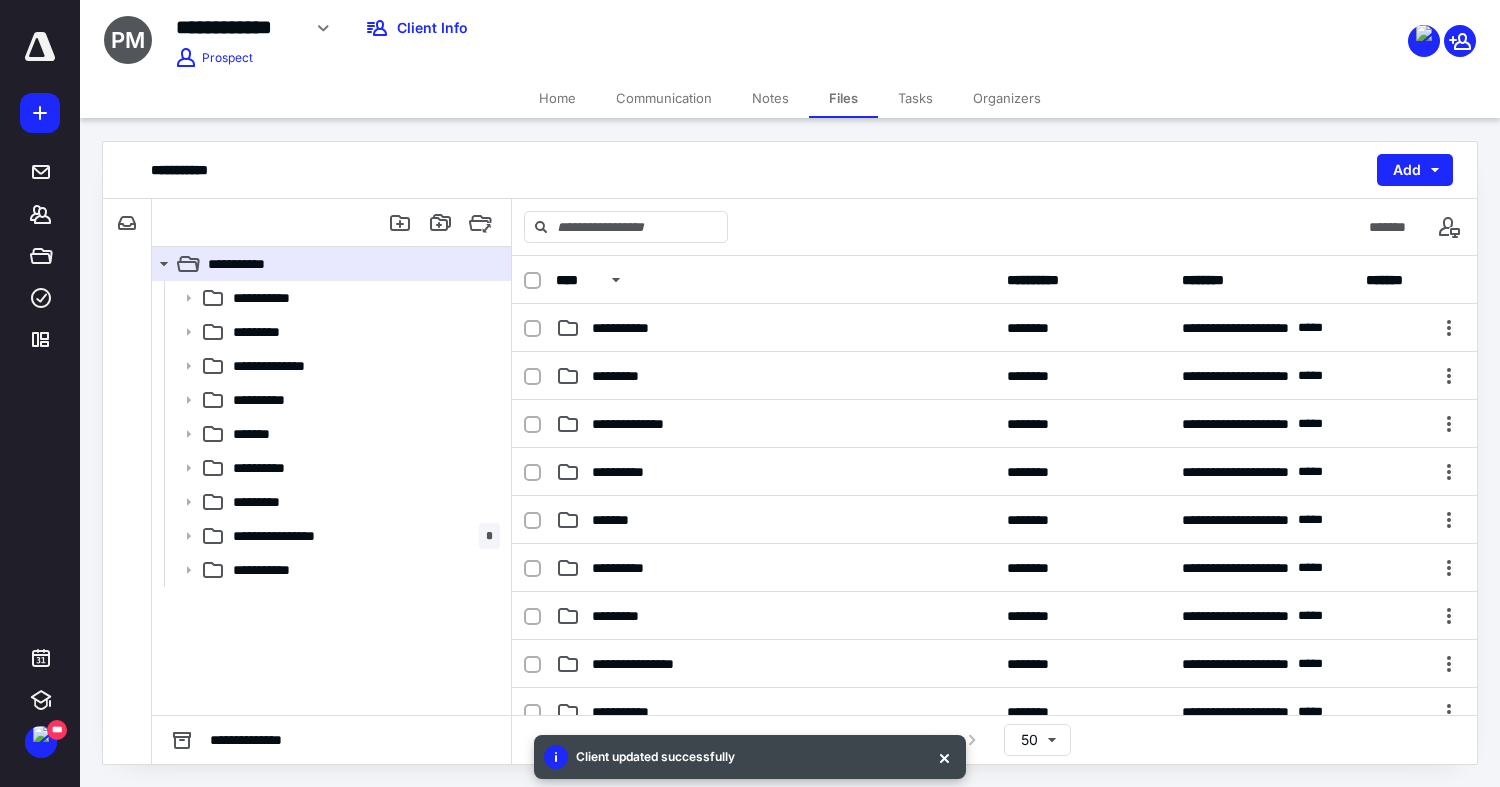 click on "Home" at bounding box center [557, 98] 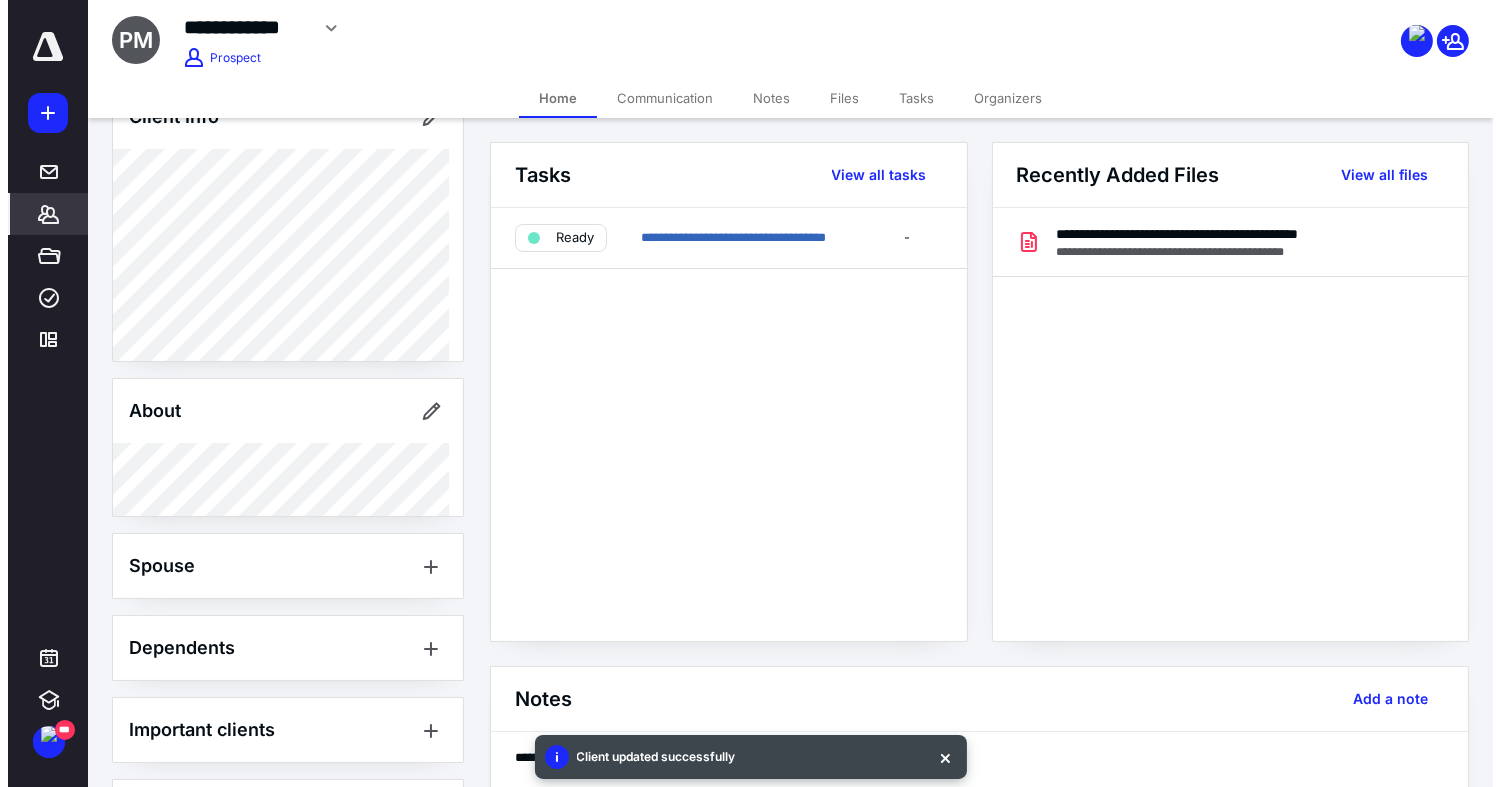 scroll, scrollTop: 0, scrollLeft: 0, axis: both 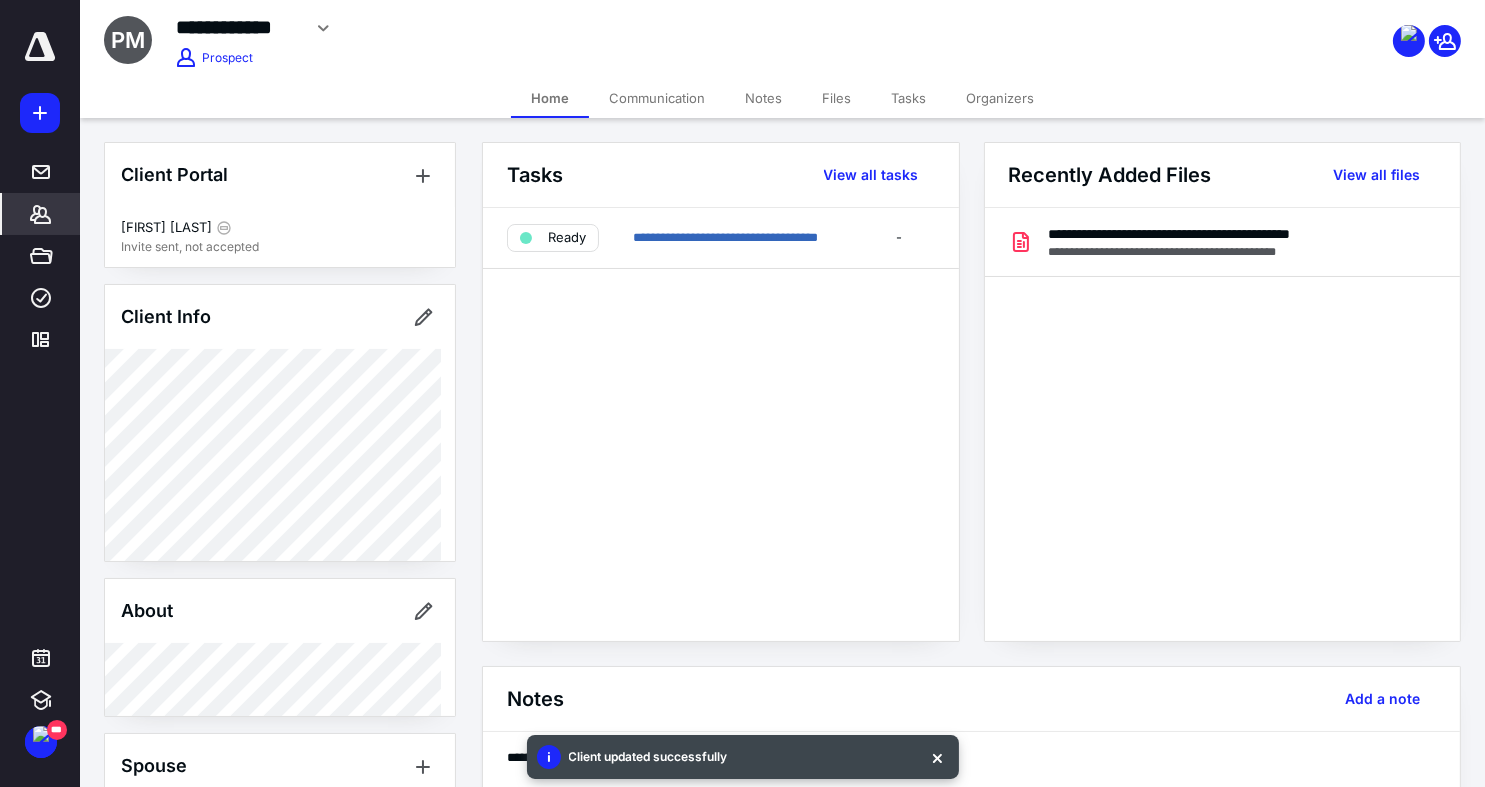click on "Files" at bounding box center [836, 98] 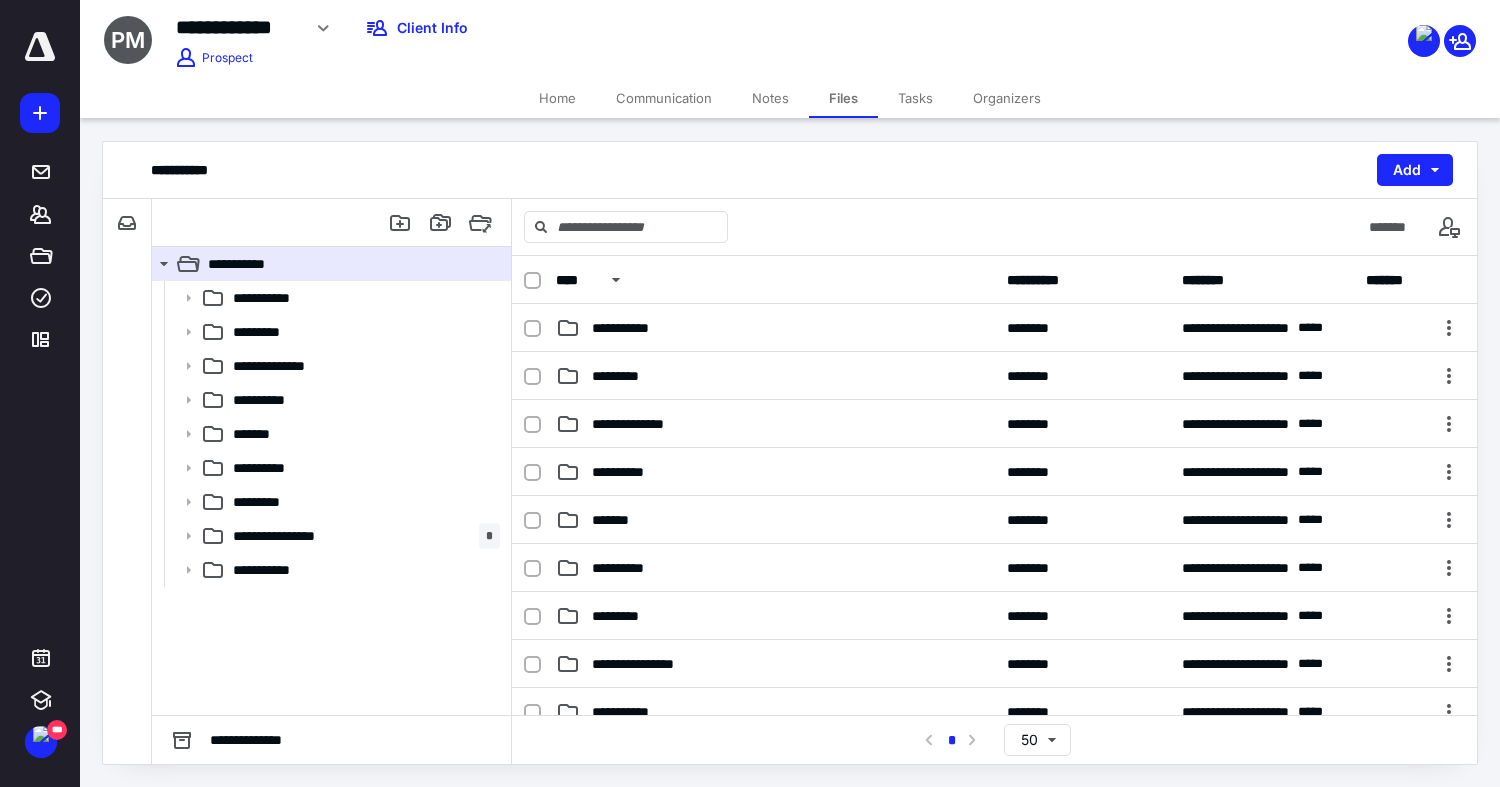 click 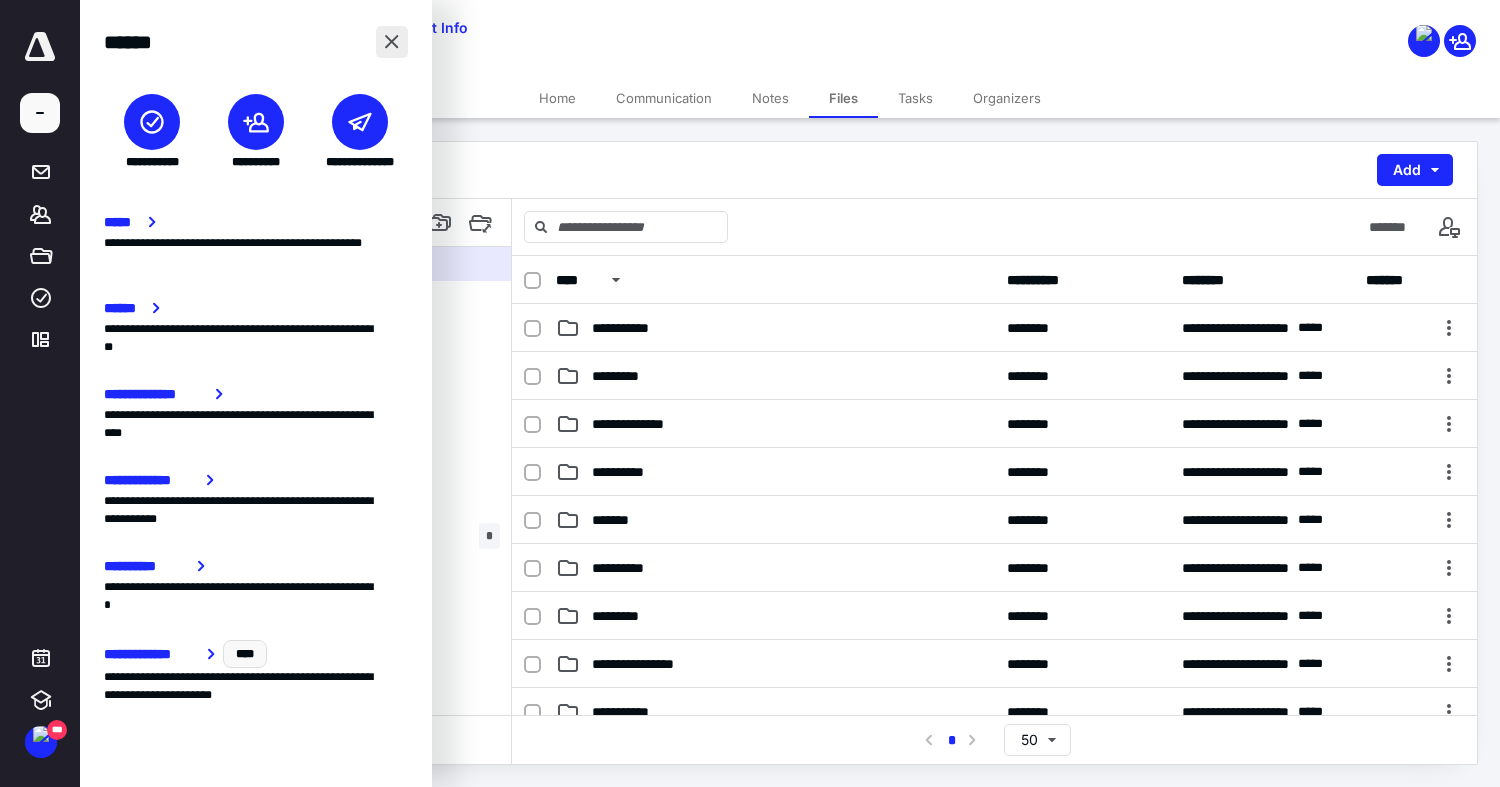 click at bounding box center [392, 42] 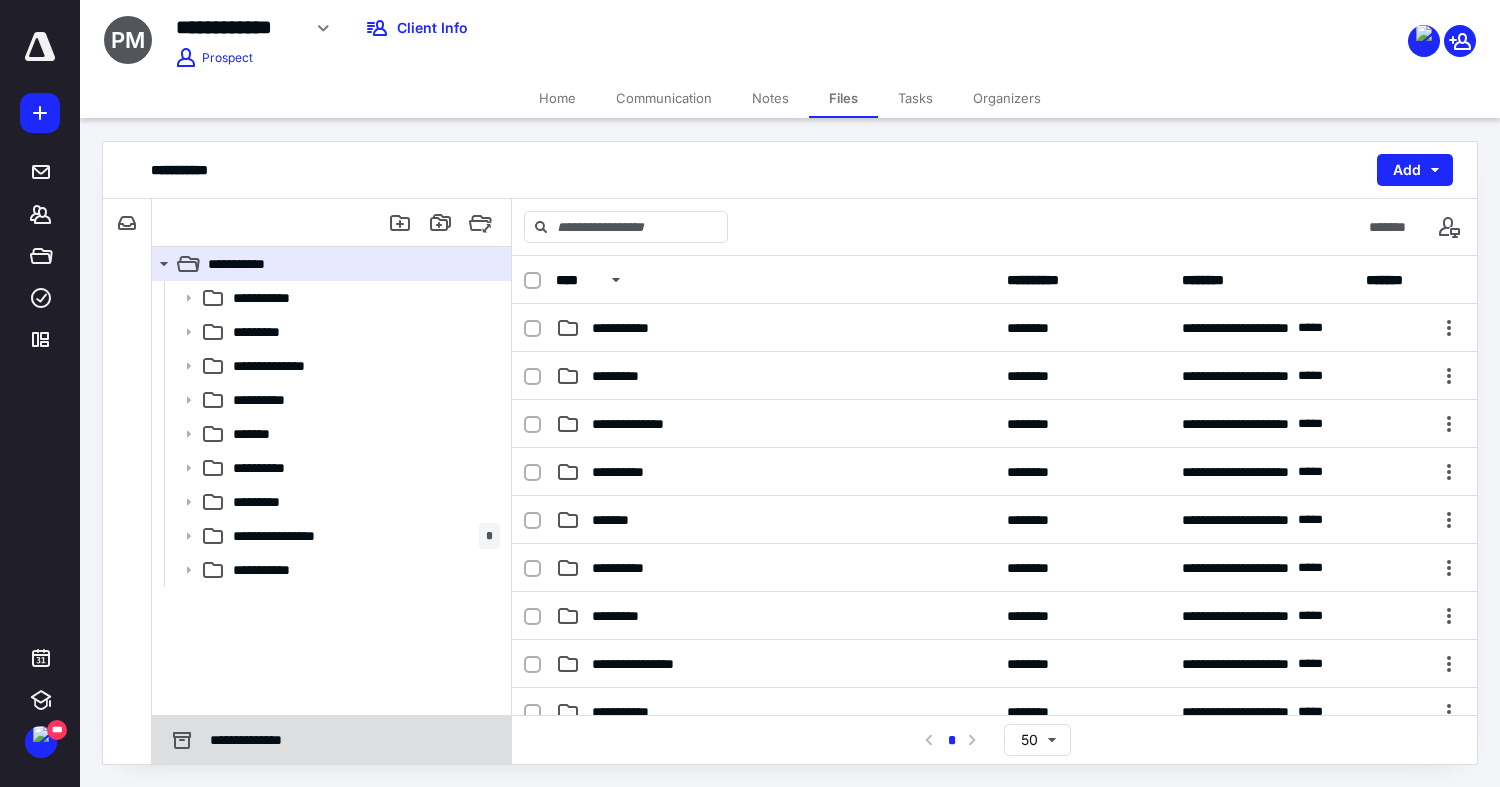 click on "**********" at bounding box center (331, 740) 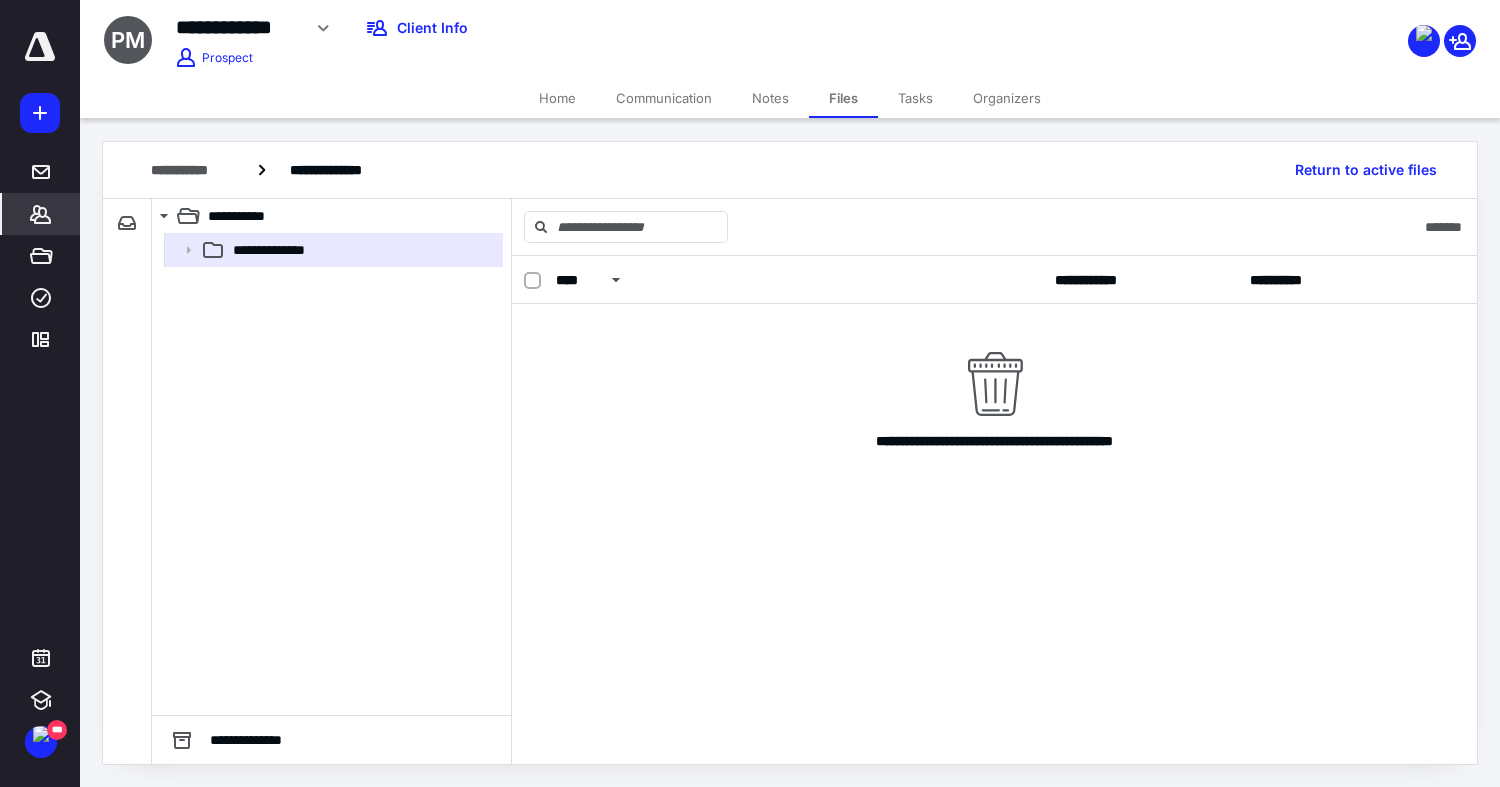 click on "*******" at bounding box center (41, 214) 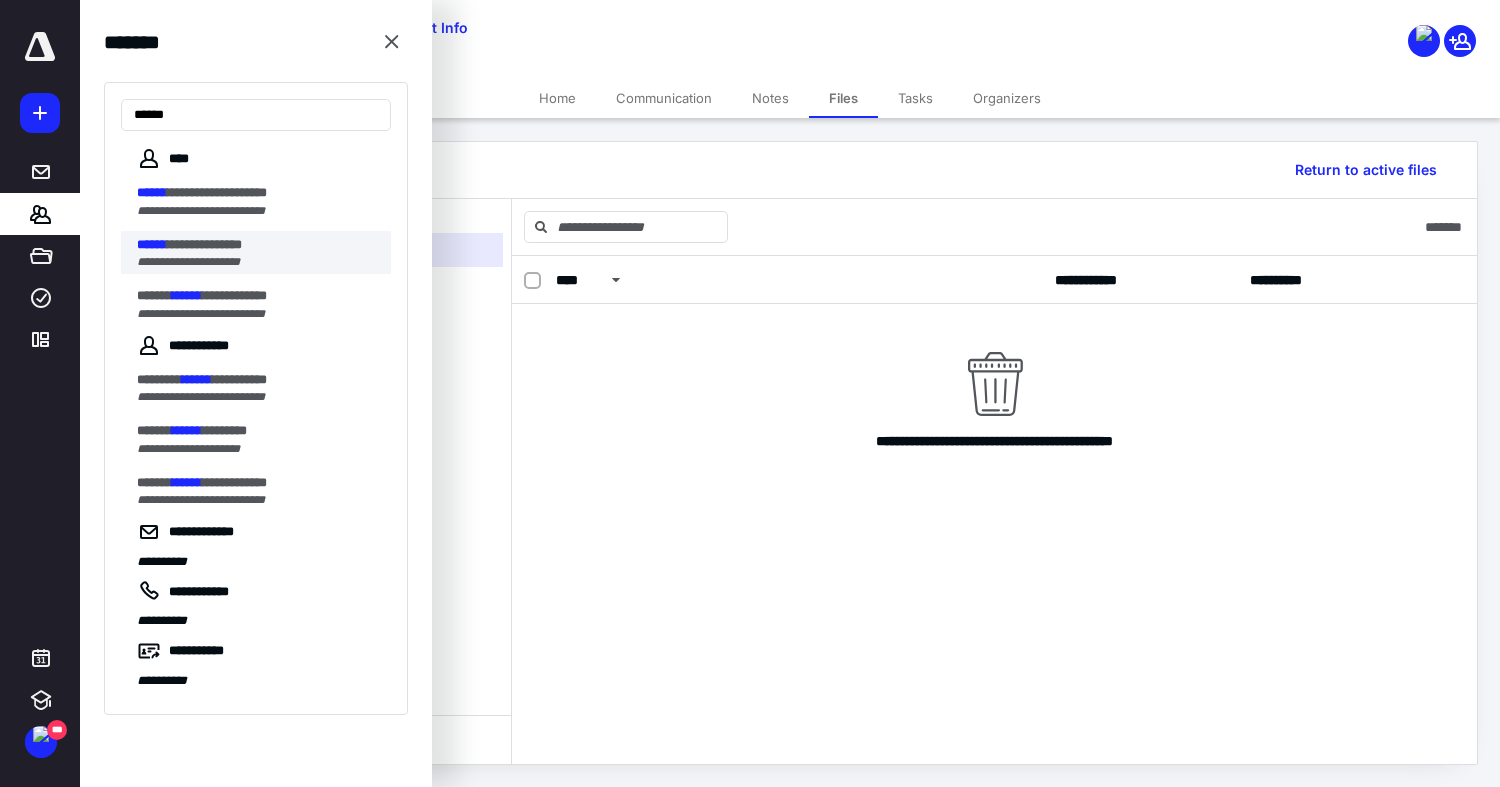type on "******" 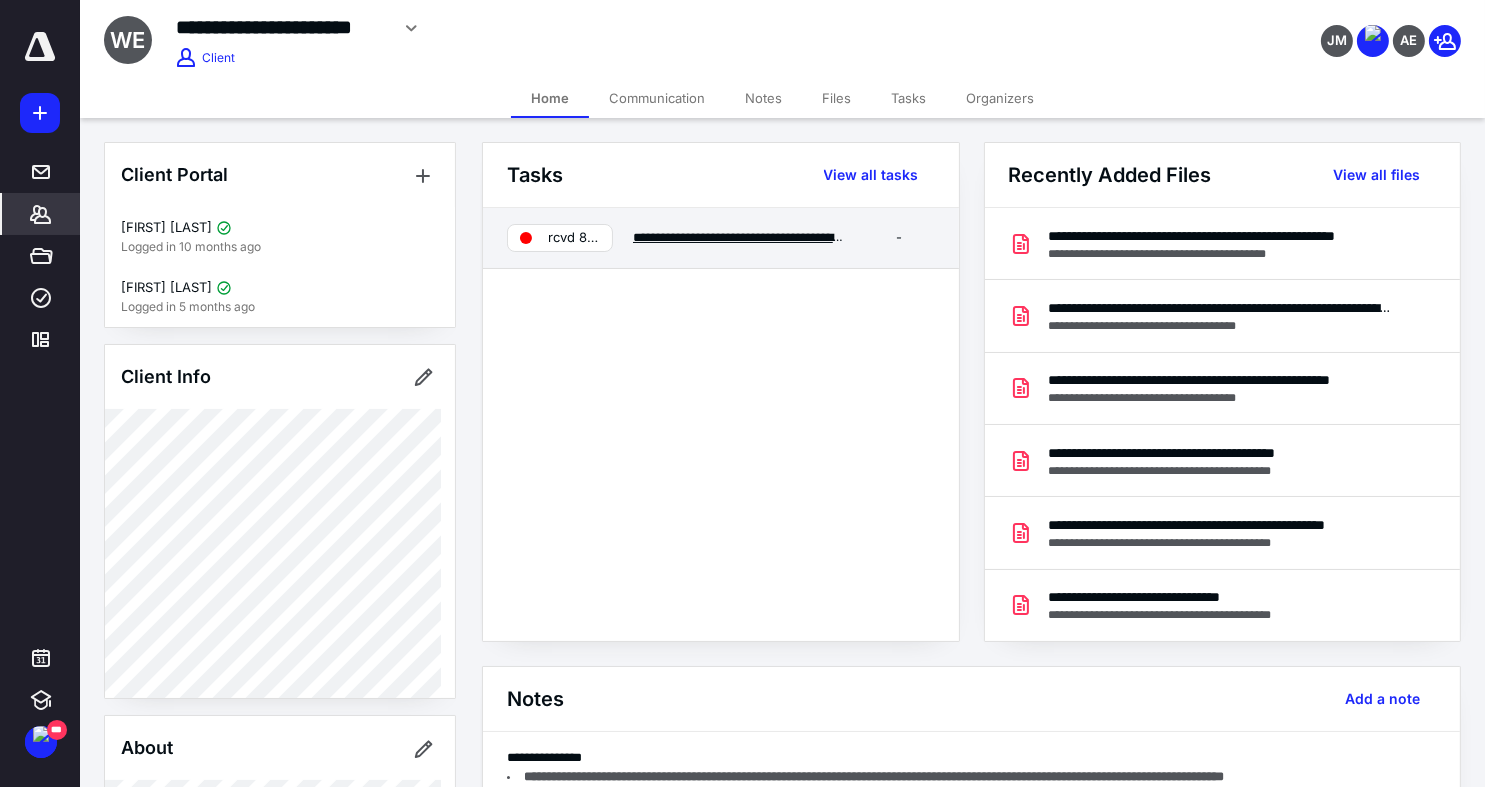 click on "**********" at bounding box center (810, 237) 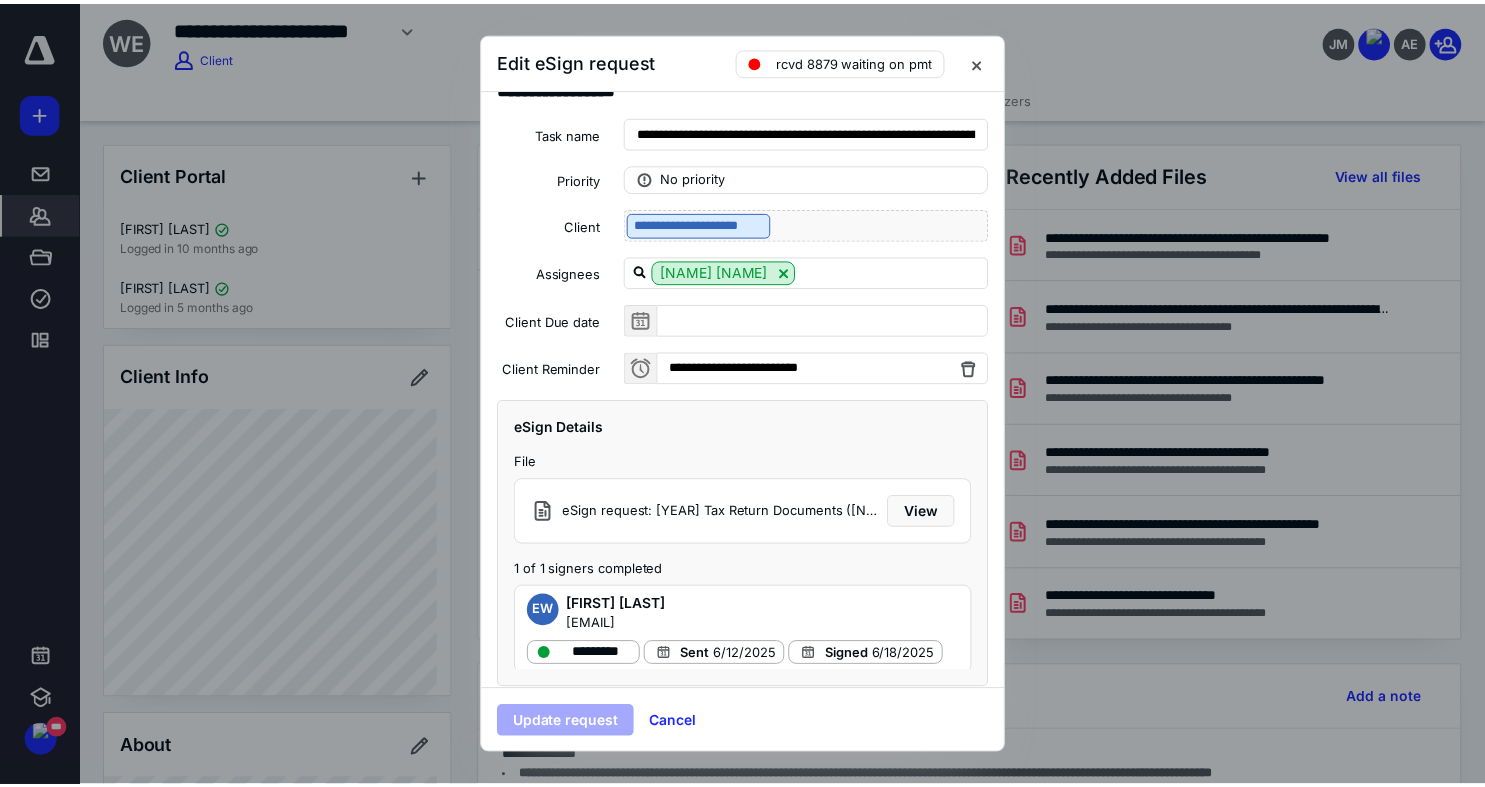 scroll, scrollTop: 42, scrollLeft: 0, axis: vertical 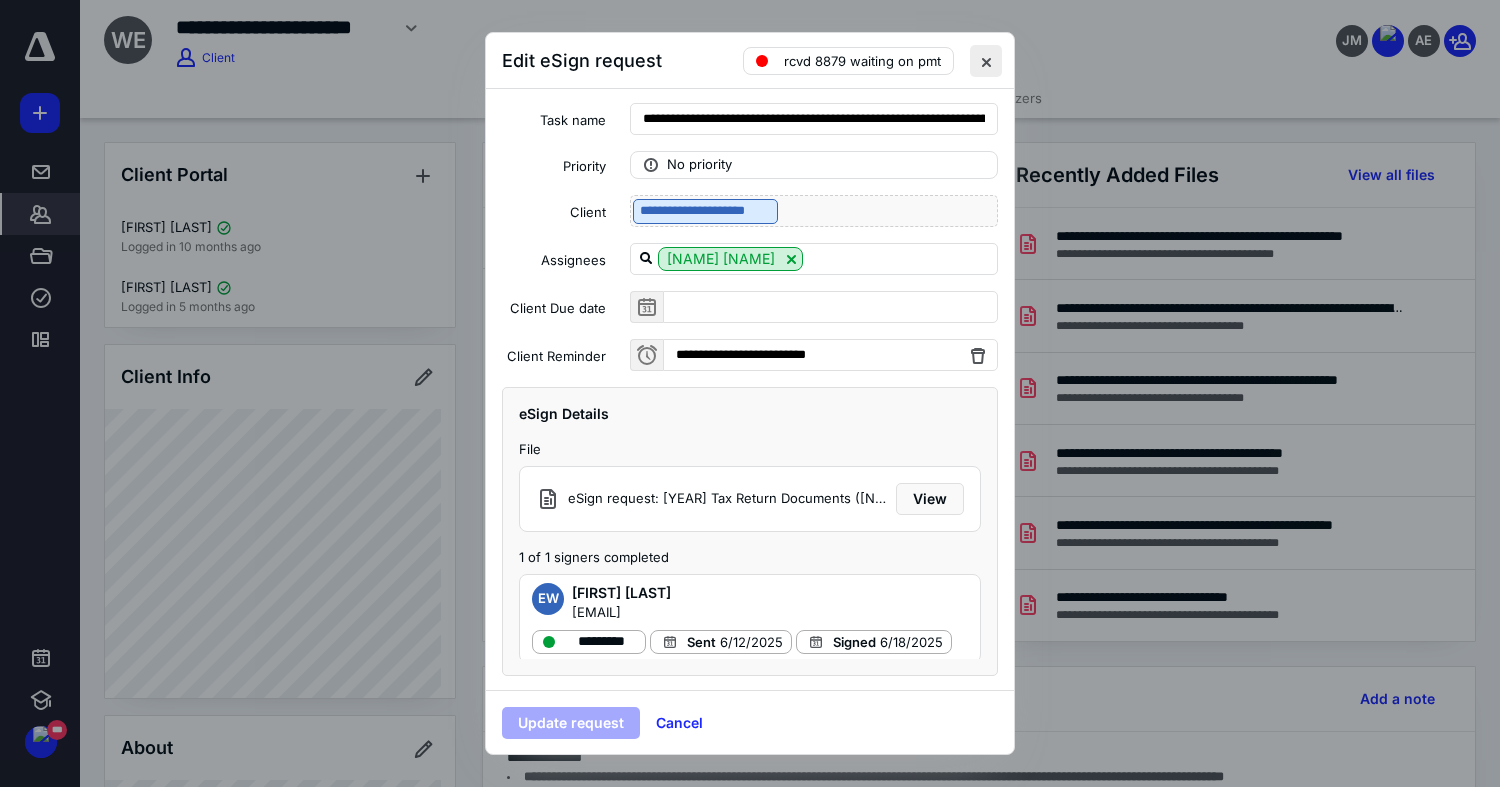 click at bounding box center (986, 61) 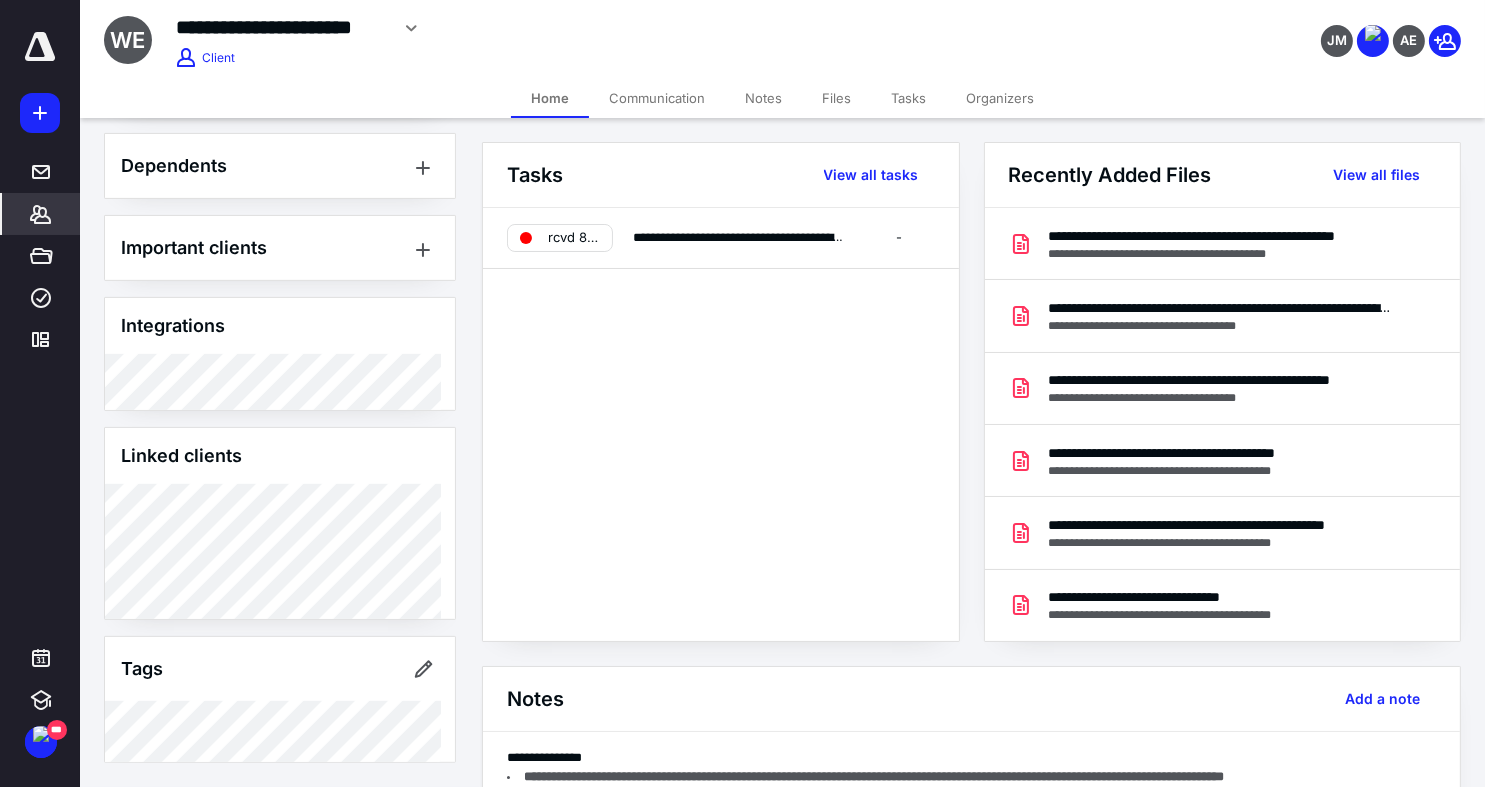 scroll, scrollTop: 0, scrollLeft: 0, axis: both 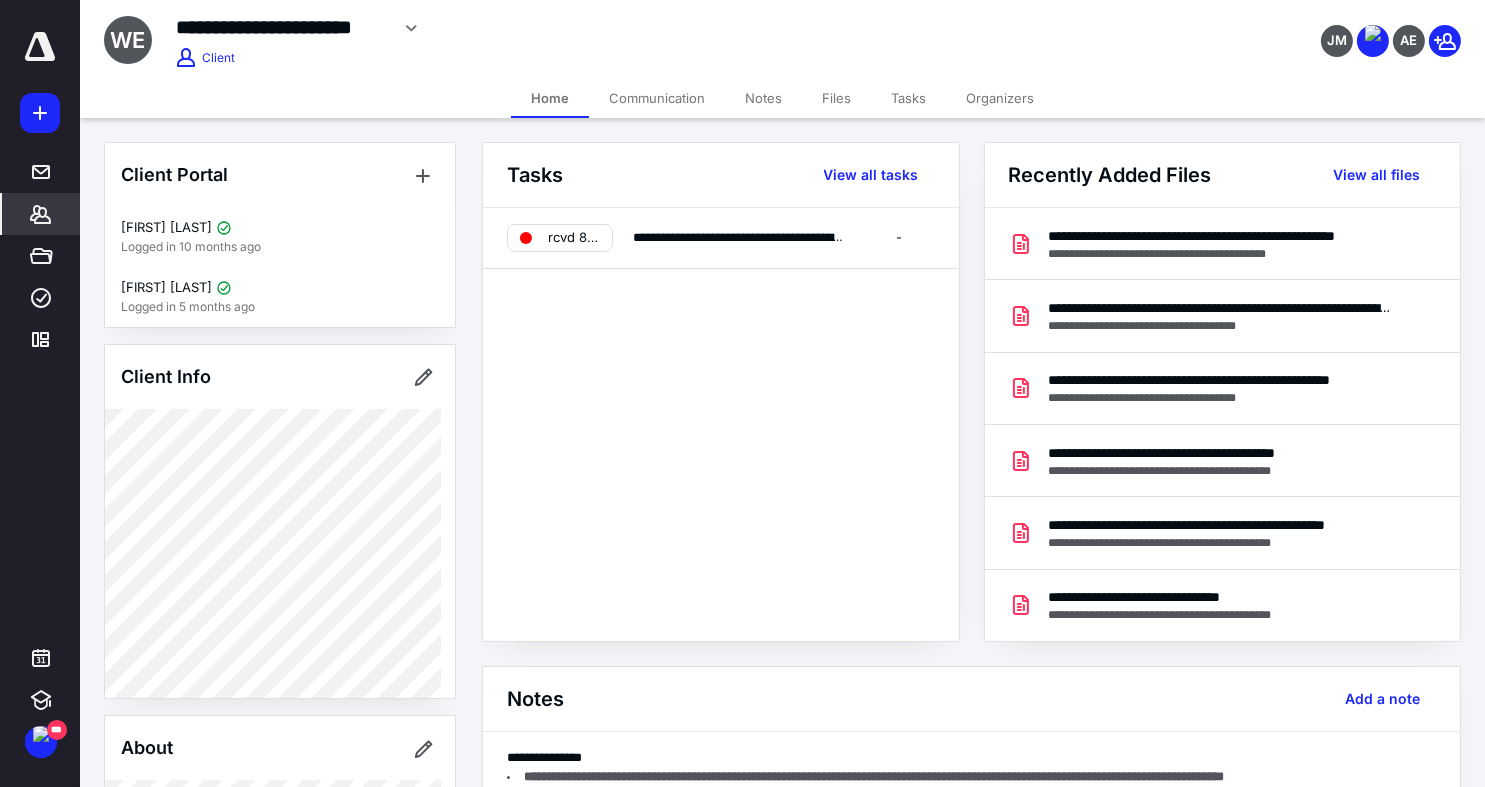 click on "*******" at bounding box center (41, 214) 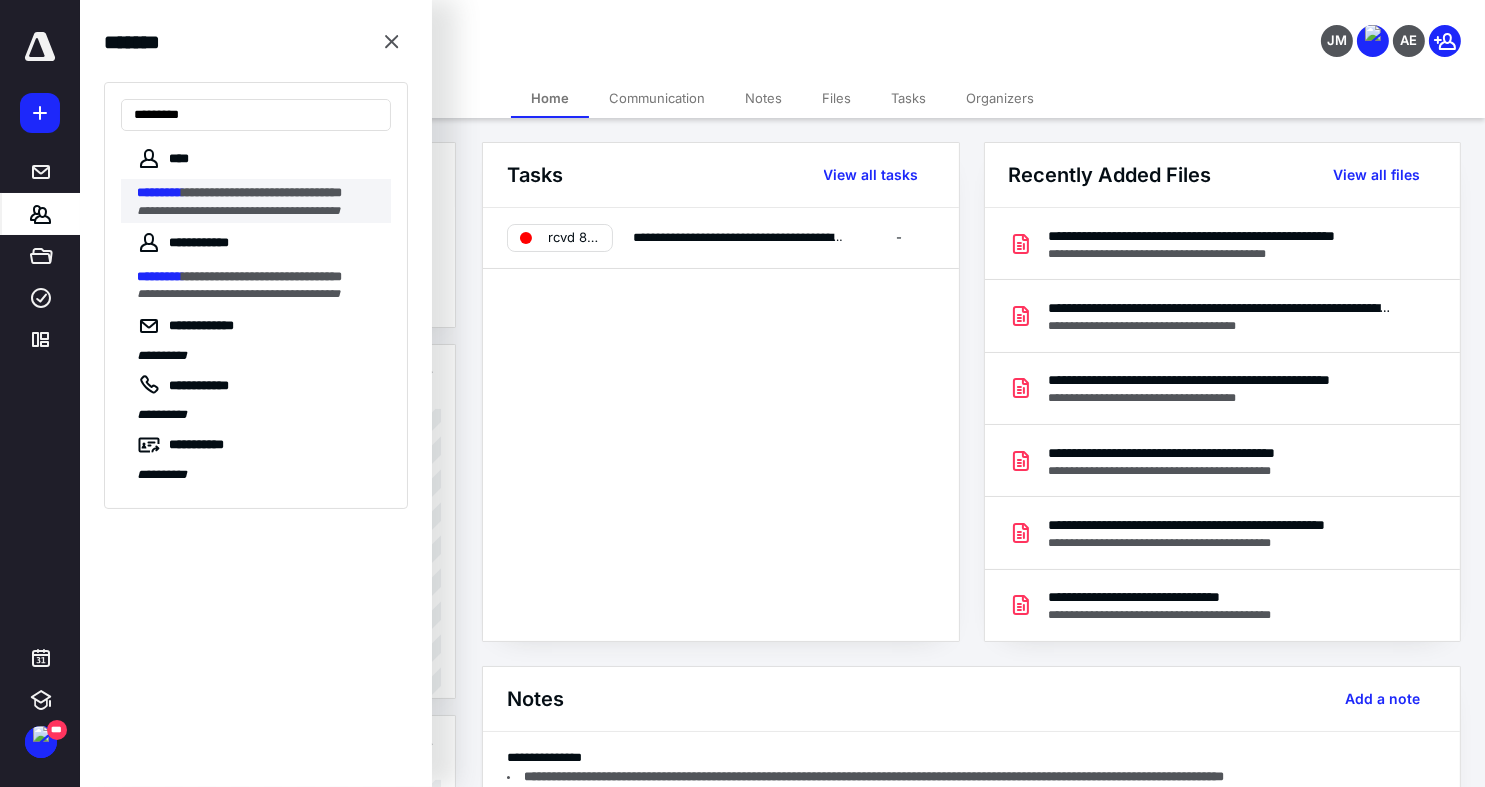 type on "*********" 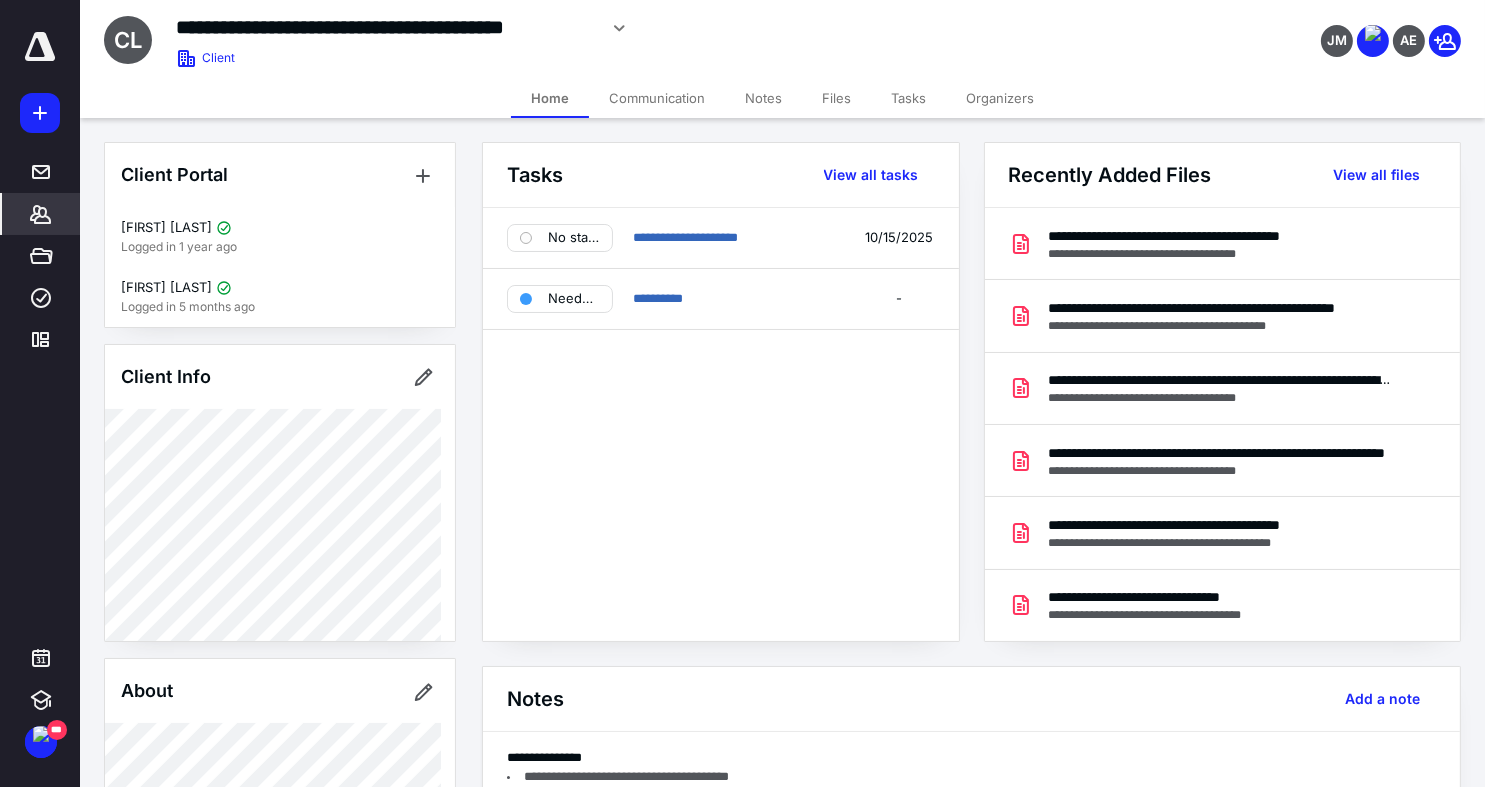 click on "**********" at bounding box center (721, 424) 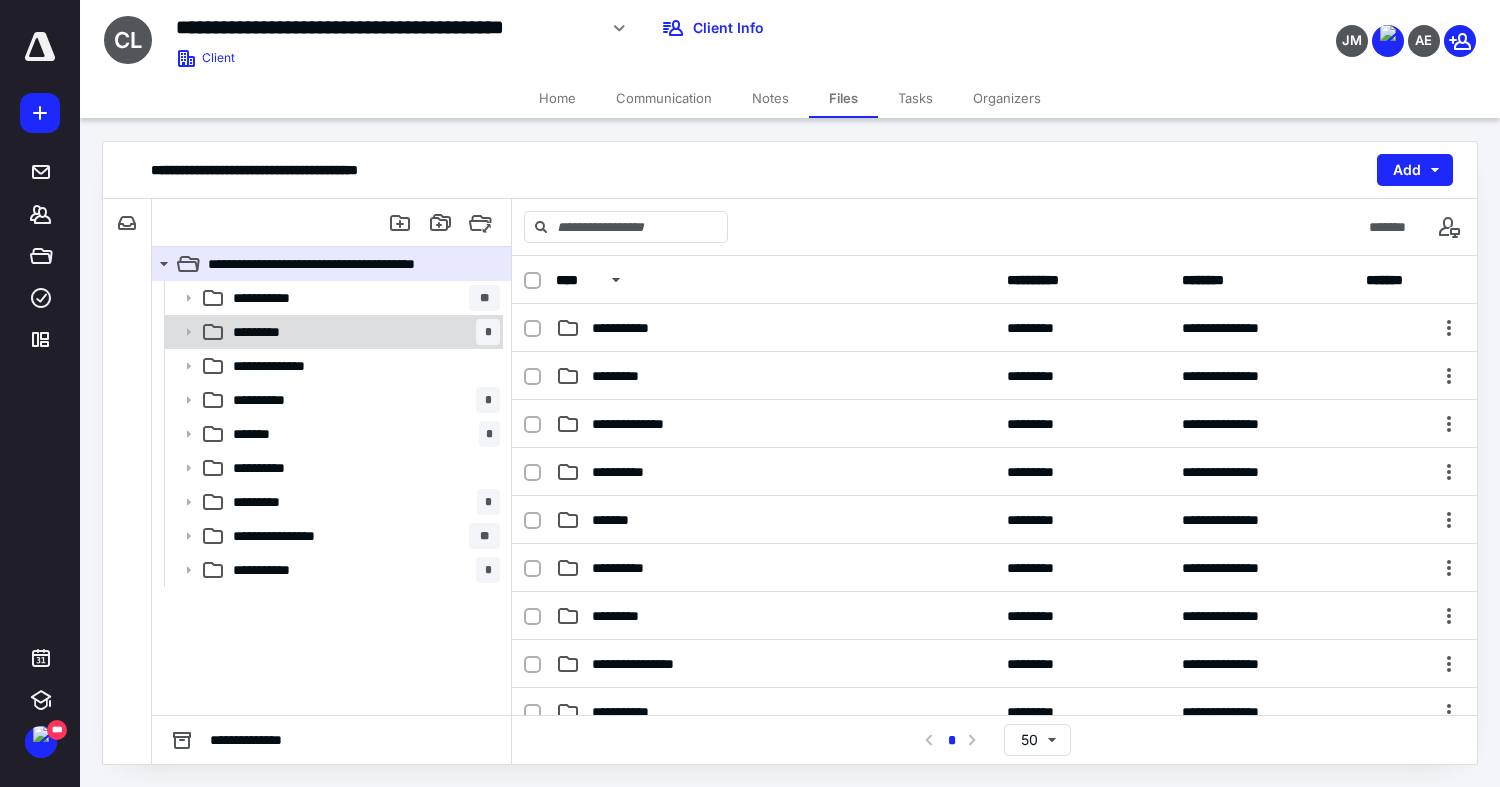 click on "********* *" at bounding box center [362, 332] 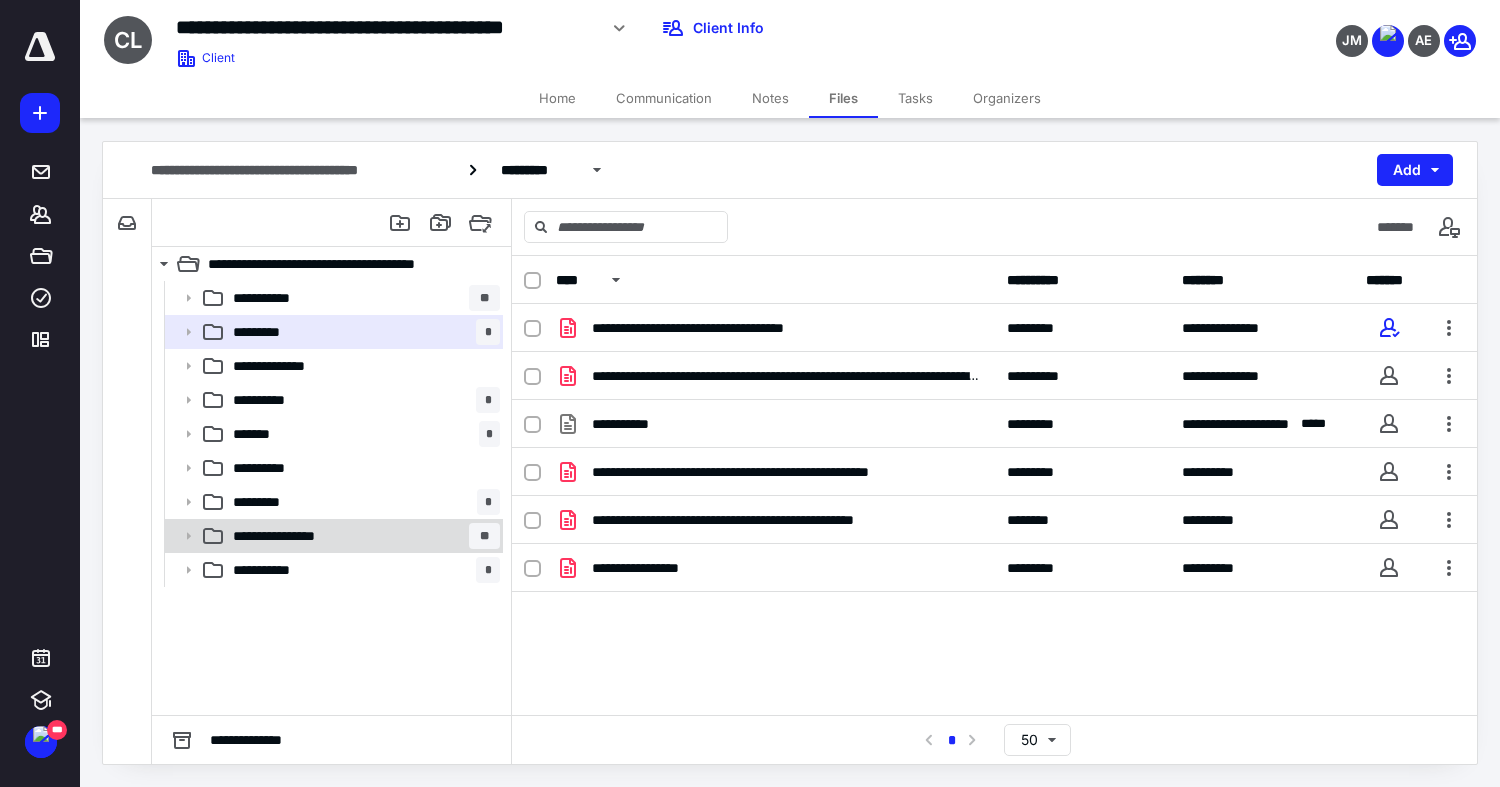 click on "**********" at bounding box center (332, 536) 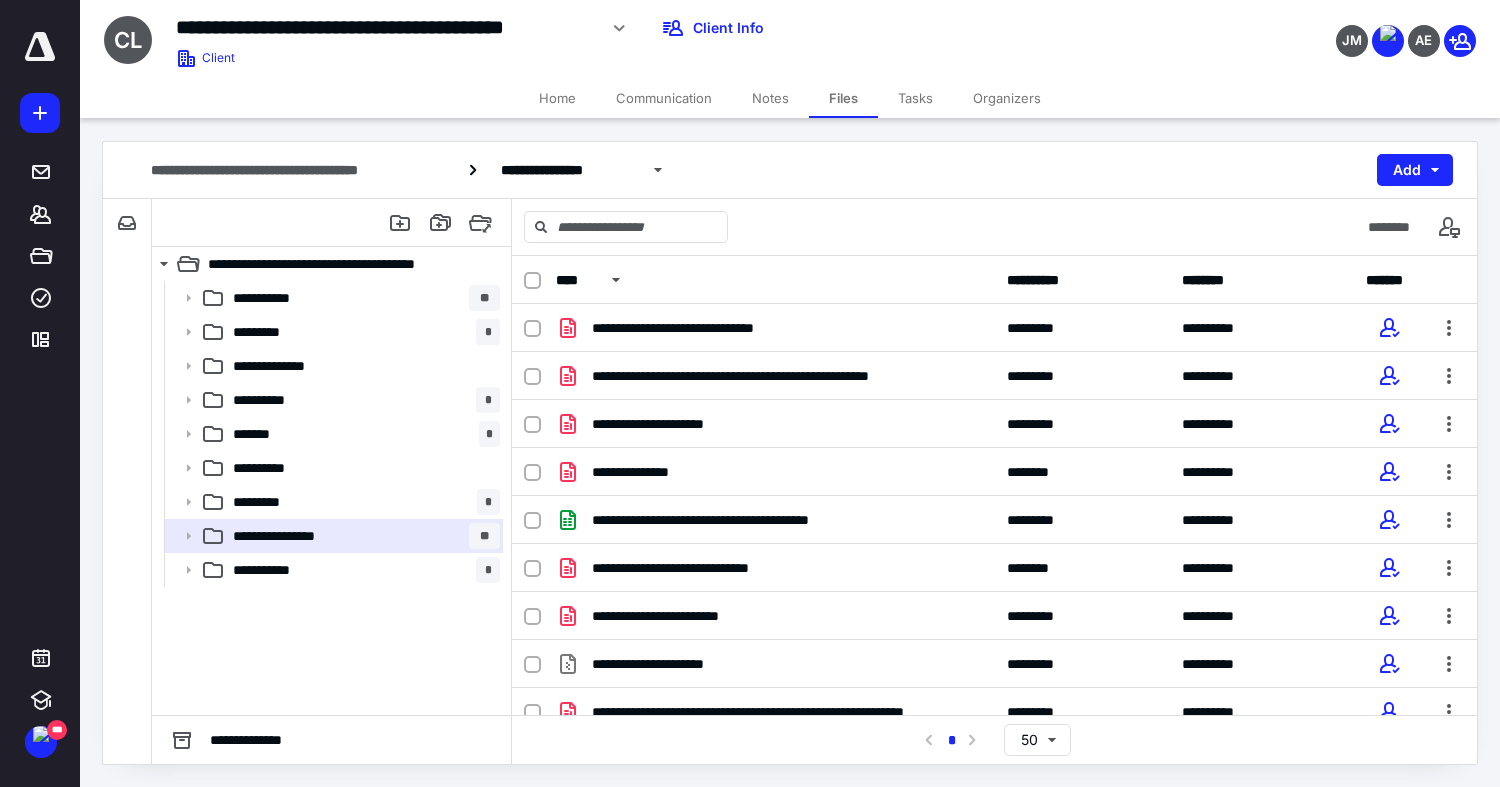 click on "**********" at bounding box center (331, 498) 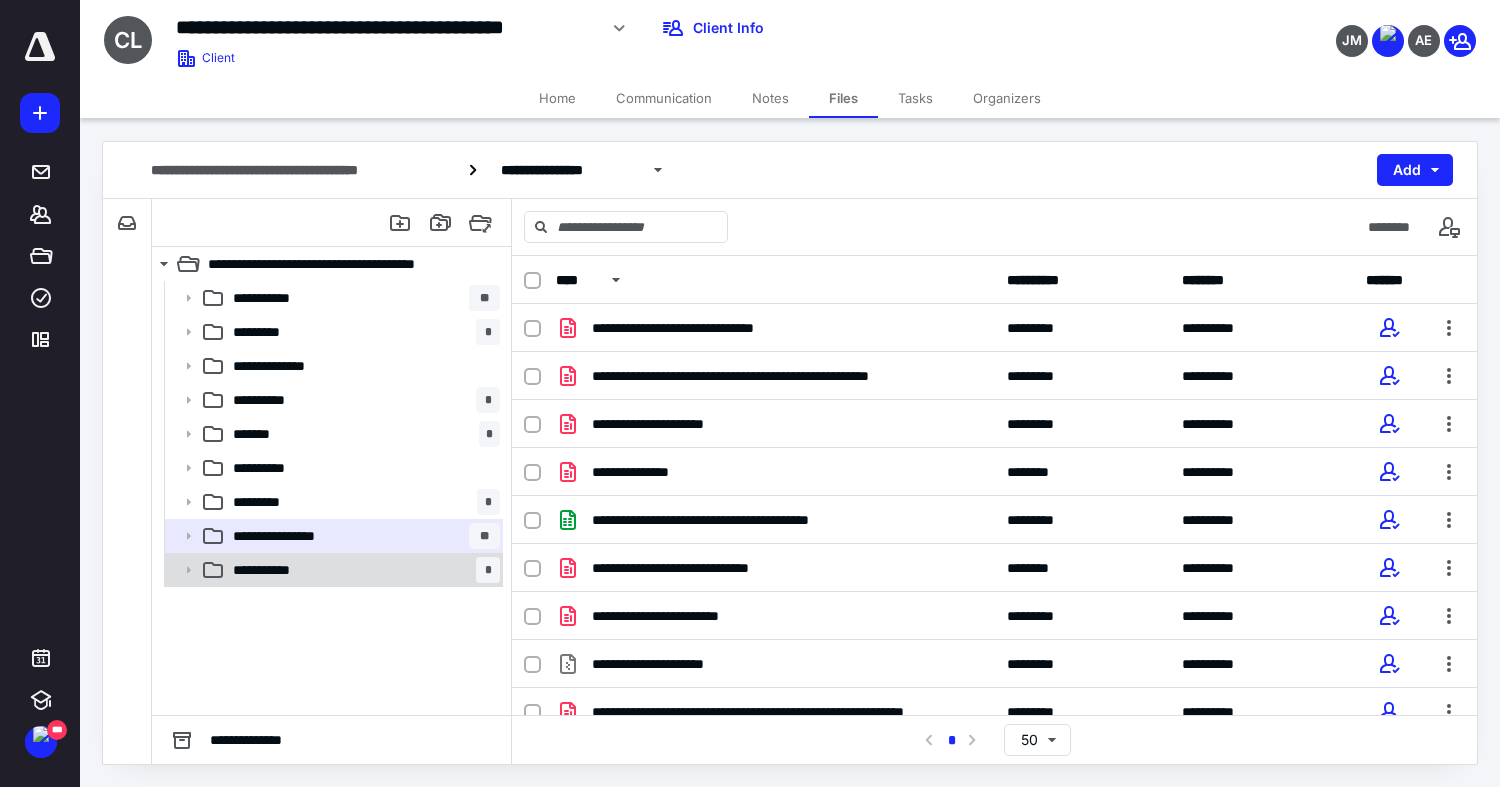 click on "**********" at bounding box center [332, 570] 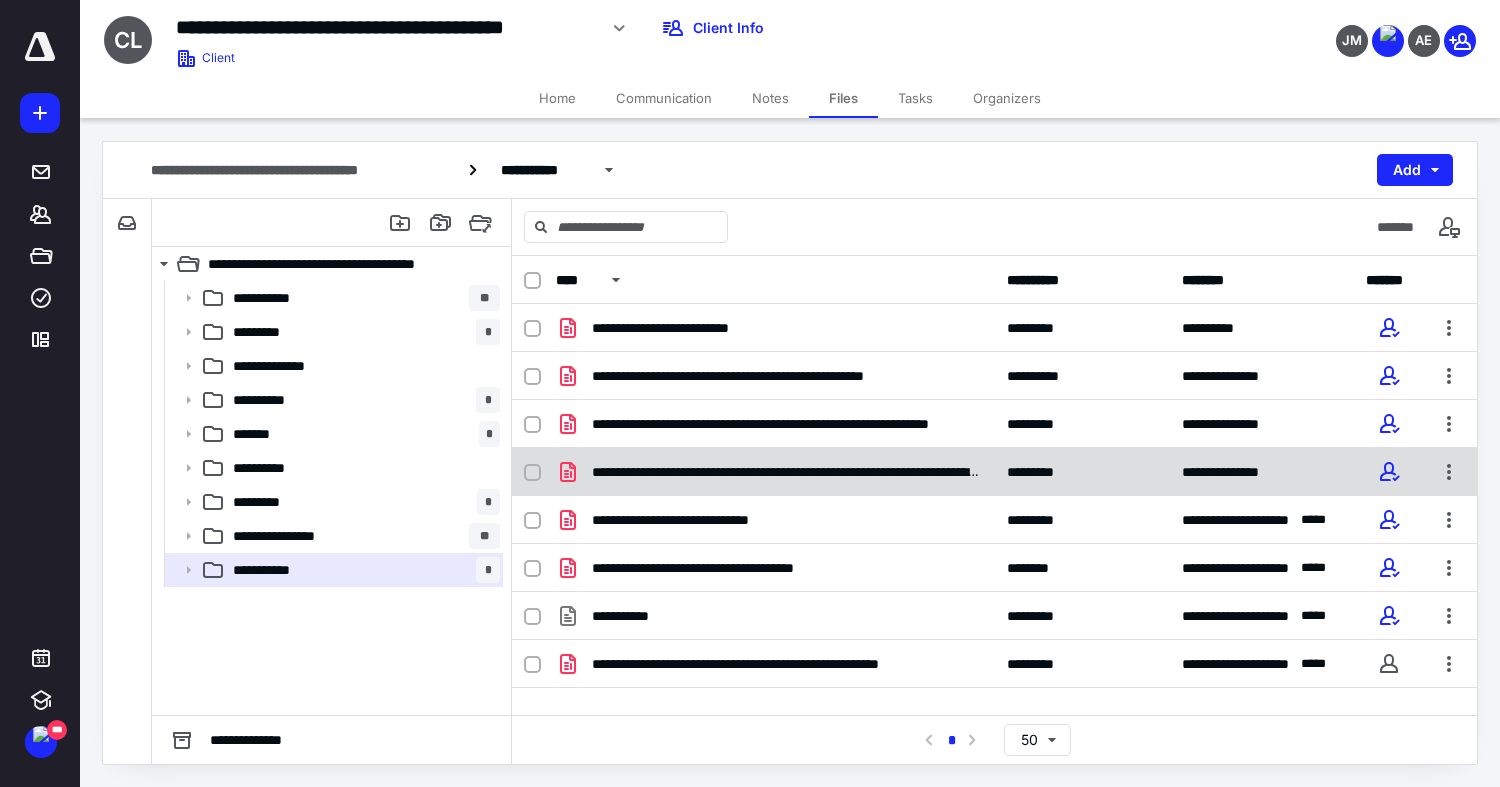 click on "**********" at bounding box center [787, 472] 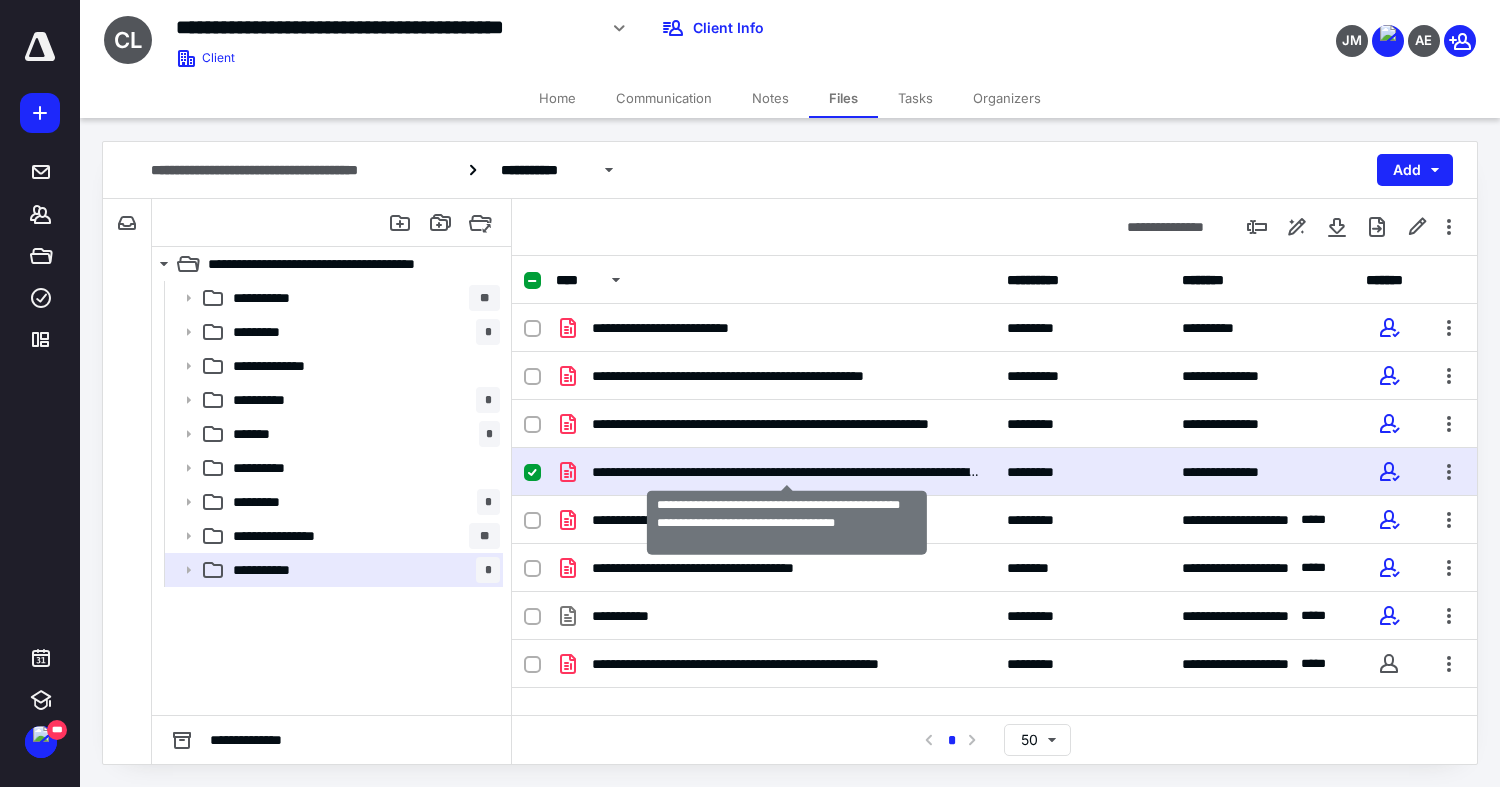 click on "**********" at bounding box center [787, 472] 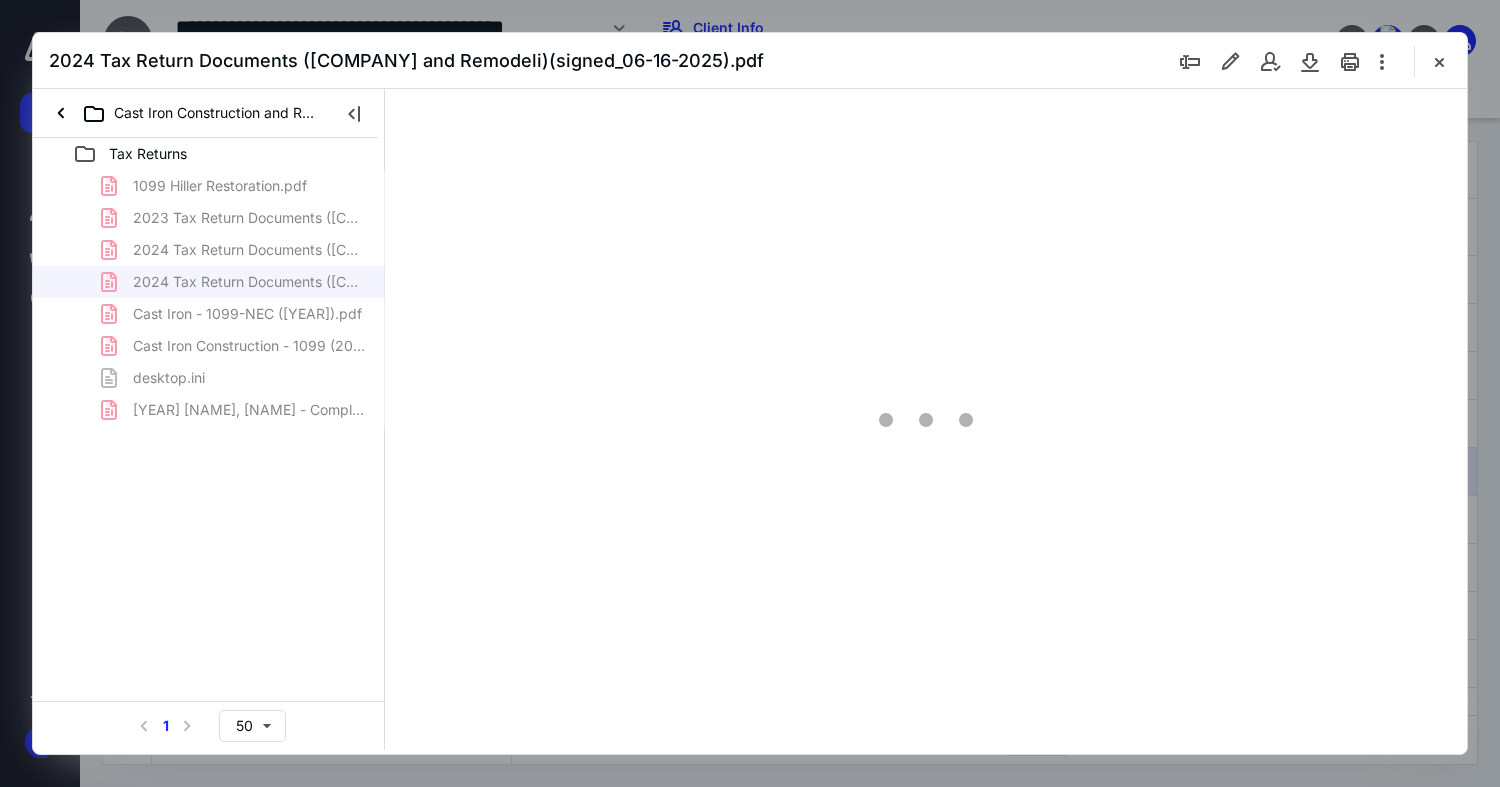 scroll, scrollTop: 0, scrollLeft: 0, axis: both 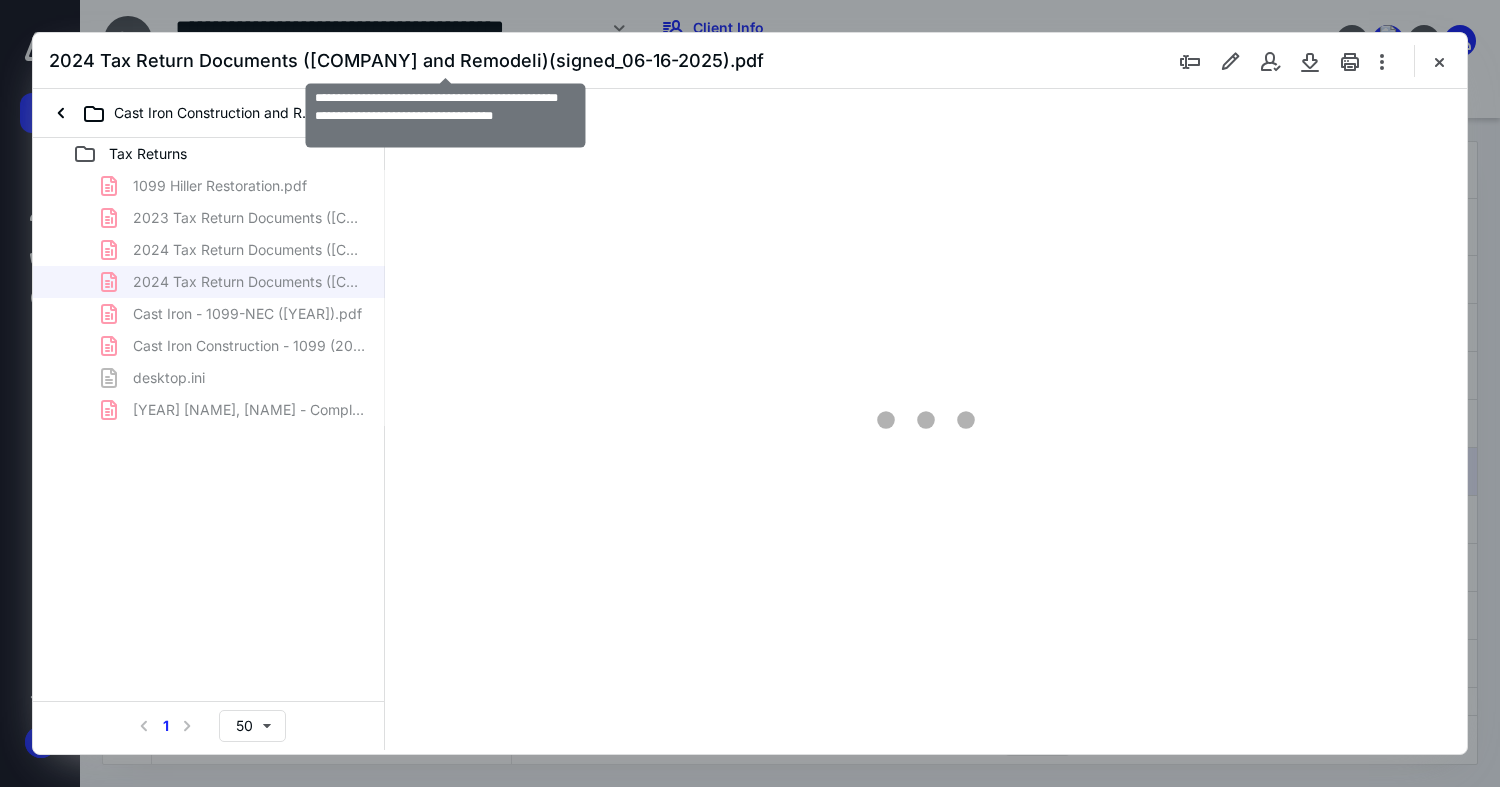 type on "74" 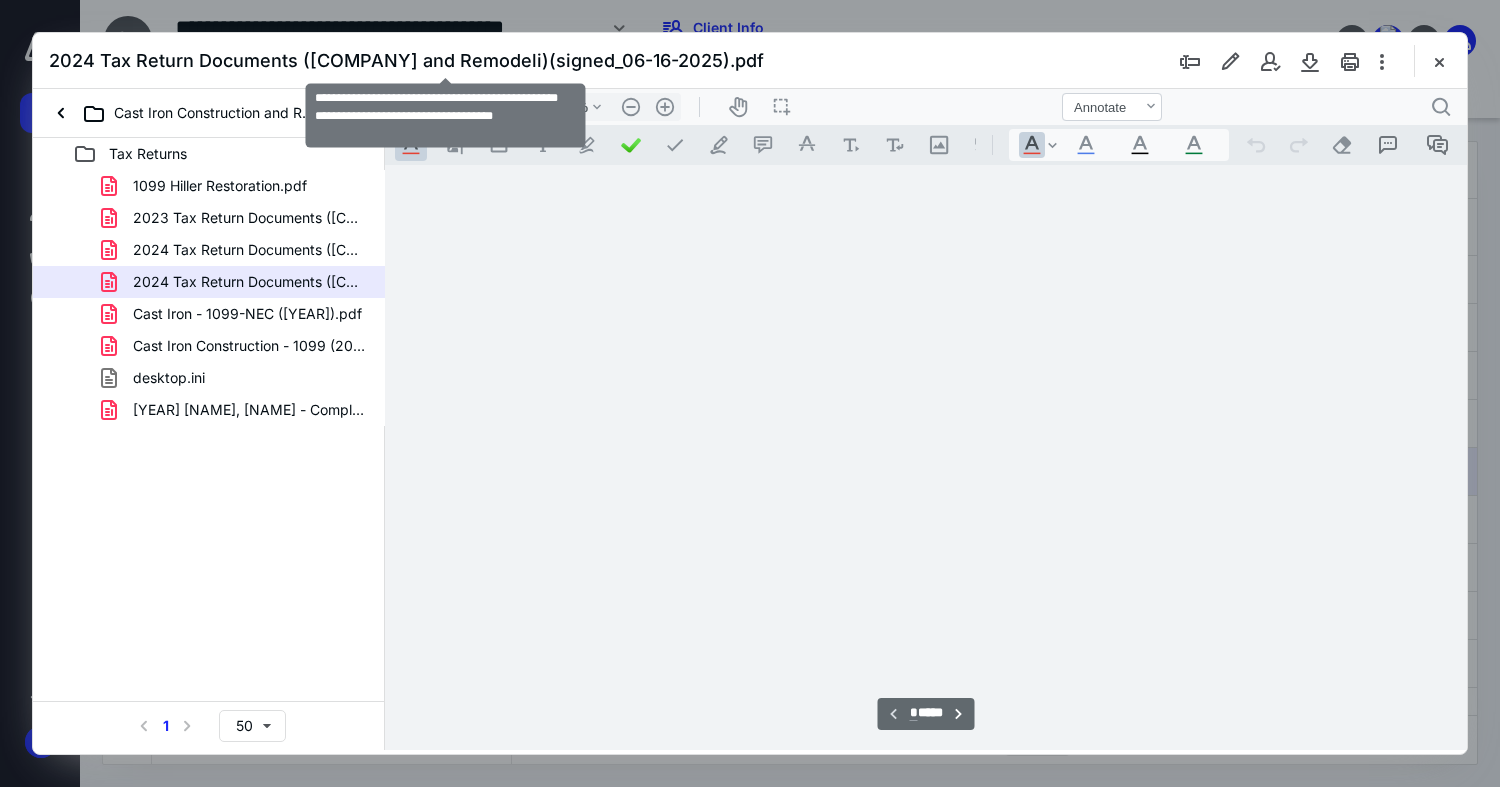 scroll, scrollTop: 78, scrollLeft: 0, axis: vertical 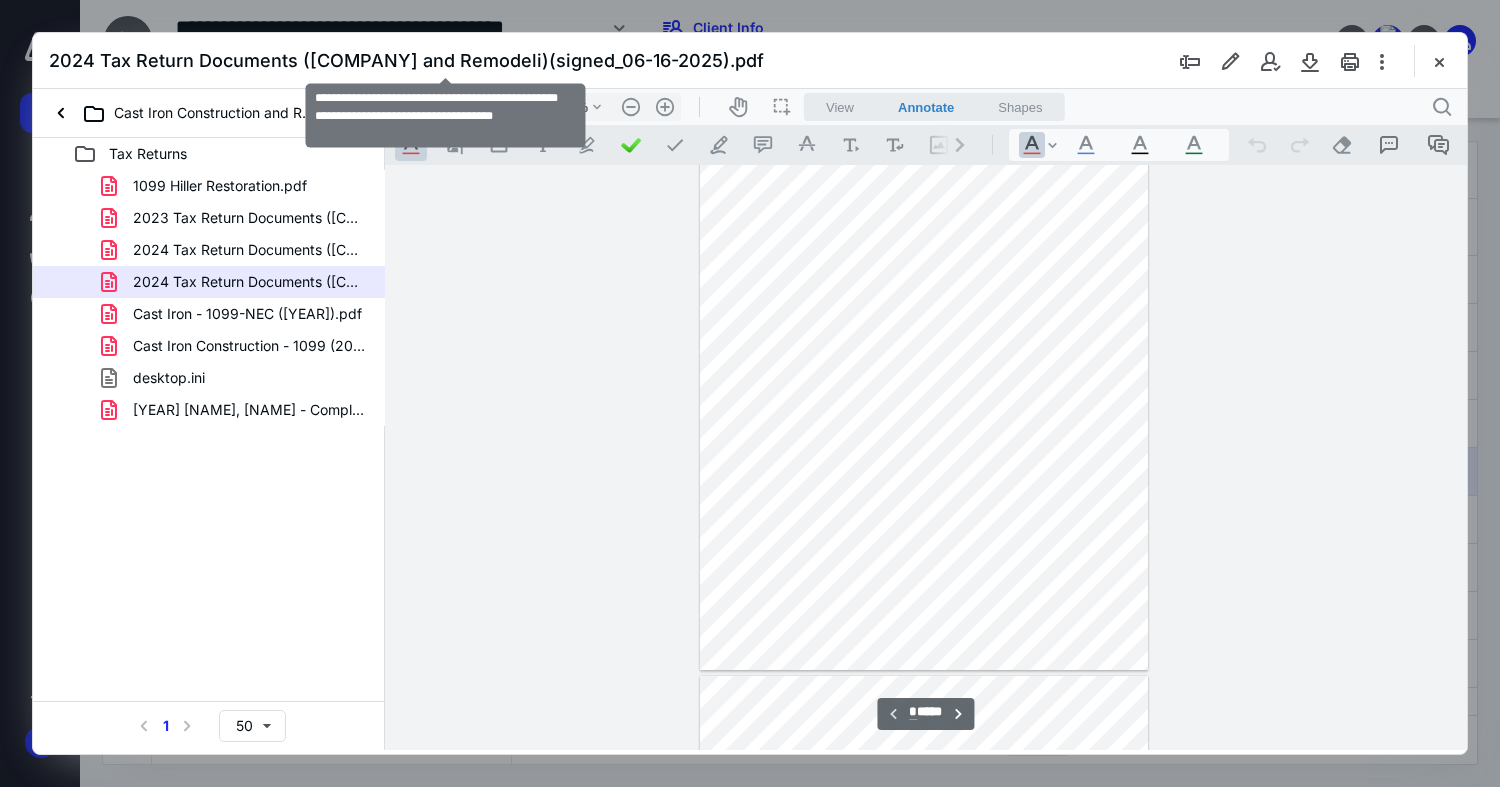 drag, startPoint x: 724, startPoint y: 56, endPoint x: 748, endPoint y: 56, distance: 24 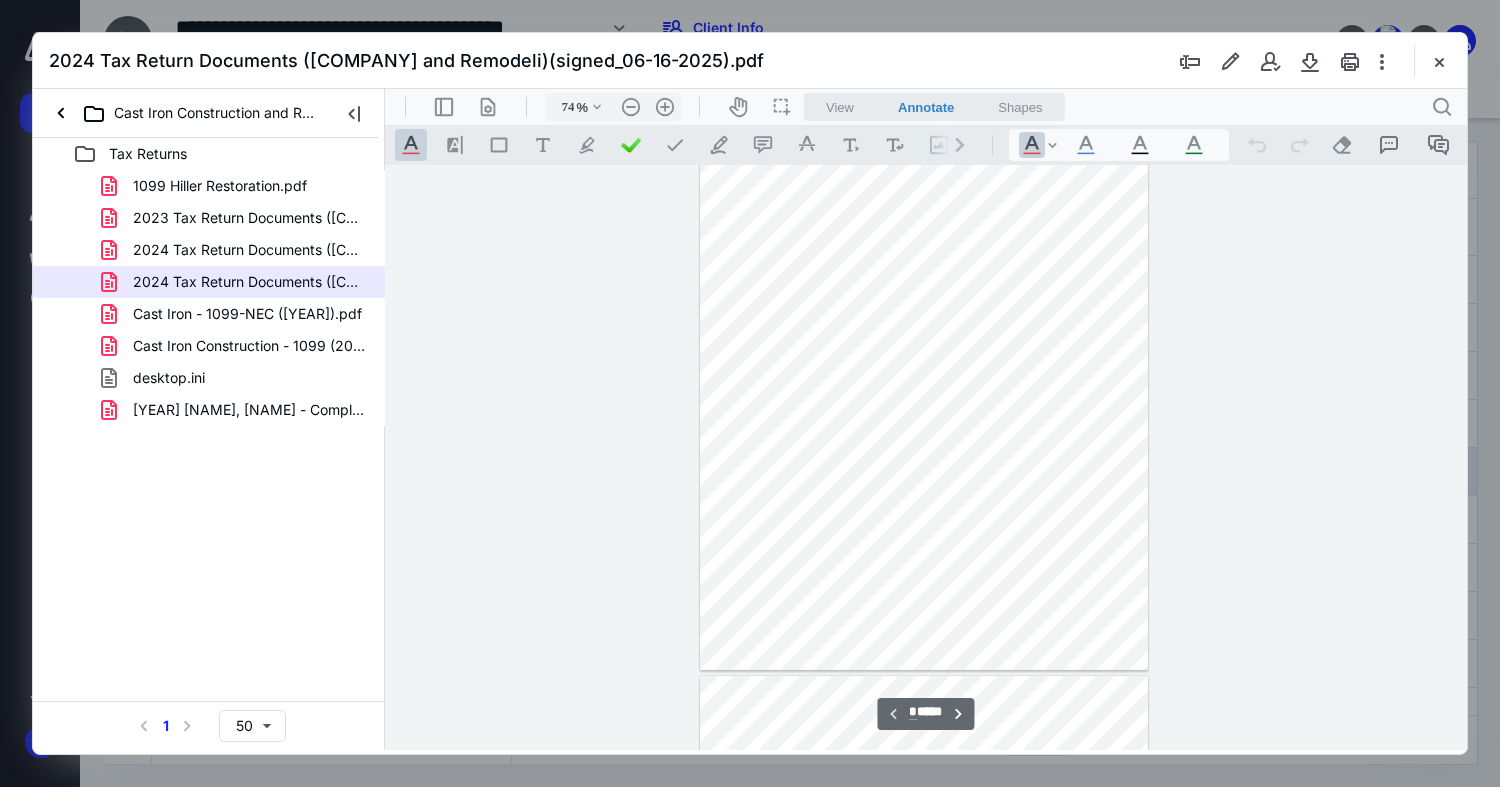 click on "**********" at bounding box center [924, 380] 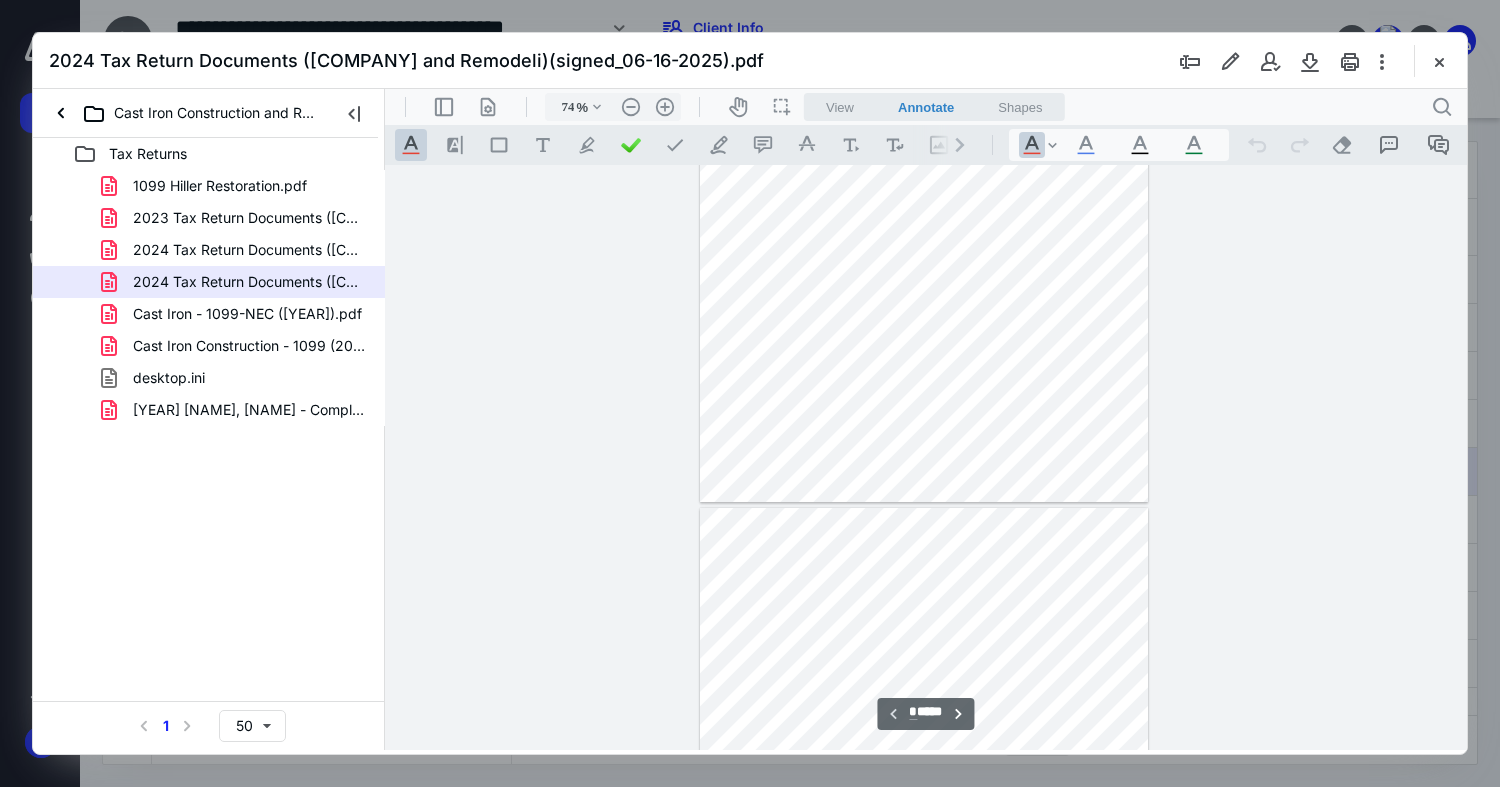 type on "*" 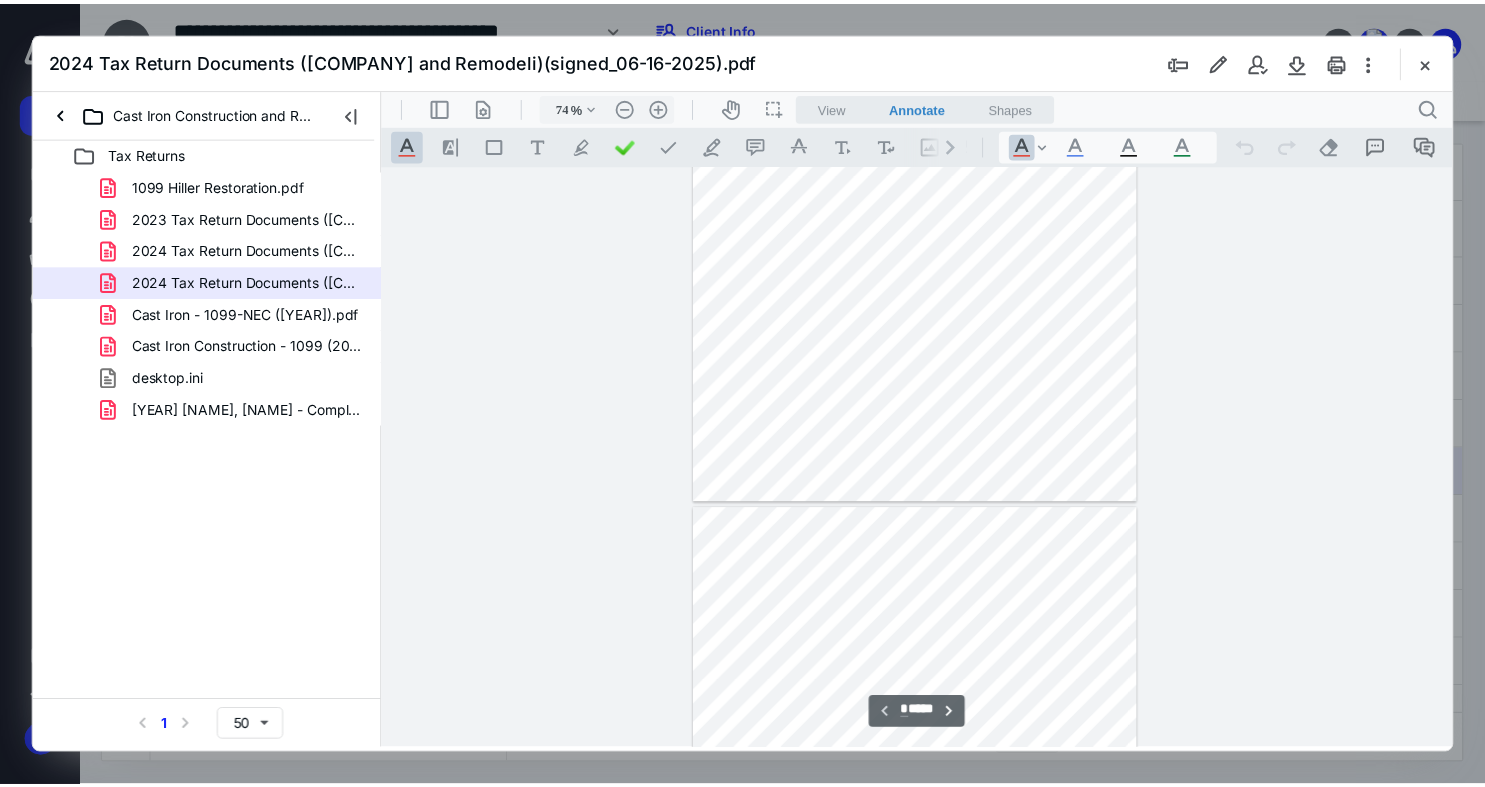 scroll, scrollTop: 378, scrollLeft: 0, axis: vertical 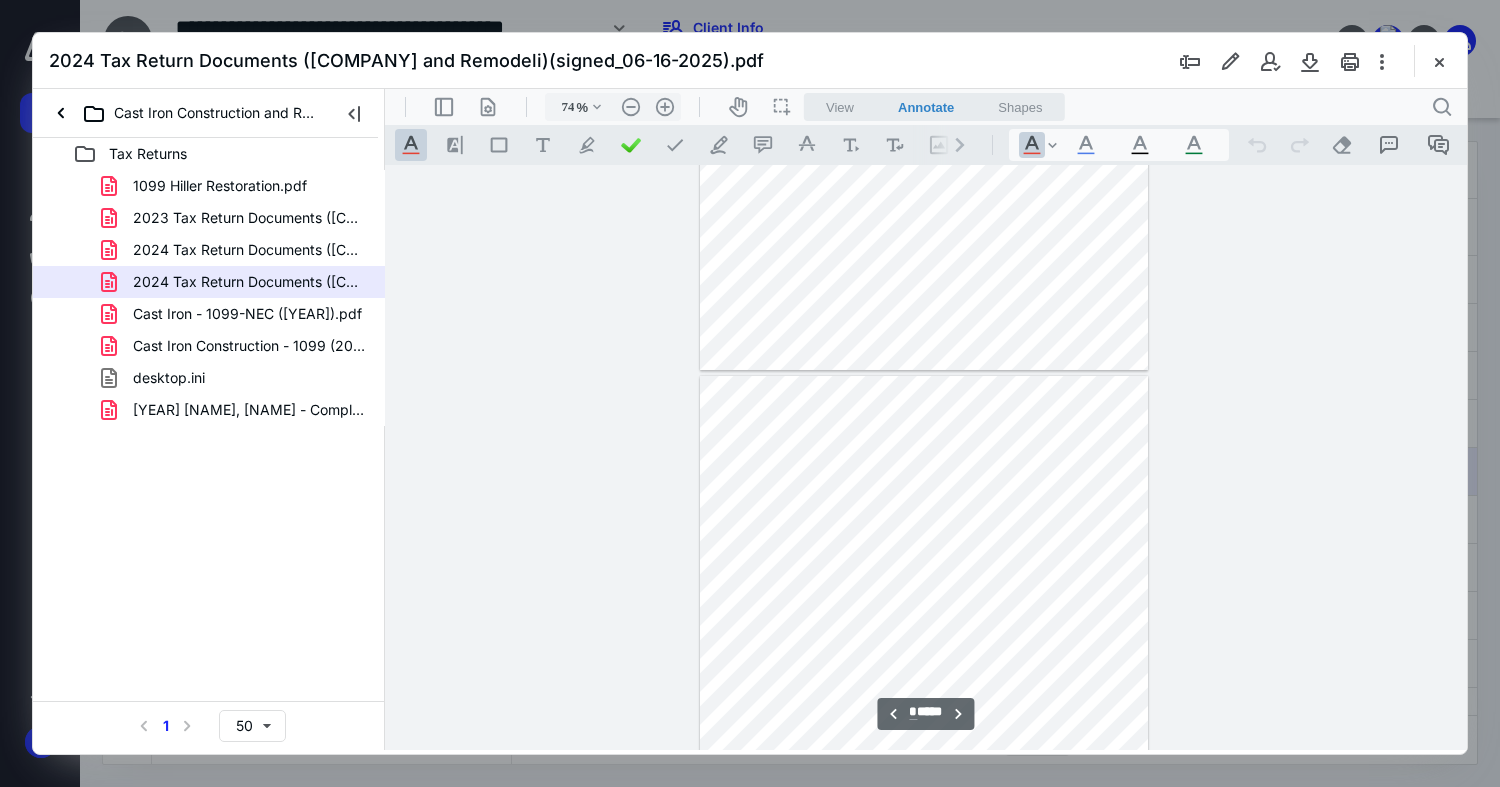 click on "**********" at bounding box center [924, 80] 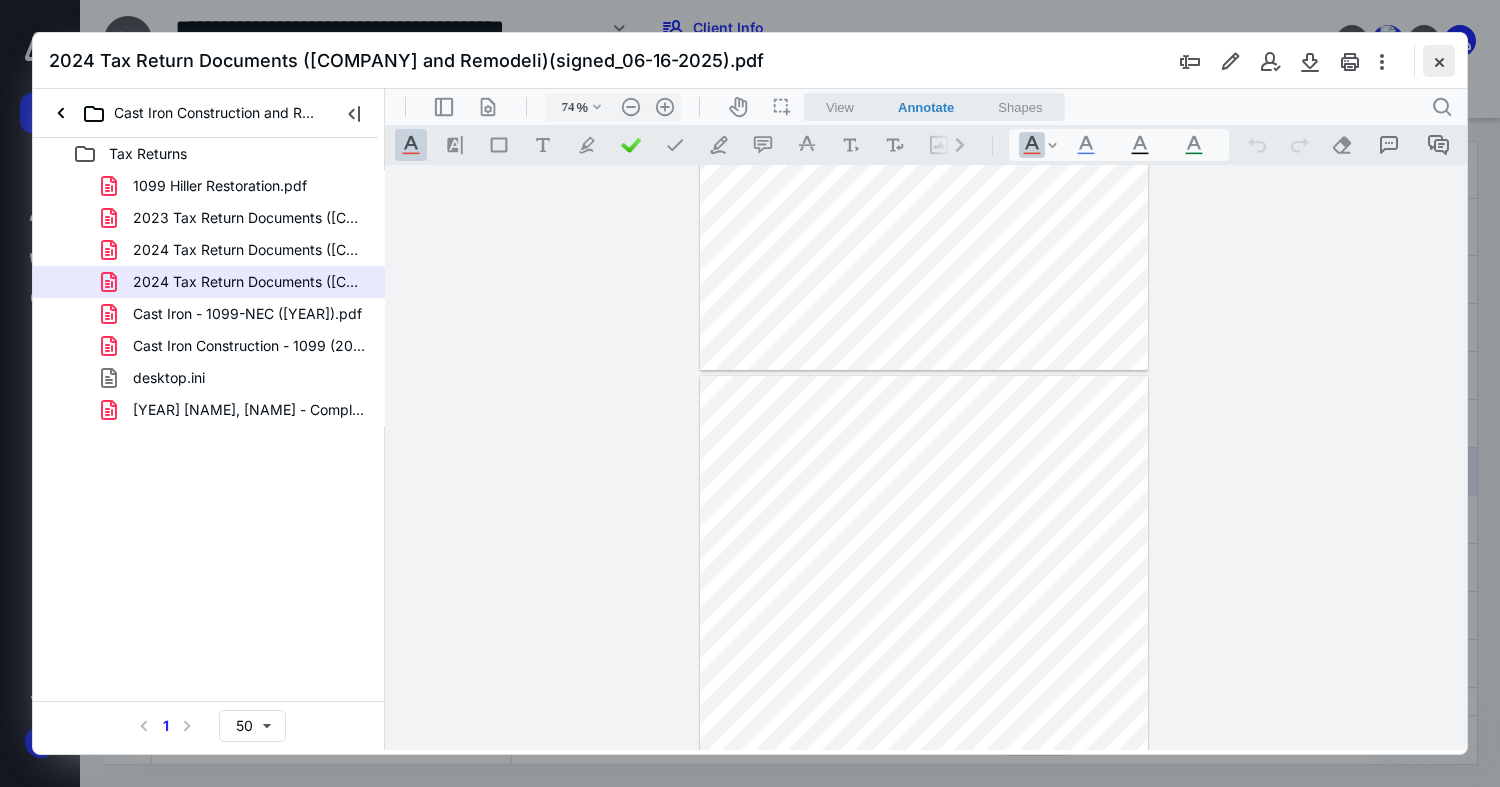 click at bounding box center [1439, 61] 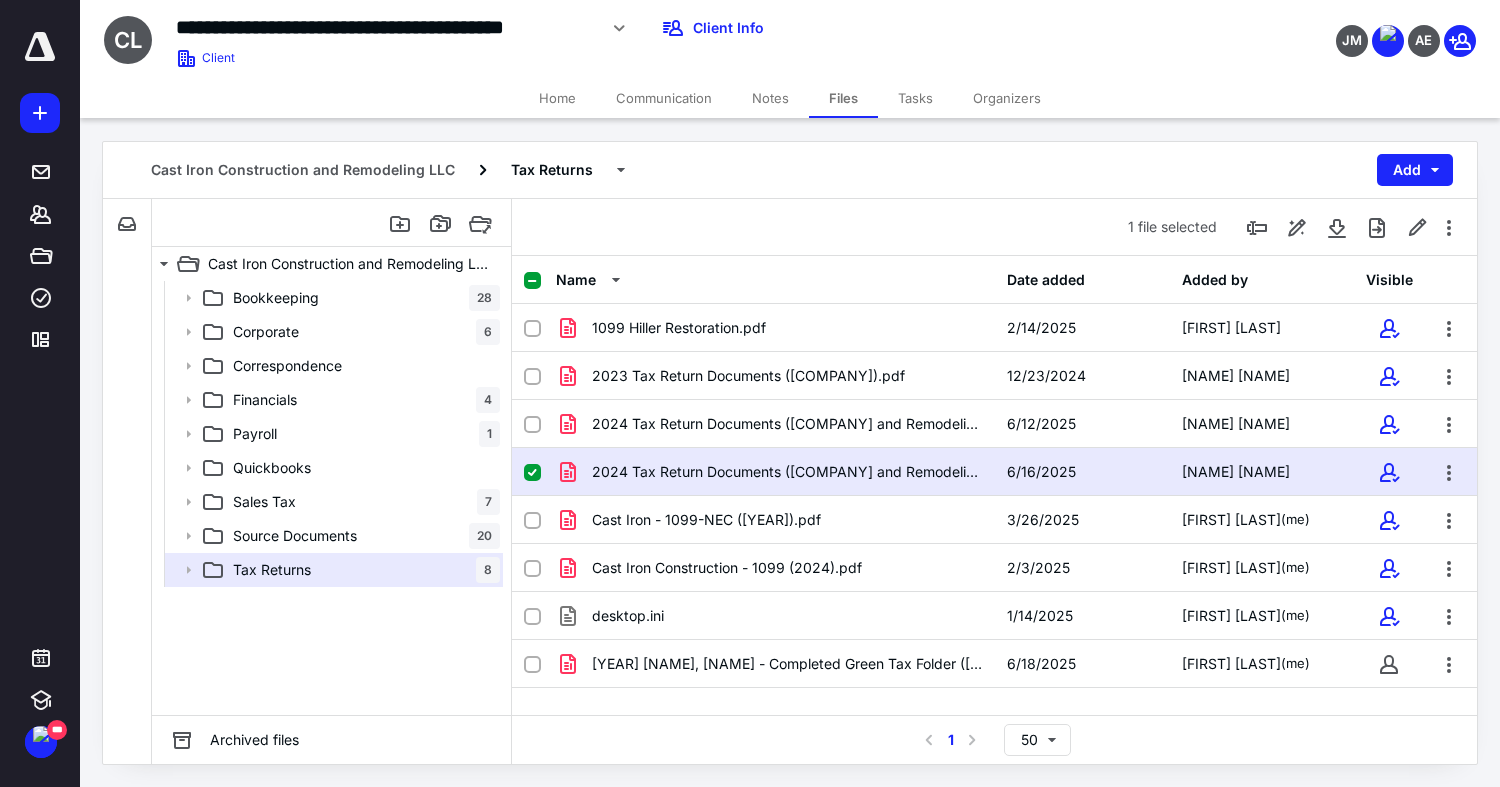click on "Home" at bounding box center [557, 98] 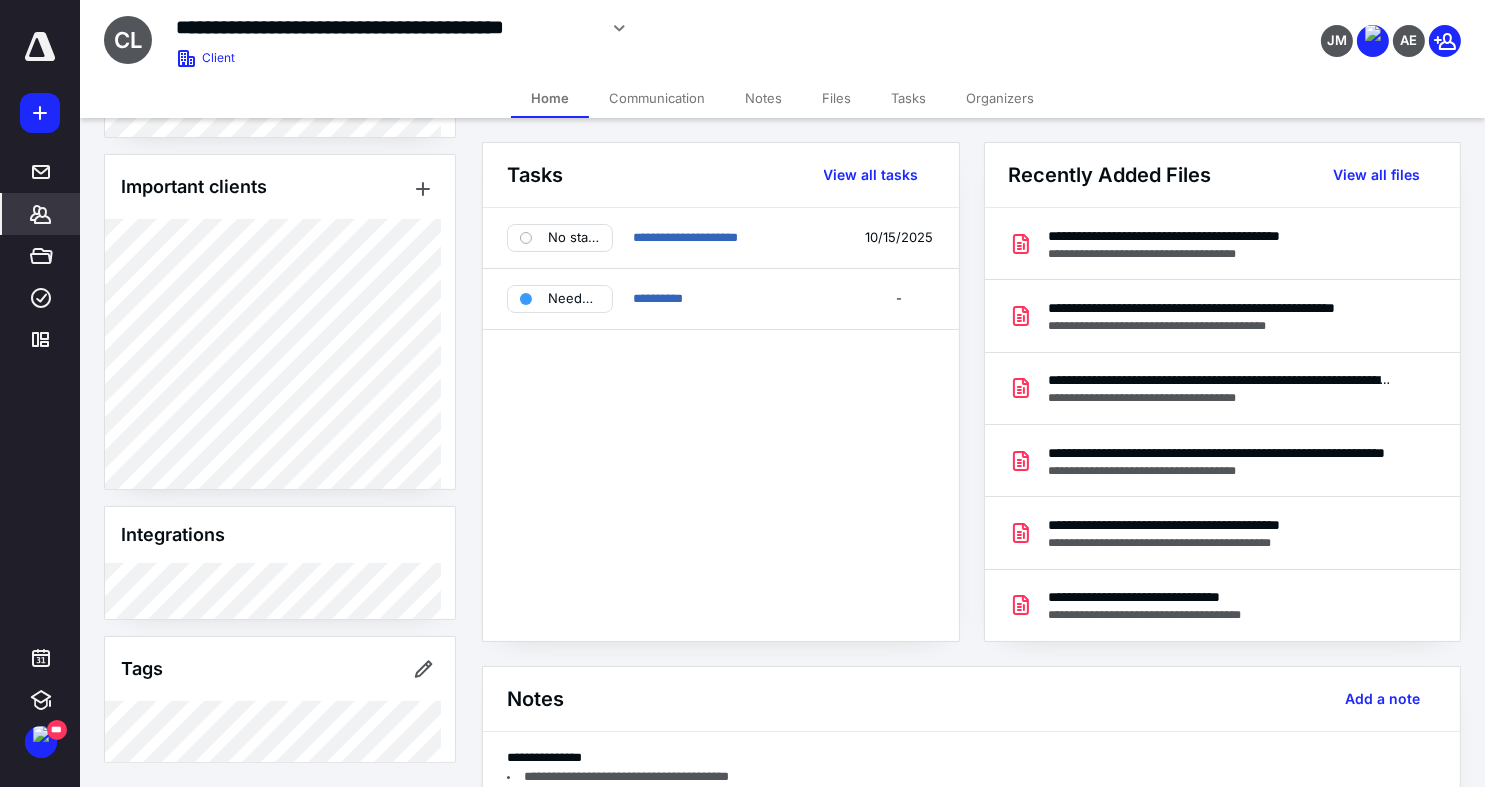 scroll, scrollTop: 0, scrollLeft: 0, axis: both 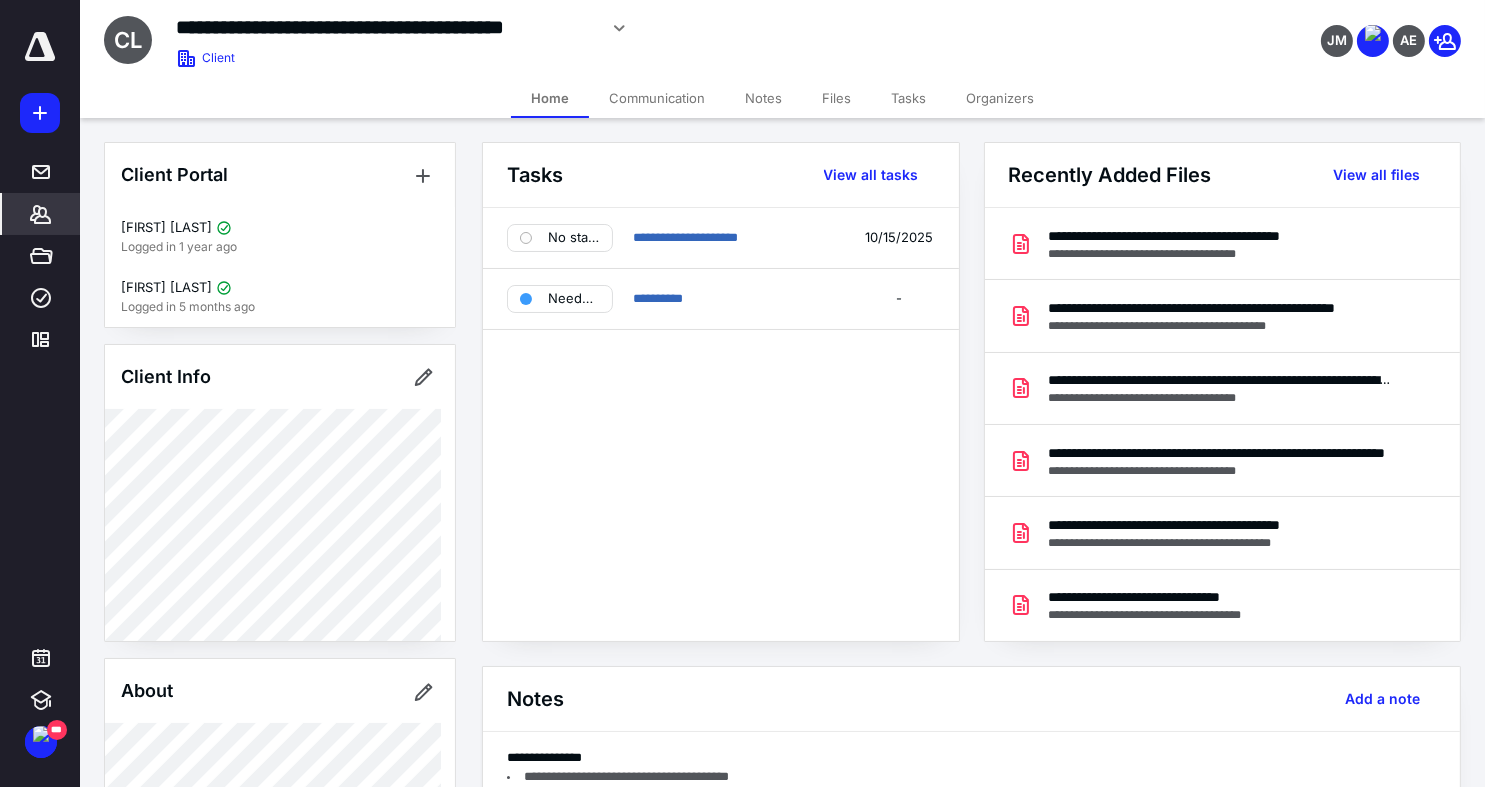 click on "Home Communication Notes Files Tasks Organizers" at bounding box center (782, 98) 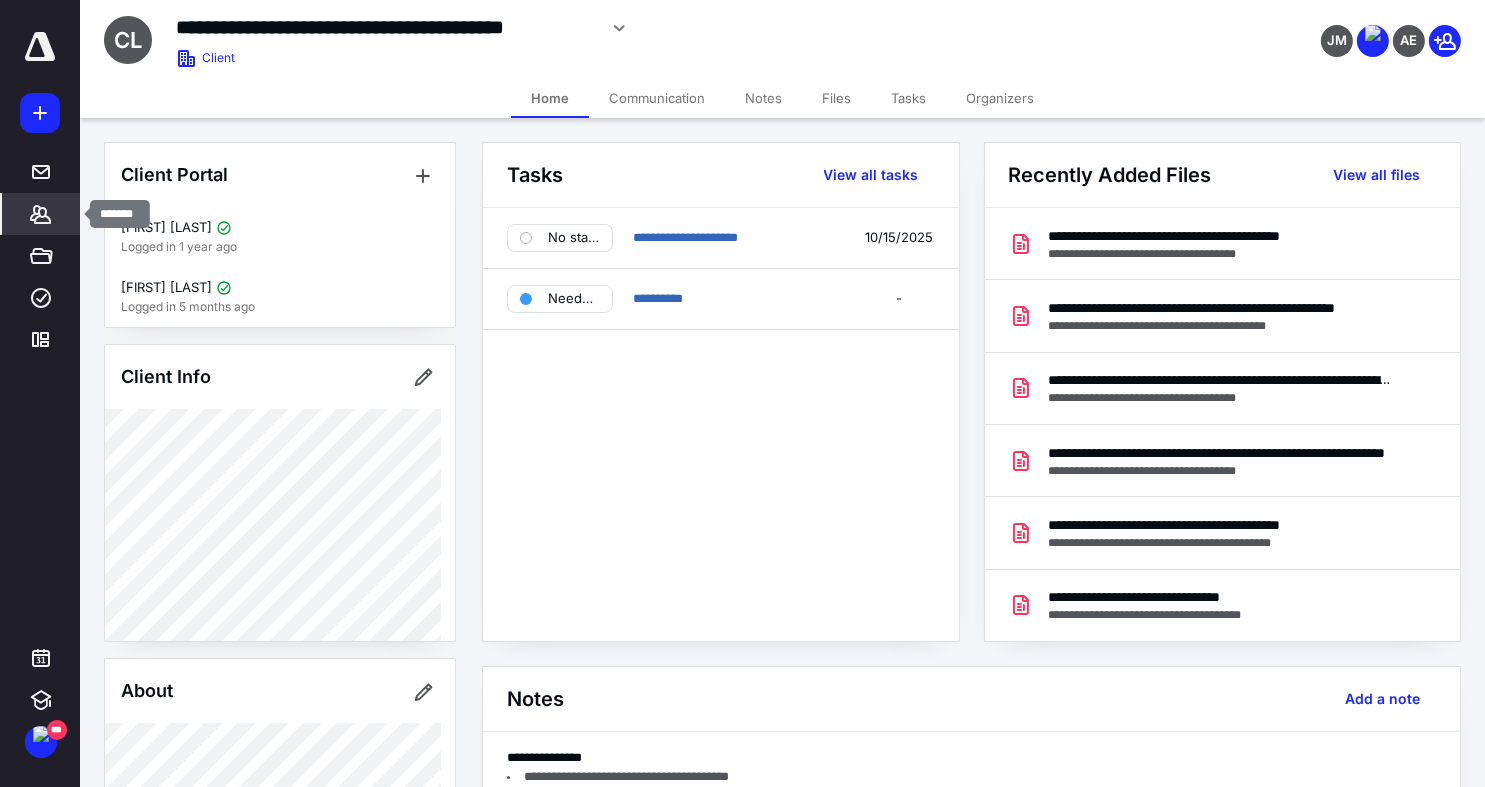 click on "*******" at bounding box center [41, 214] 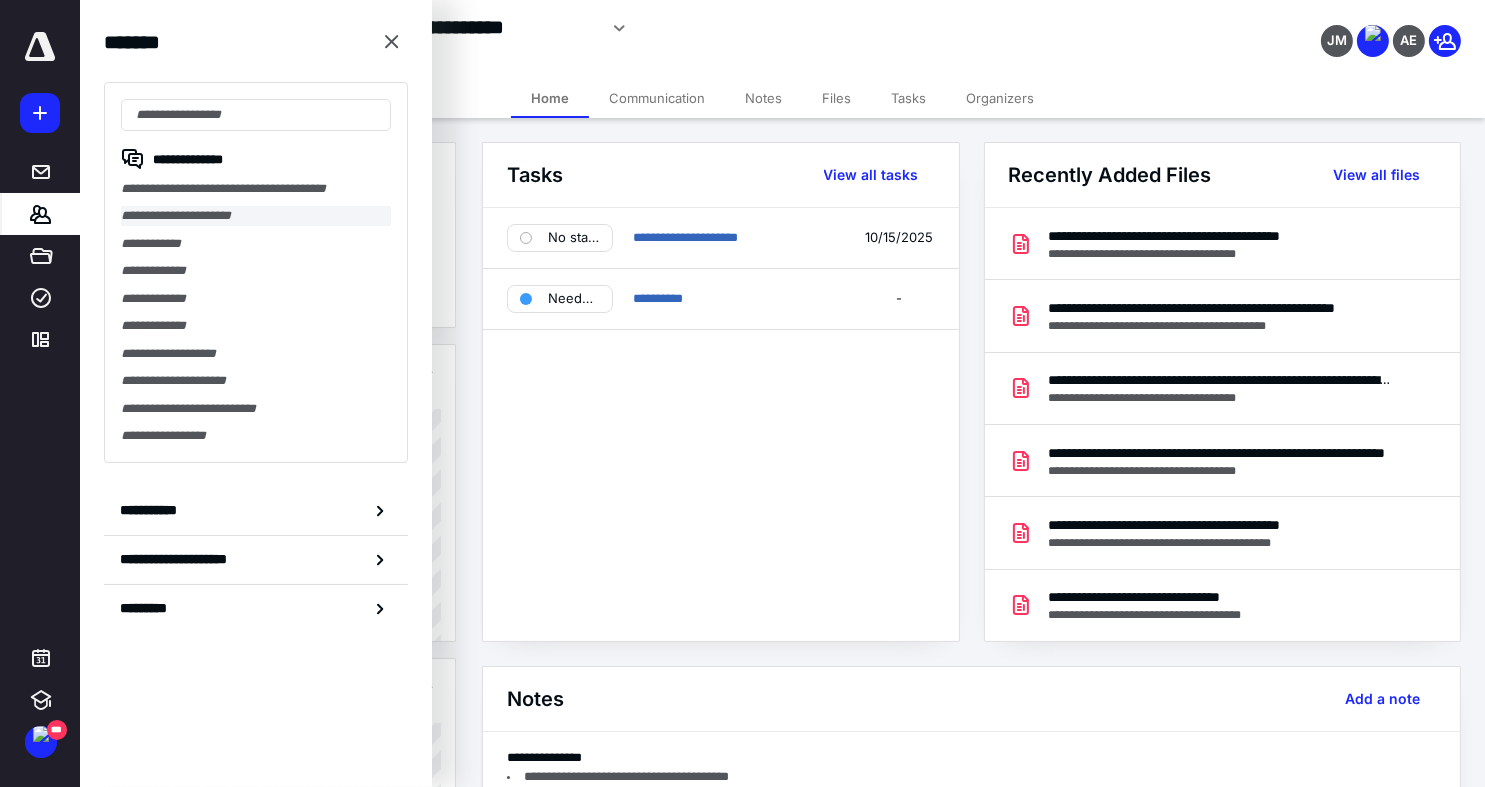 click on "**********" at bounding box center (256, 215) 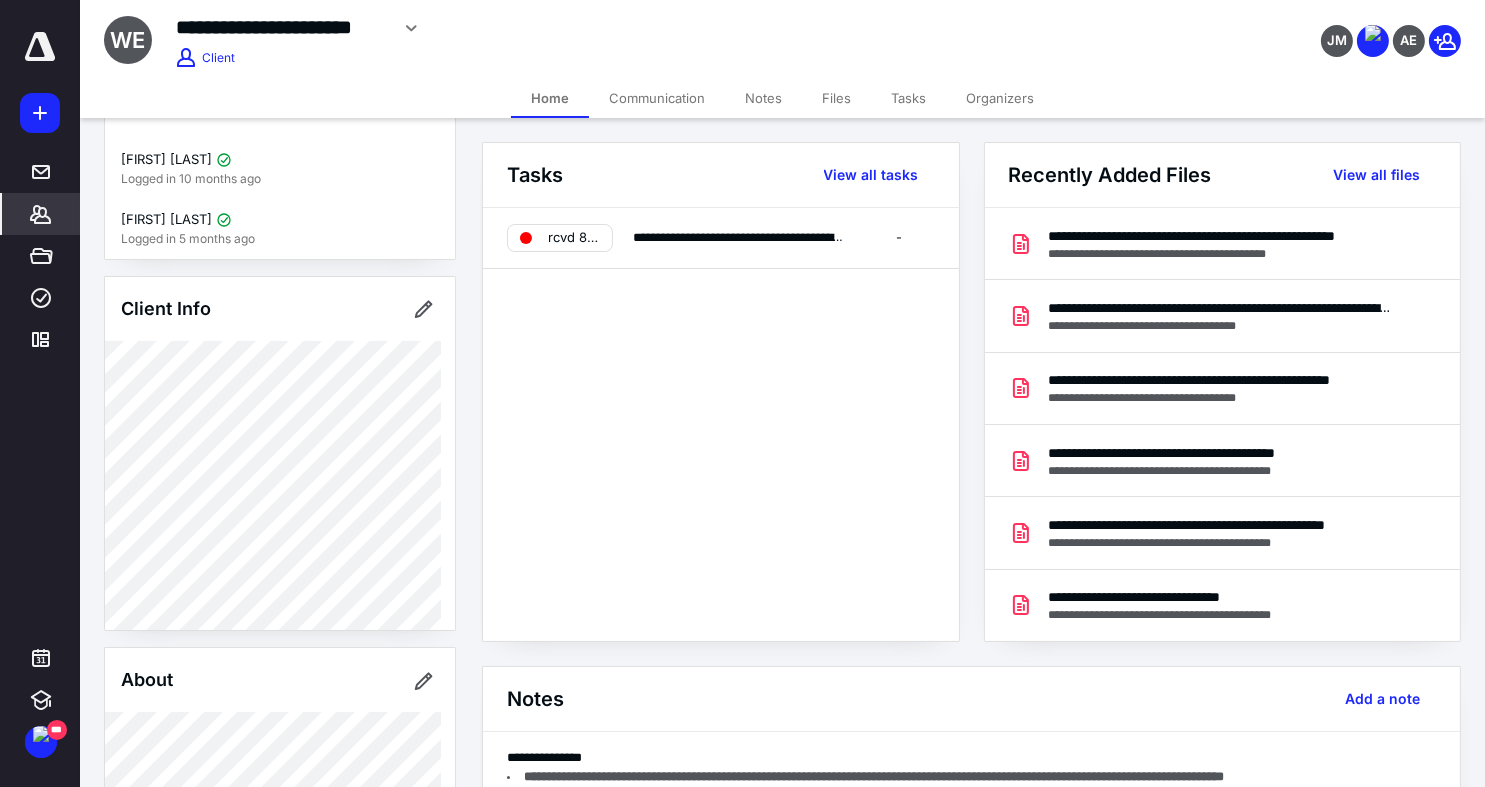 scroll, scrollTop: 100, scrollLeft: 0, axis: vertical 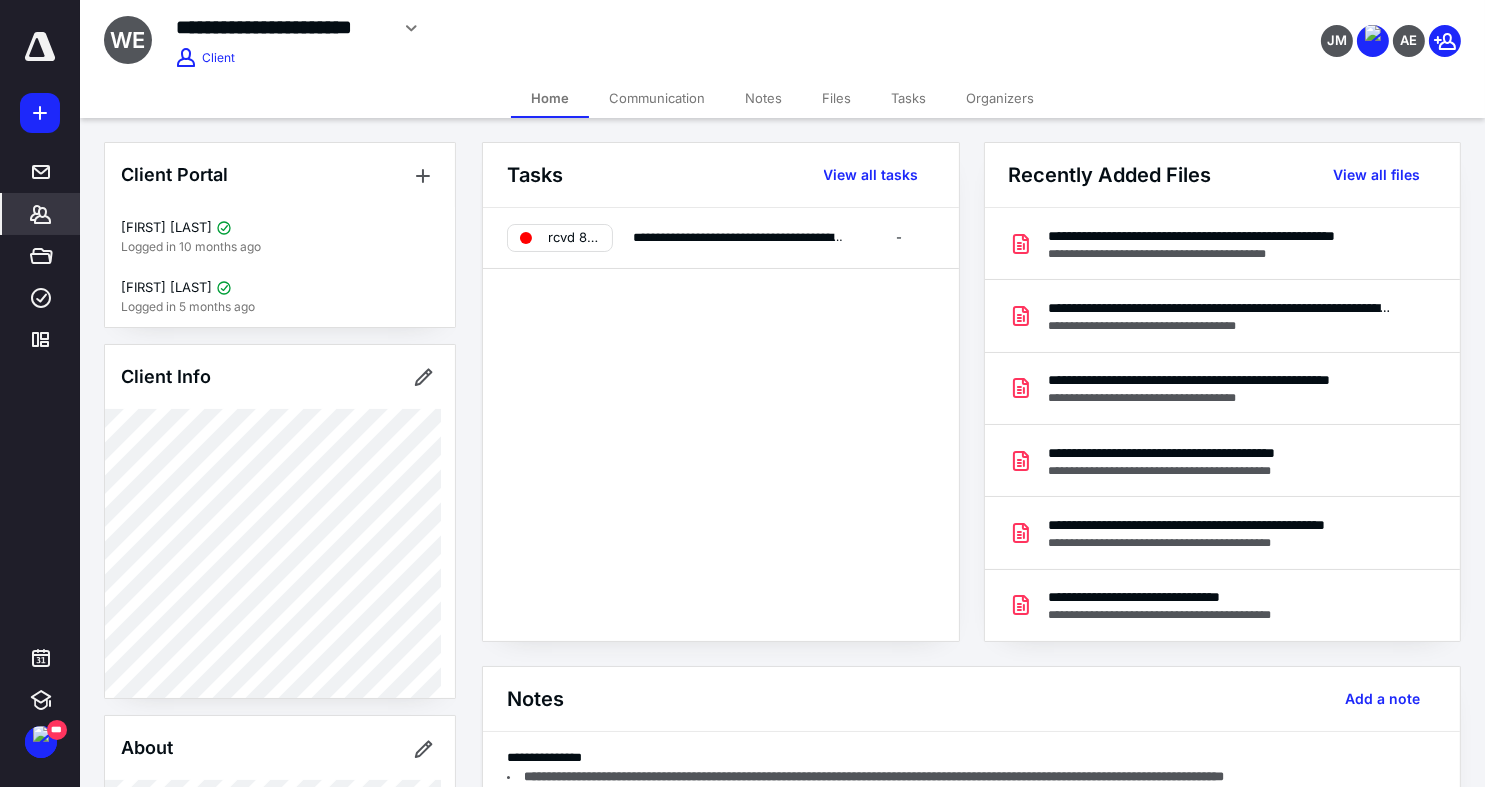 click on "Client Portal [FIRST] [LAST] Logged in 10 months ago [FIRST] [LAST] Logged in 5 months ago Client Info About Spouse Dependents Important clients Integrations Linked clients Tags Manage all tags" at bounding box center (280, 894) 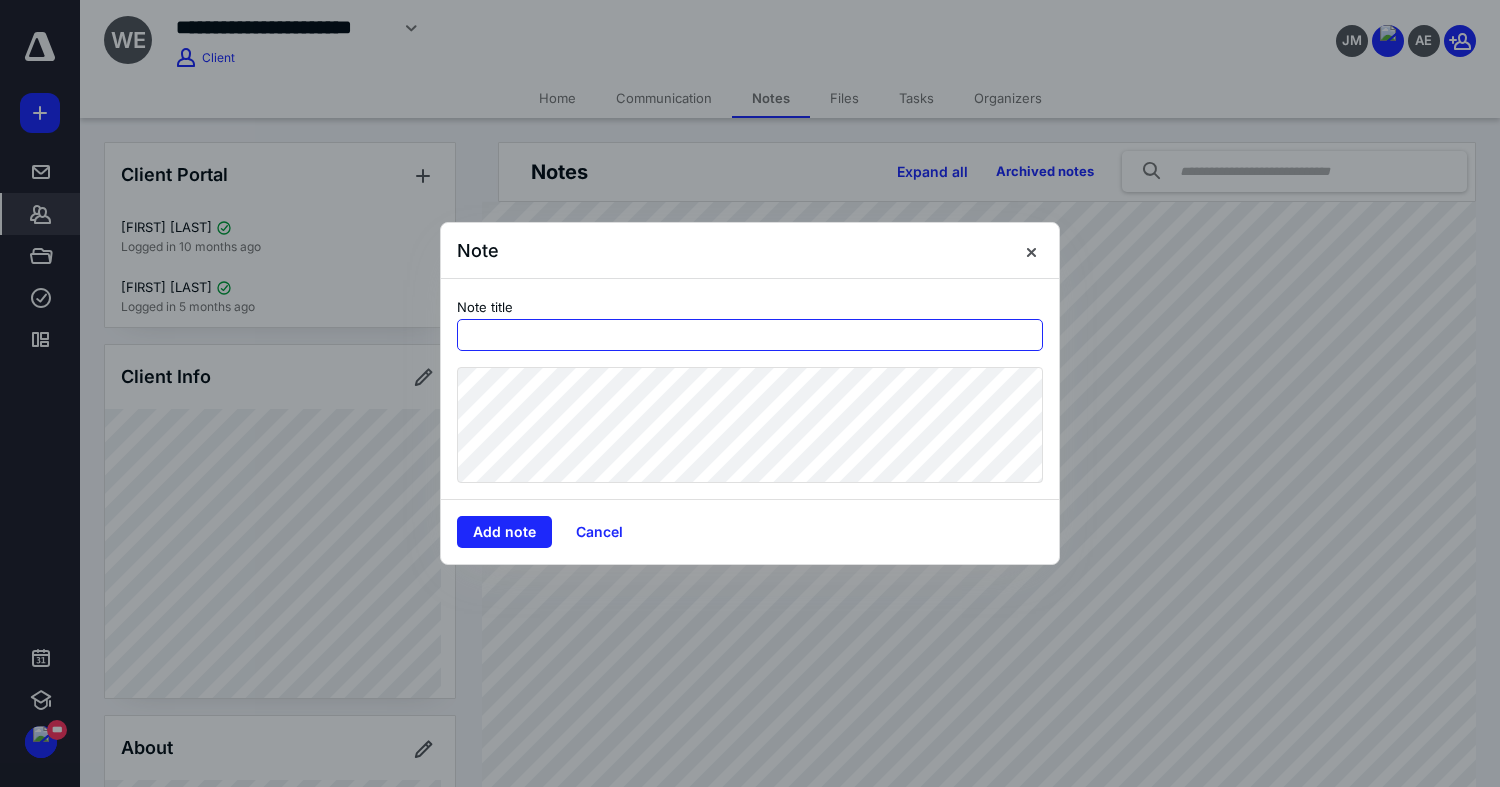click at bounding box center (750, 335) 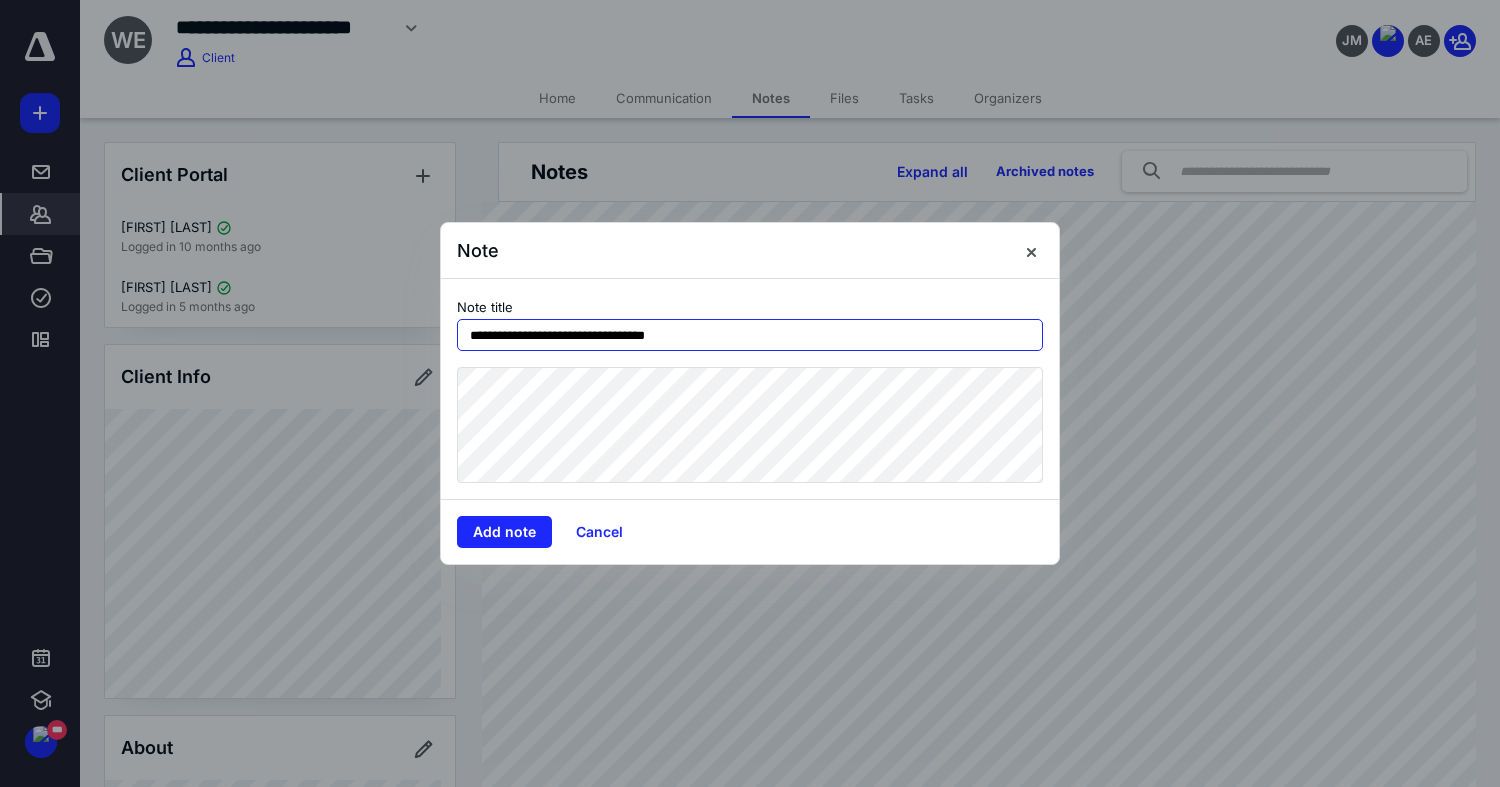 type on "**********" 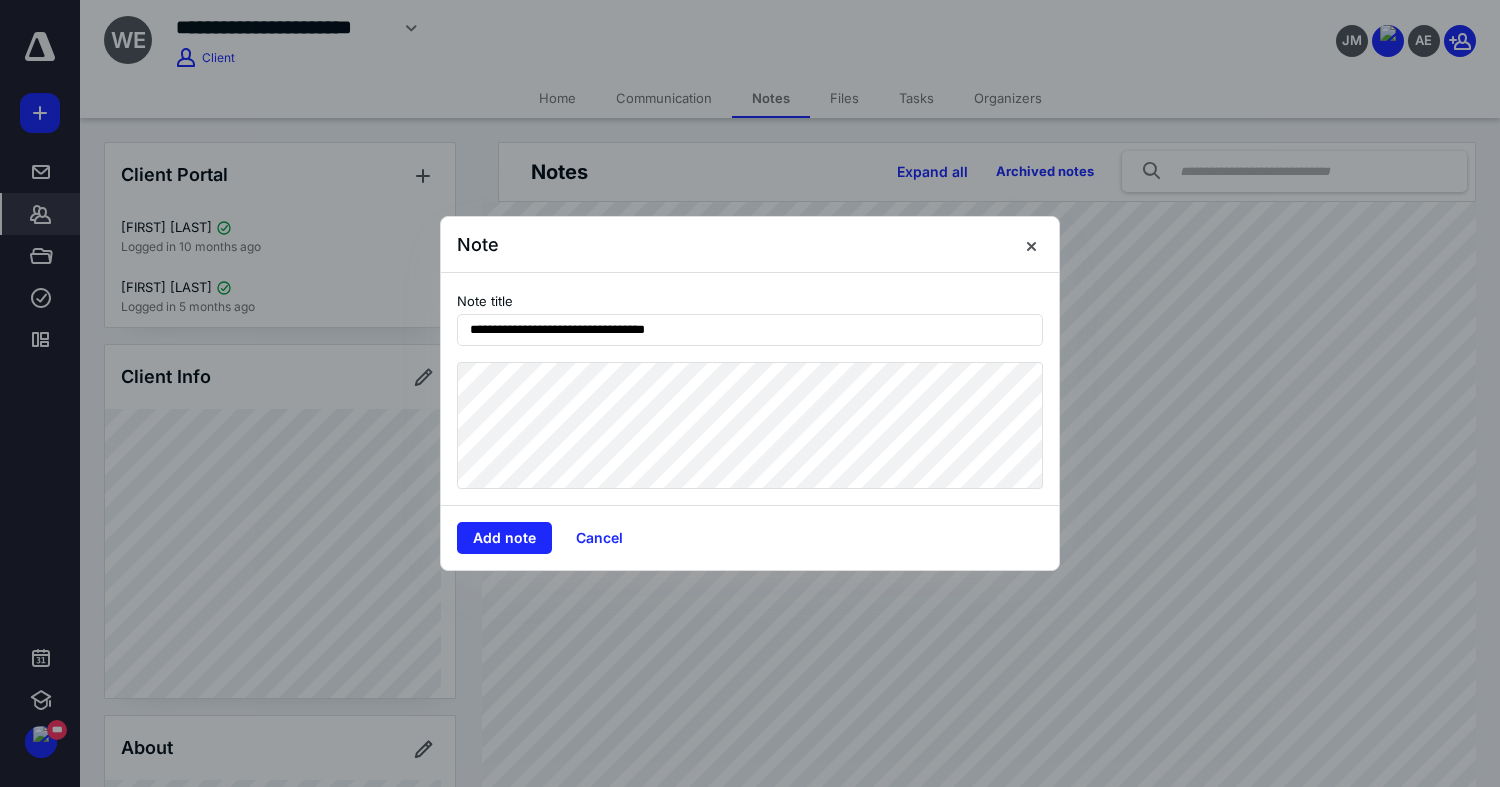 click on "**********" at bounding box center [750, 393] 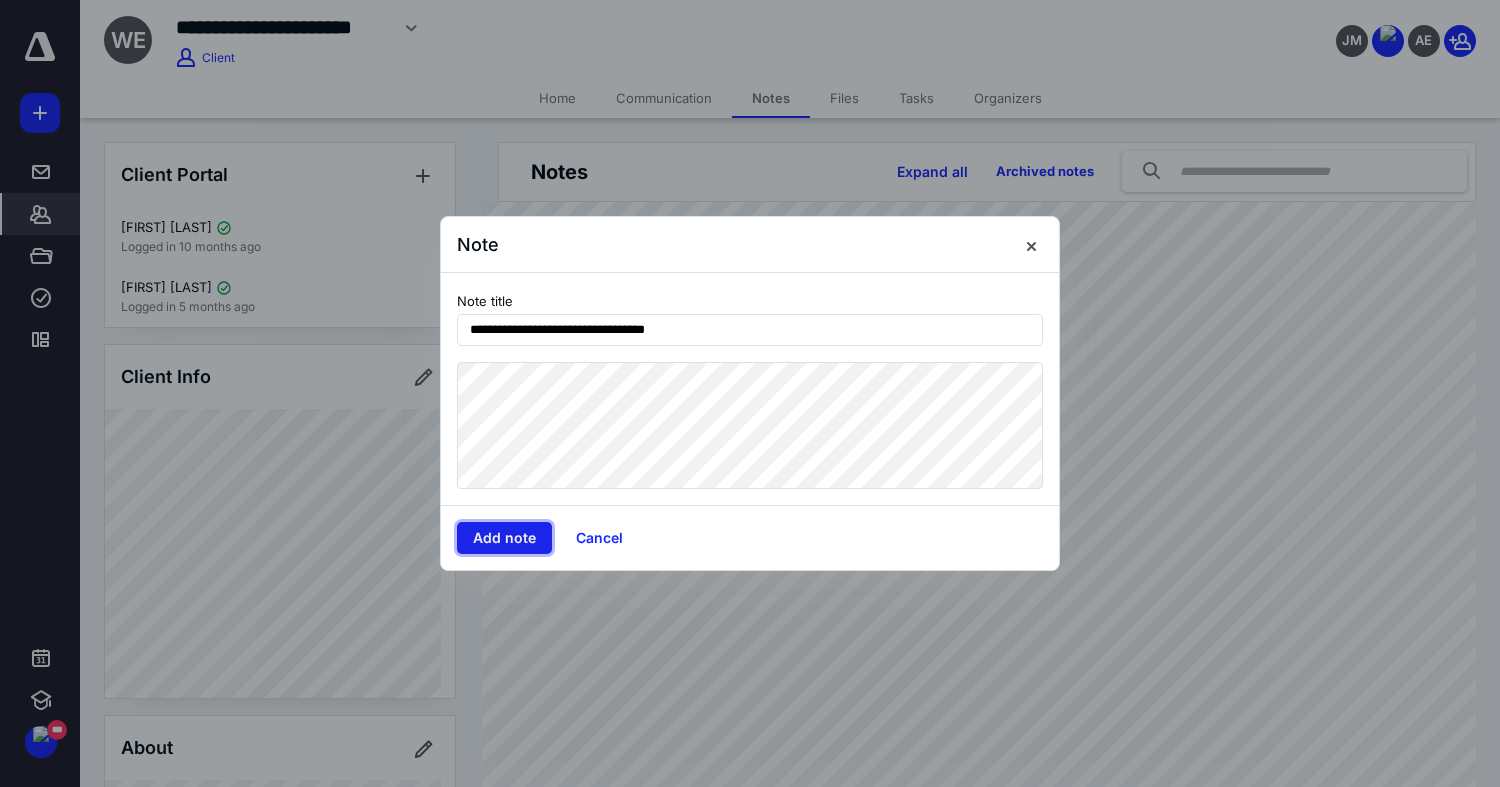 click on "Add note" at bounding box center [504, 538] 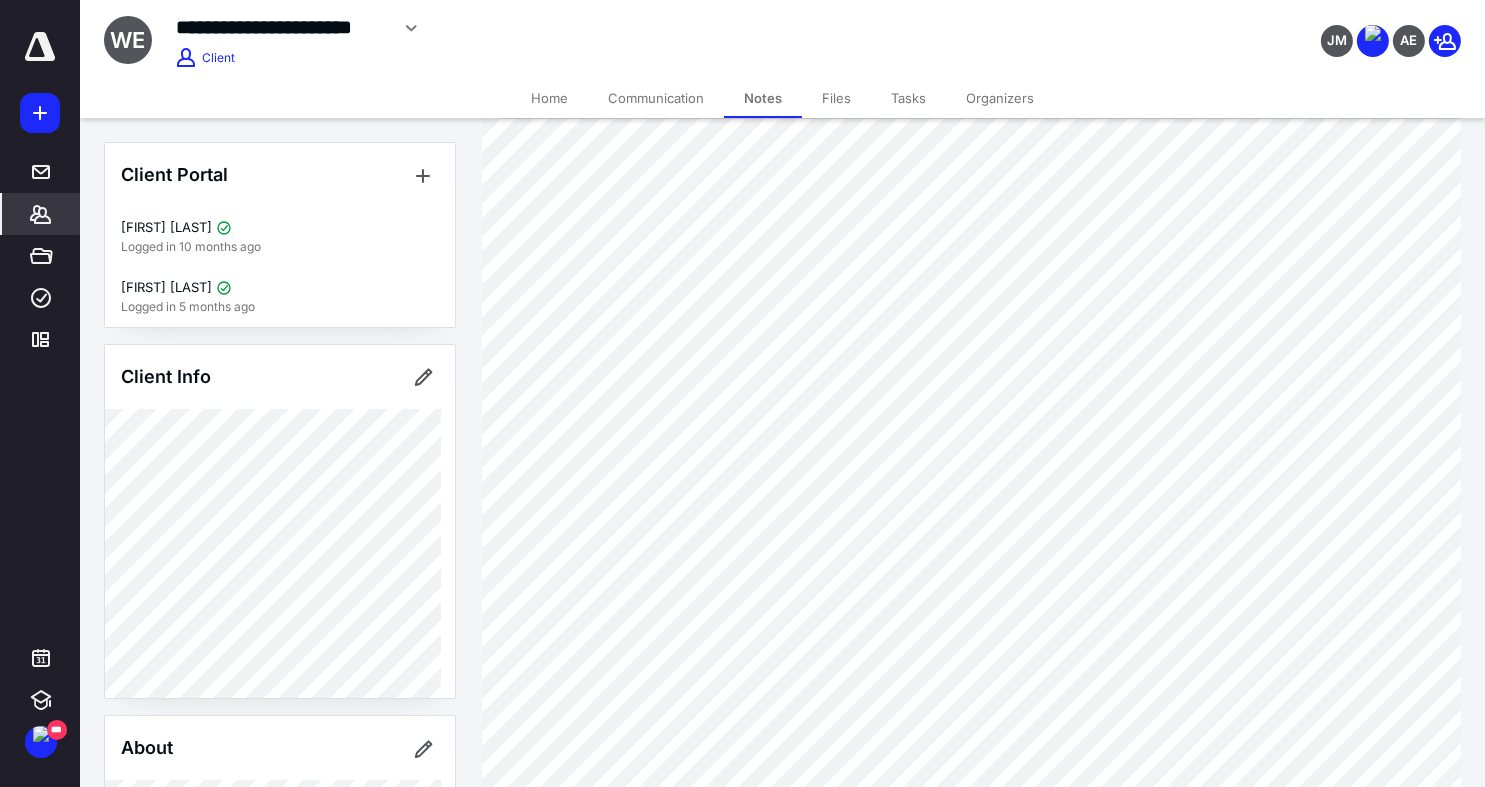 scroll, scrollTop: 0, scrollLeft: 0, axis: both 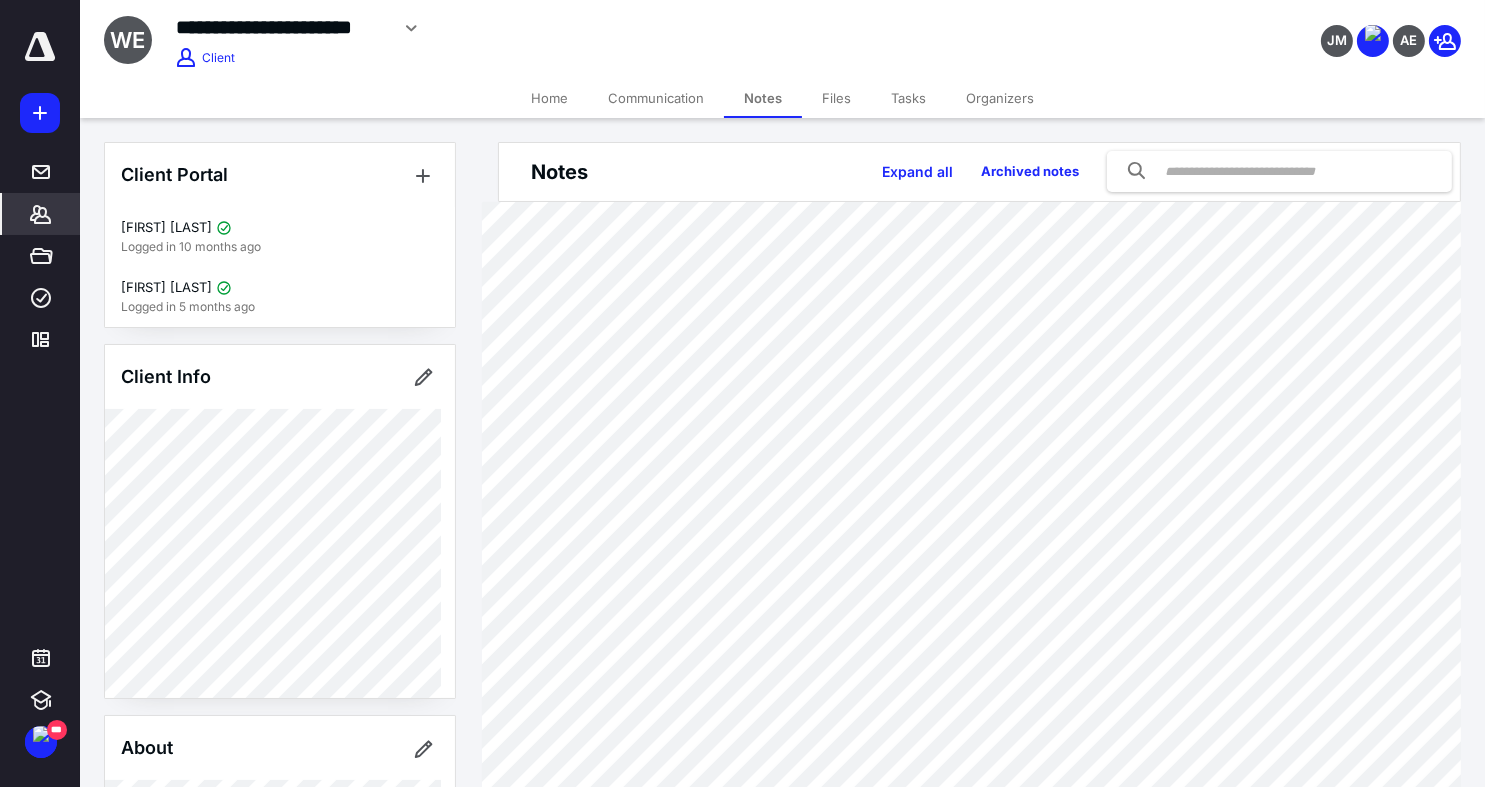 click on "*******" at bounding box center (41, 214) 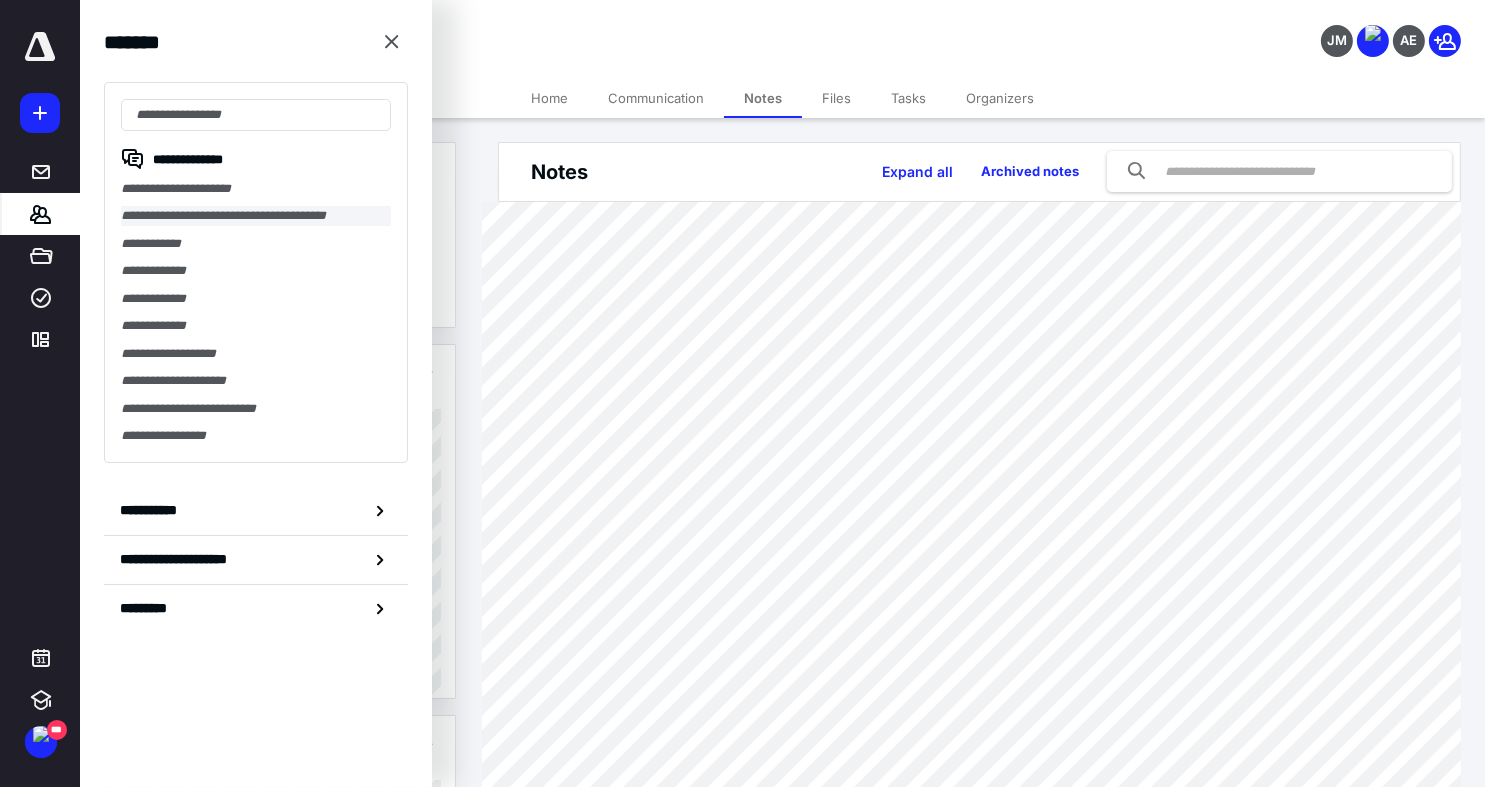 click on "**********" at bounding box center (256, 215) 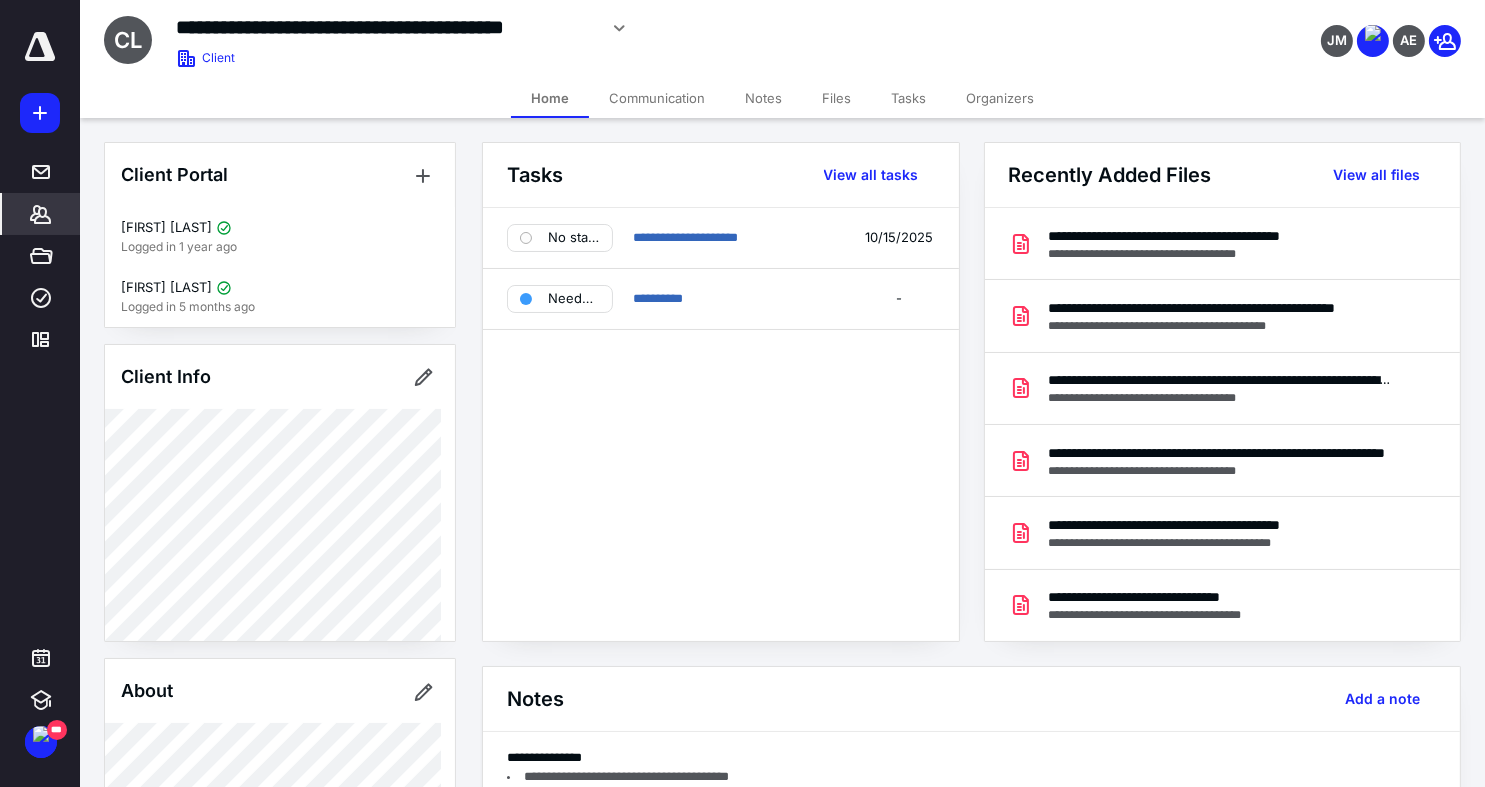 click on "Notes" at bounding box center [763, 98] 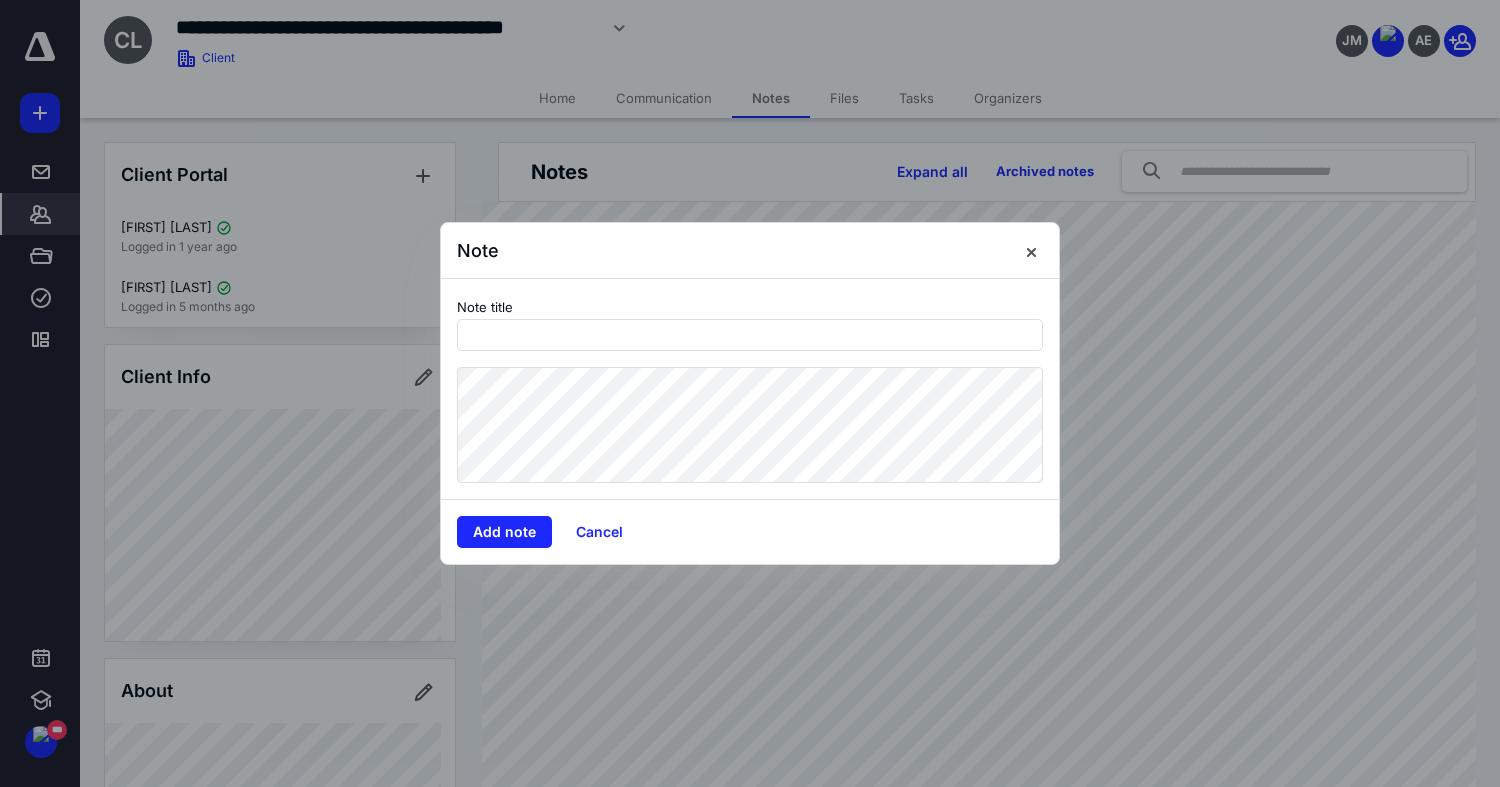 click on "Note title" at bounding box center (750, 389) 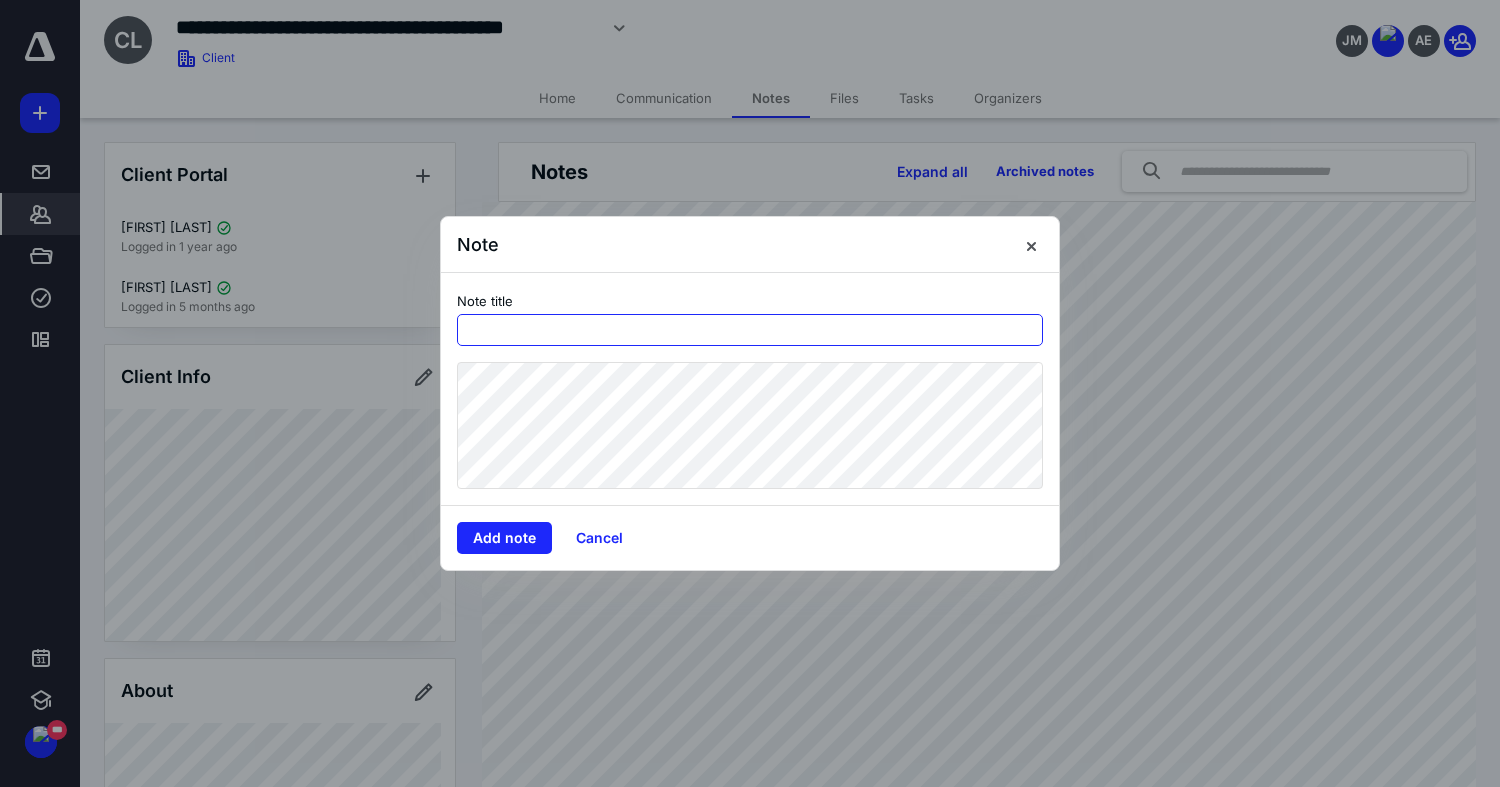 click at bounding box center [750, 330] 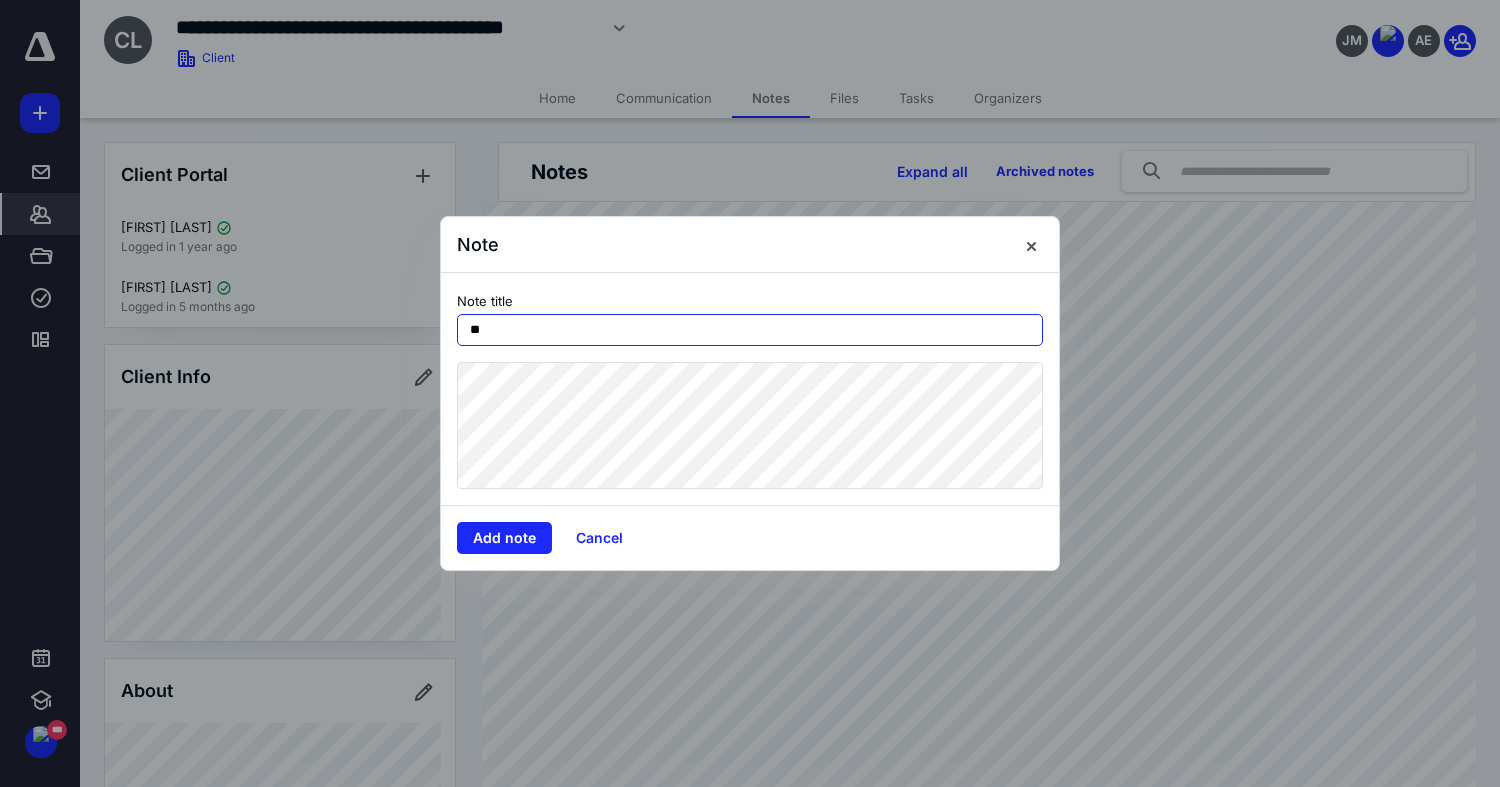 type on "*" 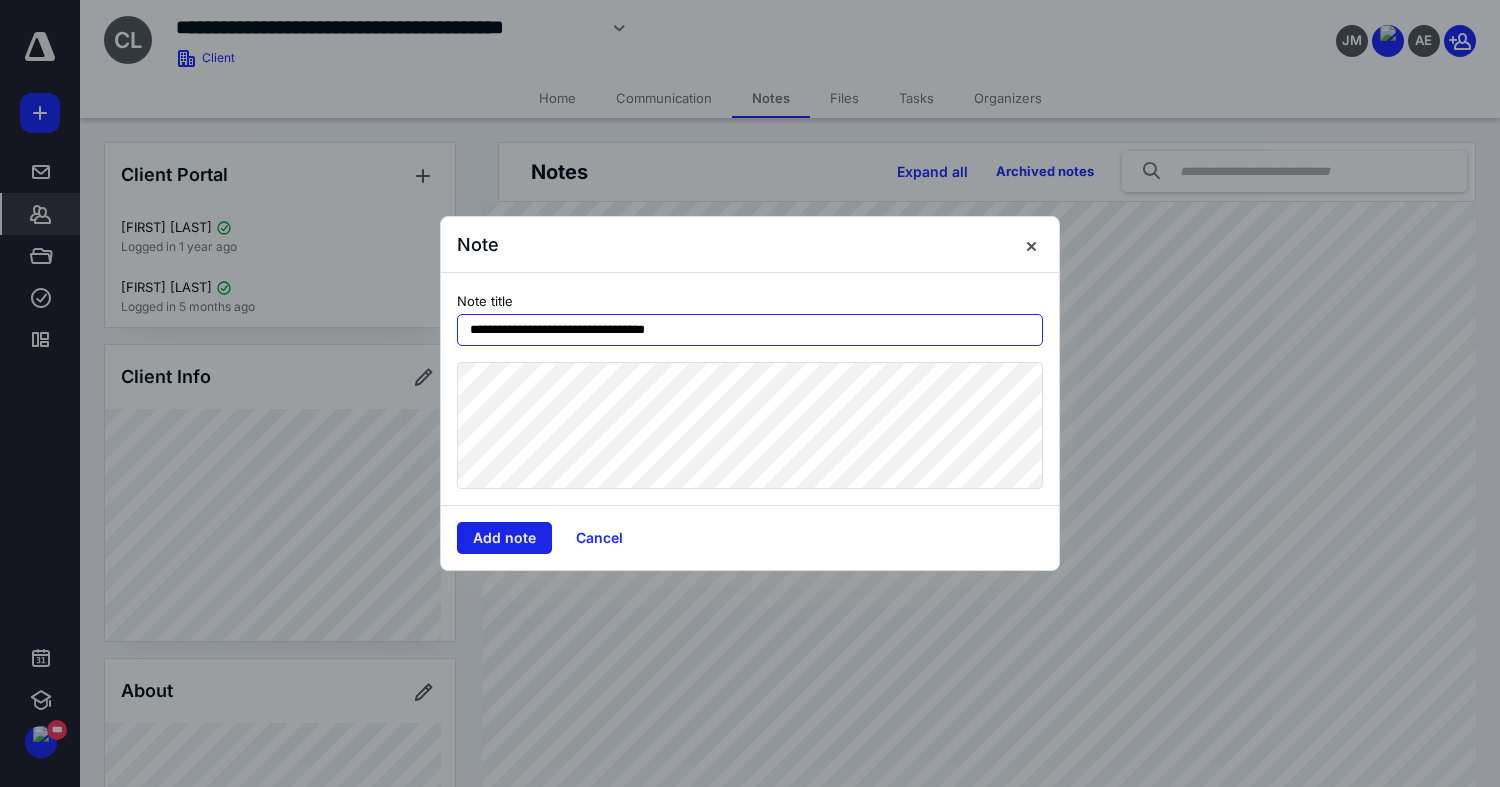 type on "**********" 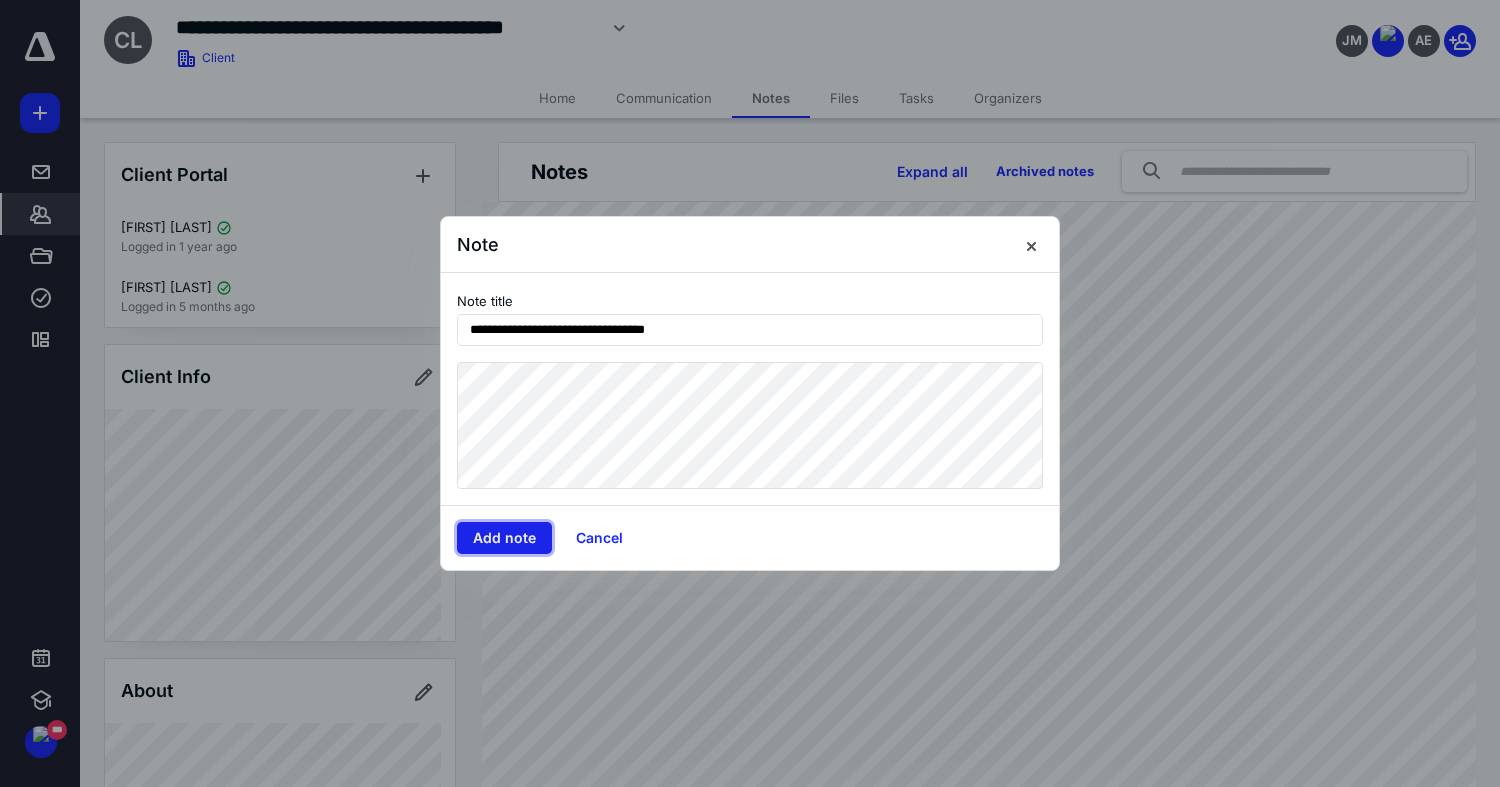 click on "Add note" at bounding box center [504, 538] 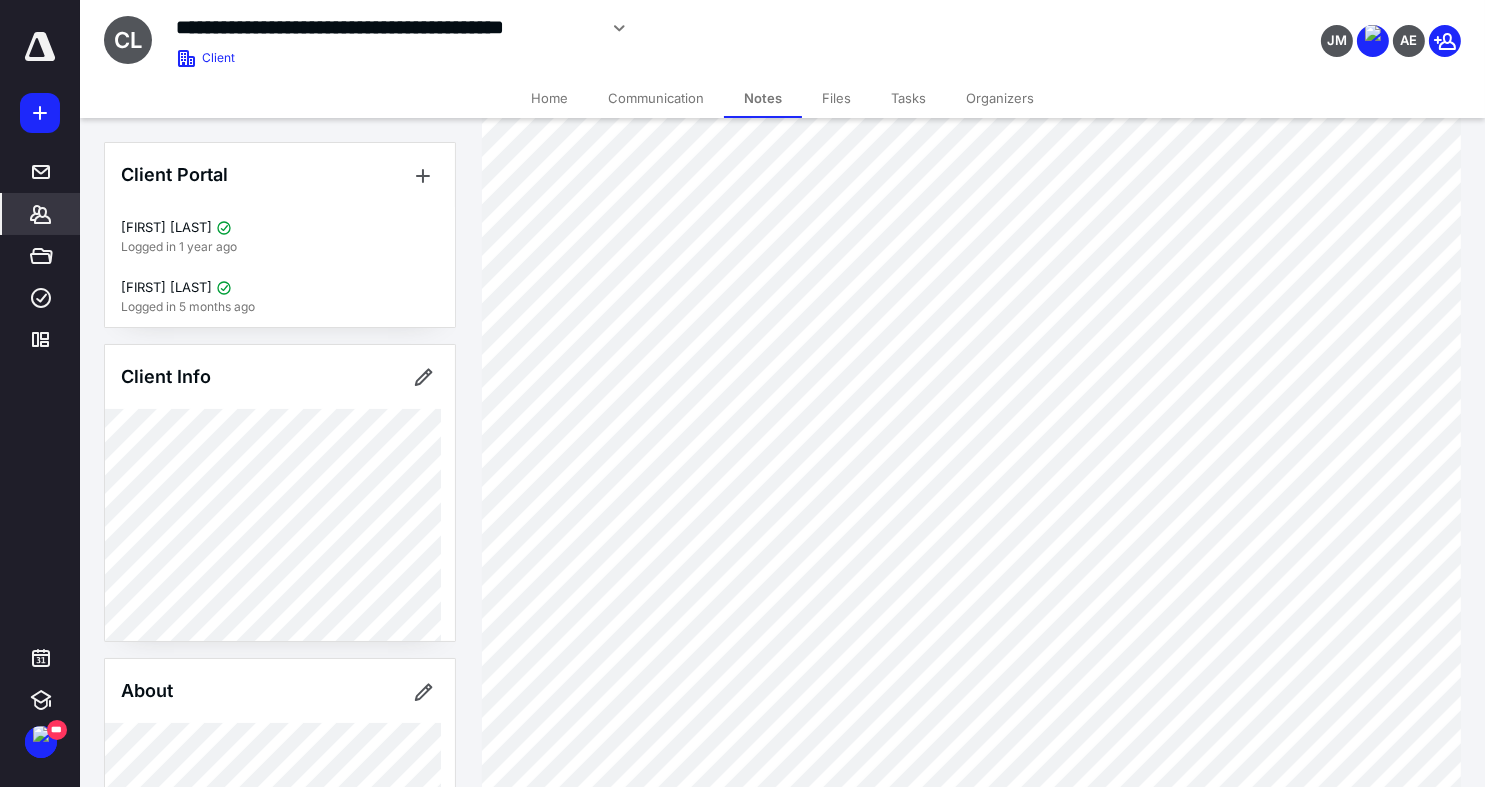 scroll, scrollTop: 420, scrollLeft: 0, axis: vertical 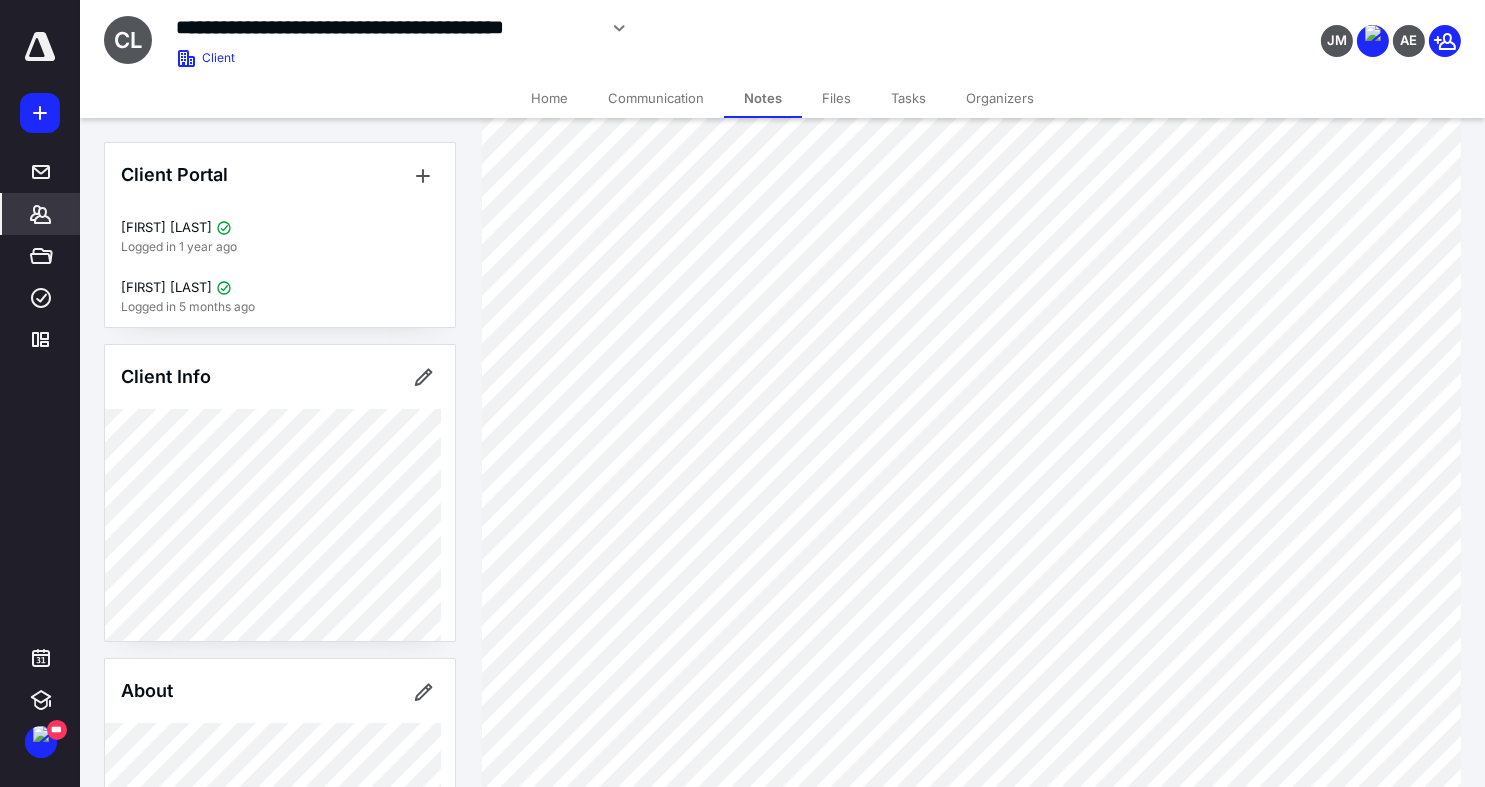 click 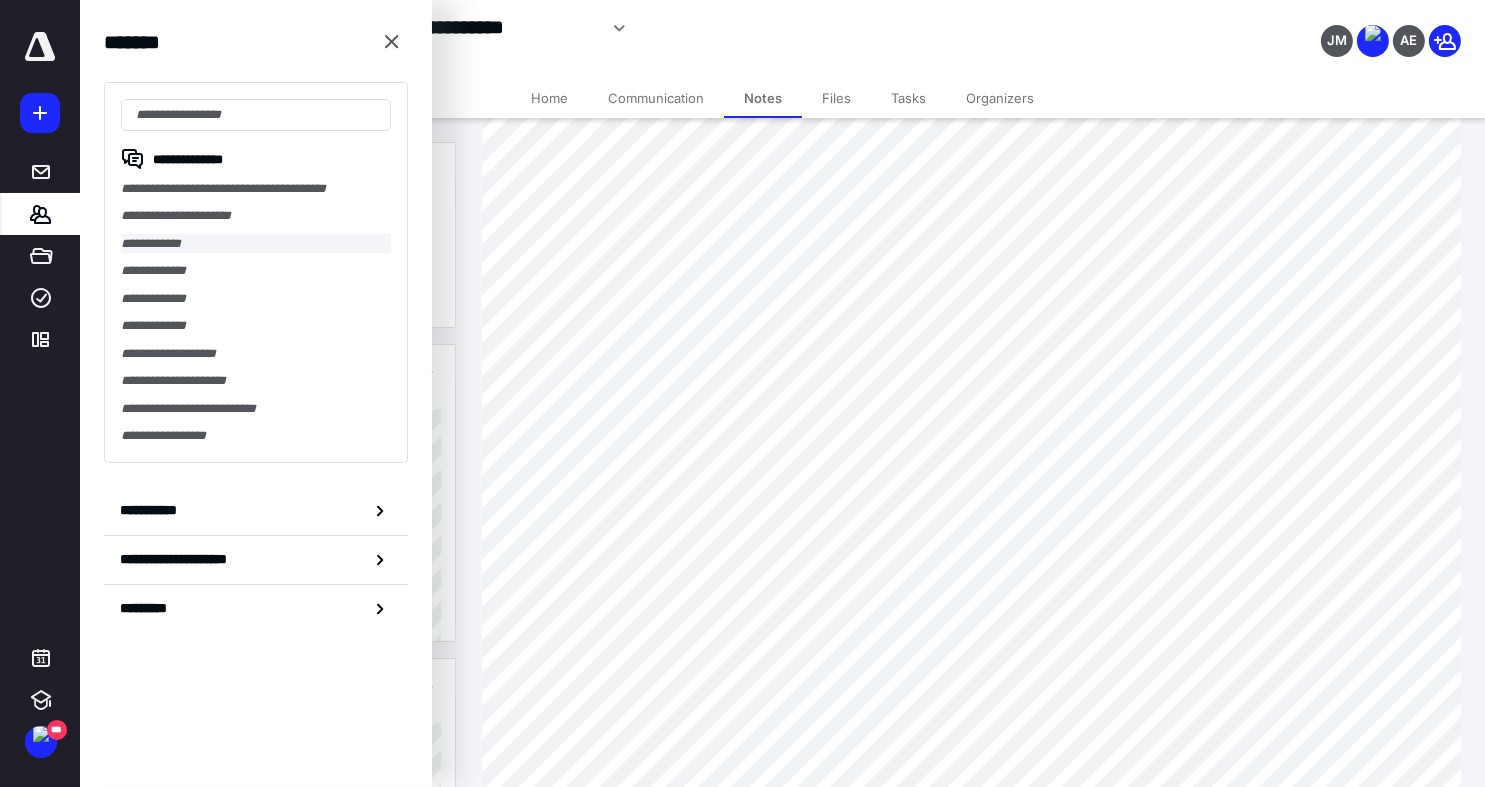 click on "**********" at bounding box center (256, 243) 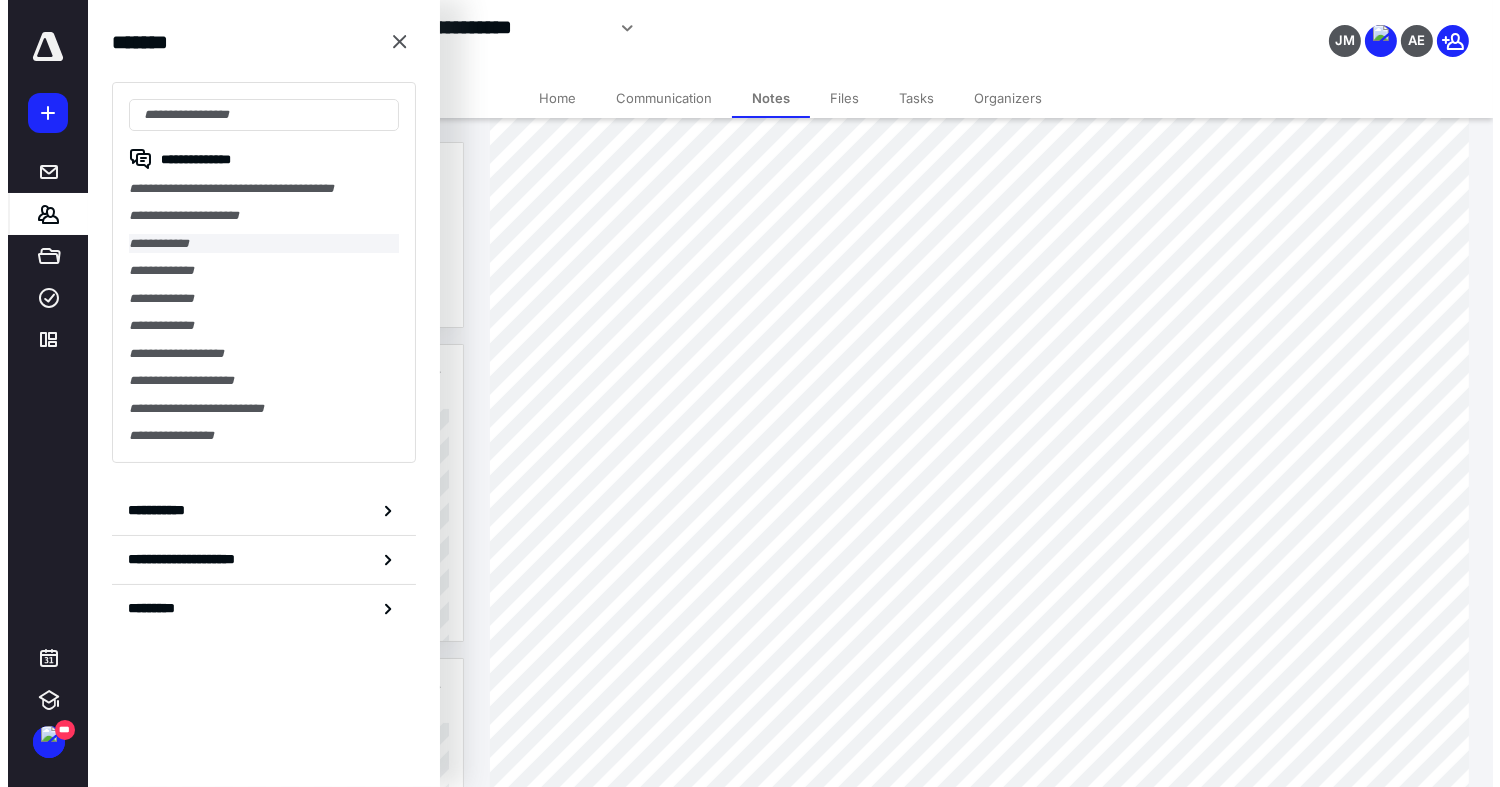 scroll, scrollTop: 0, scrollLeft: 0, axis: both 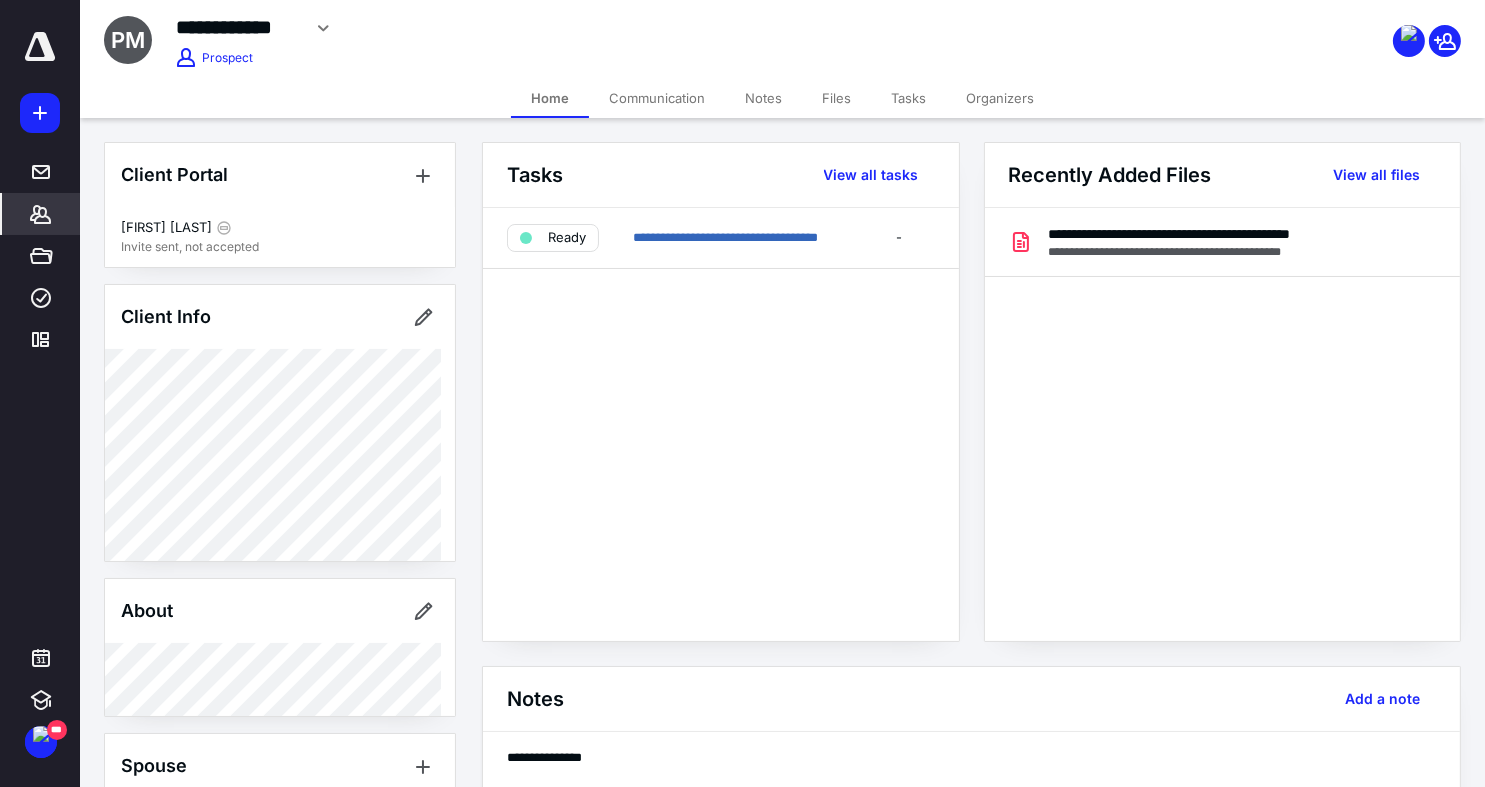 click on "Files" at bounding box center [836, 98] 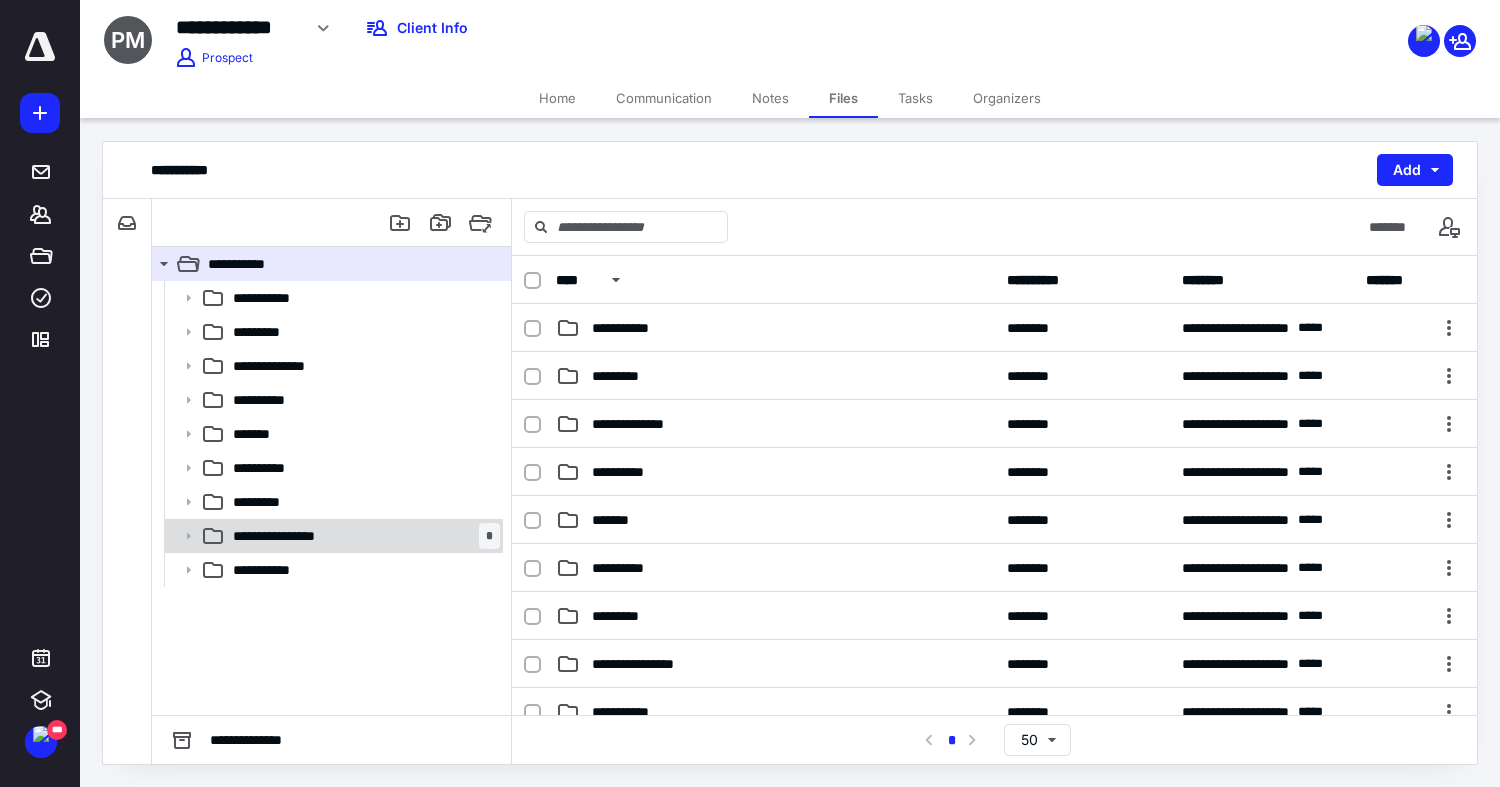 click on "**********" at bounding box center [362, 536] 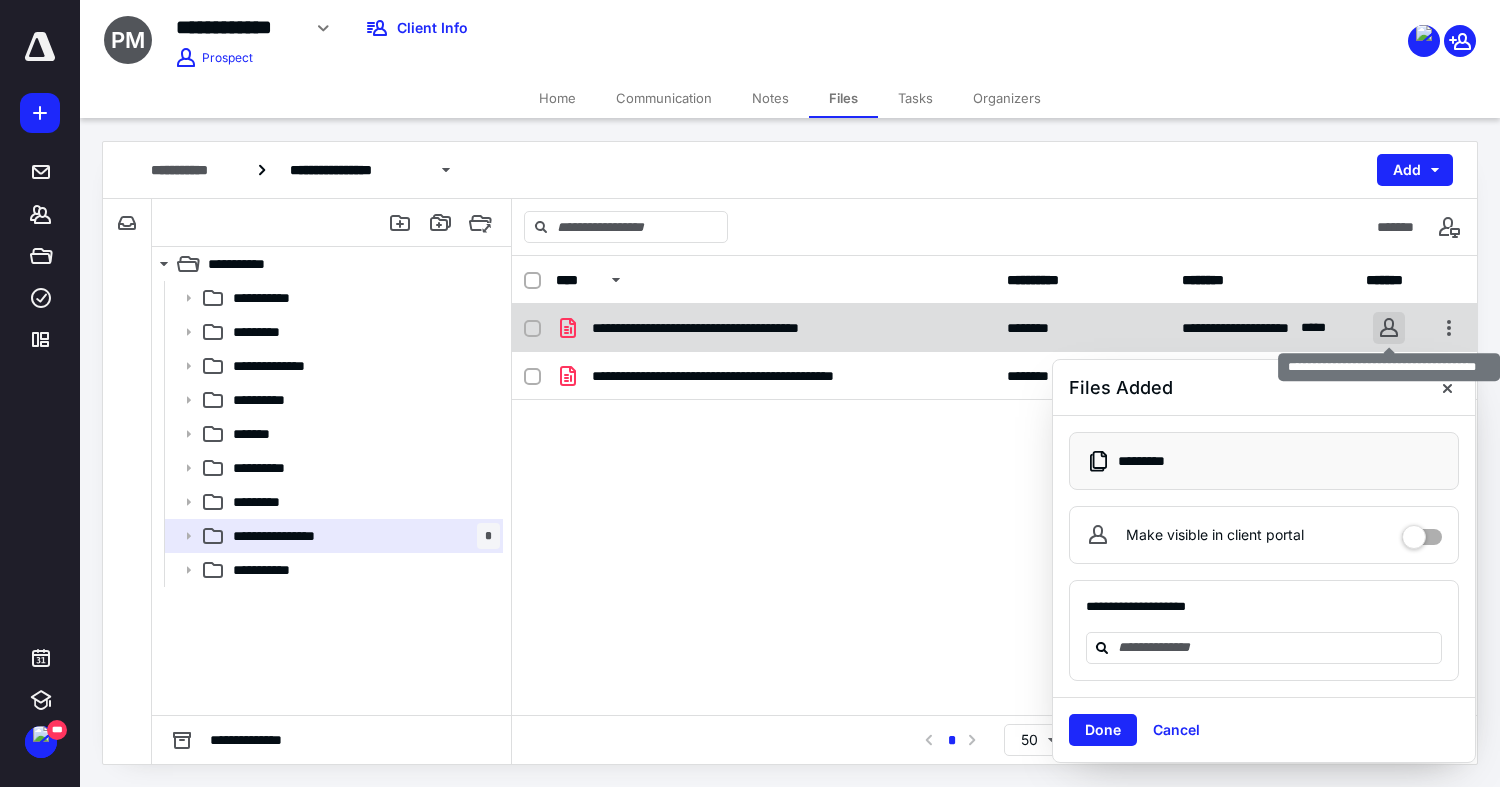 drag, startPoint x: 1378, startPoint y: 327, endPoint x: 1386, endPoint y: 334, distance: 10.630146 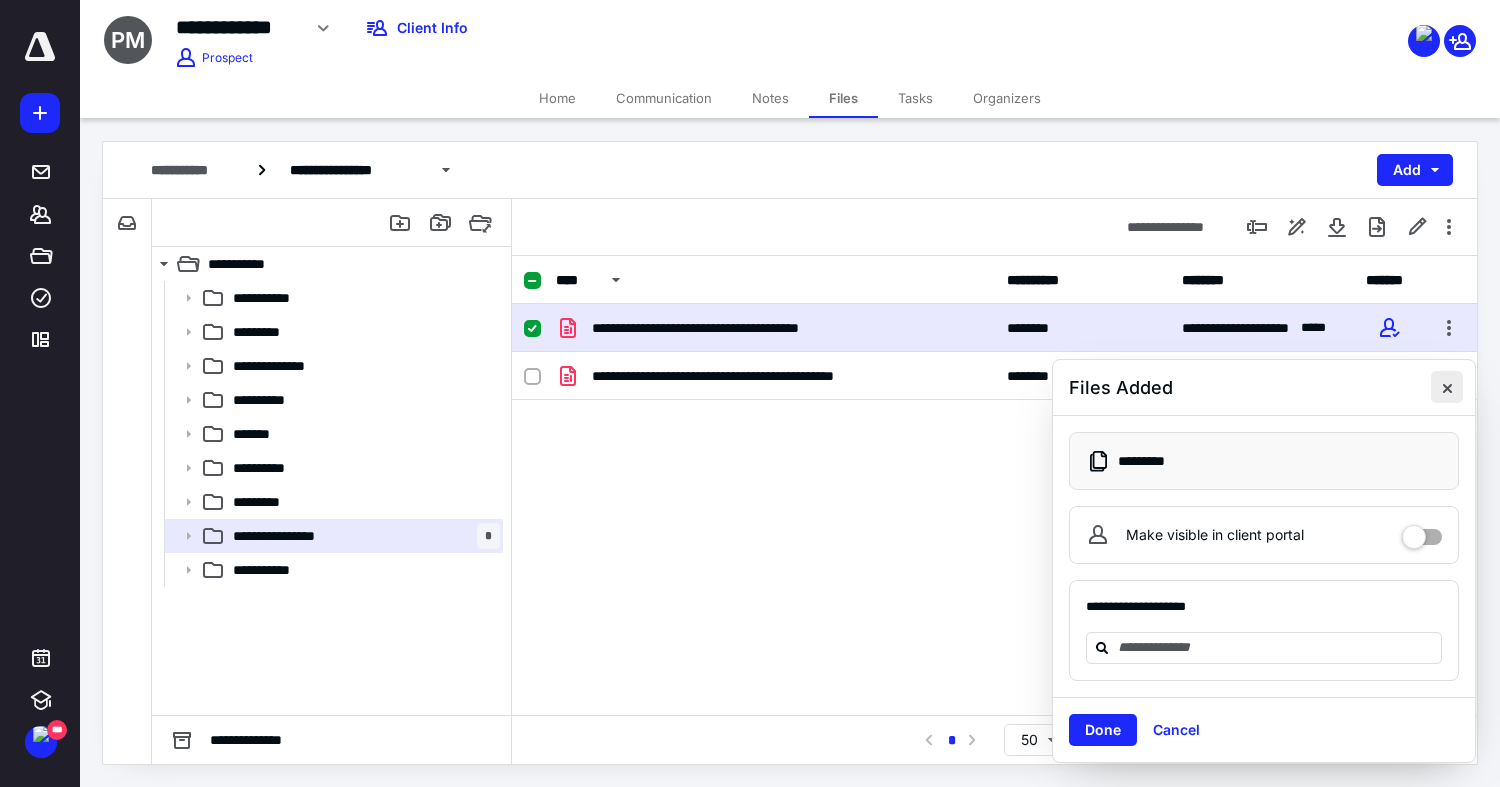 click at bounding box center [1447, 387] 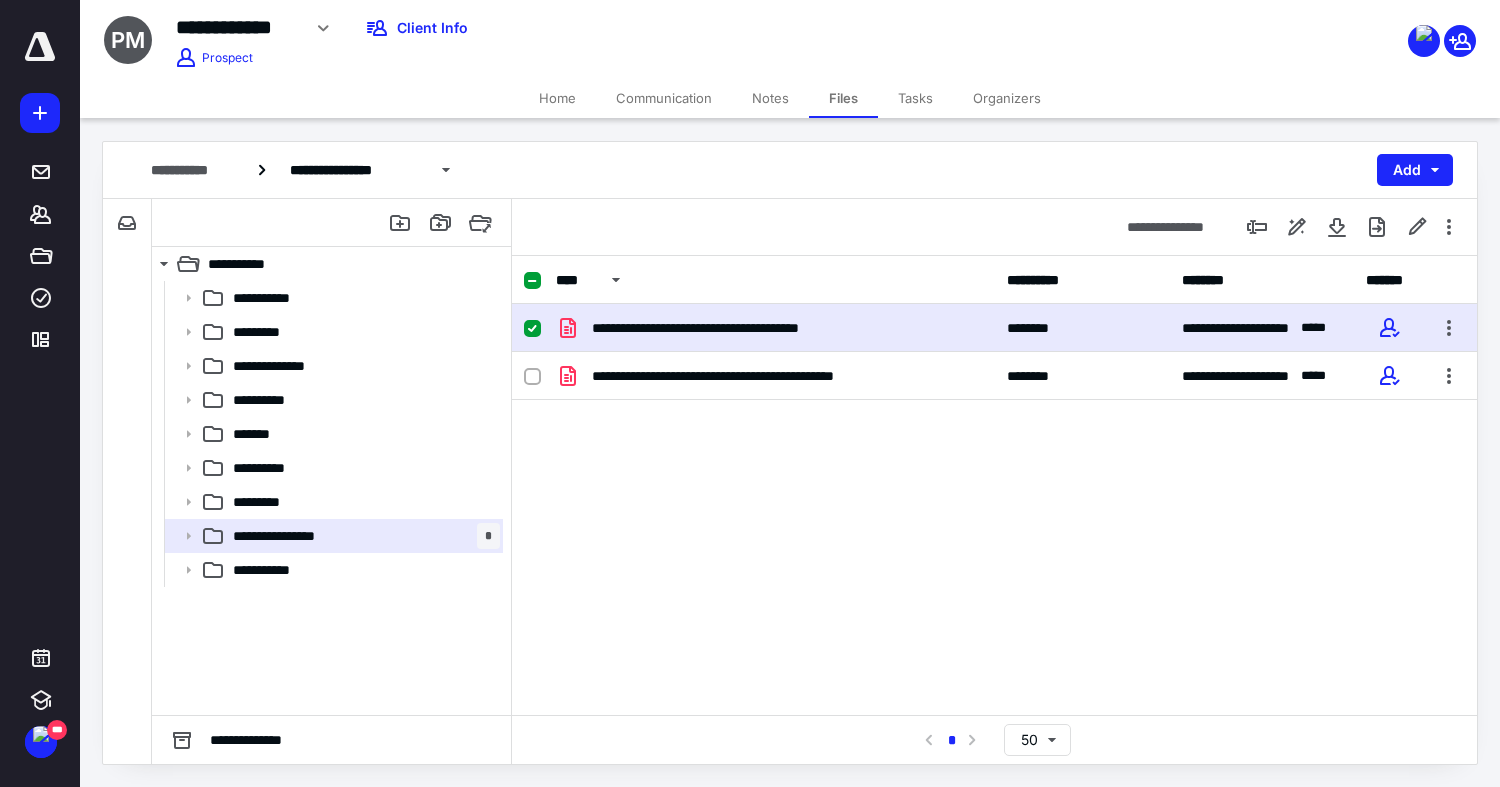 click on "**********" at bounding box center [994, 485] 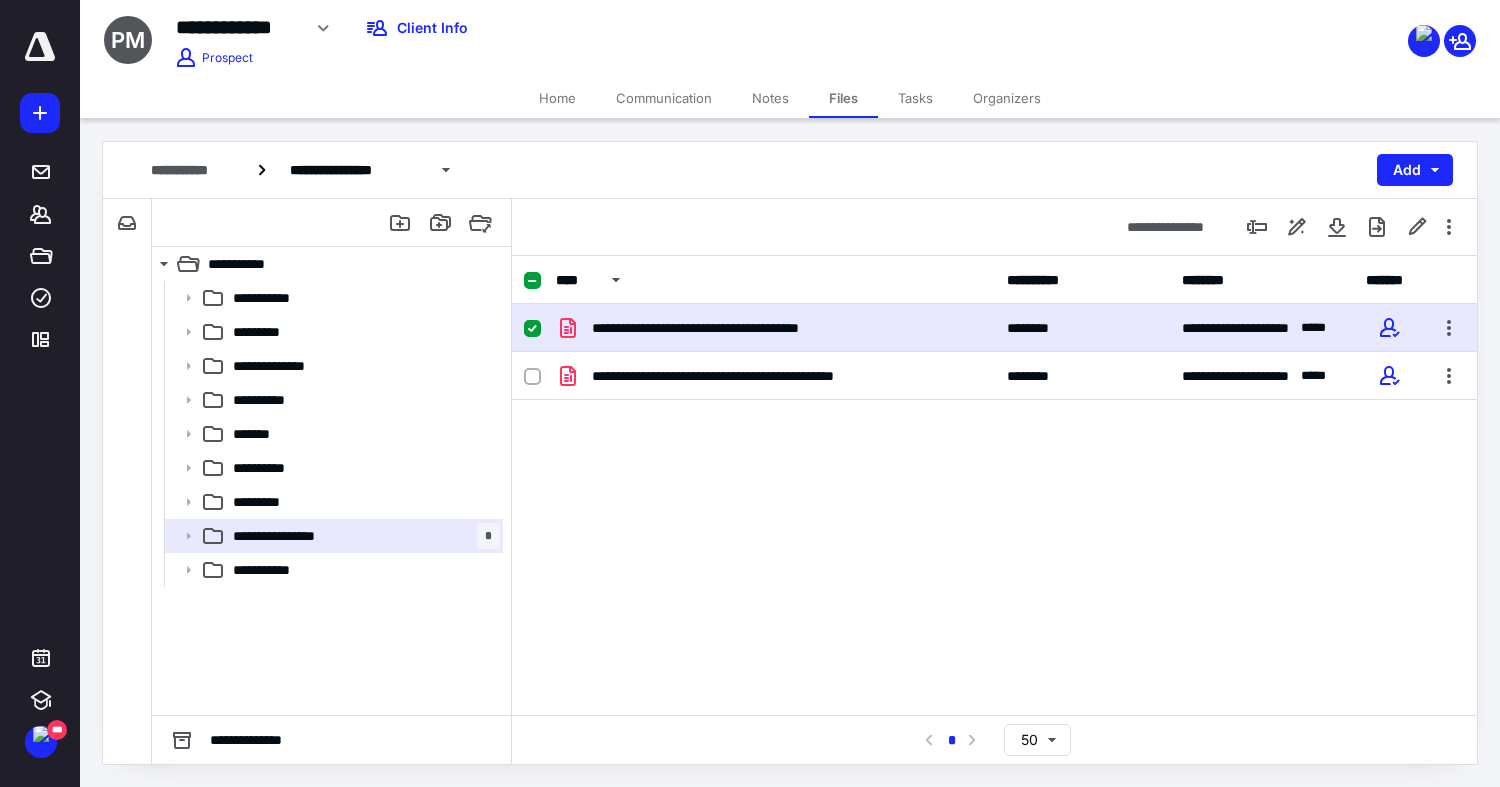 drag, startPoint x: 51, startPoint y: 389, endPoint x: 677, endPoint y: 591, distance: 657.7842 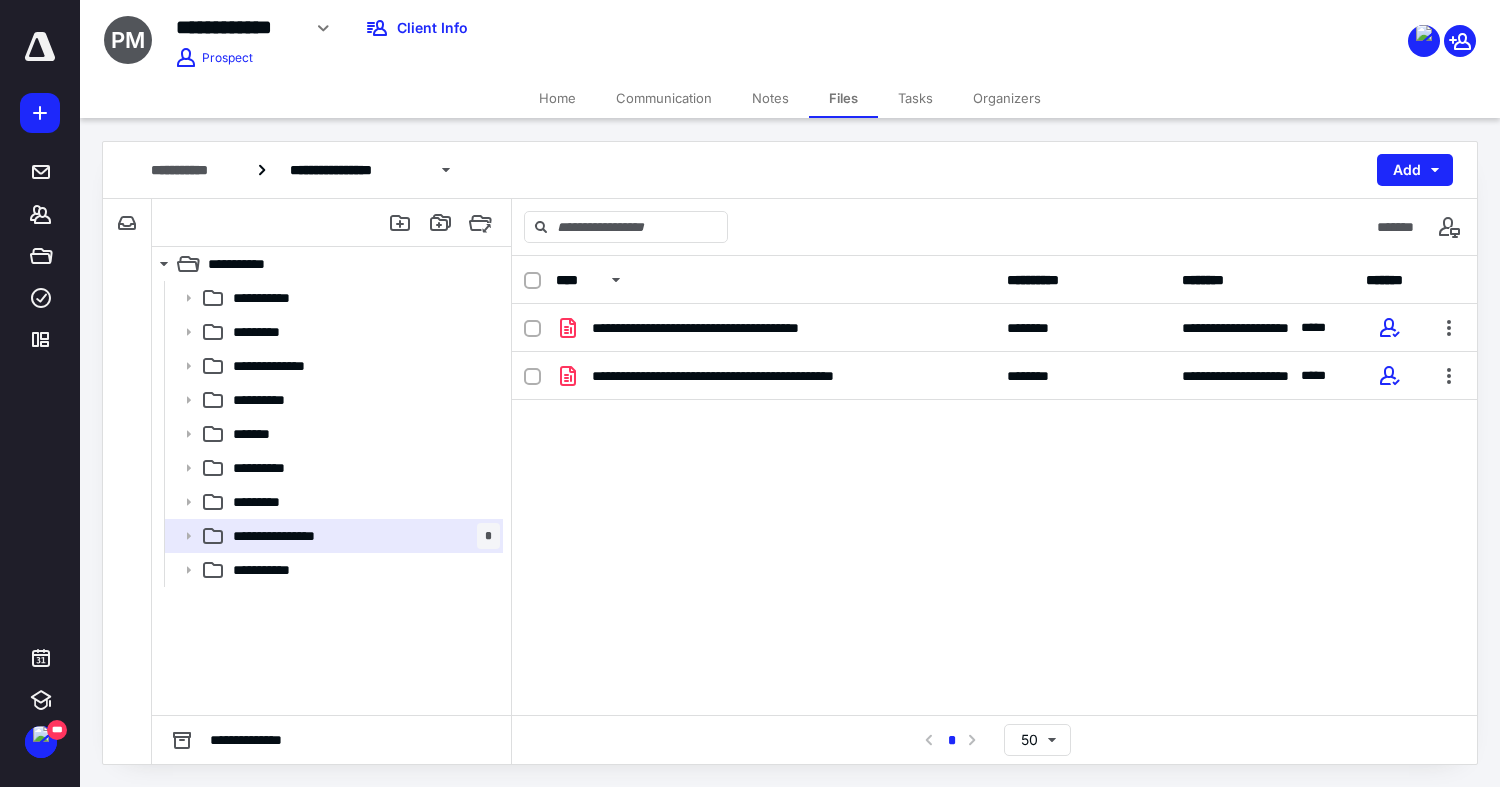 click on "**********" at bounding box center (994, 454) 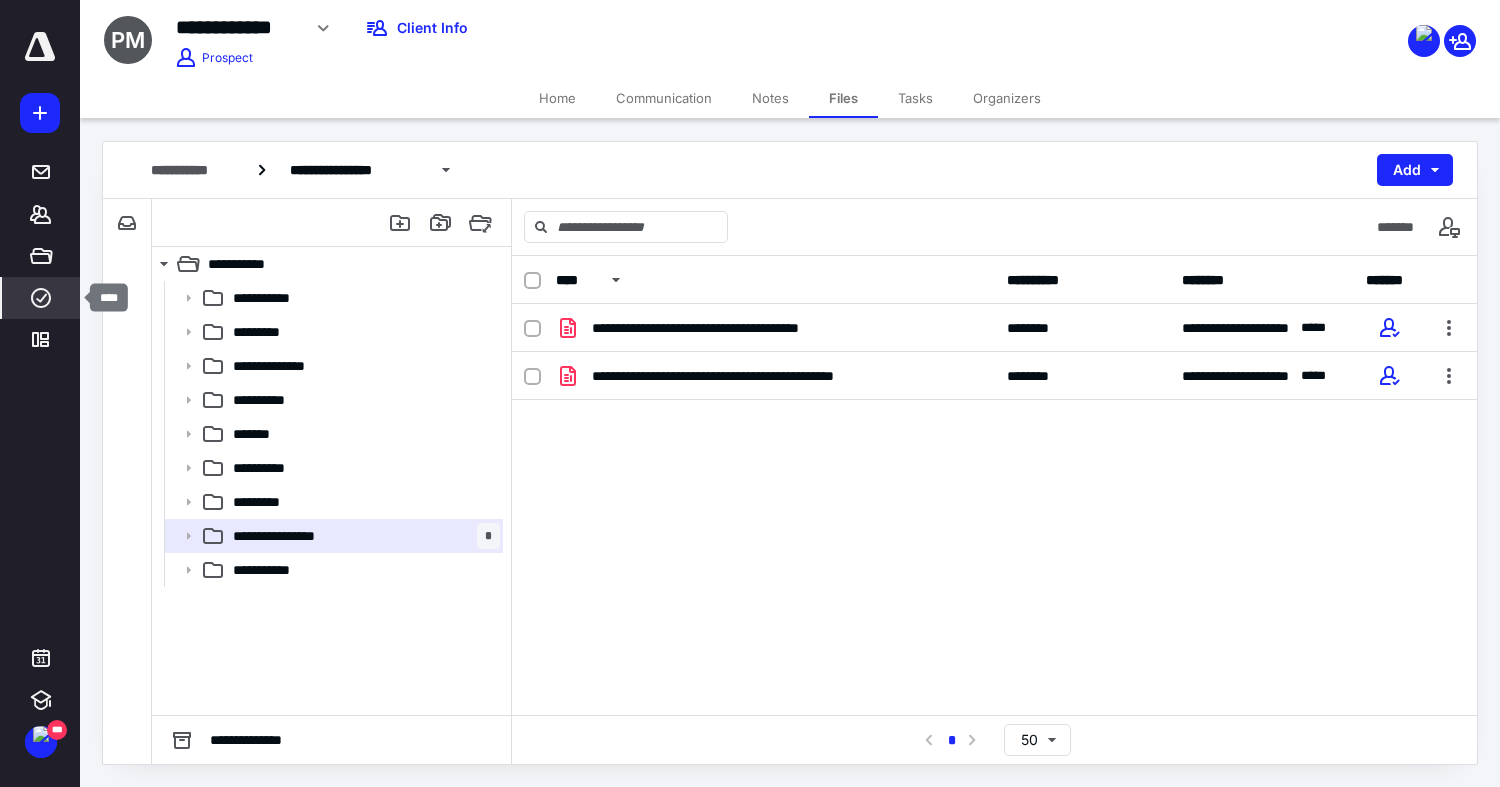 click 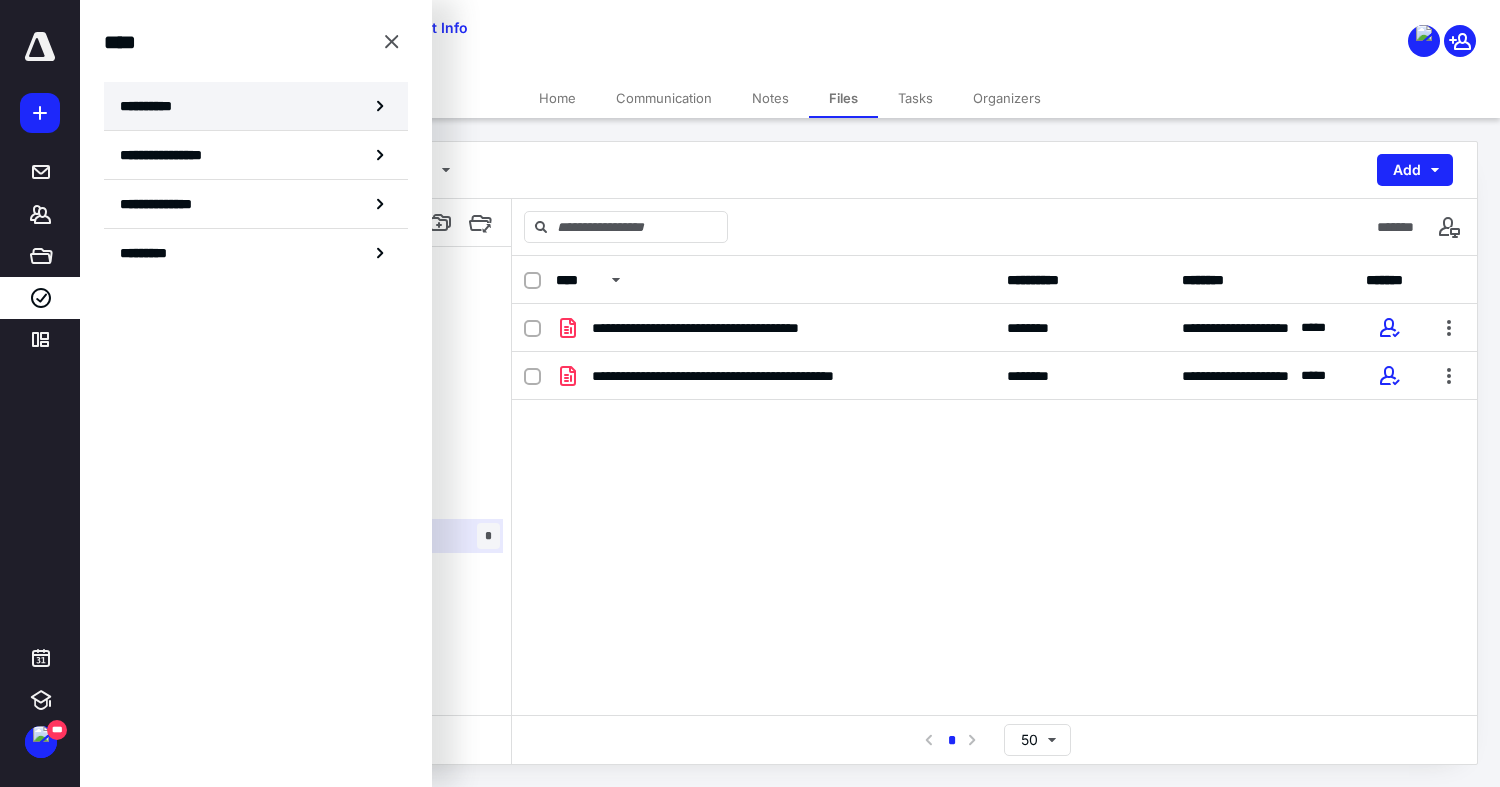 click on "**********" at bounding box center (256, 106) 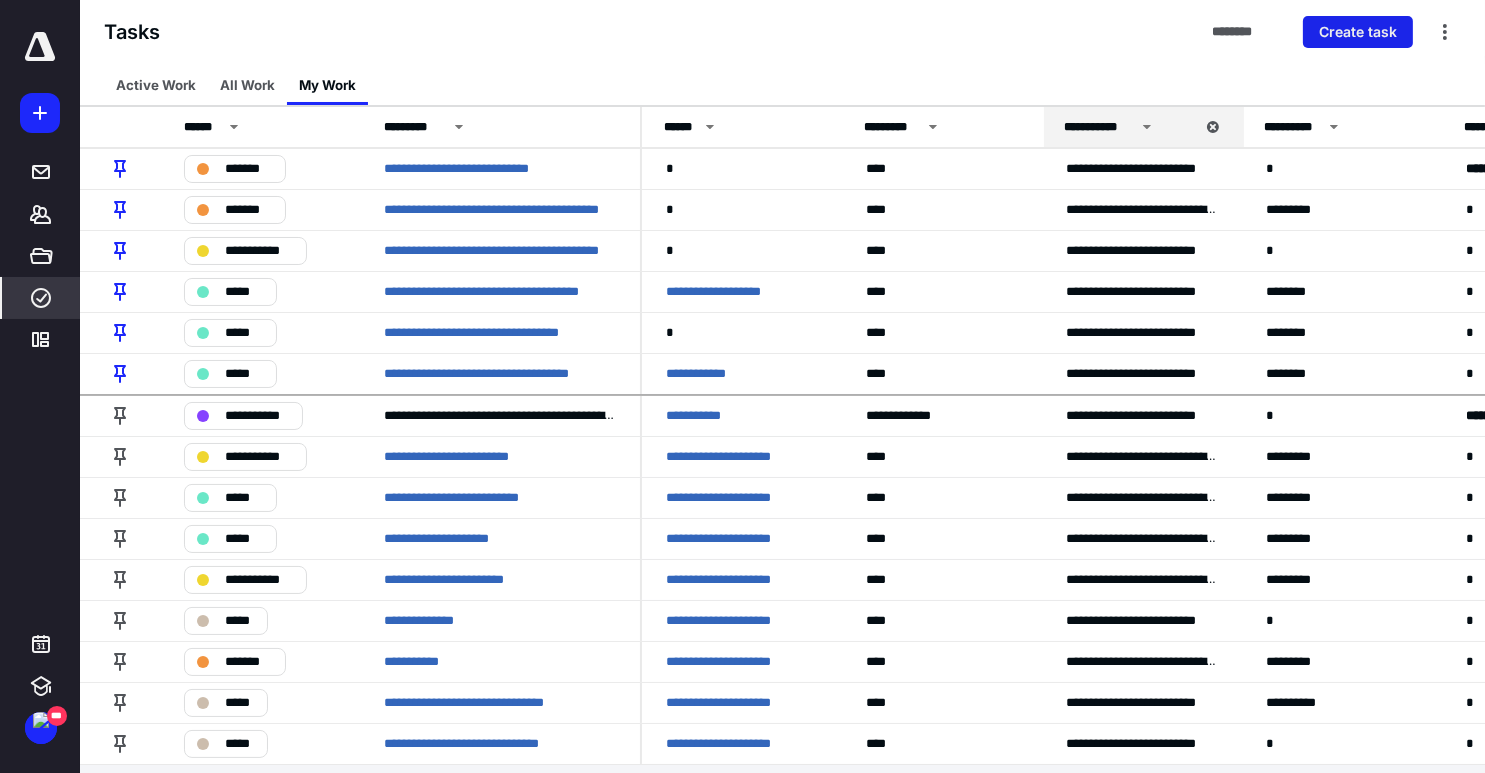 click on "Create task" at bounding box center [1358, 32] 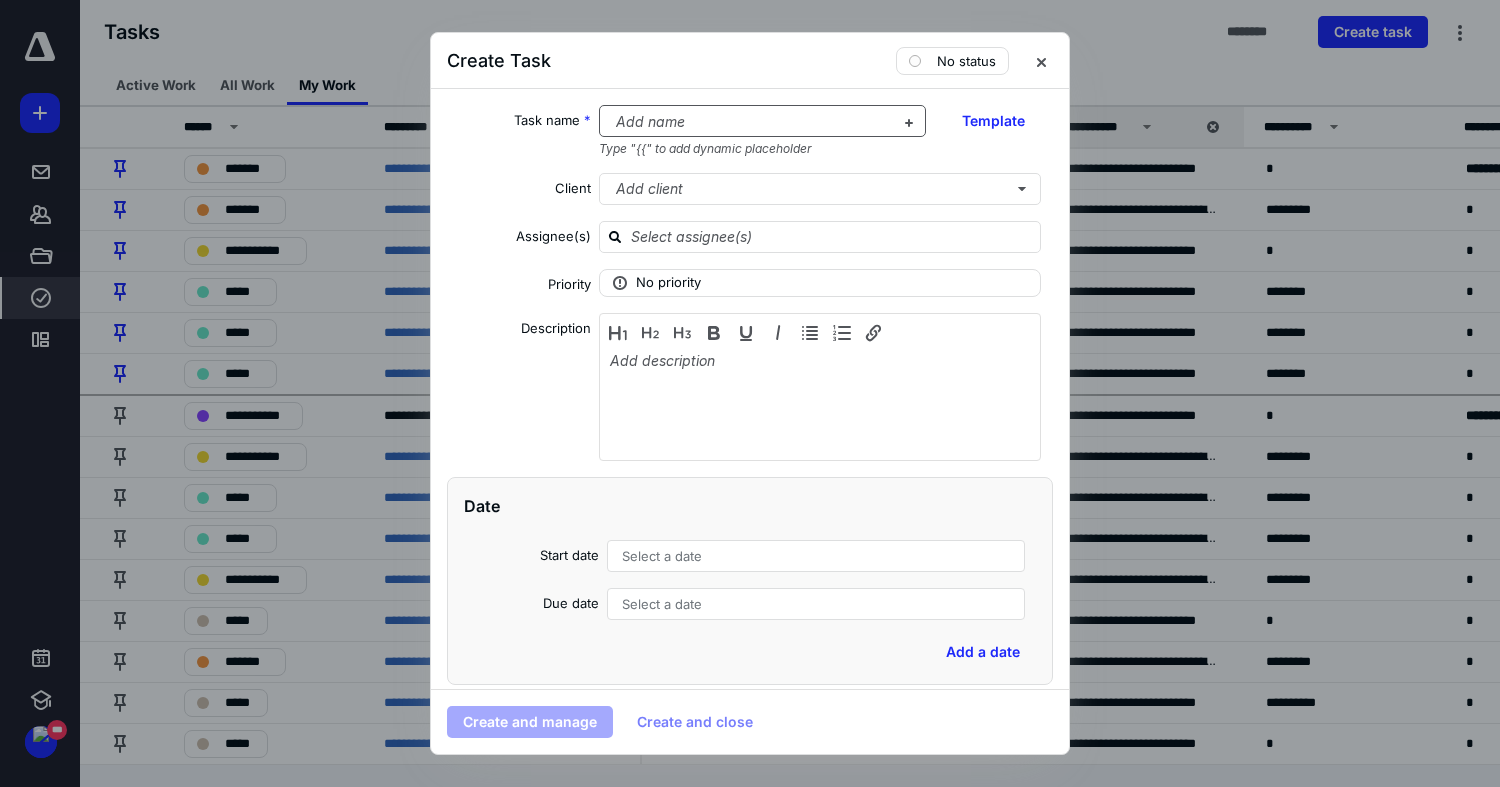 click at bounding box center [751, 122] 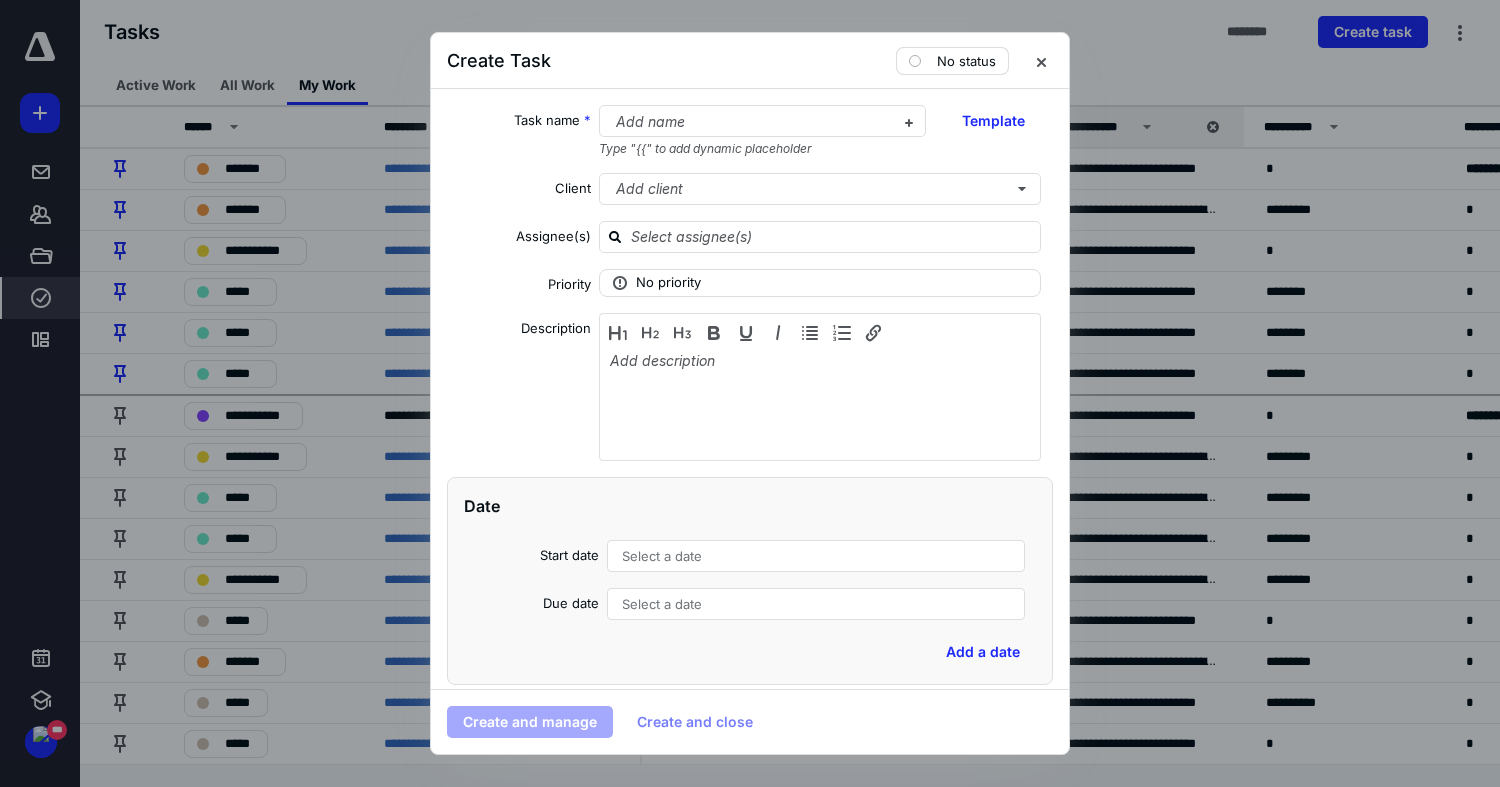 click on "No status" at bounding box center (966, 61) 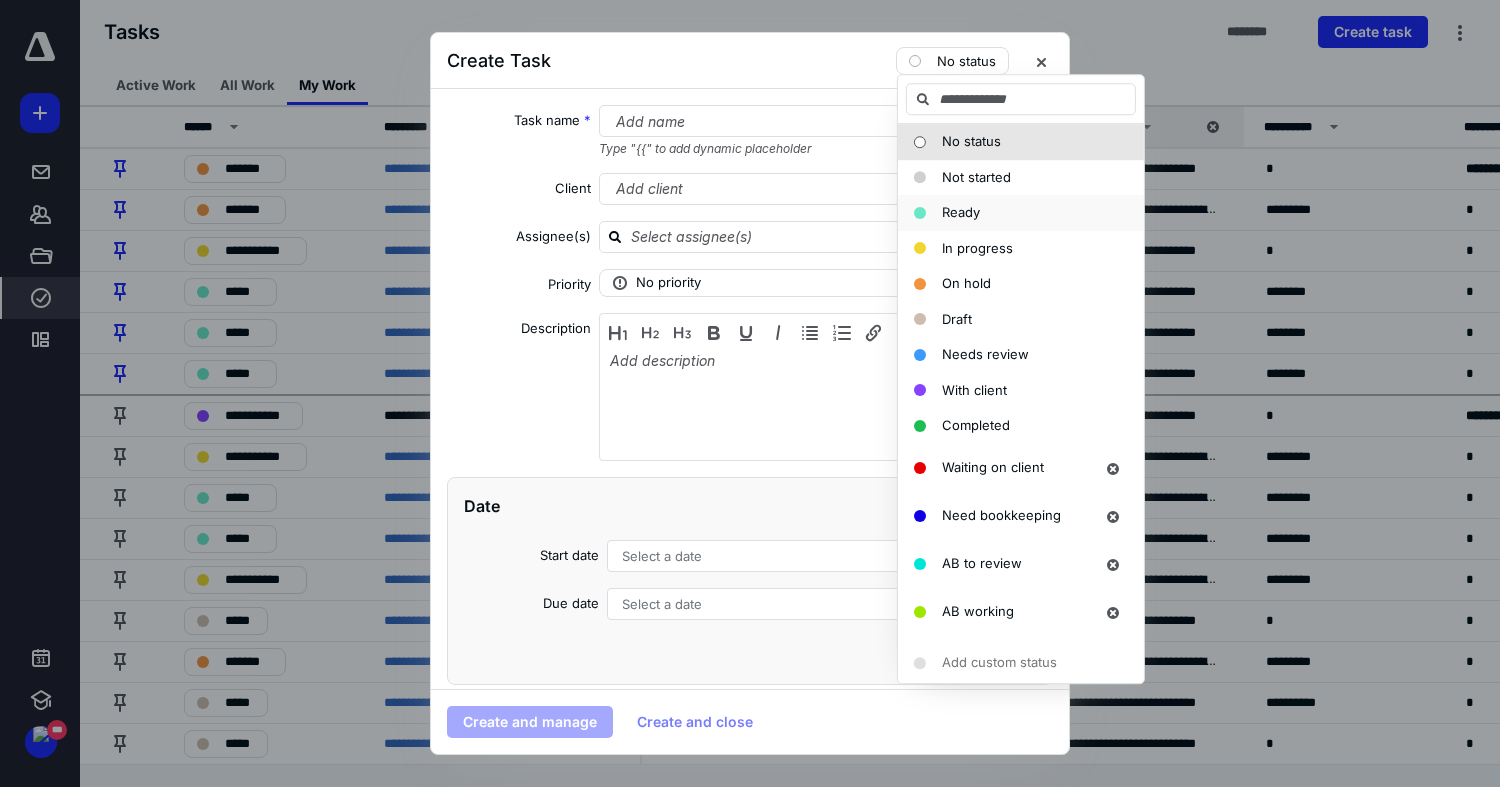 click on "Ready" at bounding box center [961, 212] 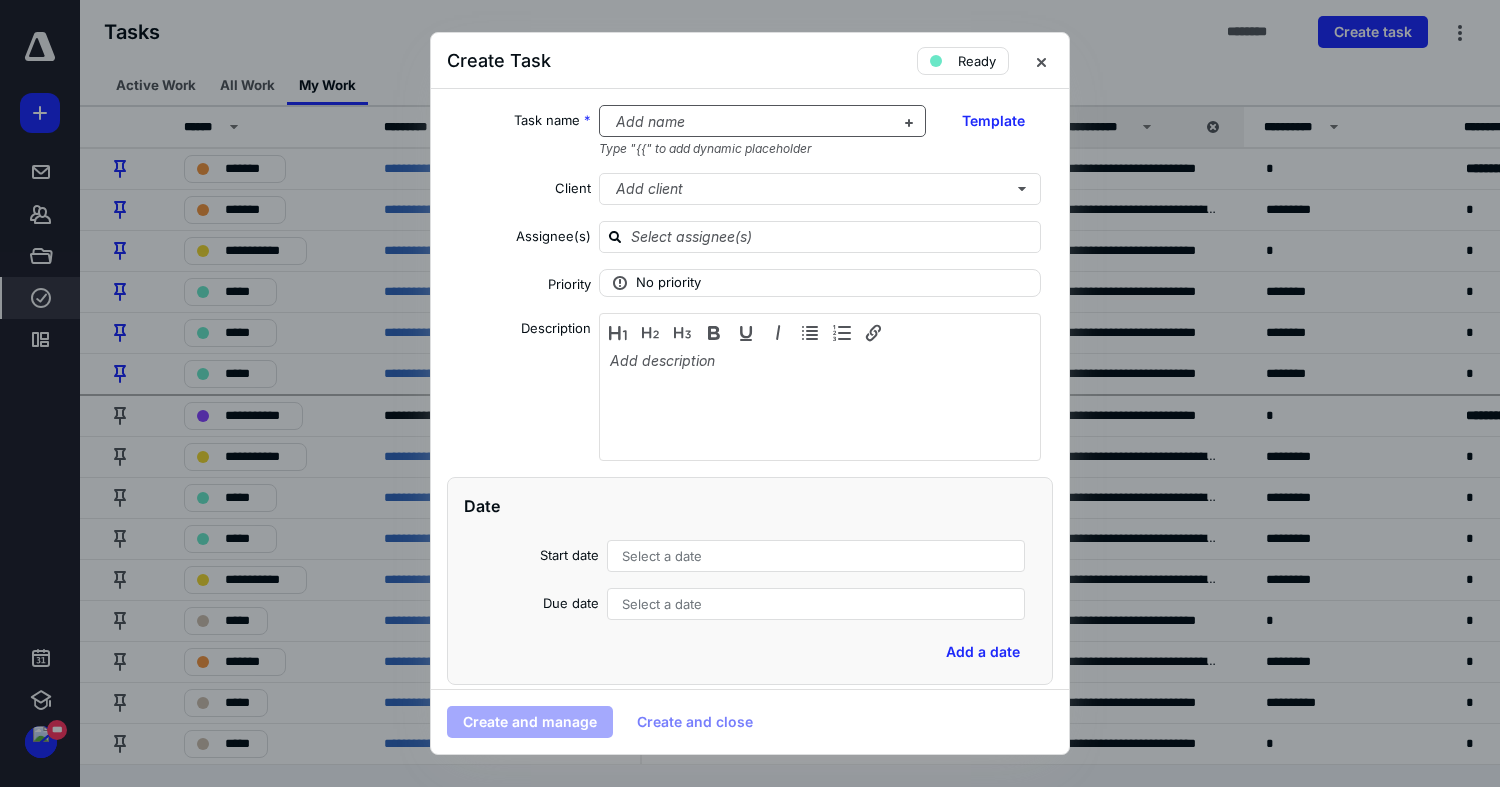 click at bounding box center [751, 122] 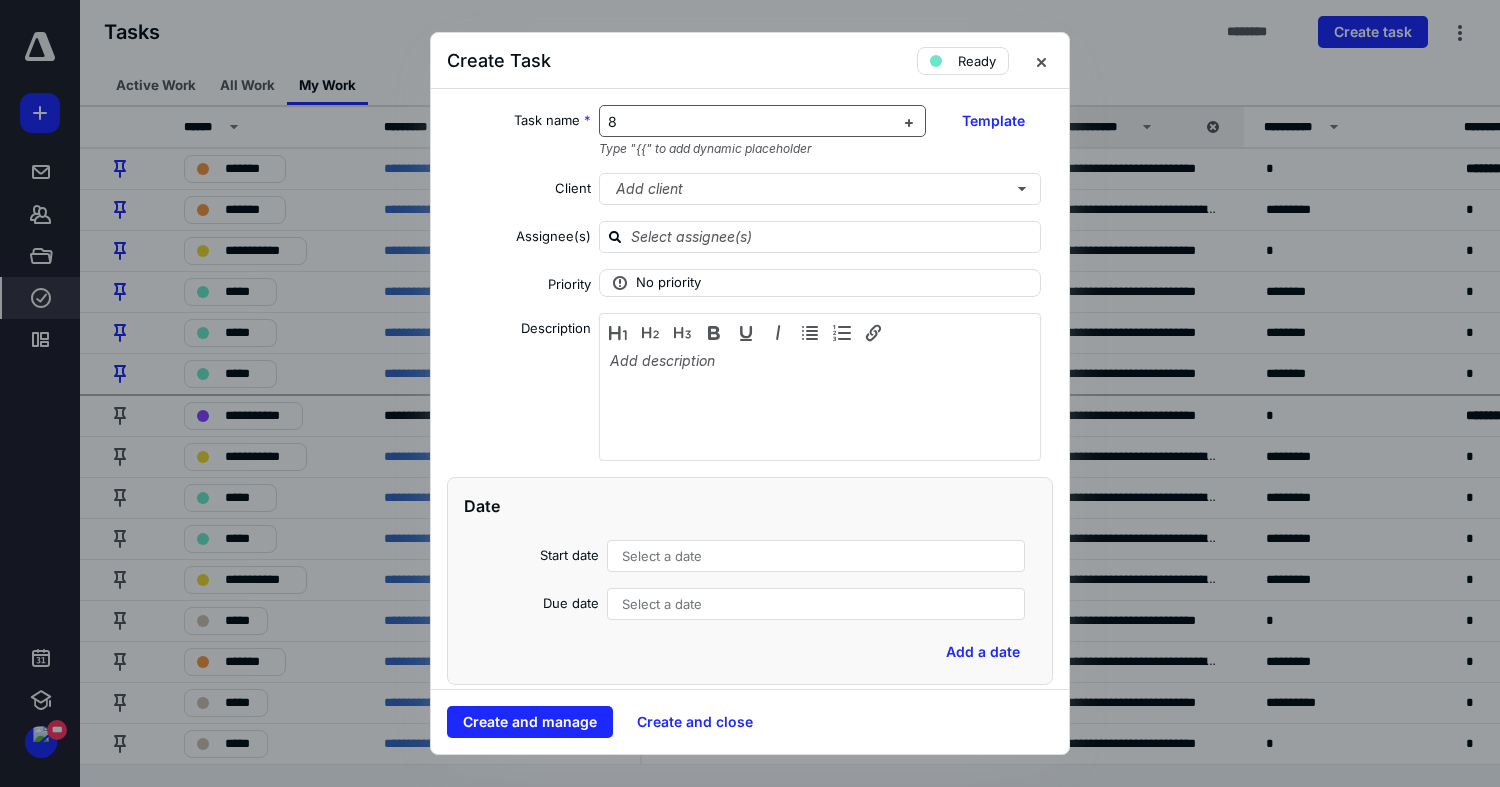 type 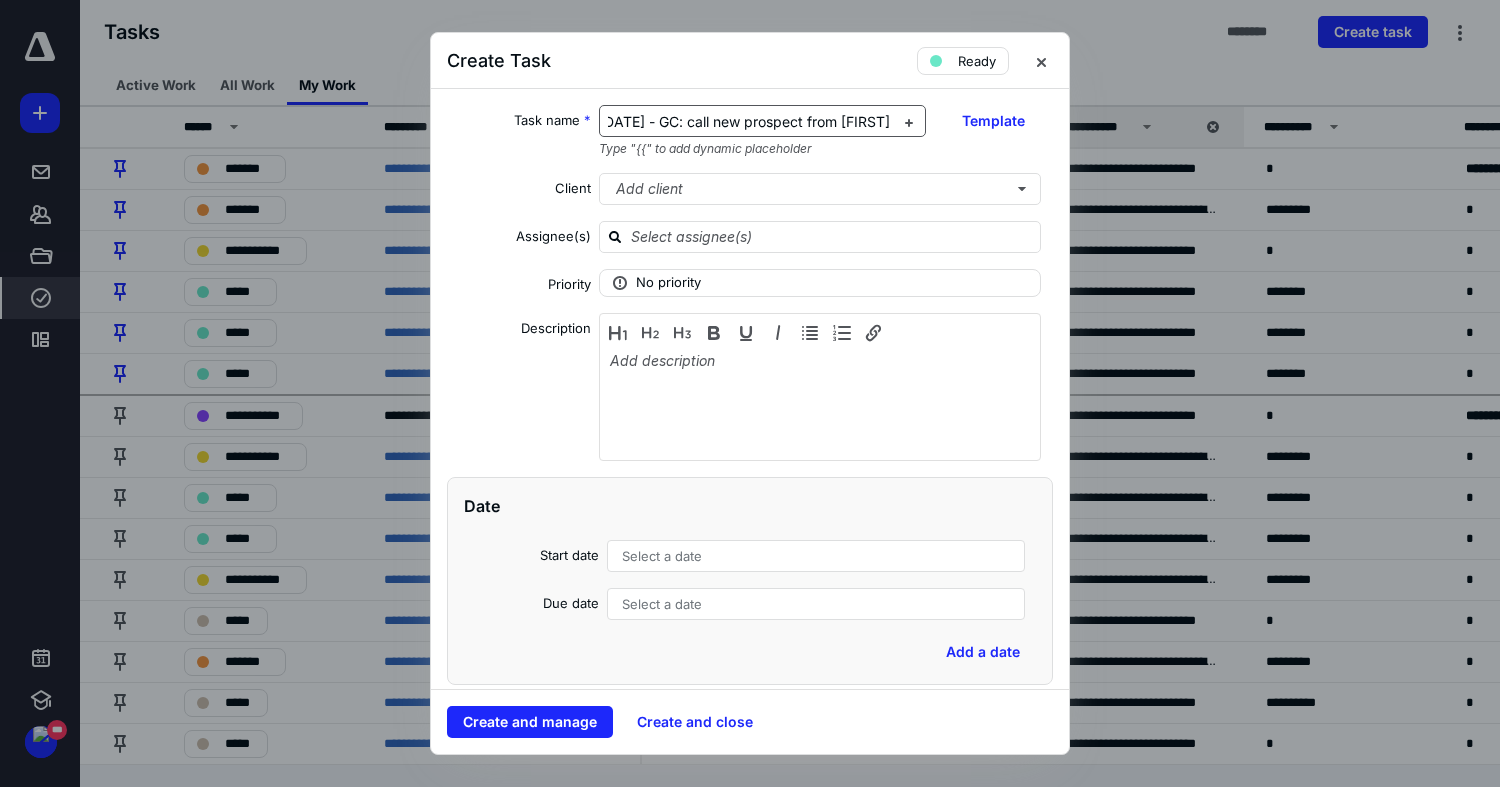 scroll, scrollTop: 0, scrollLeft: 23, axis: horizontal 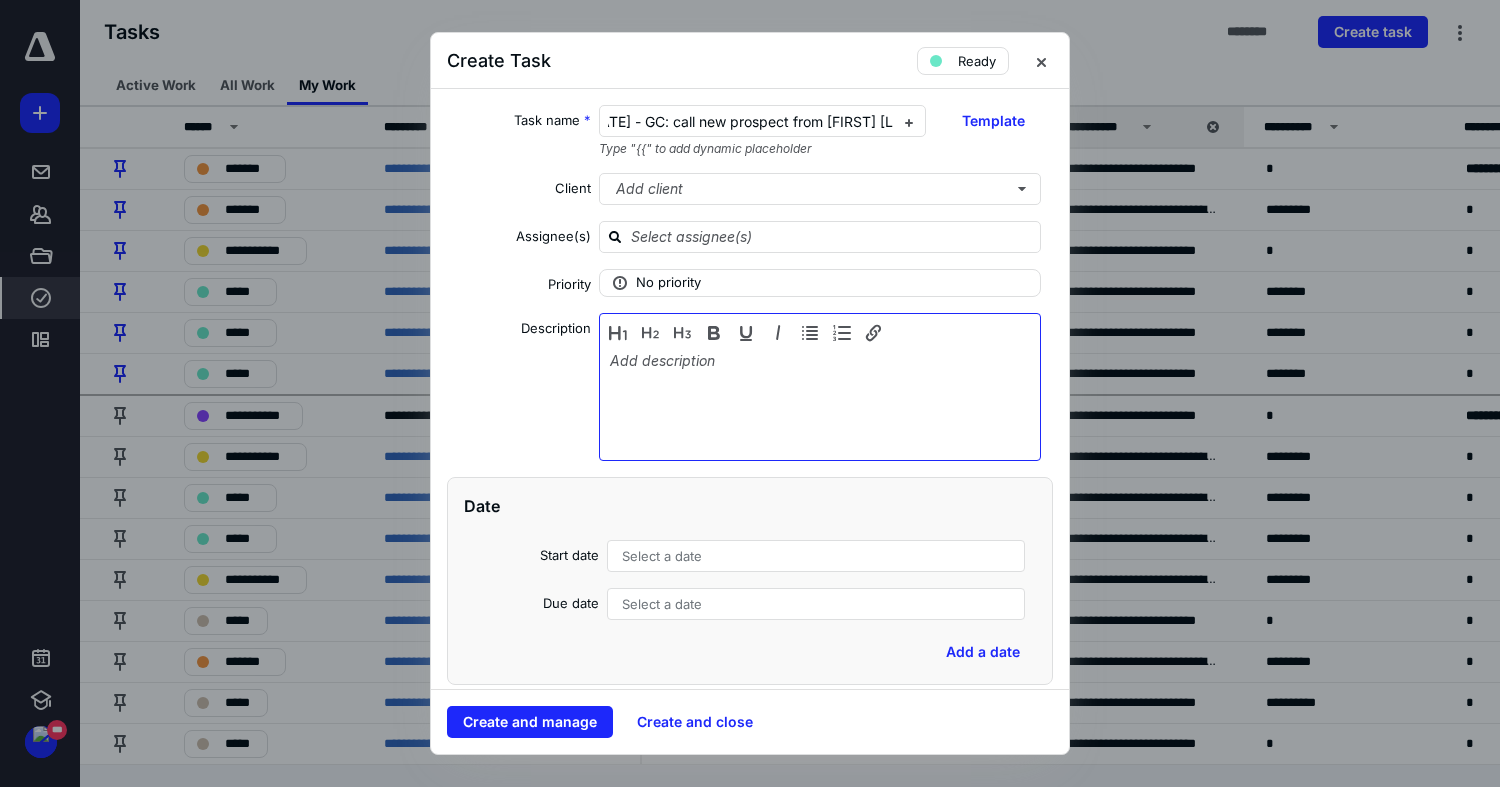 click at bounding box center (820, 402) 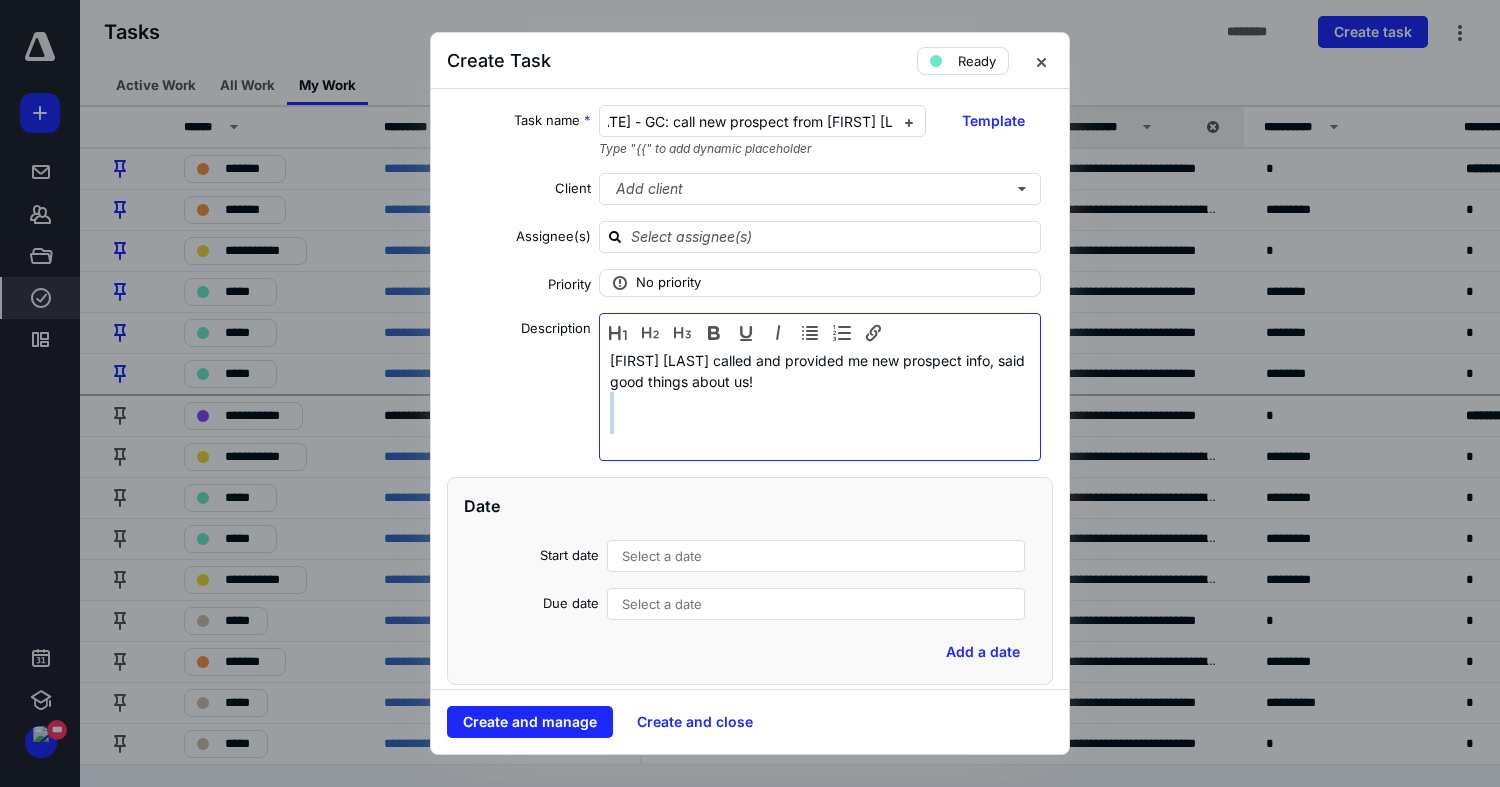 click on "[FIRST] [LAST] called and provided me new prospect info, said good things about us!" at bounding box center [820, 402] 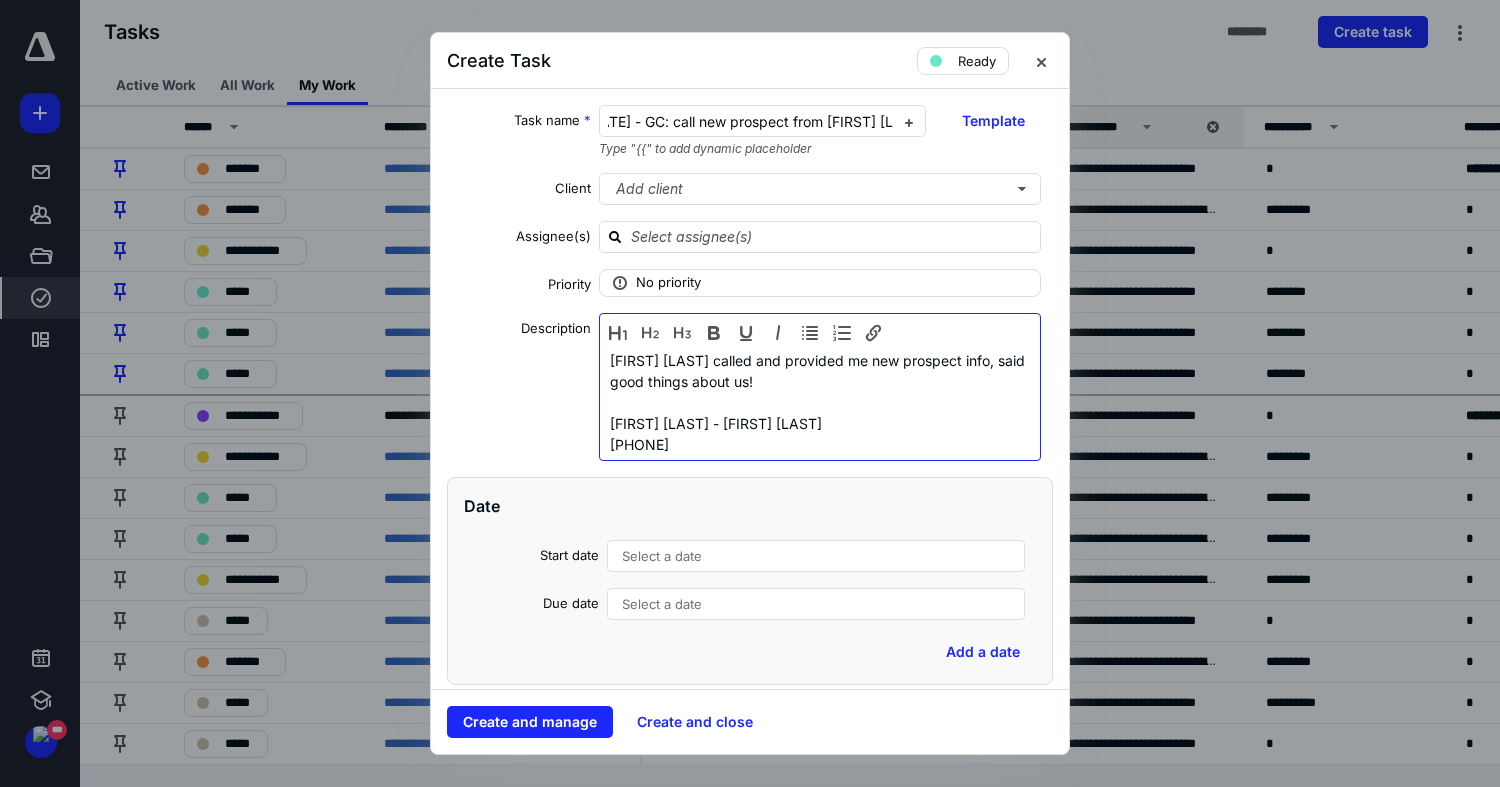 click at bounding box center (820, 402) 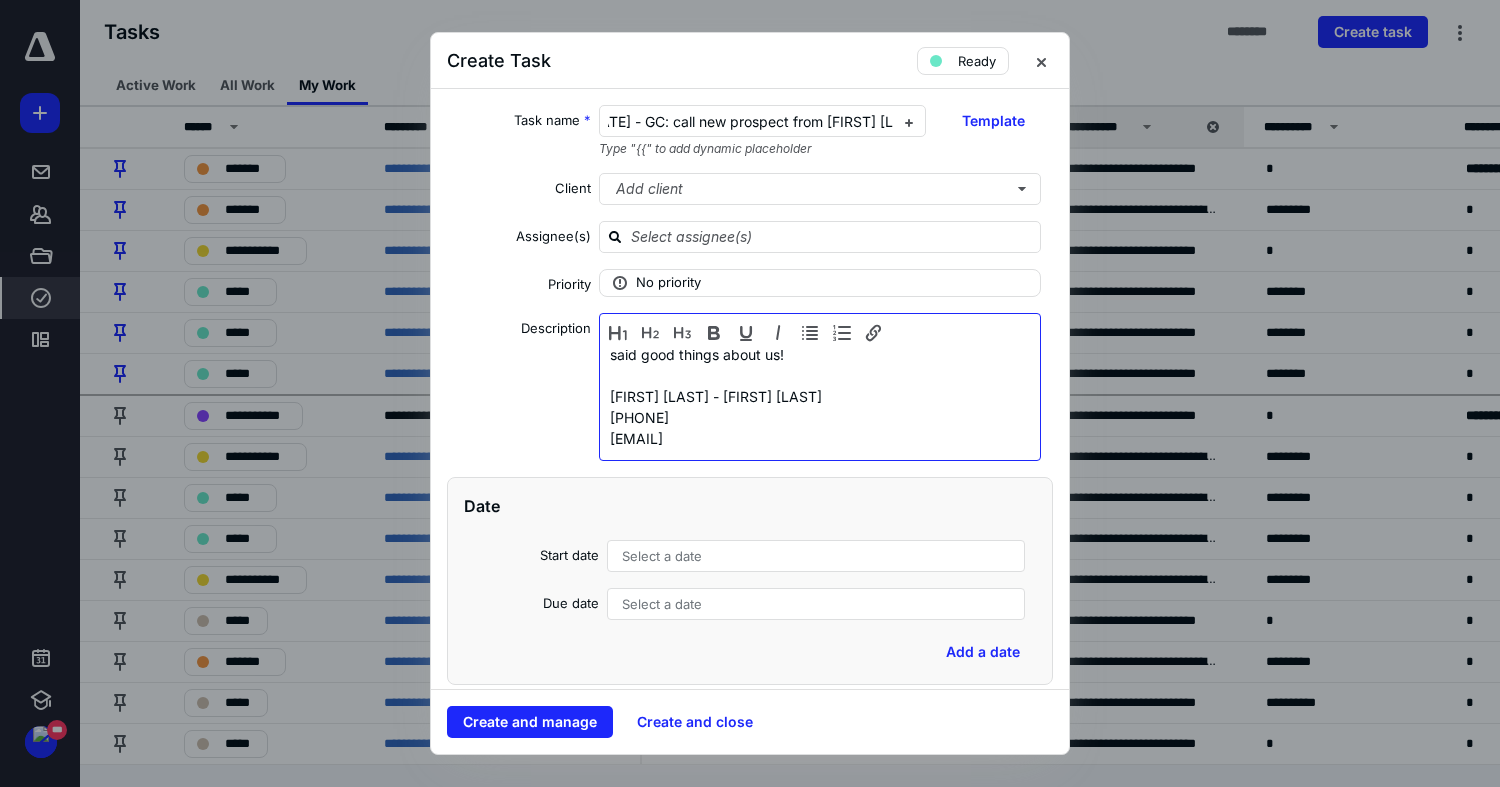 scroll, scrollTop: 42, scrollLeft: 0, axis: vertical 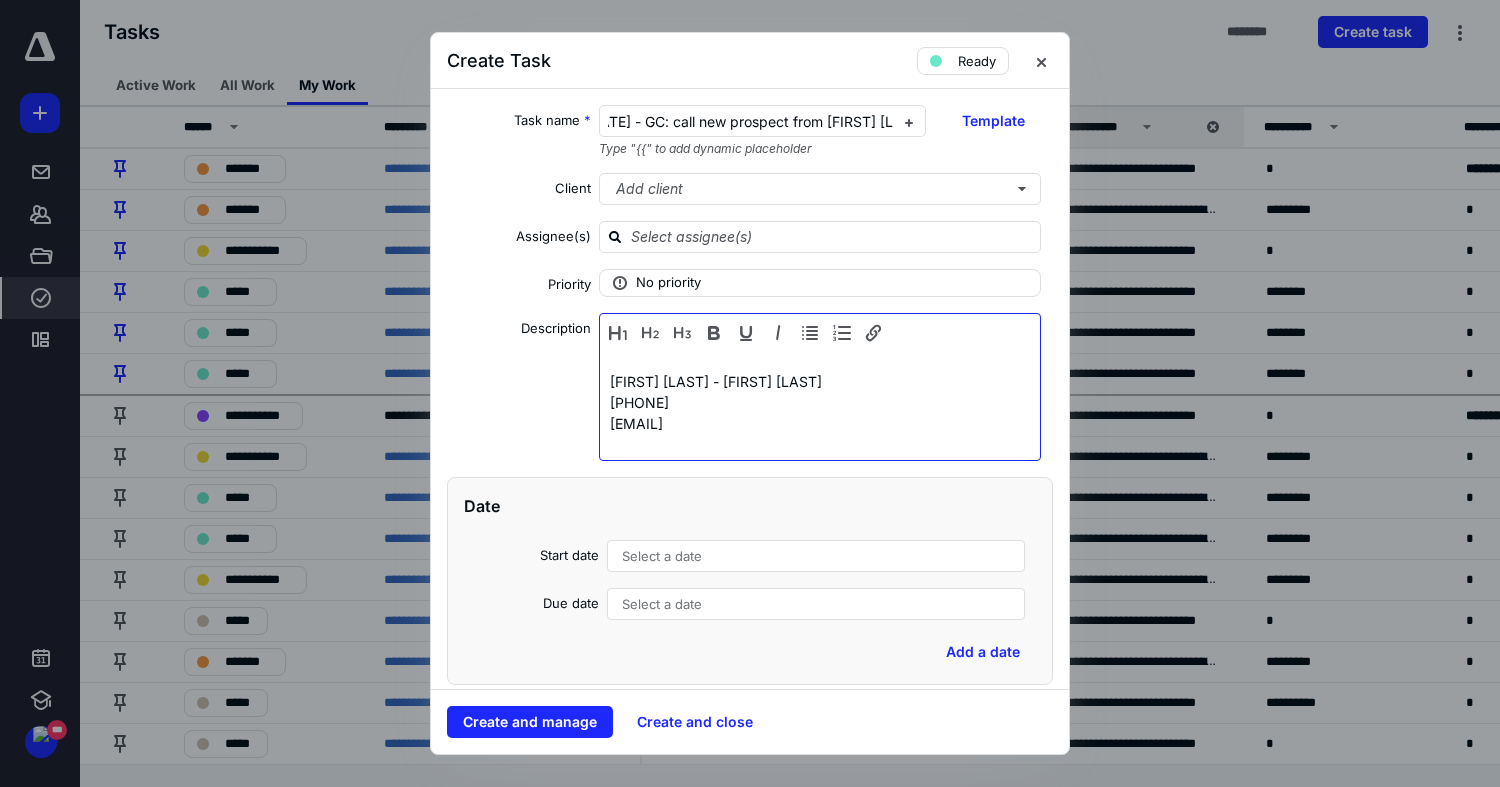 drag, startPoint x: 937, startPoint y: 374, endPoint x: 817, endPoint y: 384, distance: 120.41595 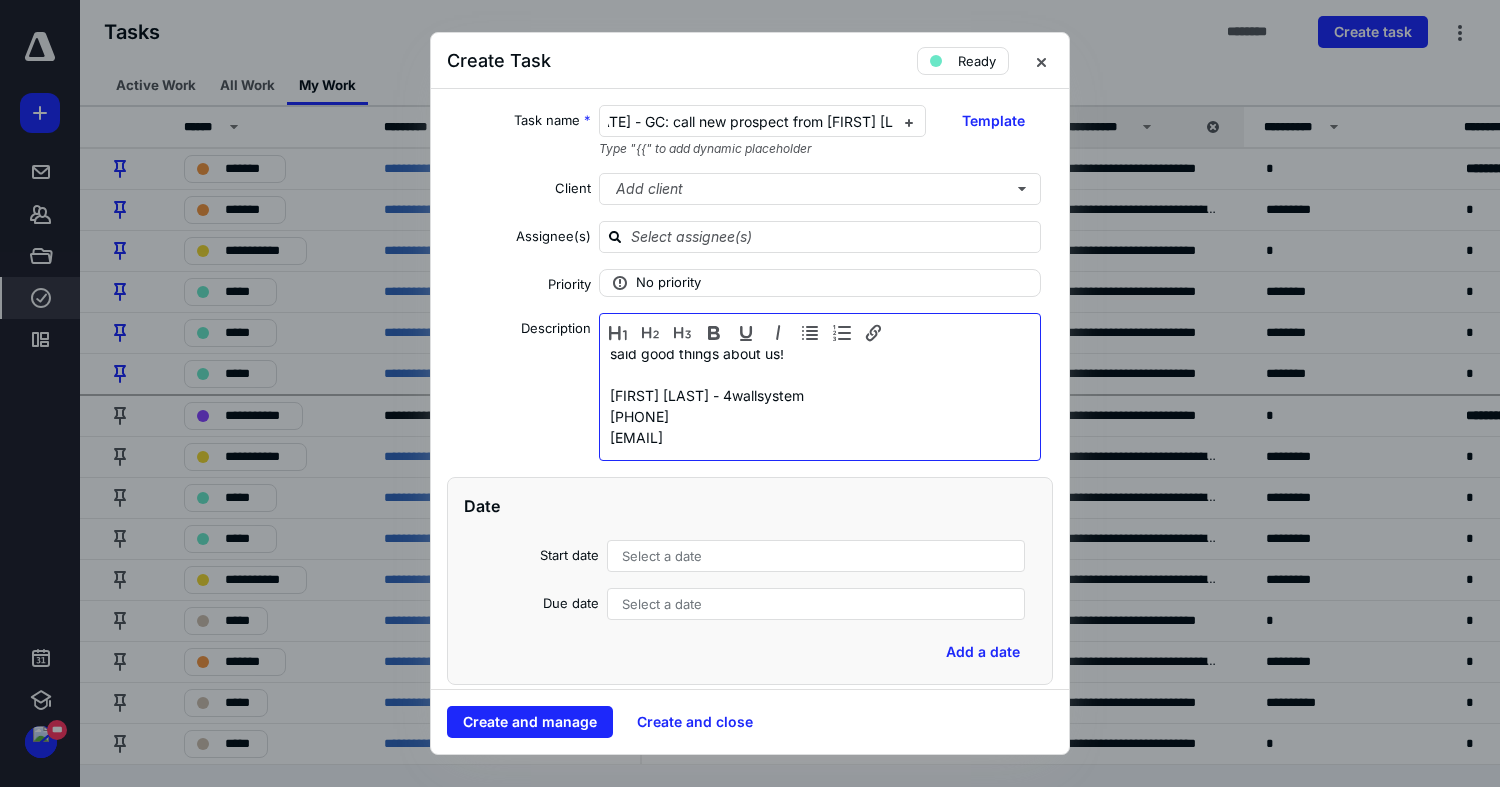 scroll, scrollTop: 42, scrollLeft: 0, axis: vertical 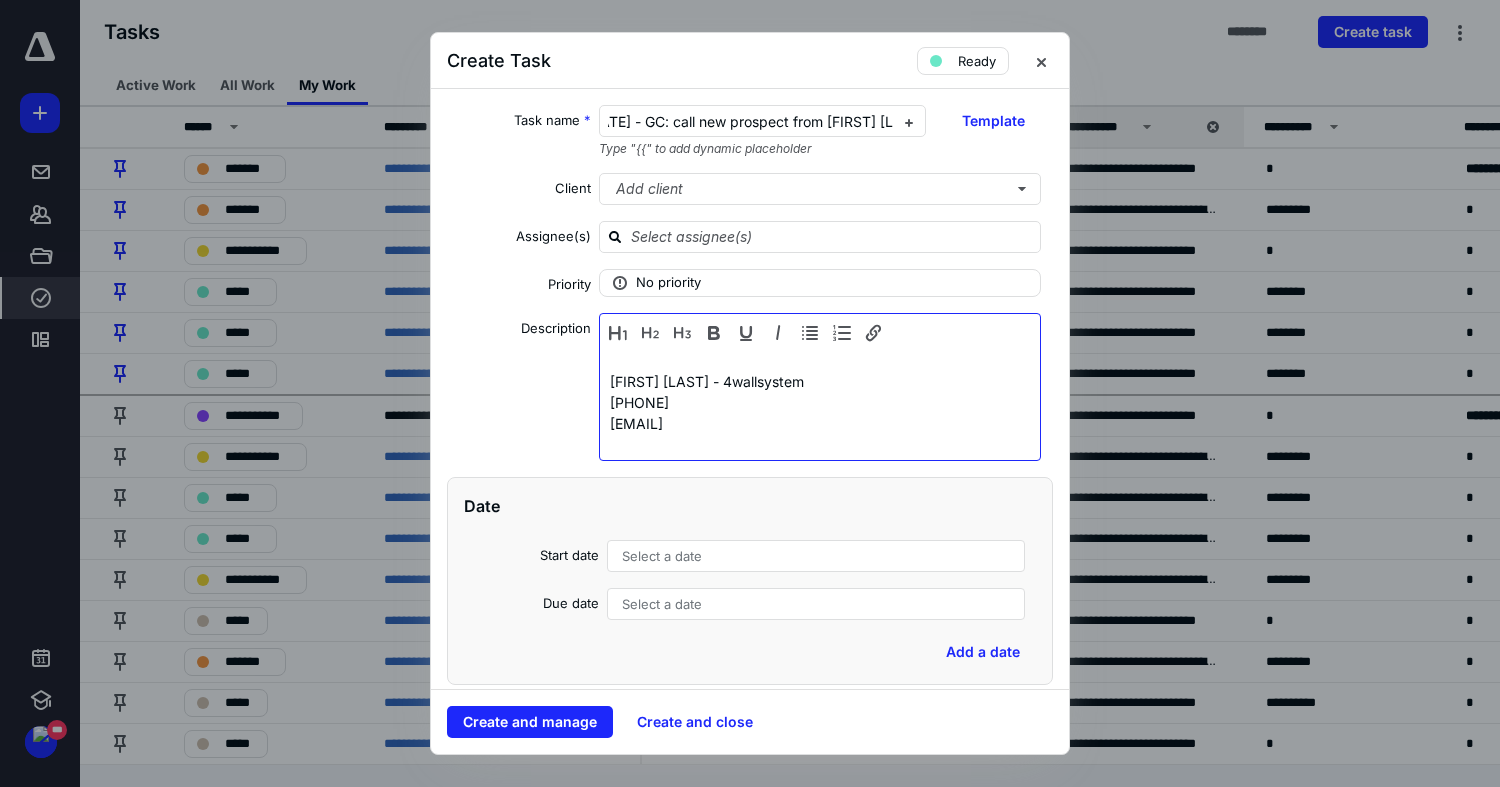 drag, startPoint x: 785, startPoint y: 420, endPoint x: 582, endPoint y: 370, distance: 209.06697 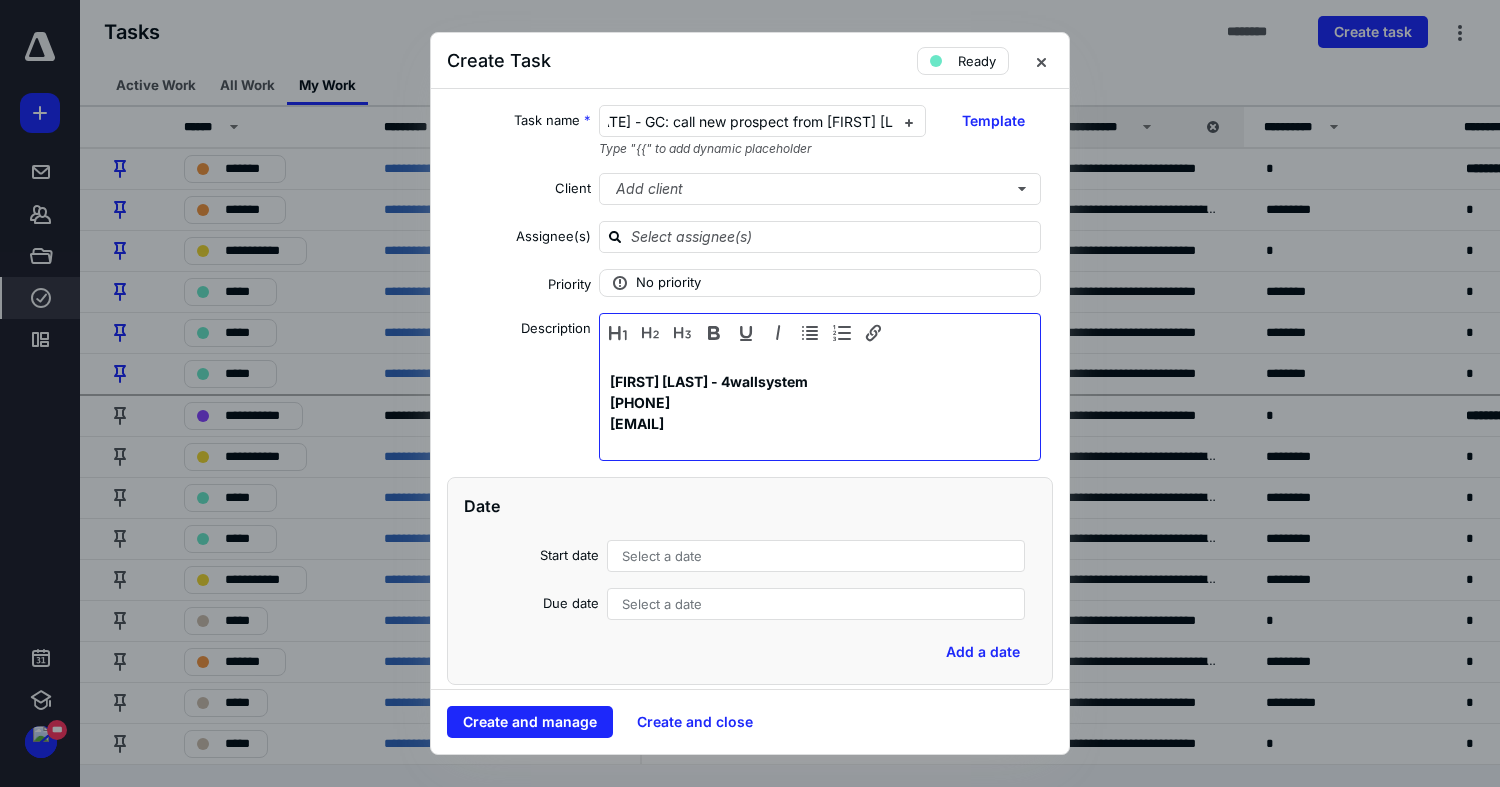 click on "[EMAIL]" at bounding box center (815, 423) 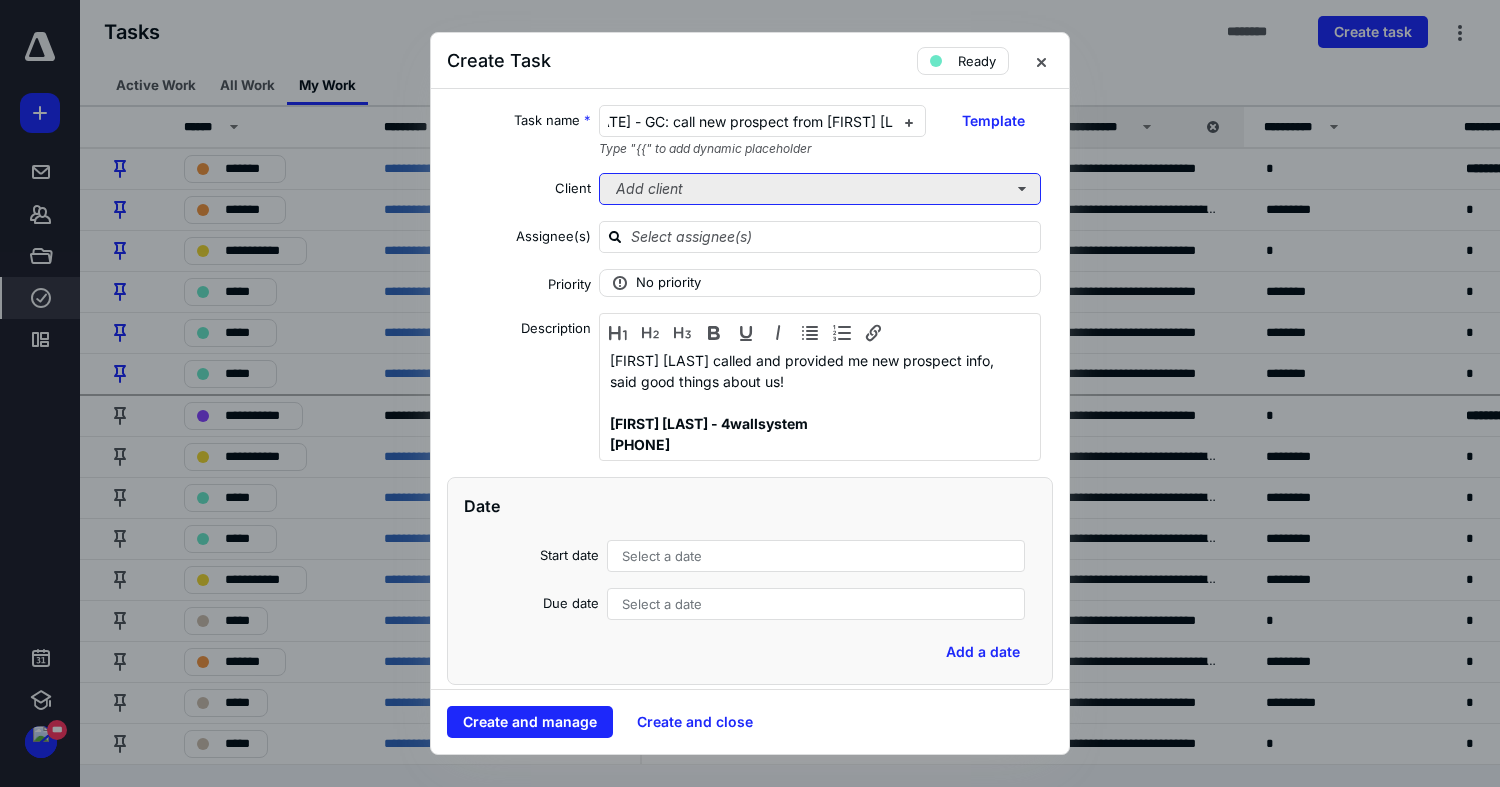 click on "Add client" at bounding box center [820, 189] 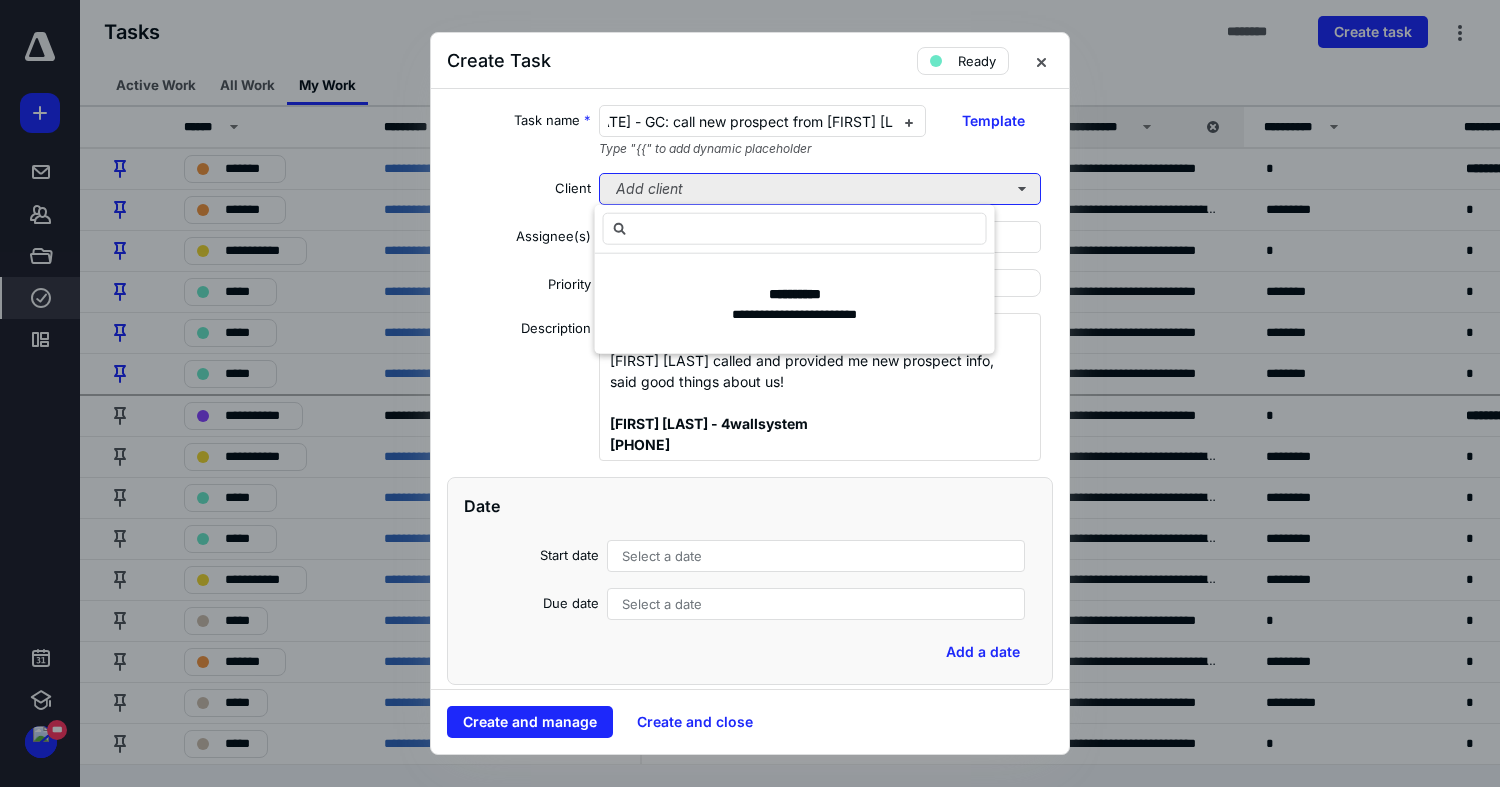 click on "Add client" at bounding box center [820, 189] 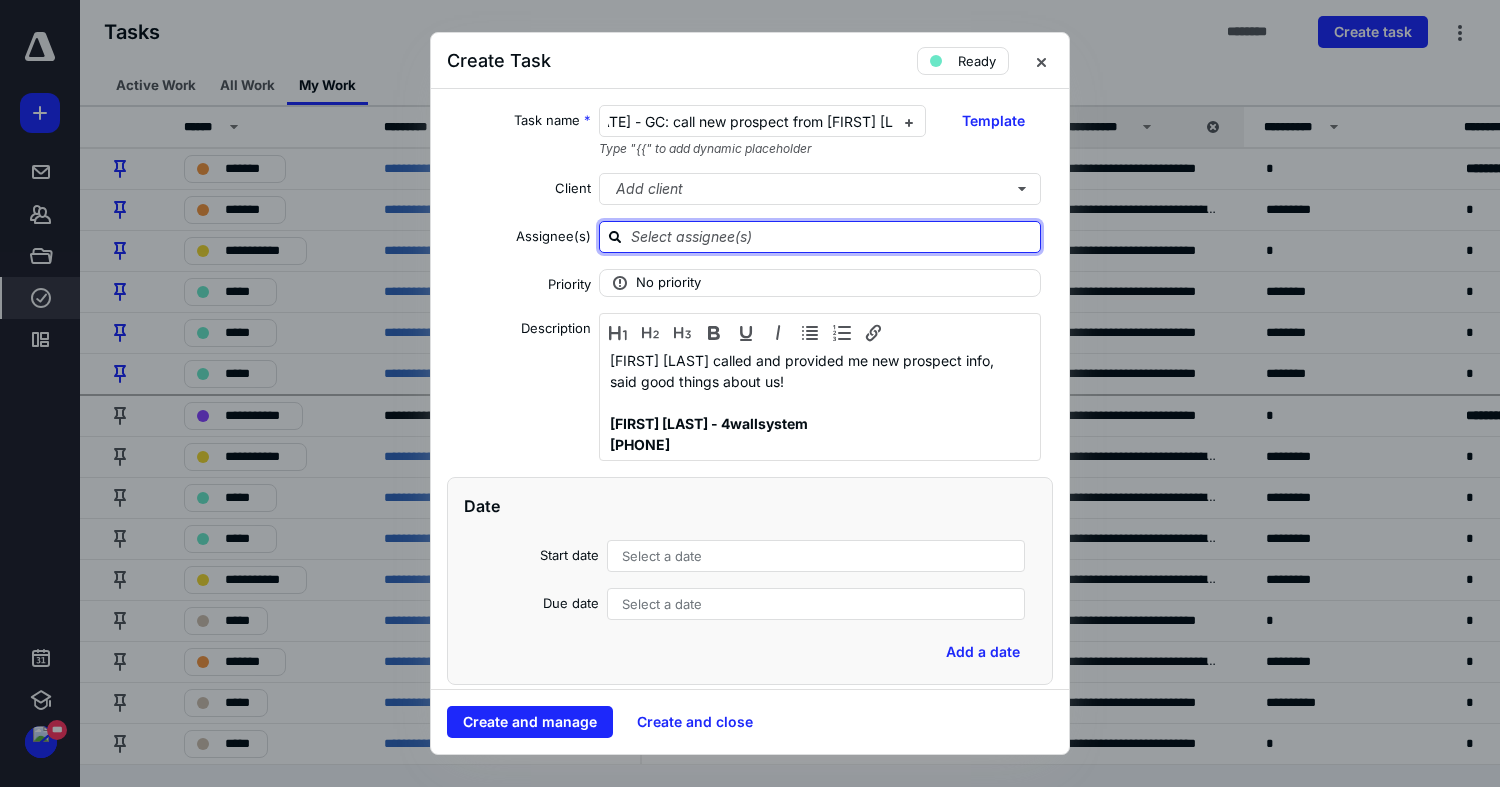 click at bounding box center (832, 236) 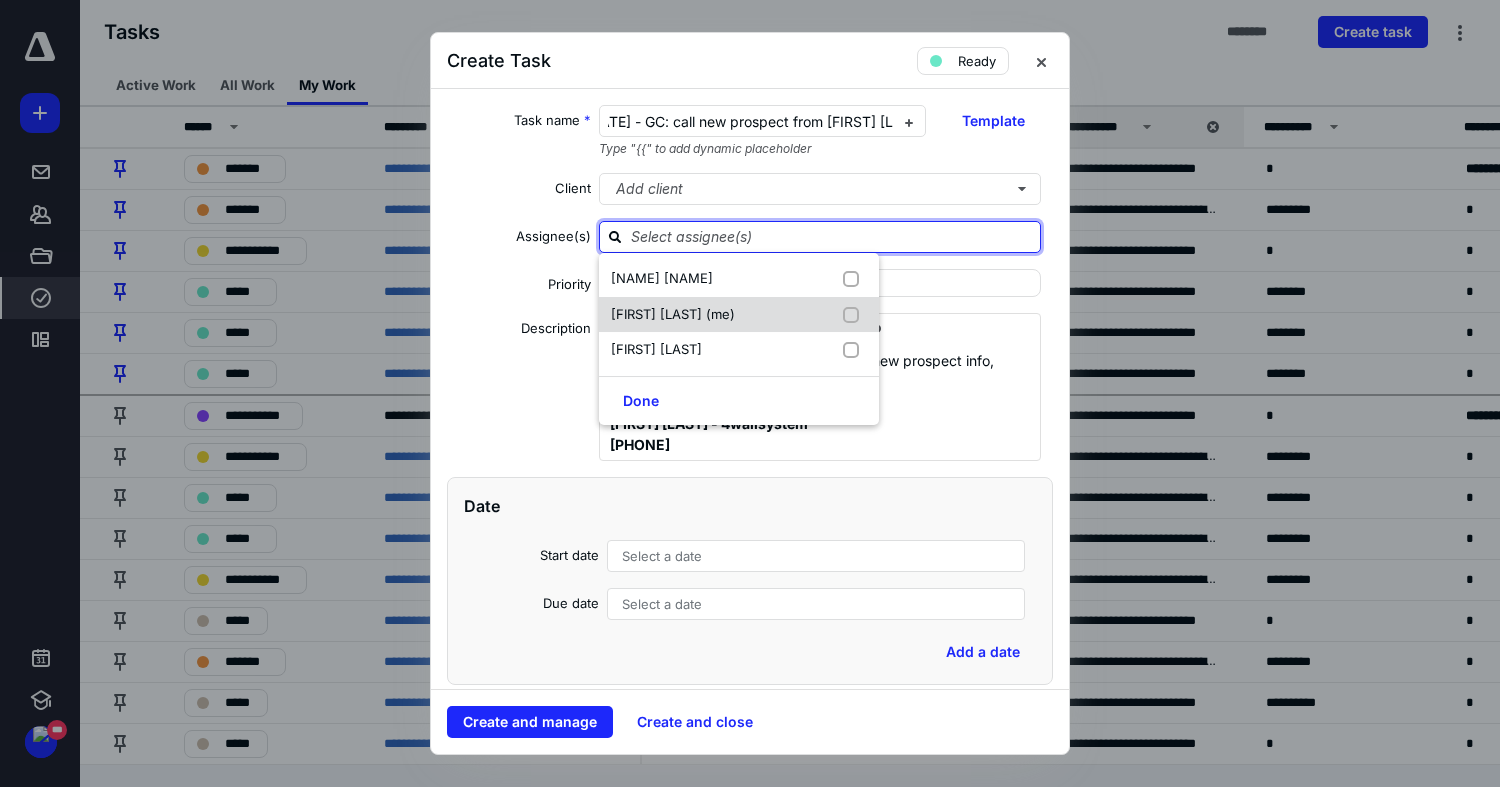 click on "[FIRST] [LAST] (me)" at bounding box center [673, 314] 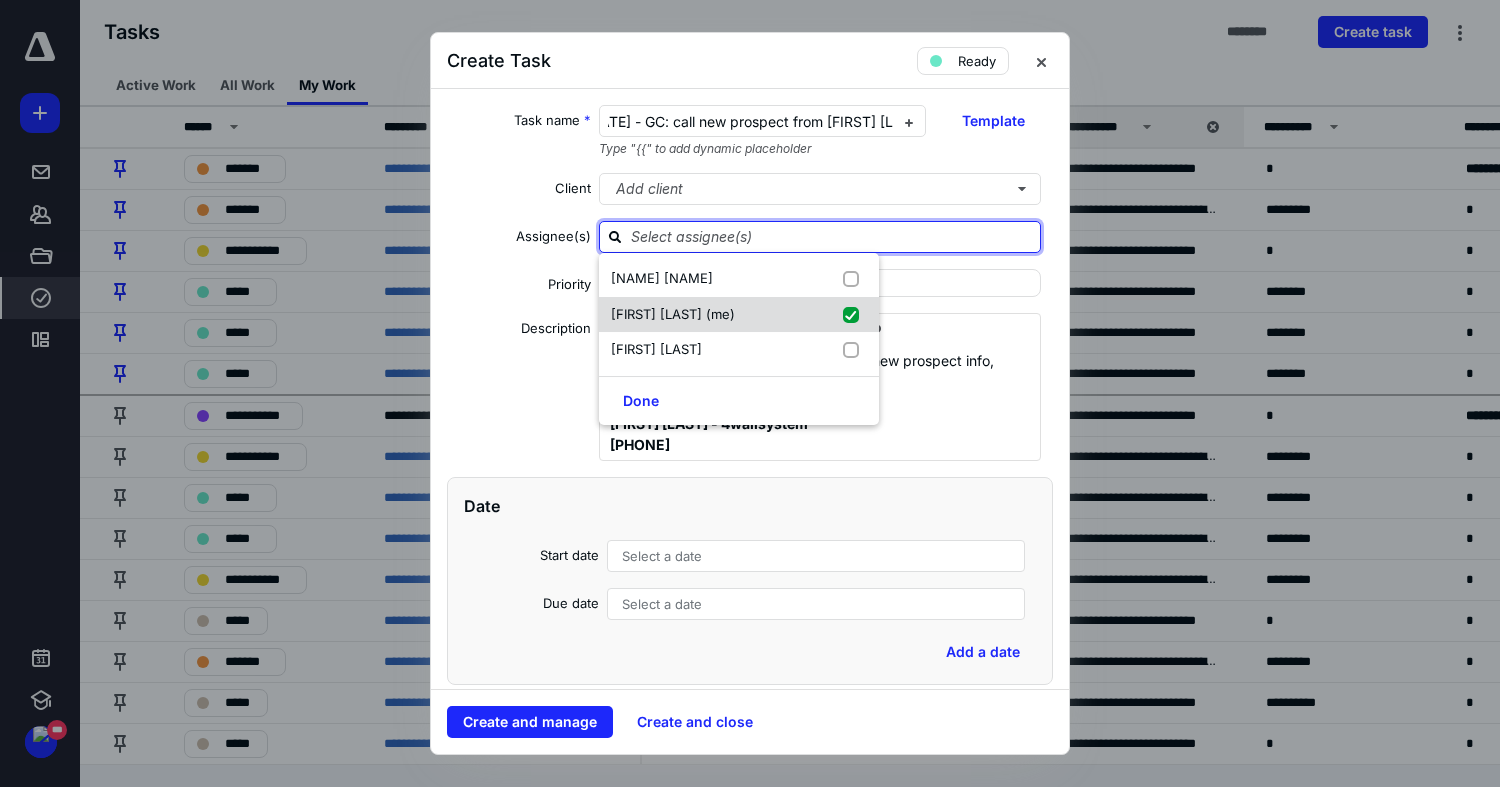 checkbox on "true" 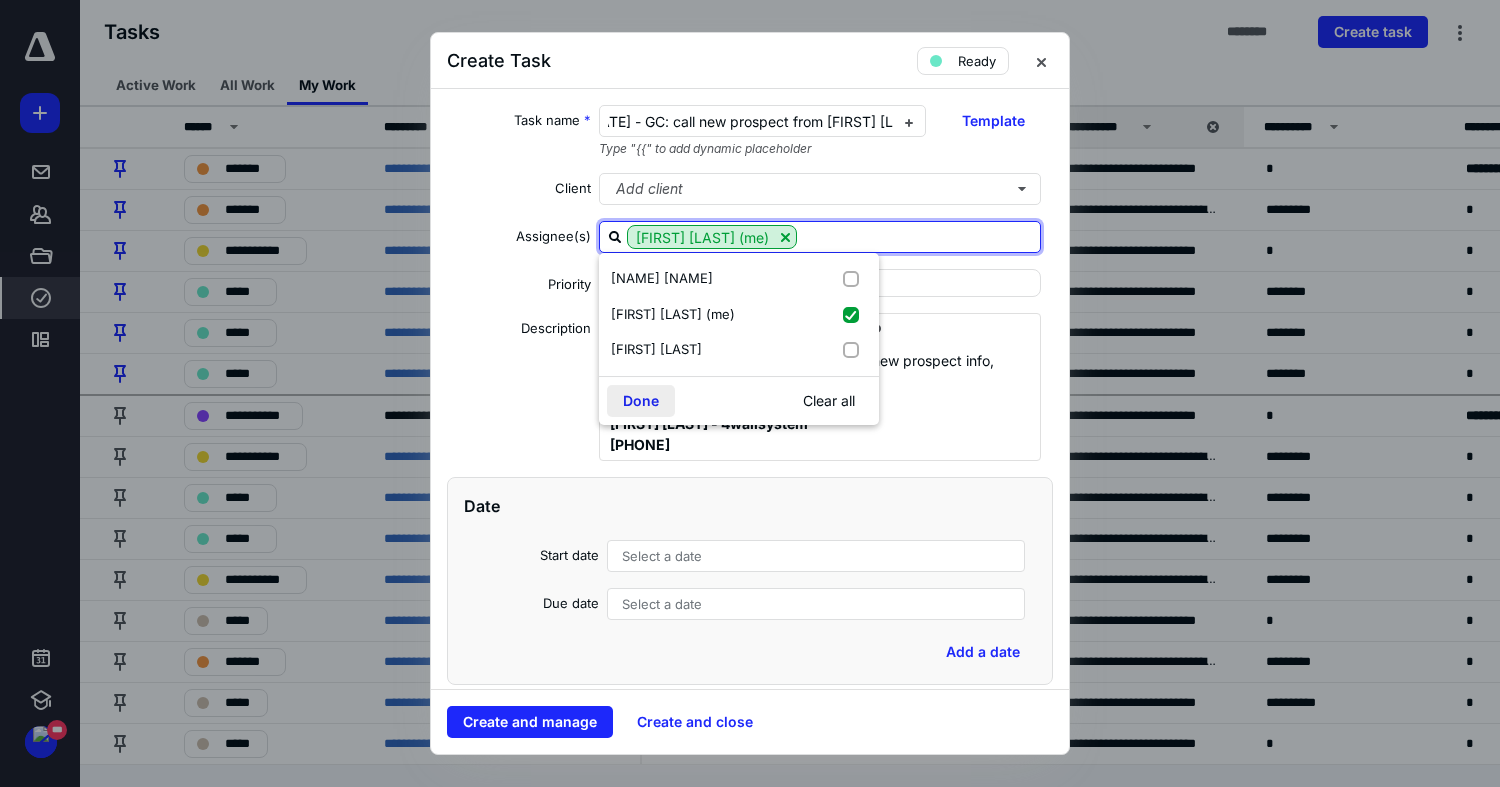 click on "Done" at bounding box center [641, 401] 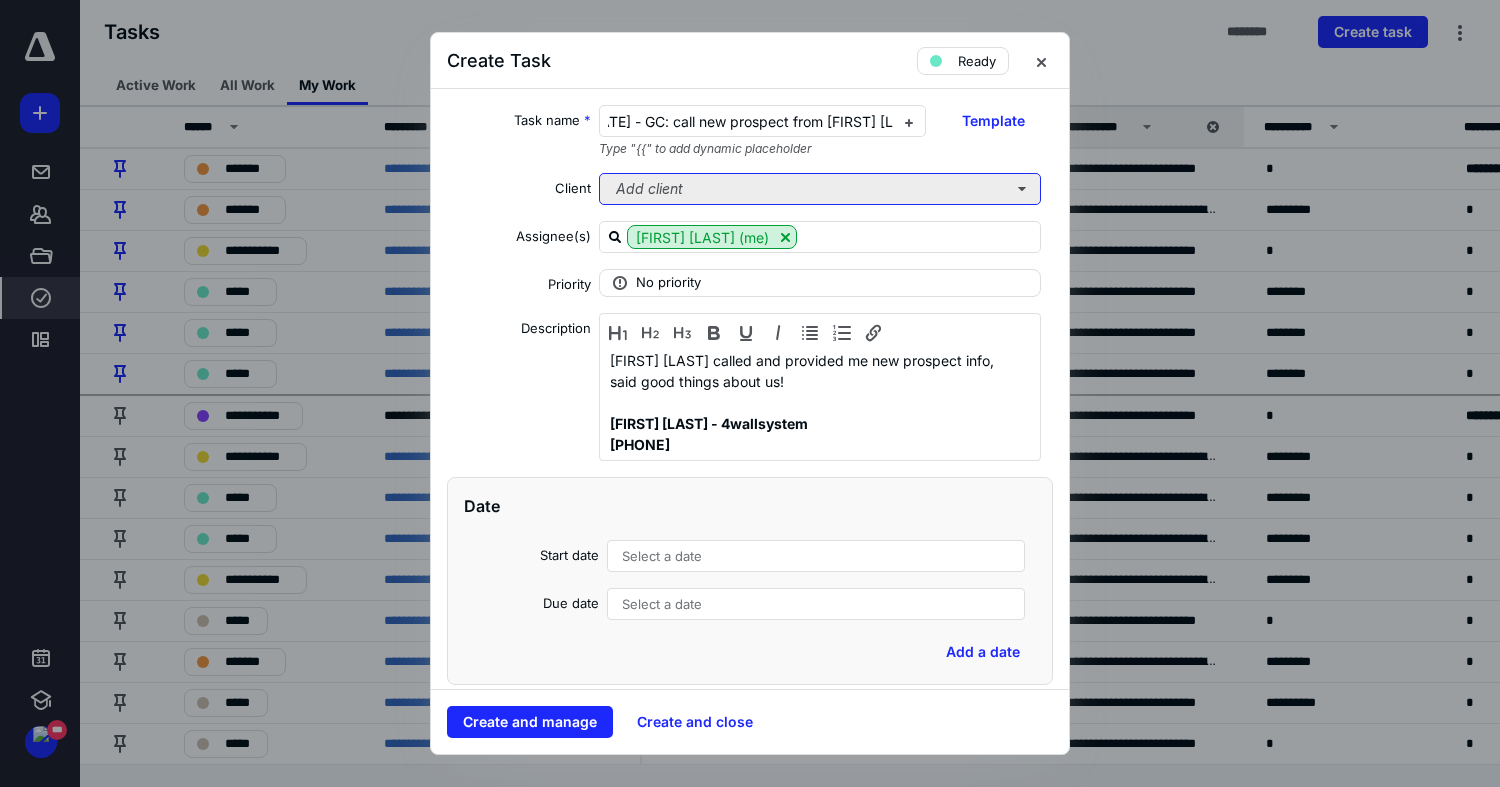 click on "Add client" at bounding box center (820, 189) 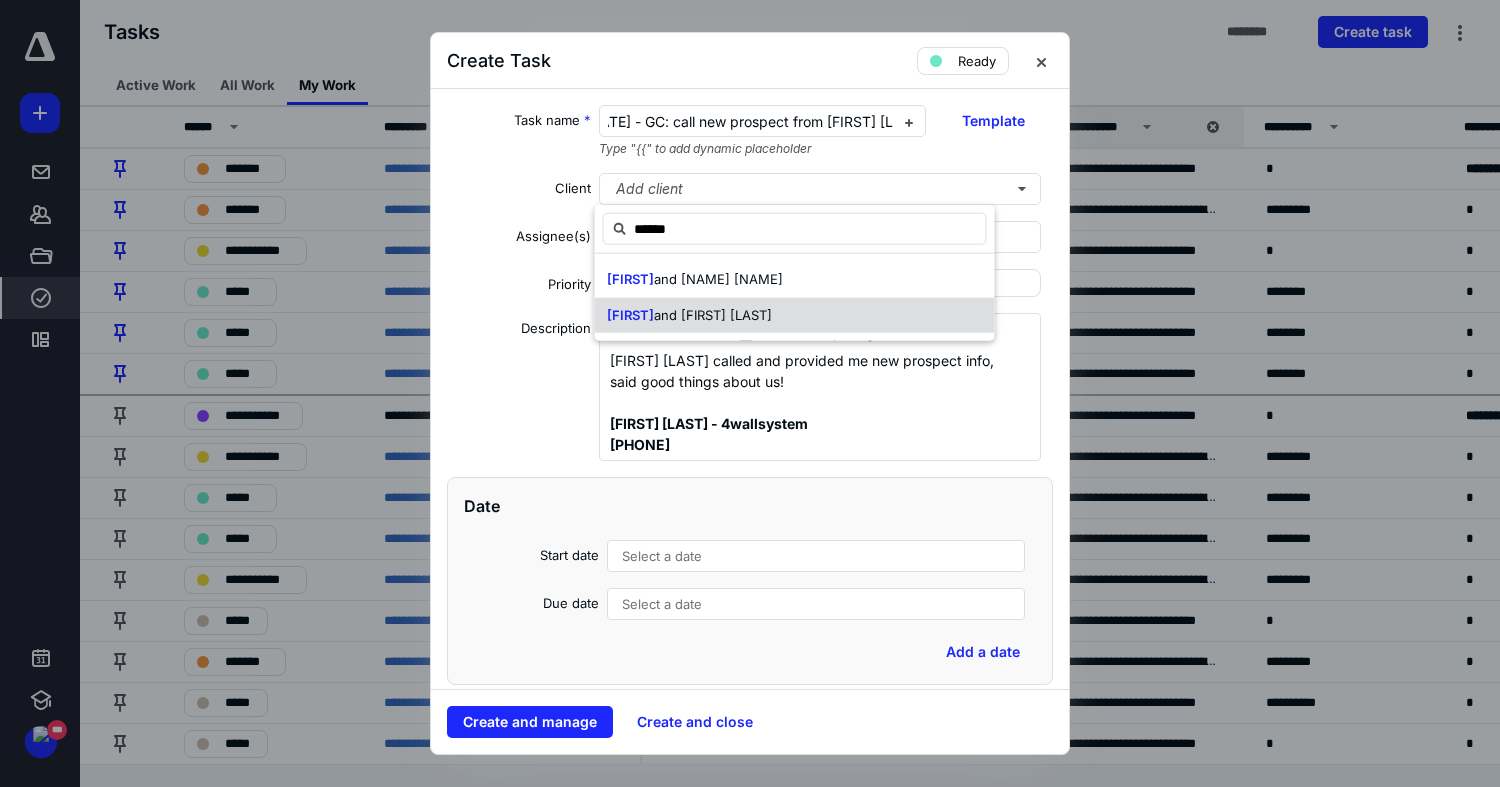 click on "and [FIRST] [LAST]" at bounding box center [713, 314] 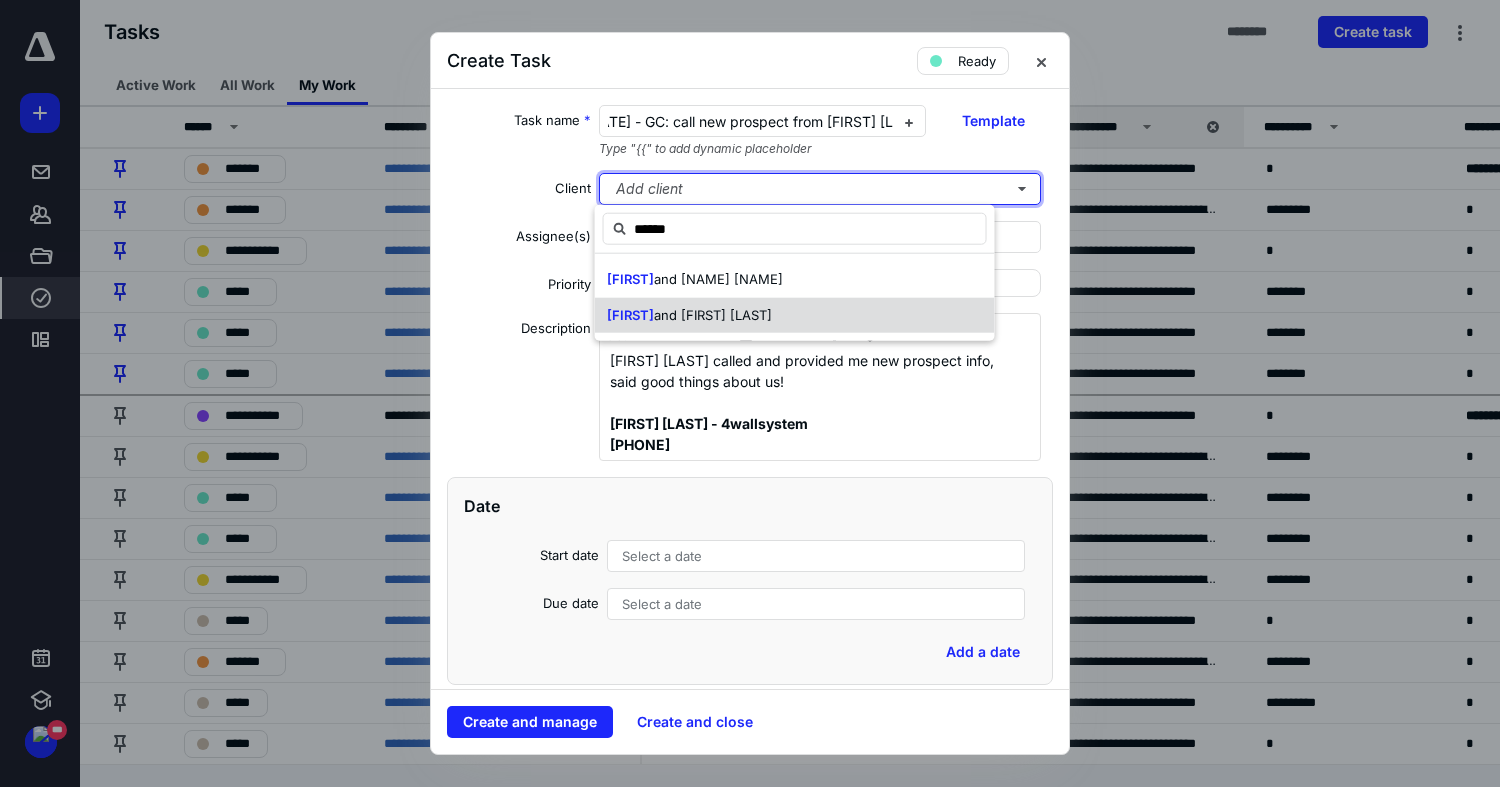 type 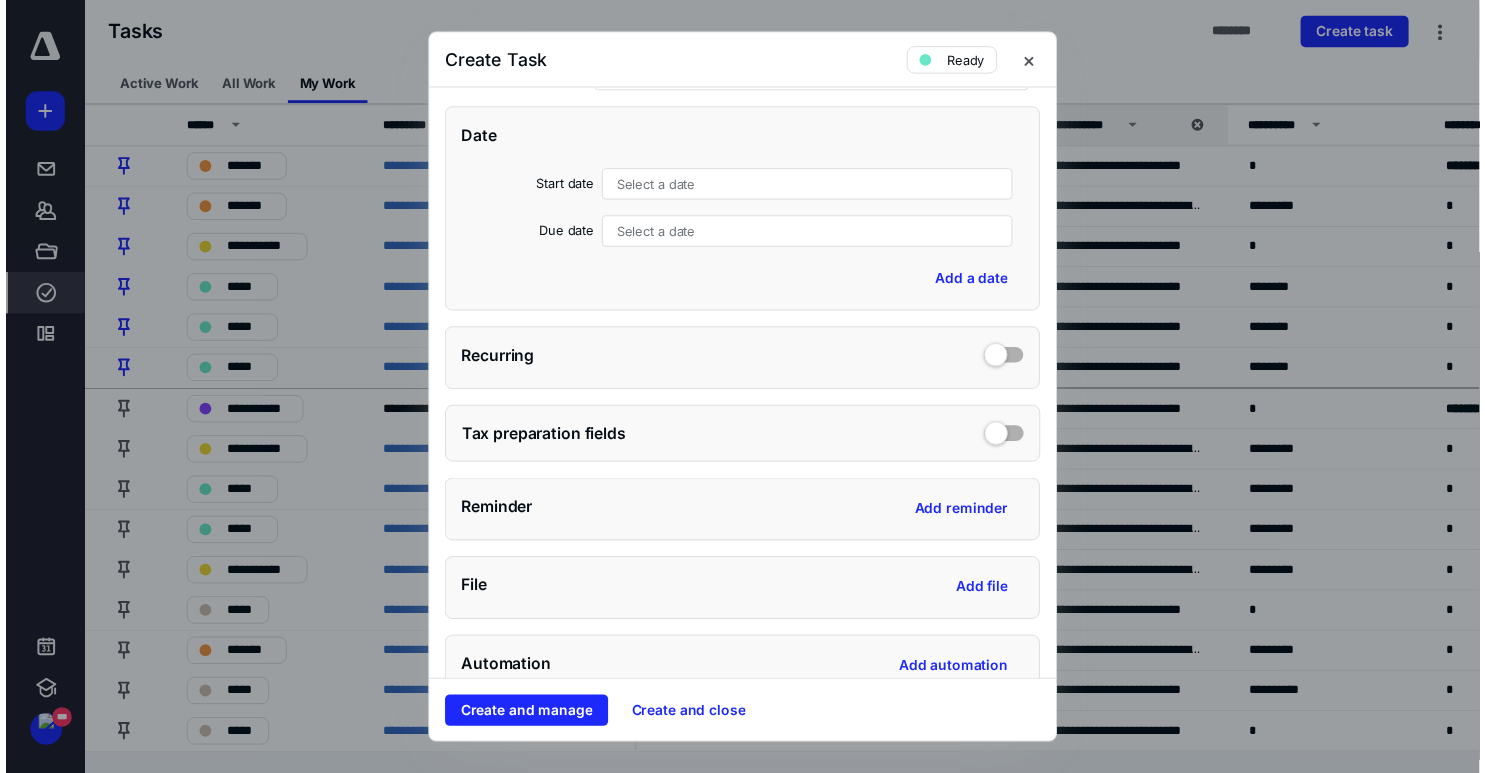 scroll, scrollTop: 300, scrollLeft: 0, axis: vertical 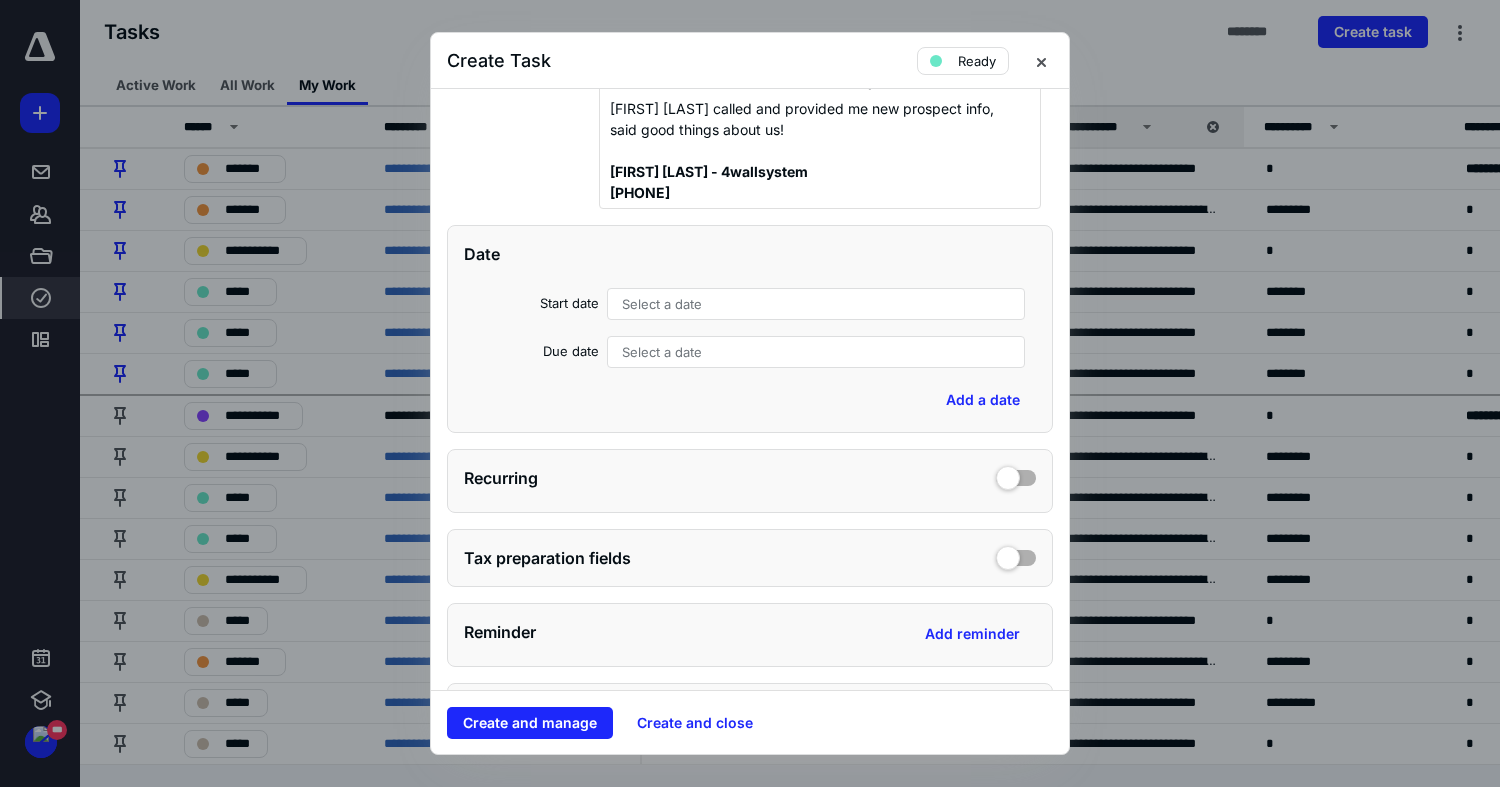 click on "Start date Select a date Due date Select a date" at bounding box center [750, 328] 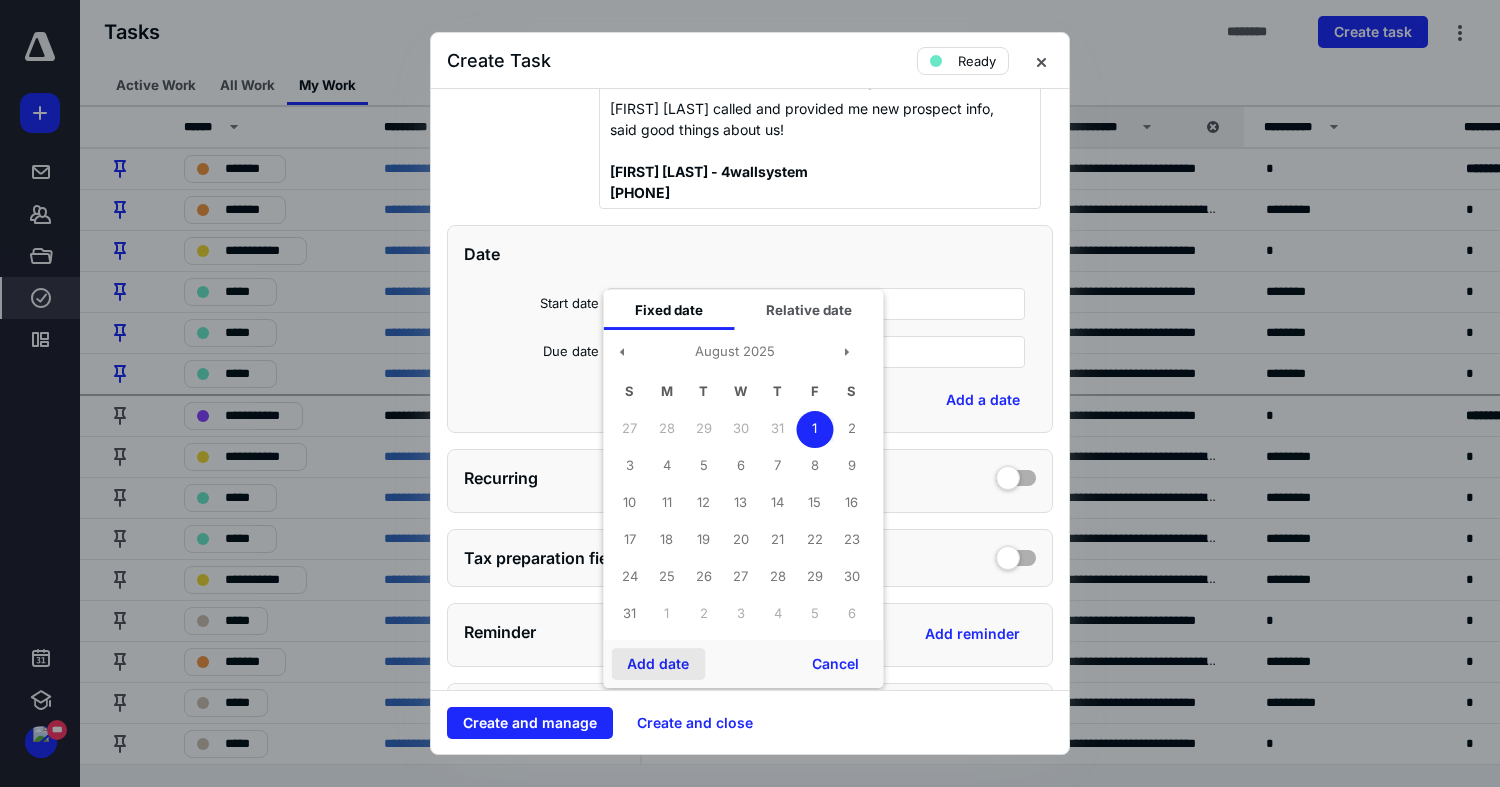 click on "Add date" at bounding box center [658, 664] 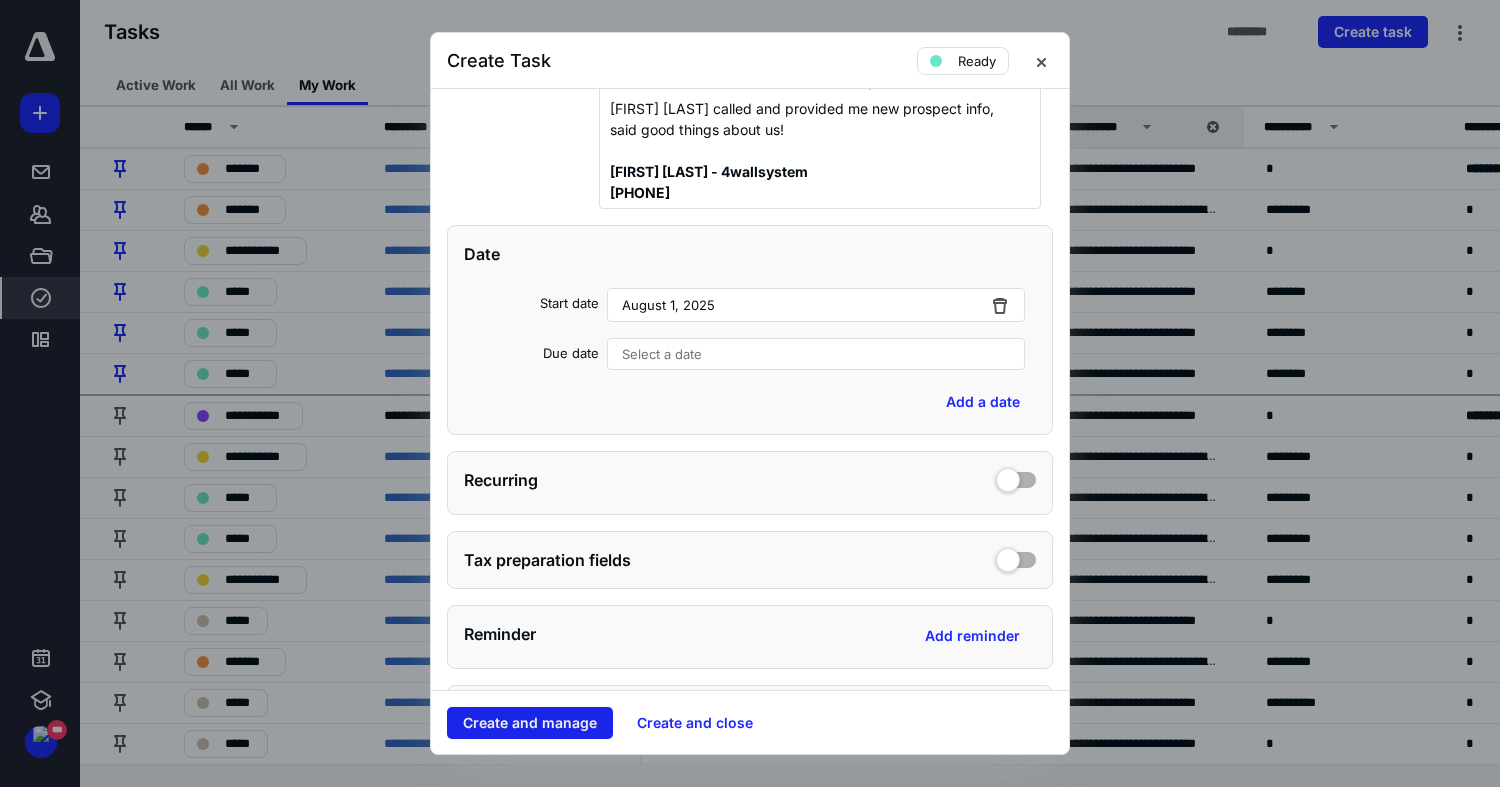 click on "Create and manage" at bounding box center (530, 723) 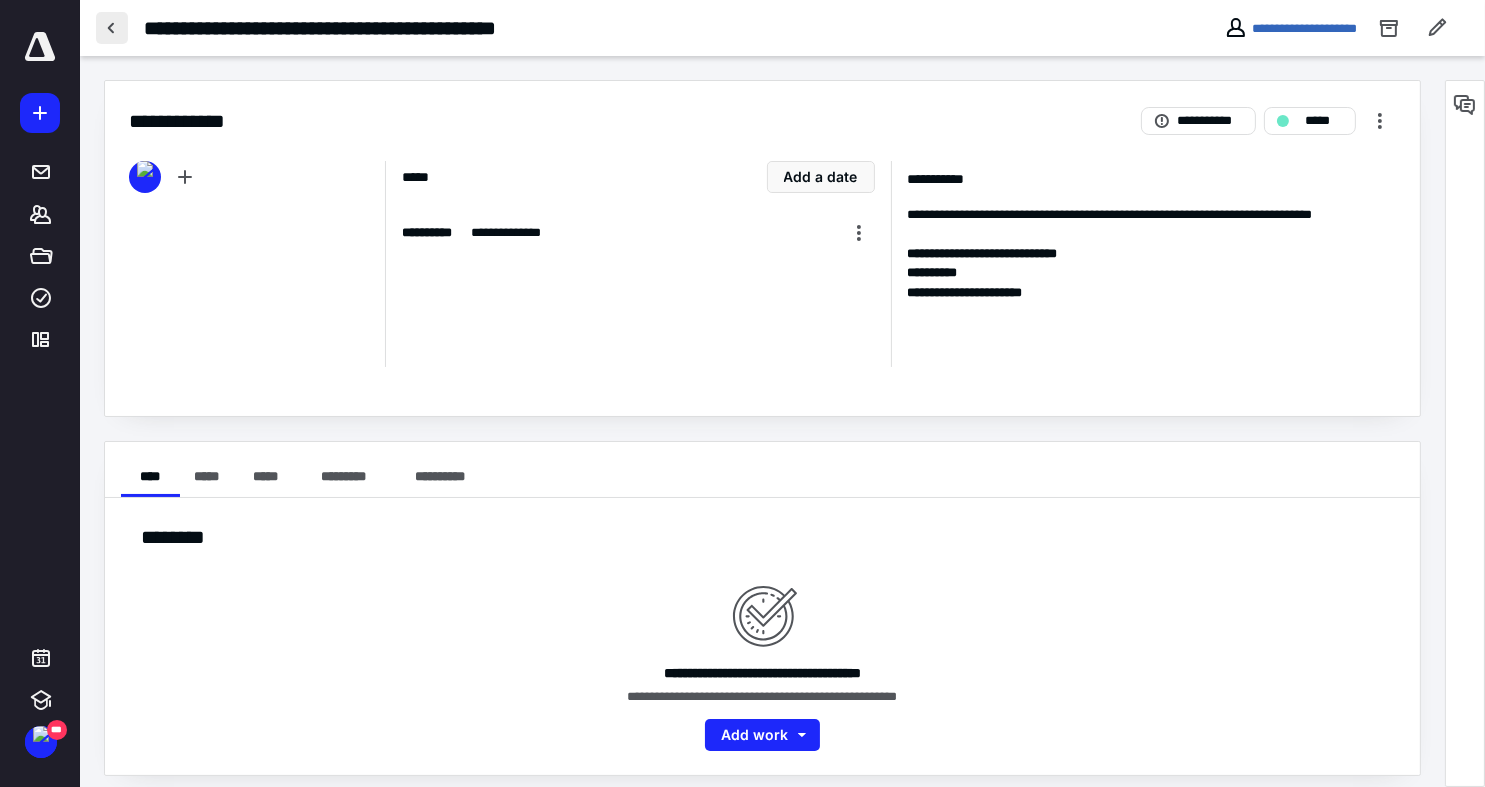 click at bounding box center [112, 28] 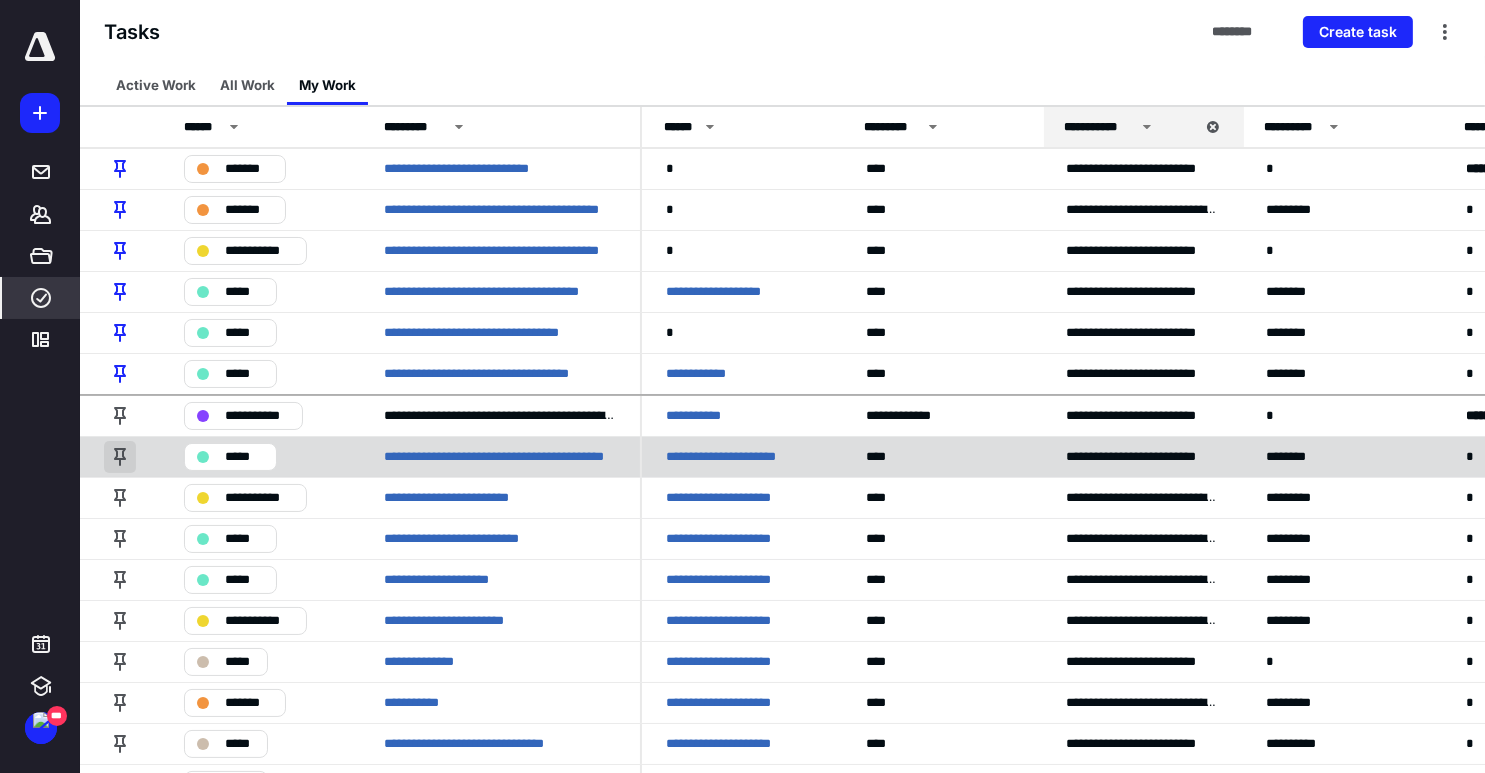 click at bounding box center (120, 457) 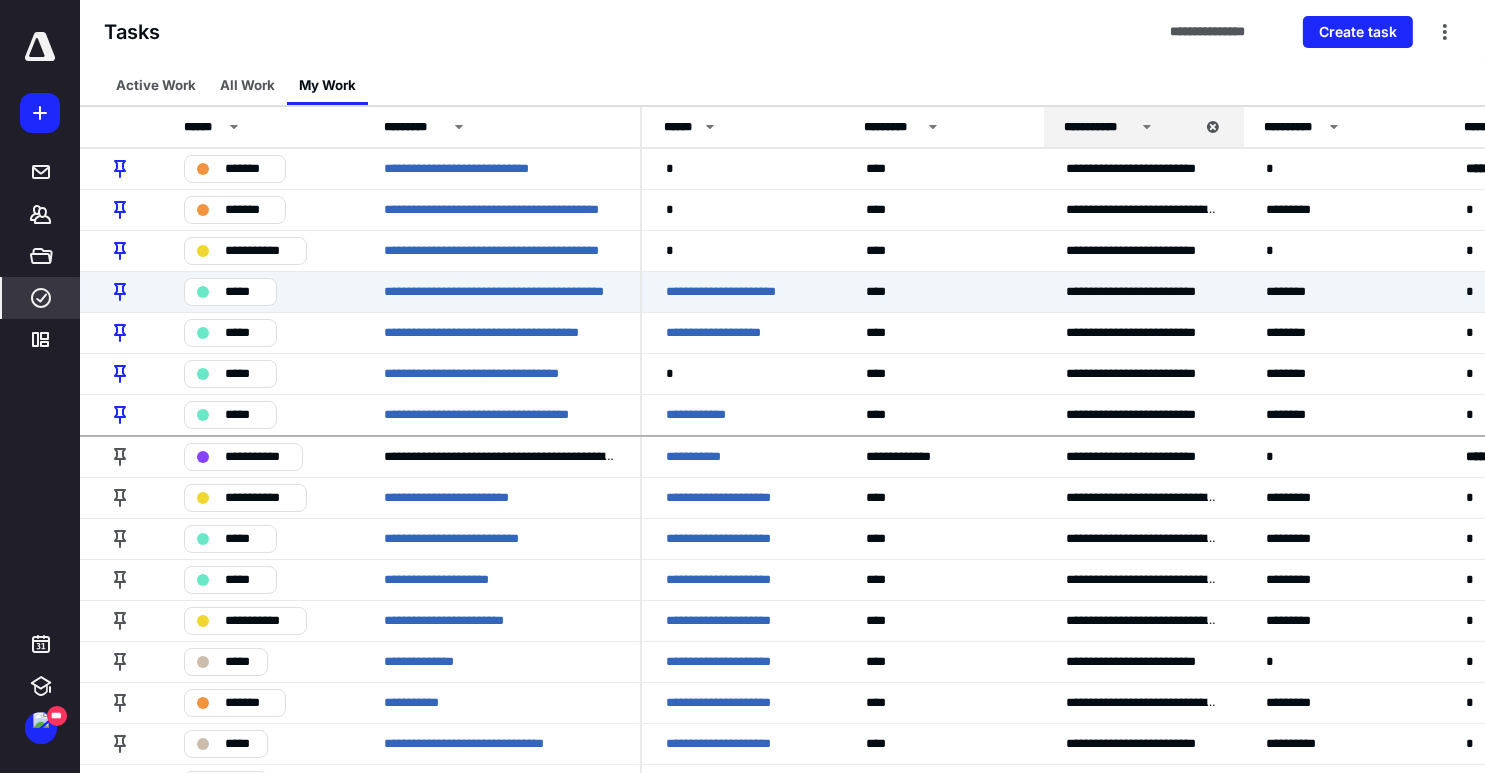 click on "**********" at bounding box center [782, 32] 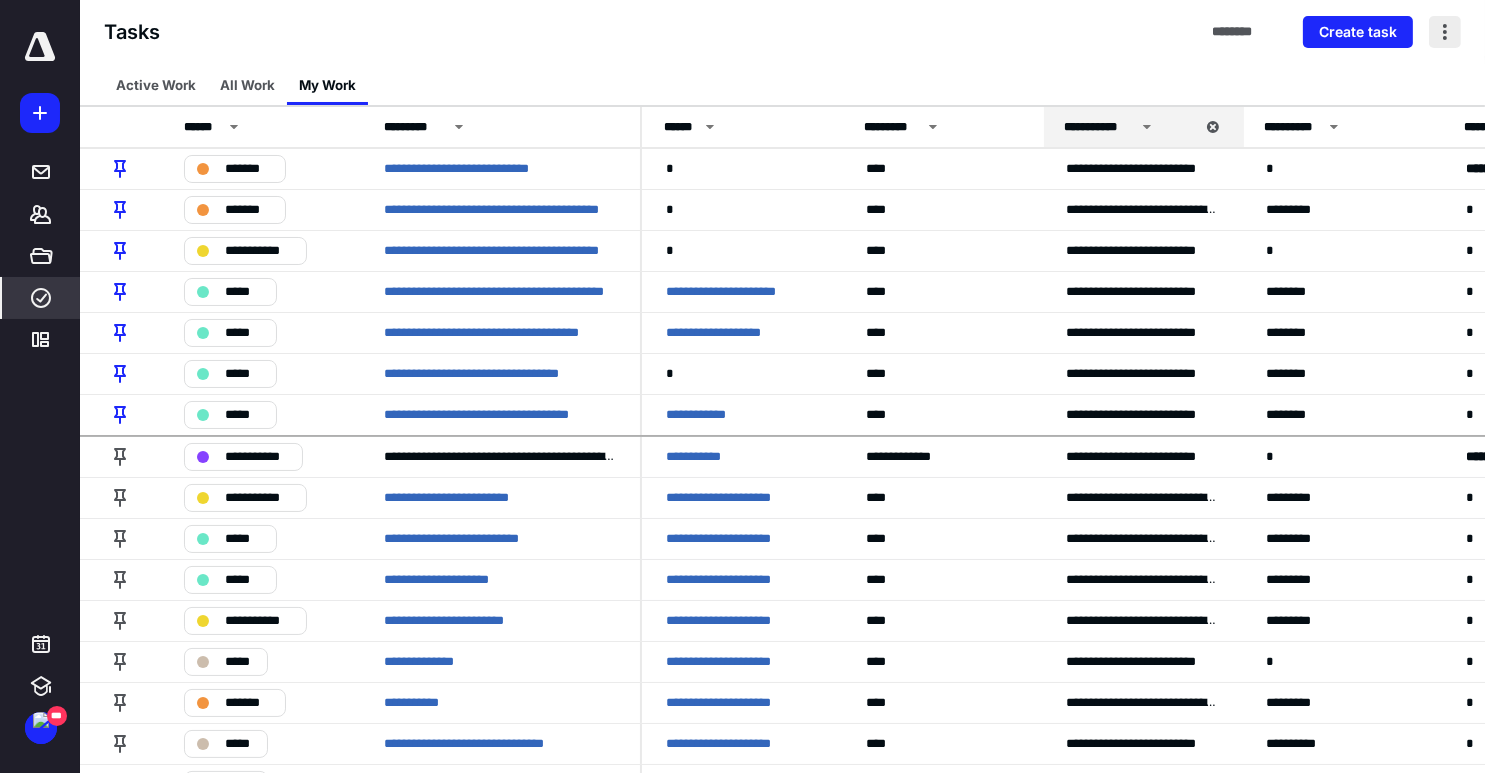 click at bounding box center (1445, 32) 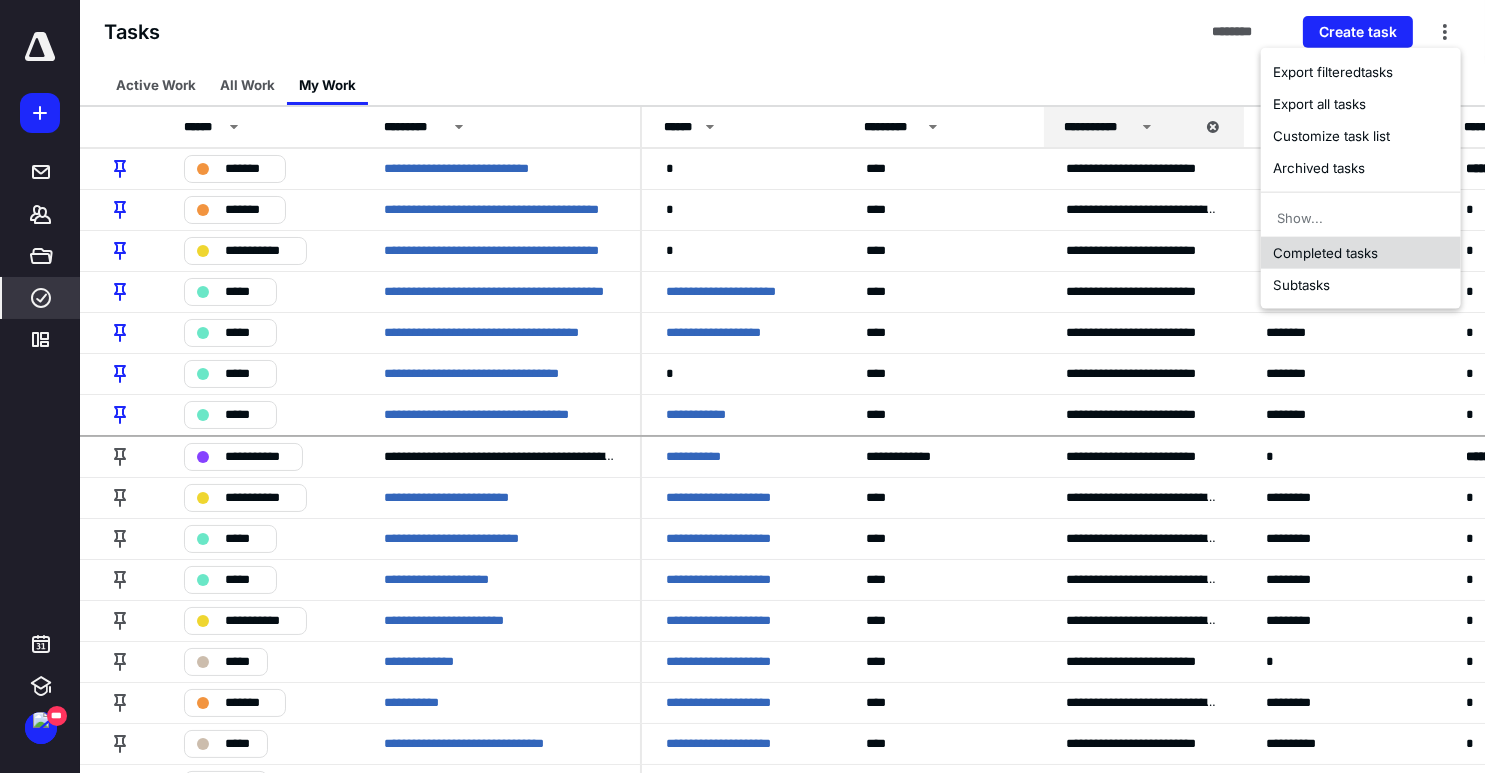 click on "Completed tasks" at bounding box center [1361, 252] 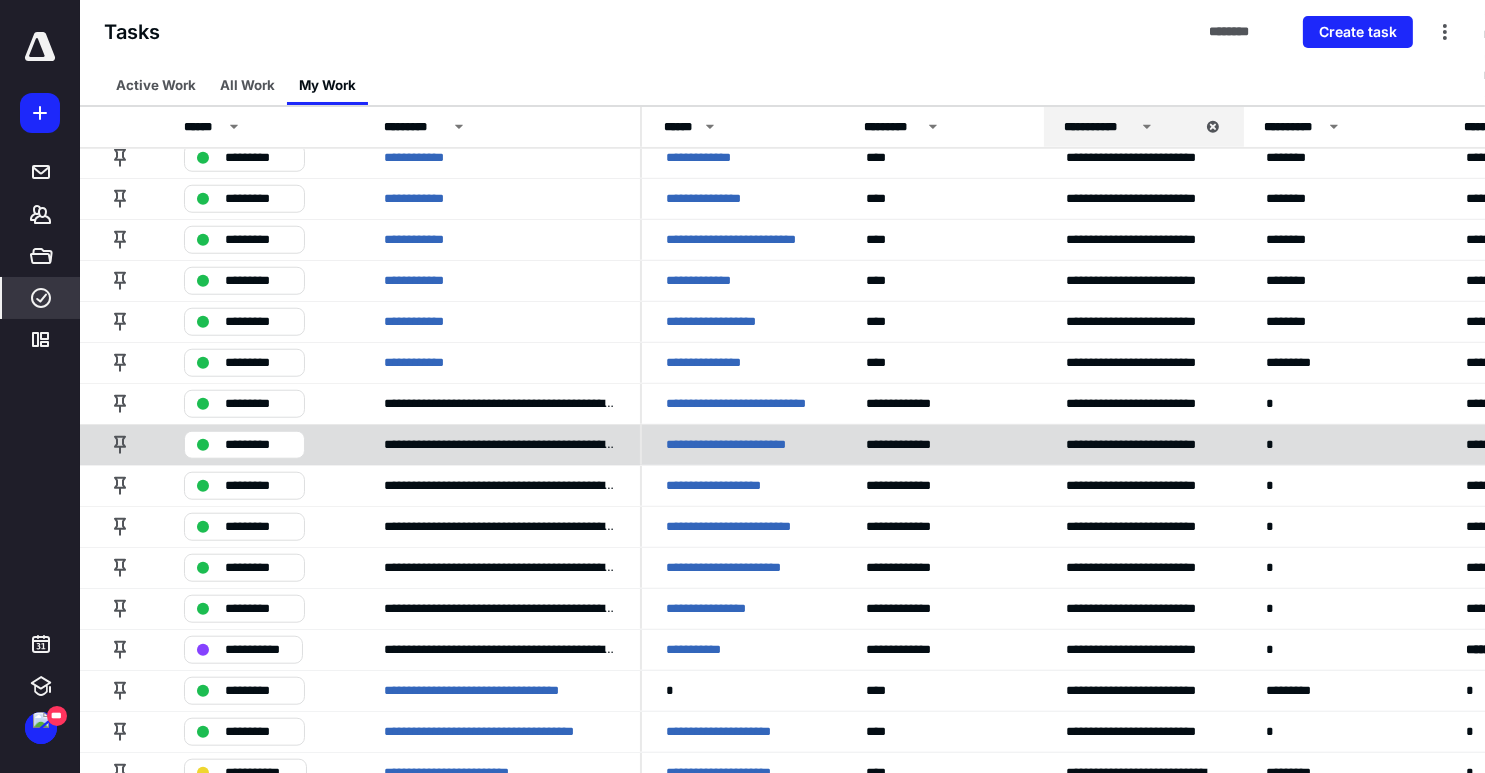 scroll, scrollTop: 2500, scrollLeft: 0, axis: vertical 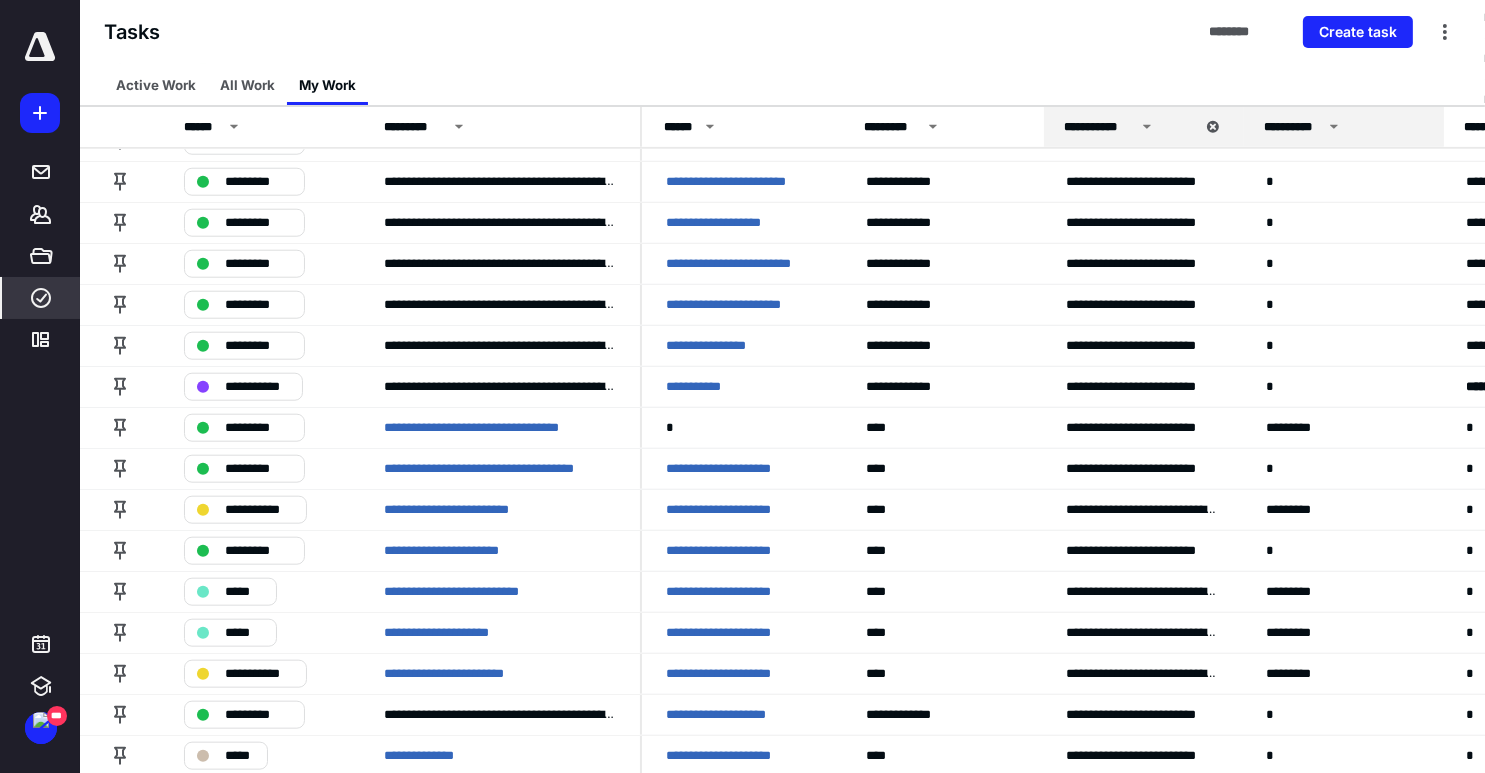 click 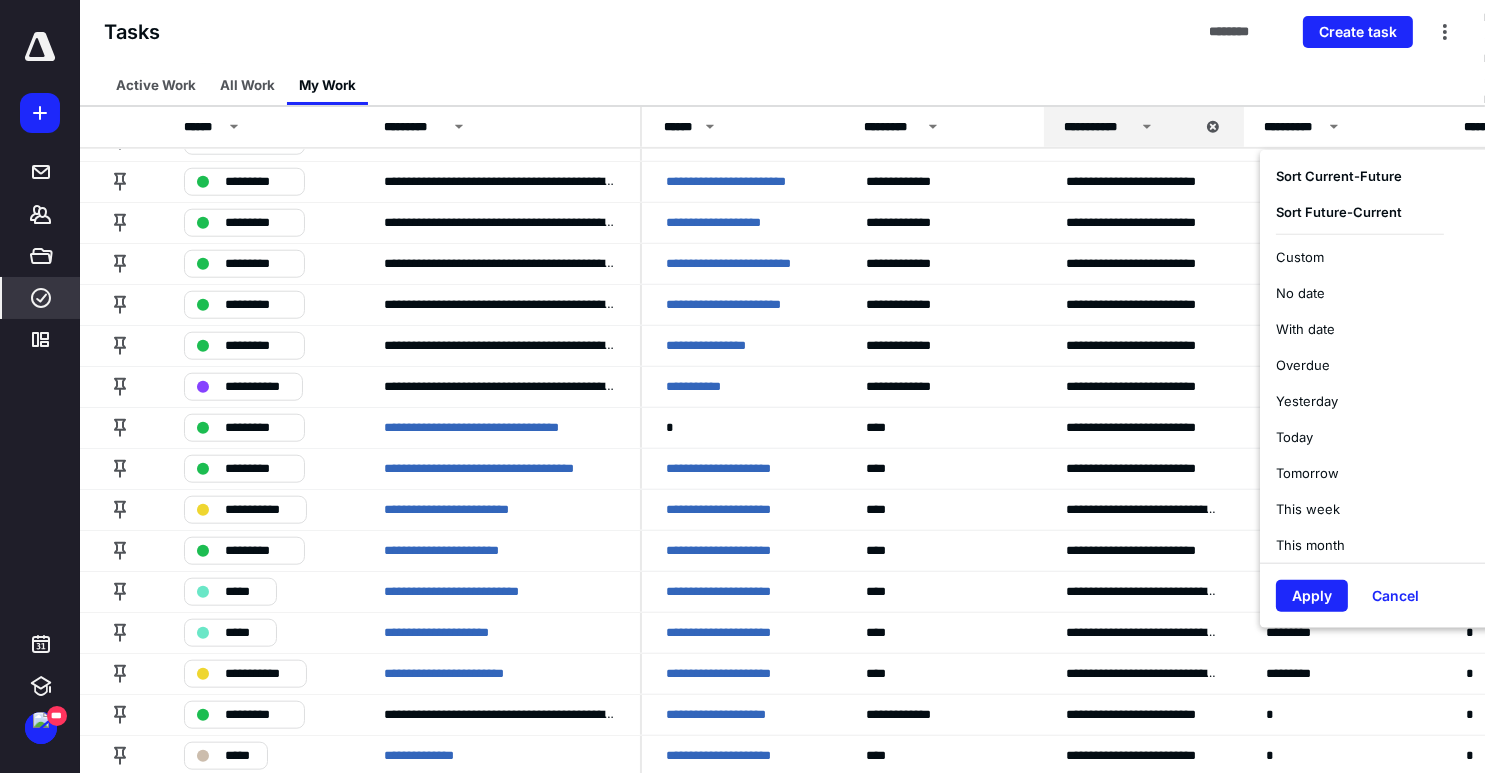 click on "Current  -  Future" at bounding box center [1352, 176] 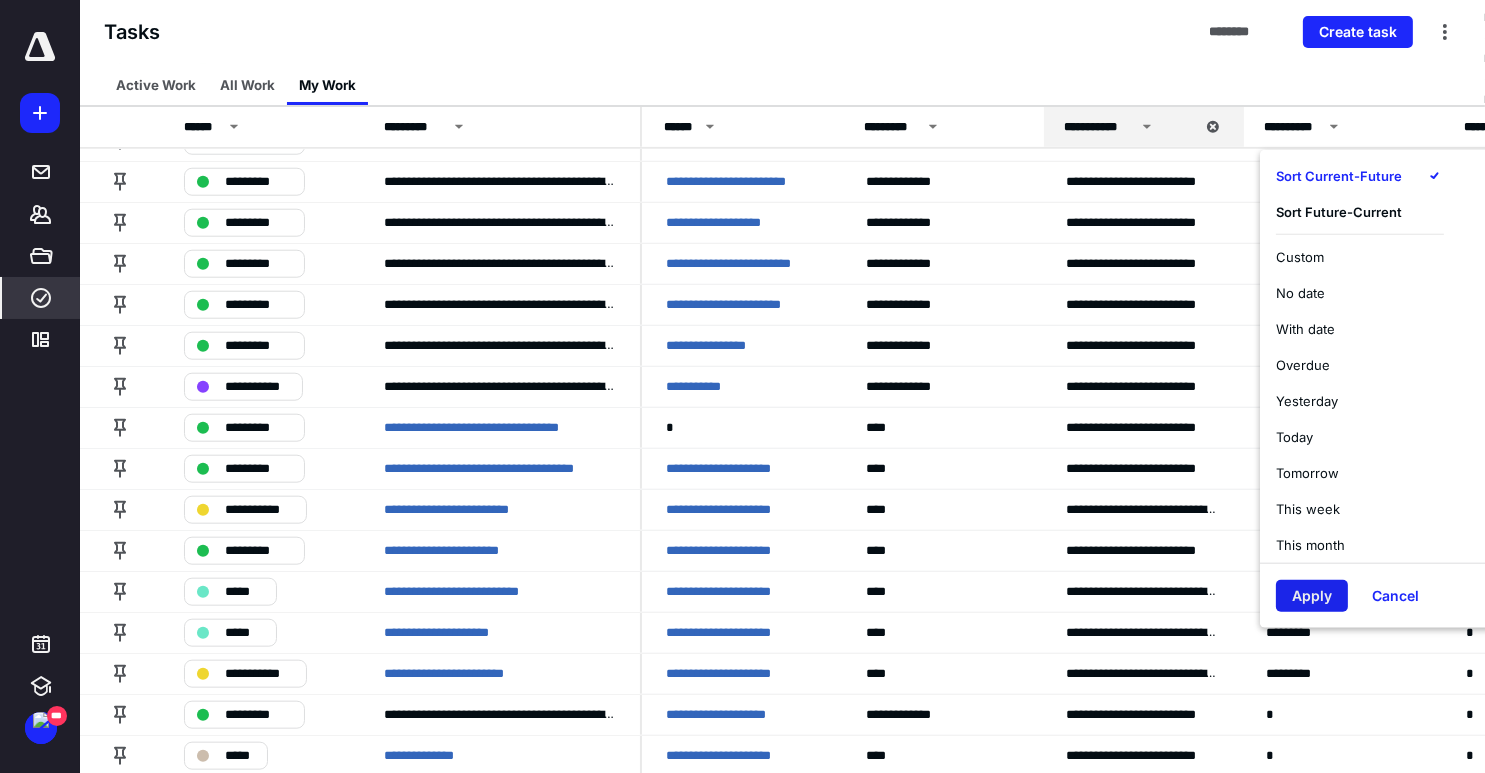 click on "Apply" at bounding box center [1312, 596] 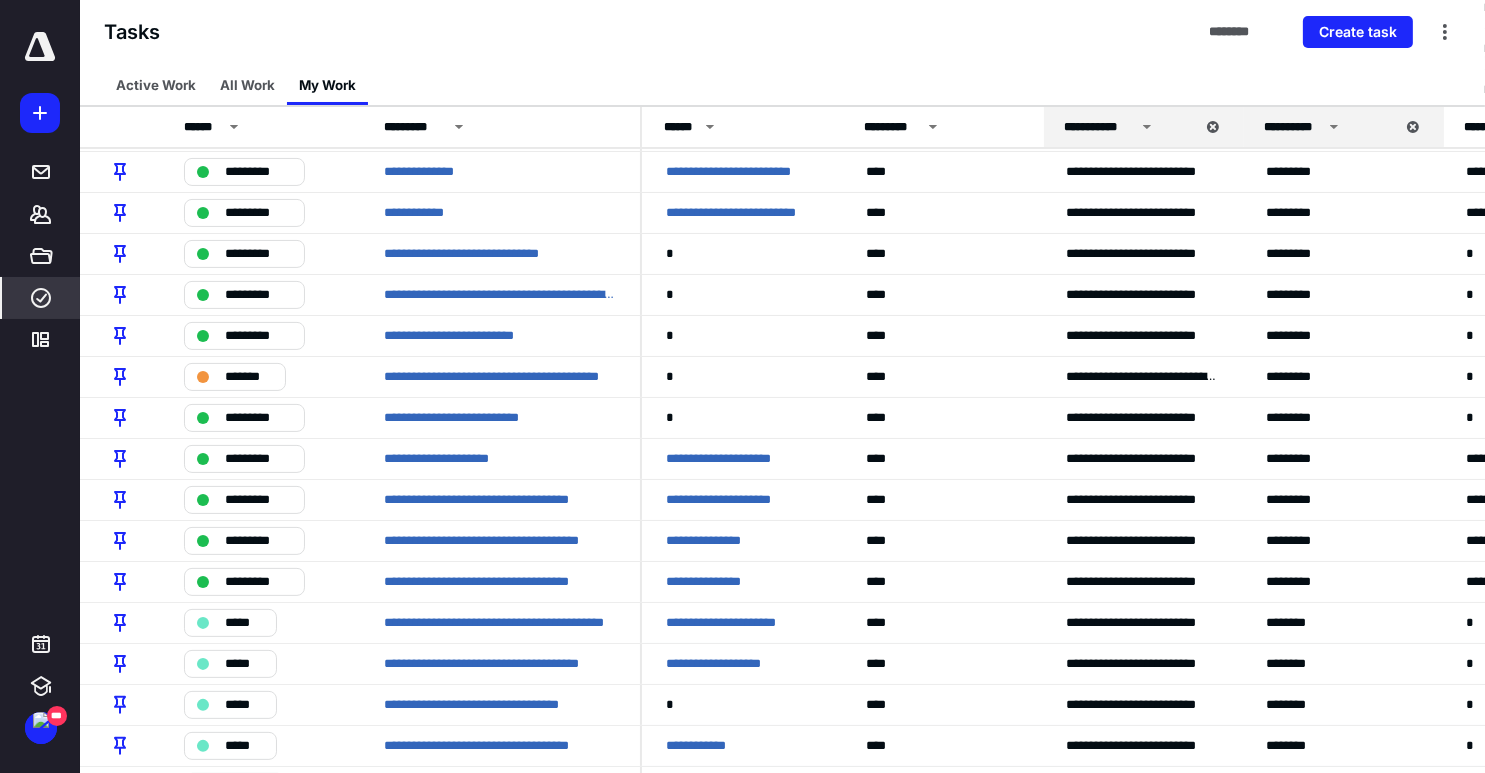 scroll, scrollTop: 0, scrollLeft: 0, axis: both 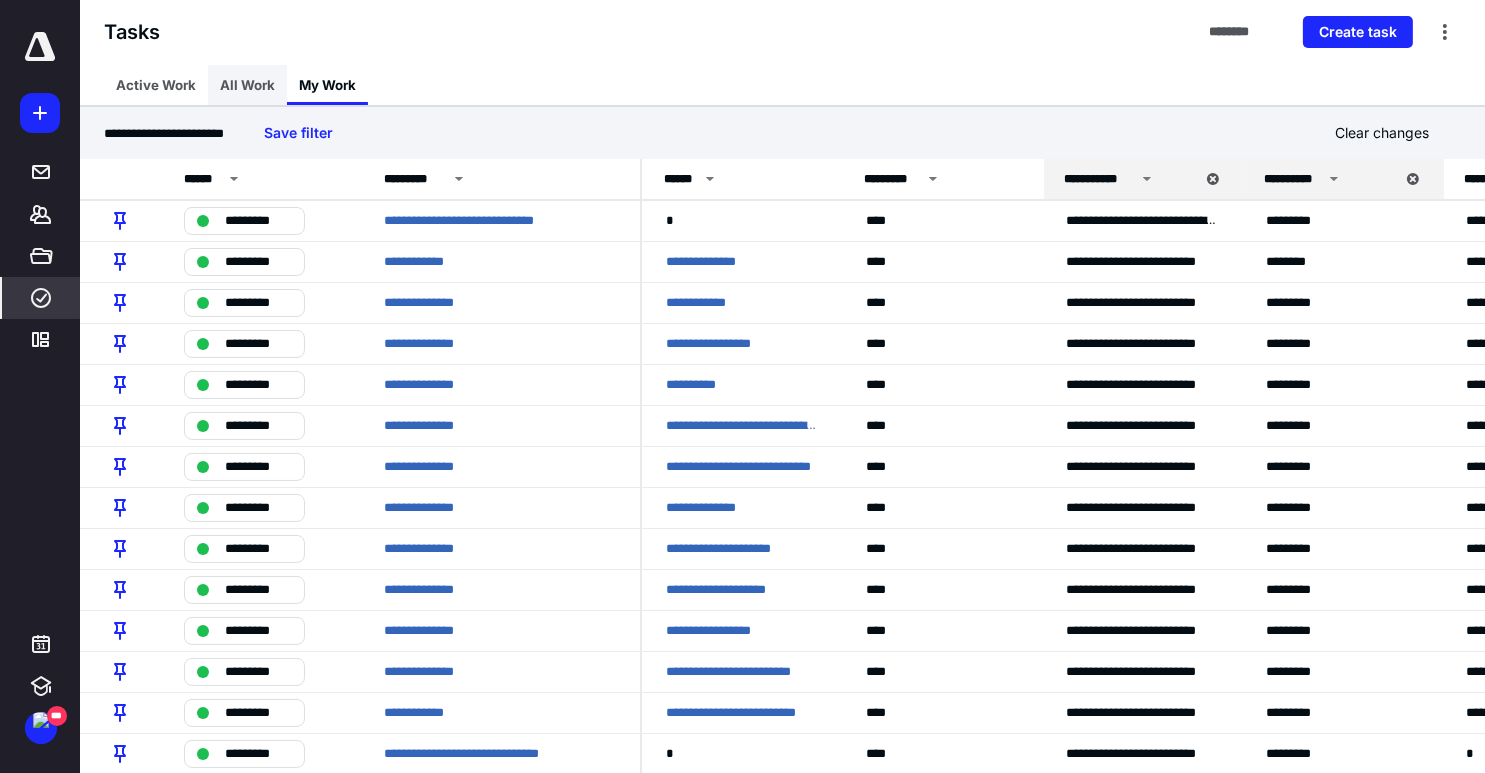 click on "All Work" at bounding box center [247, 85] 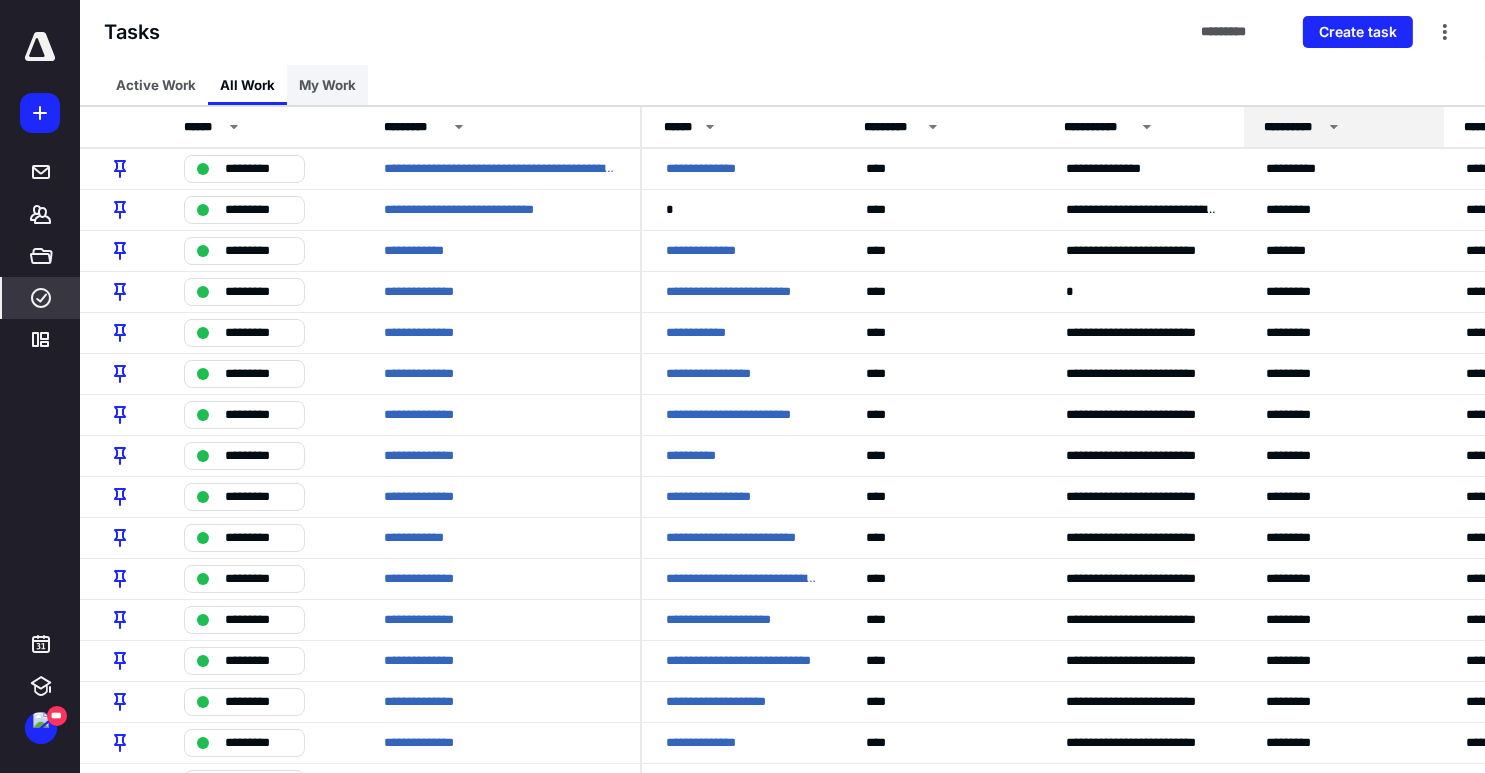 click on "My Work" at bounding box center [327, 85] 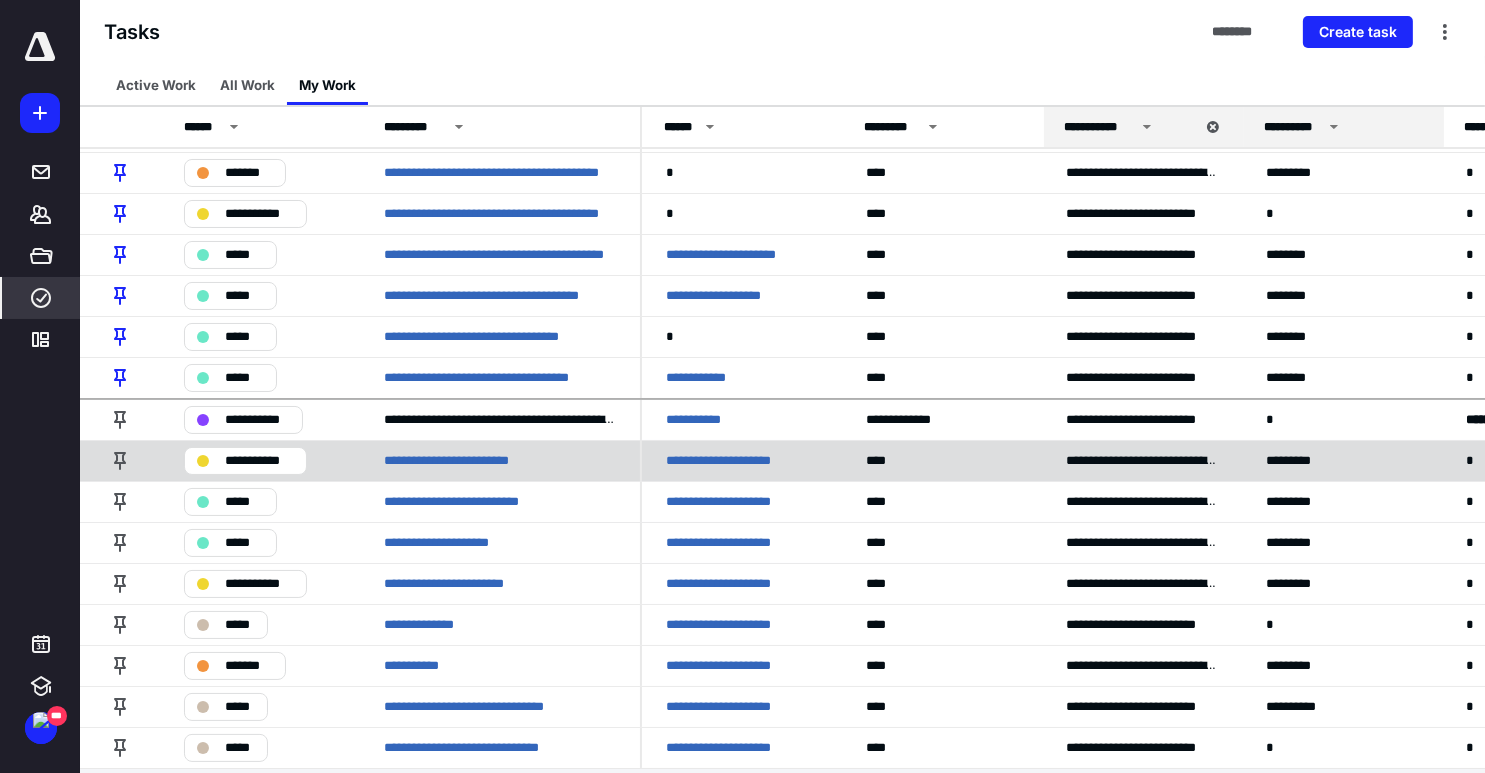 scroll, scrollTop: 53, scrollLeft: 0, axis: vertical 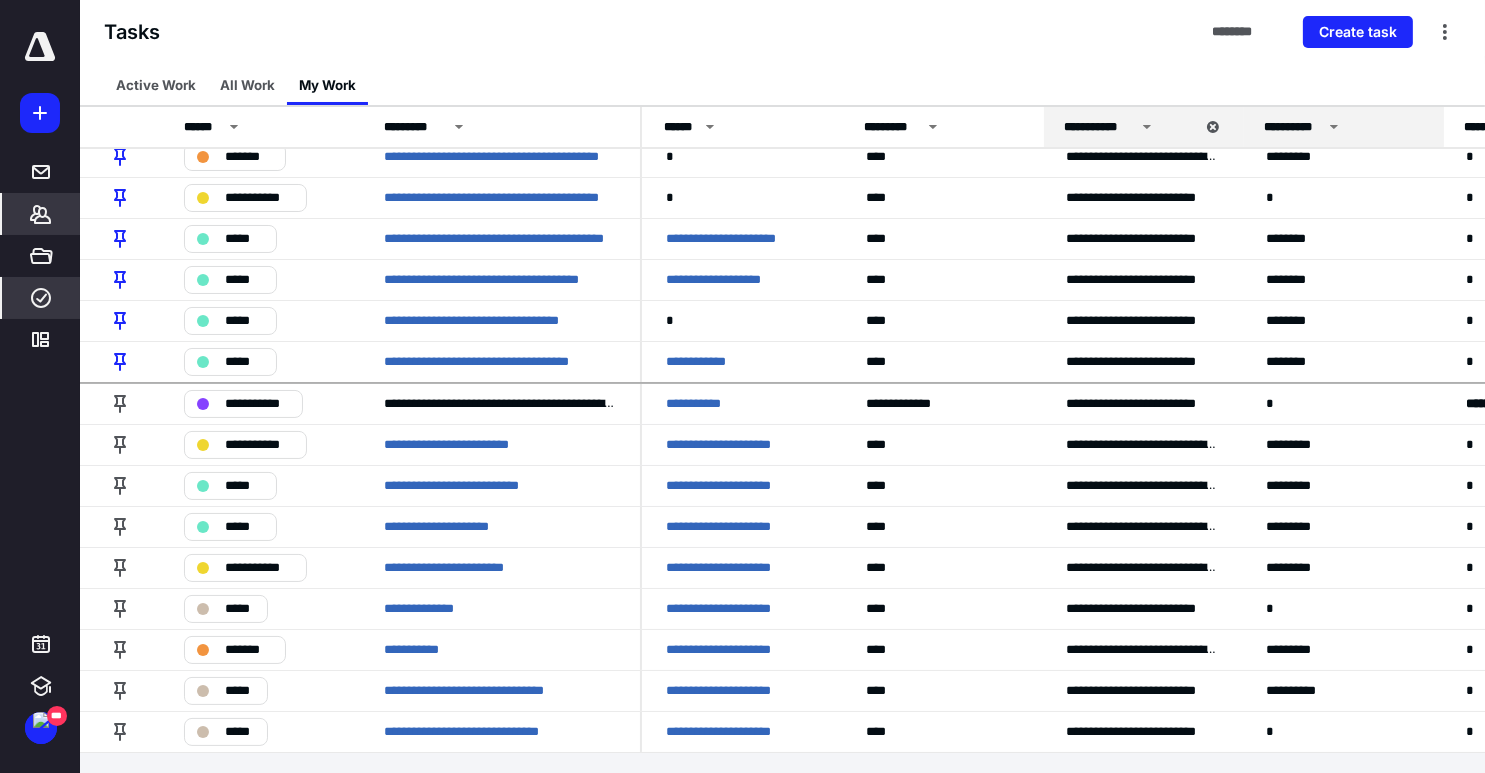 click 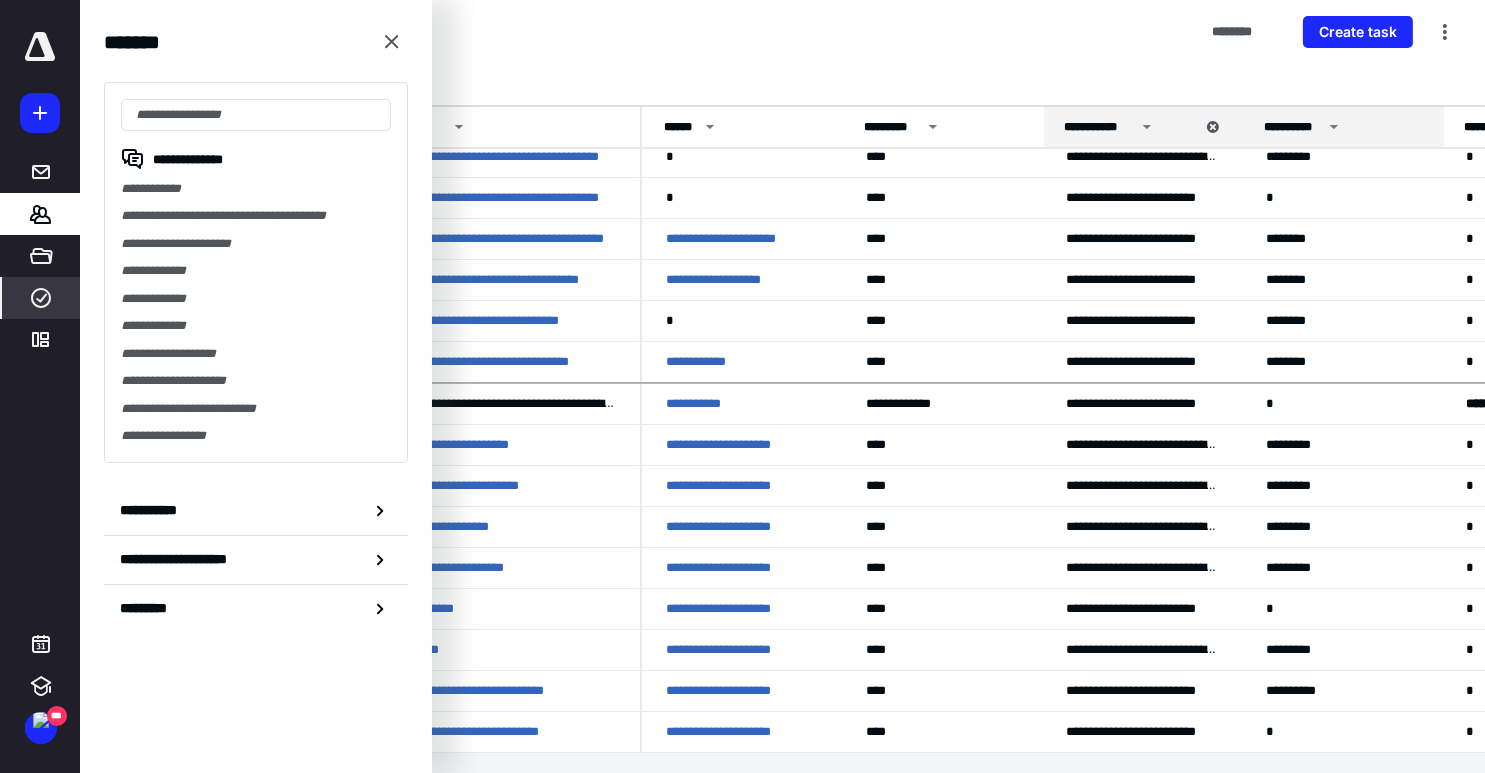 click on "**********" at bounding box center [256, 270] 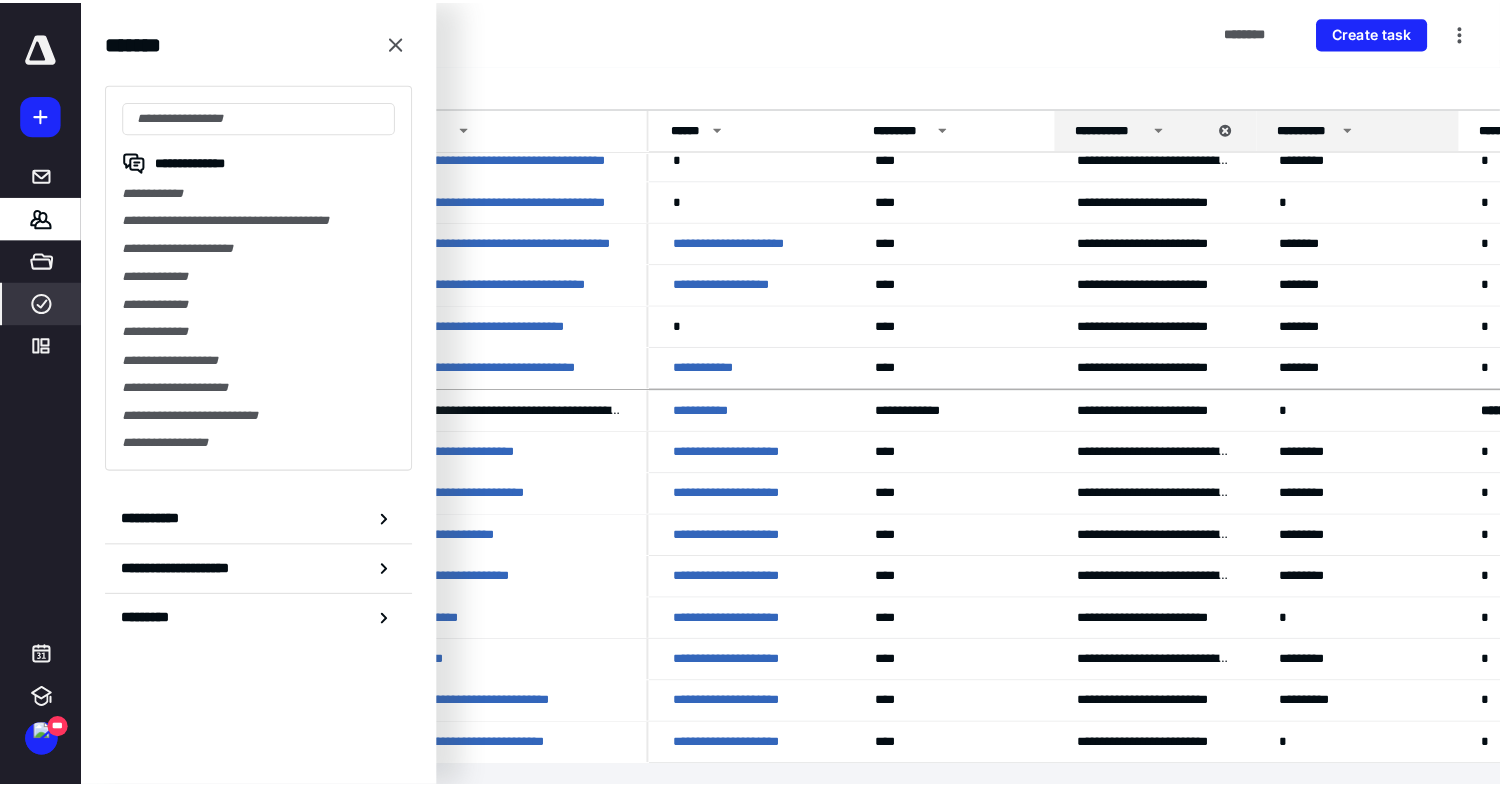 scroll, scrollTop: 0, scrollLeft: 0, axis: both 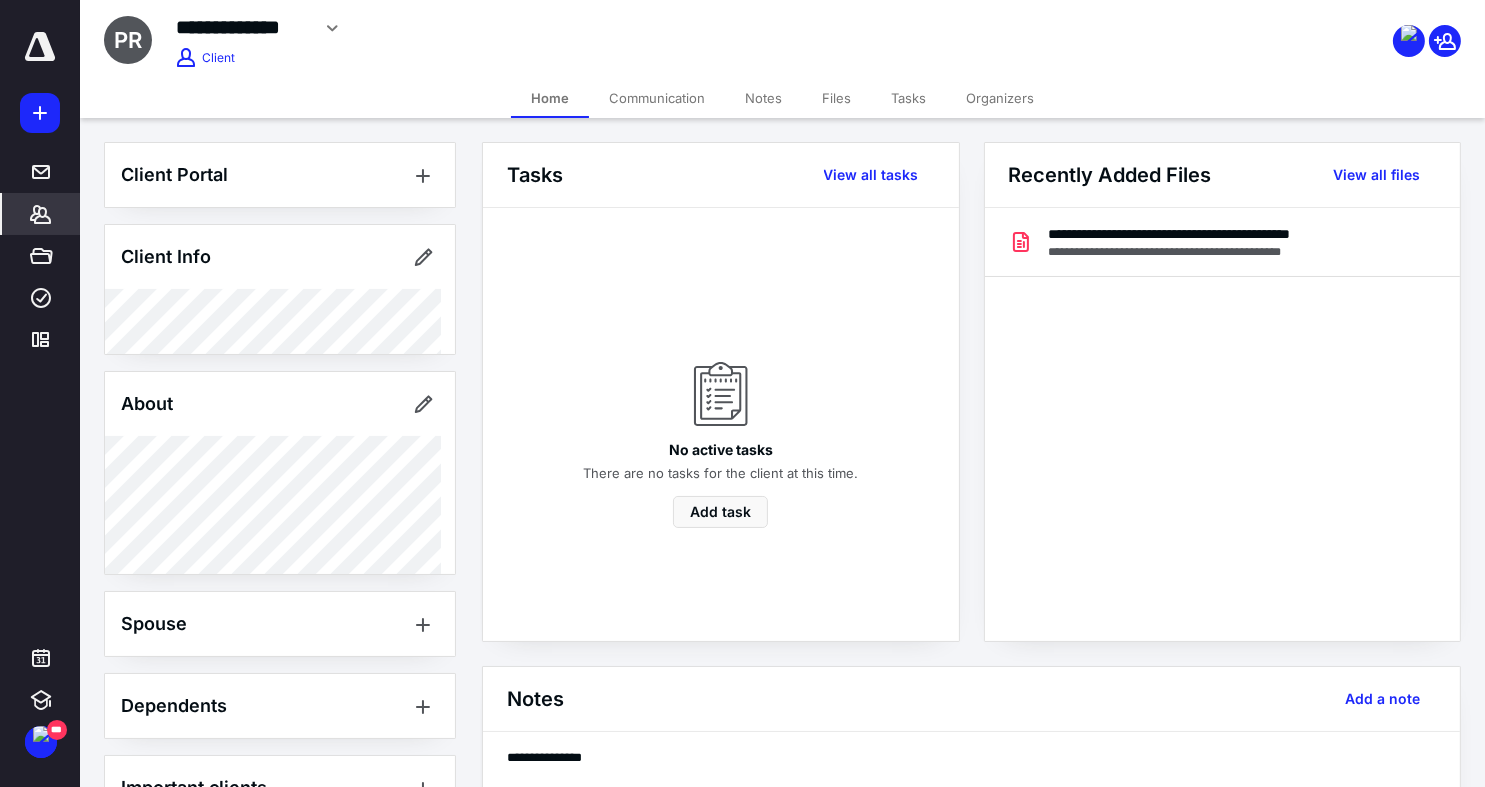 click on "Notes" at bounding box center (763, 98) 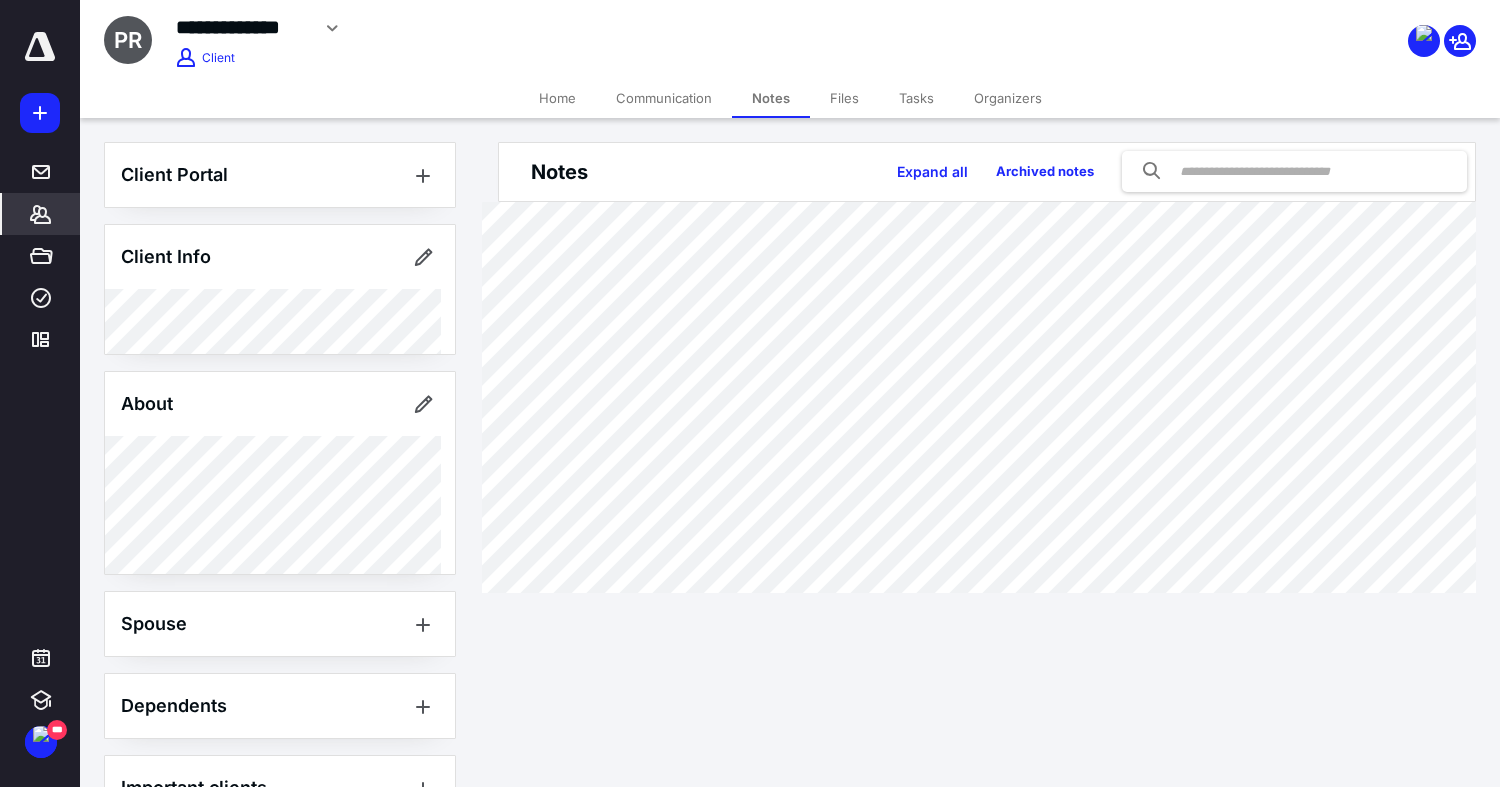 click on "Files" at bounding box center (844, 98) 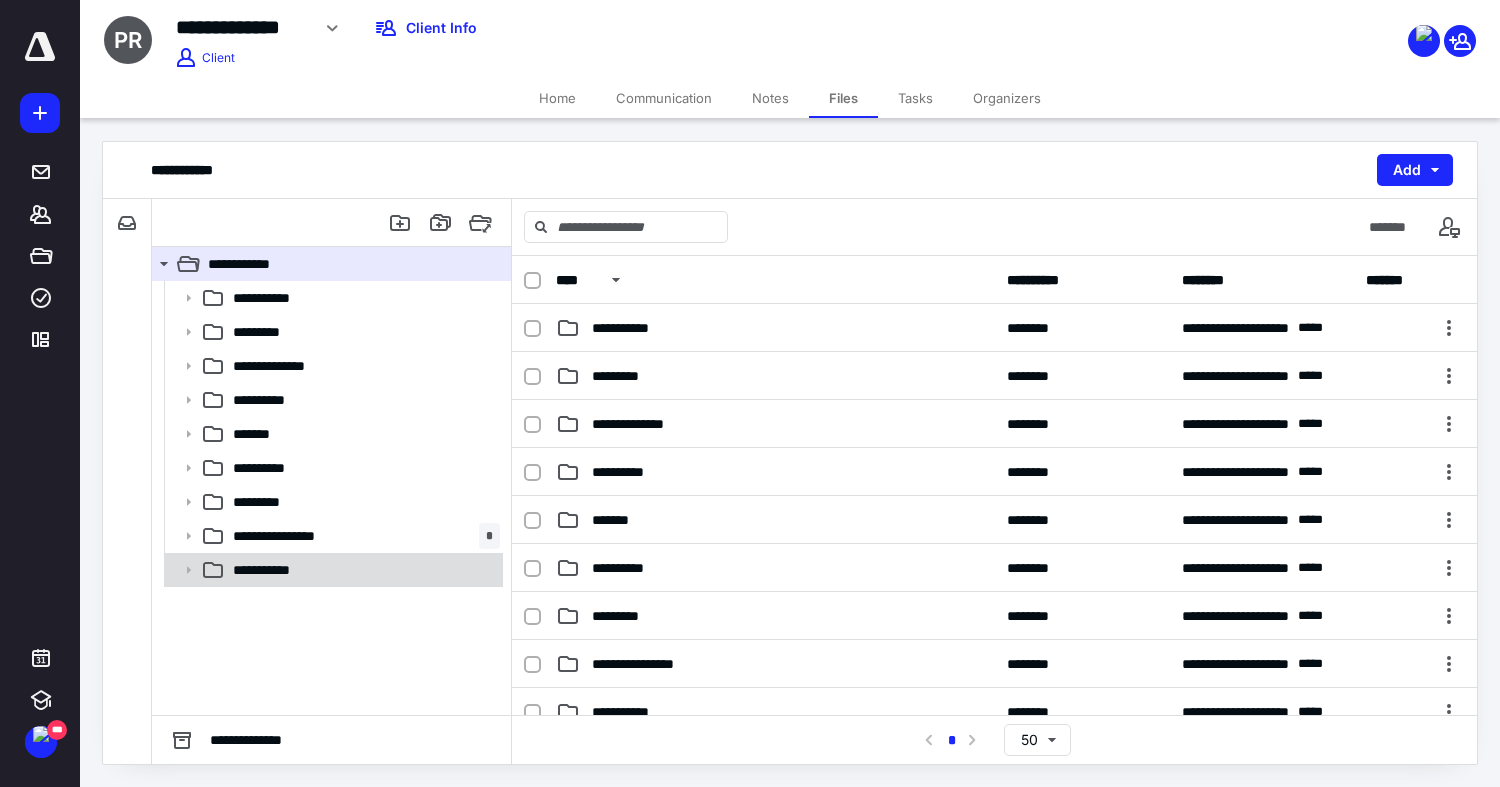 click on "**********" at bounding box center (332, 570) 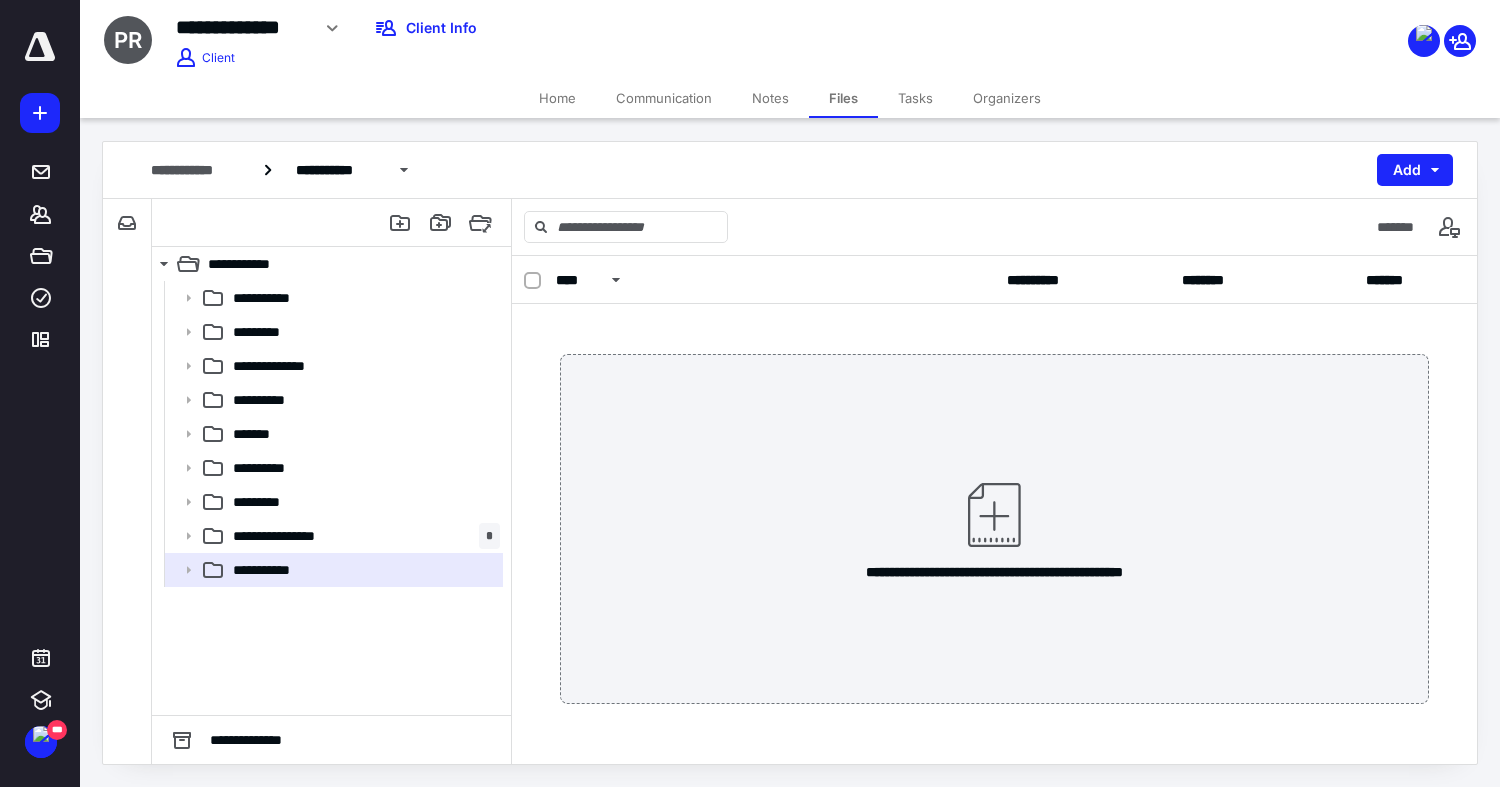 click on "**********" at bounding box center [994, 529] 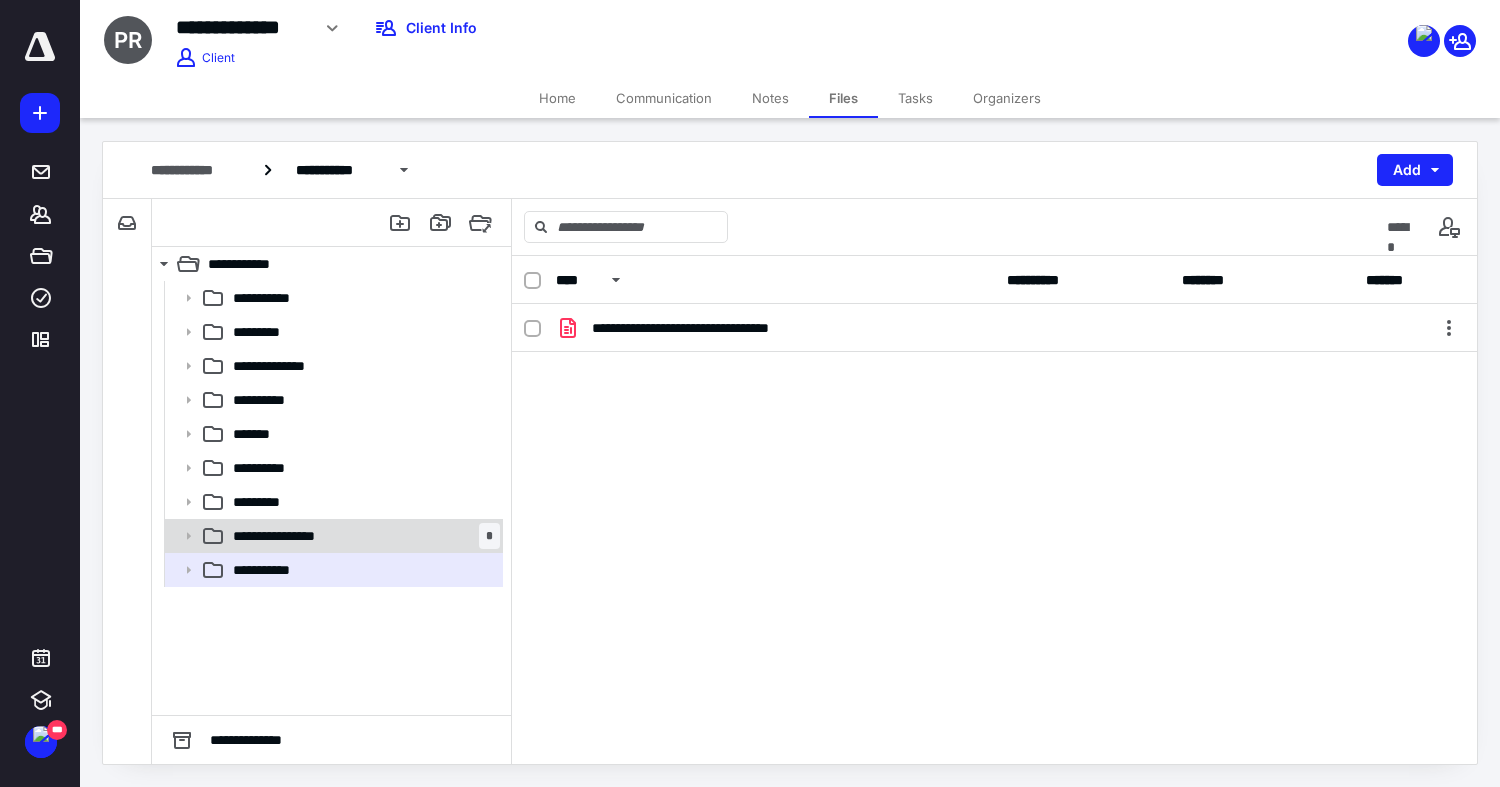 click on "**********" at bounding box center [362, 536] 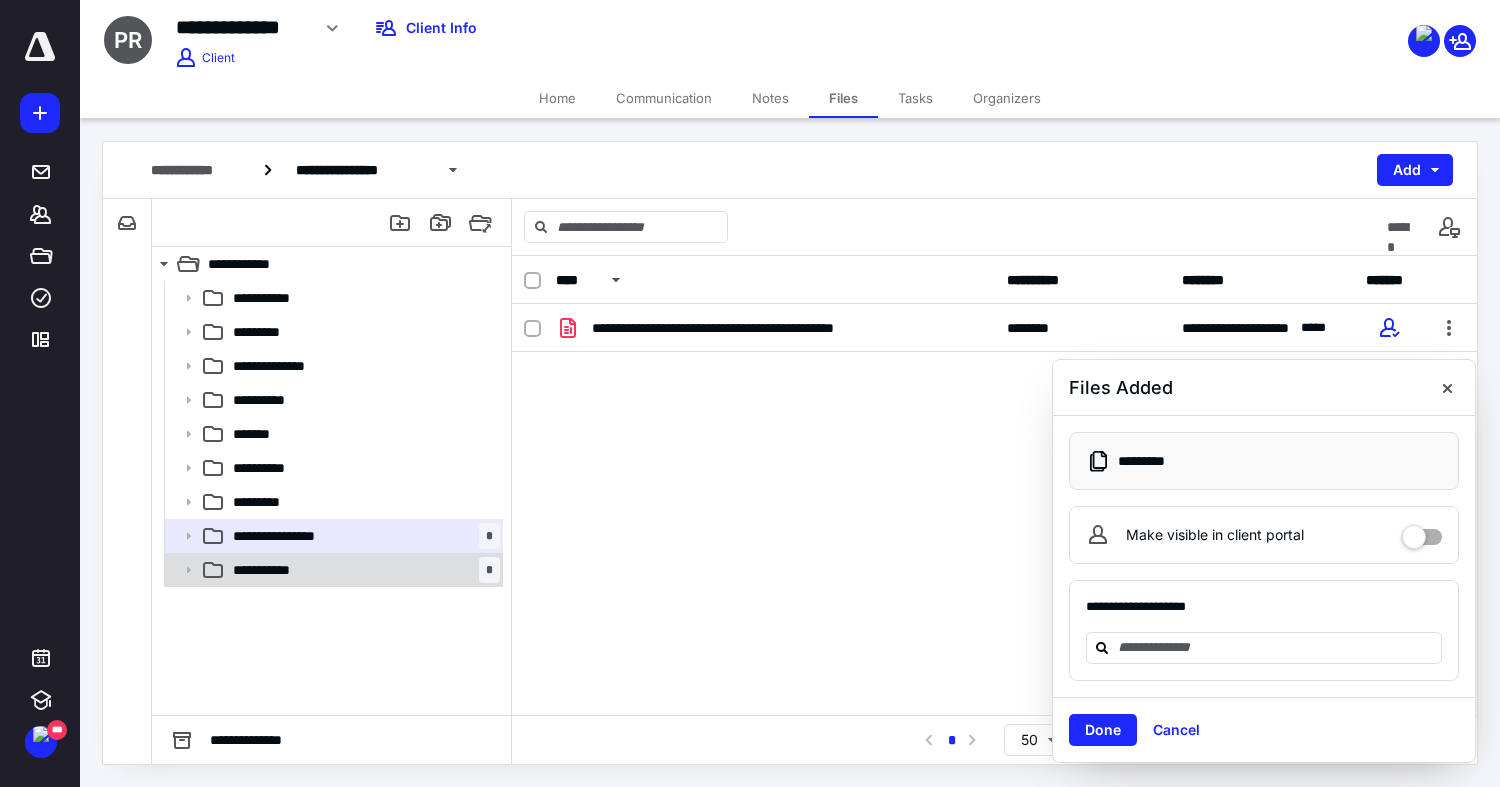 click on "**********" at bounding box center [362, 570] 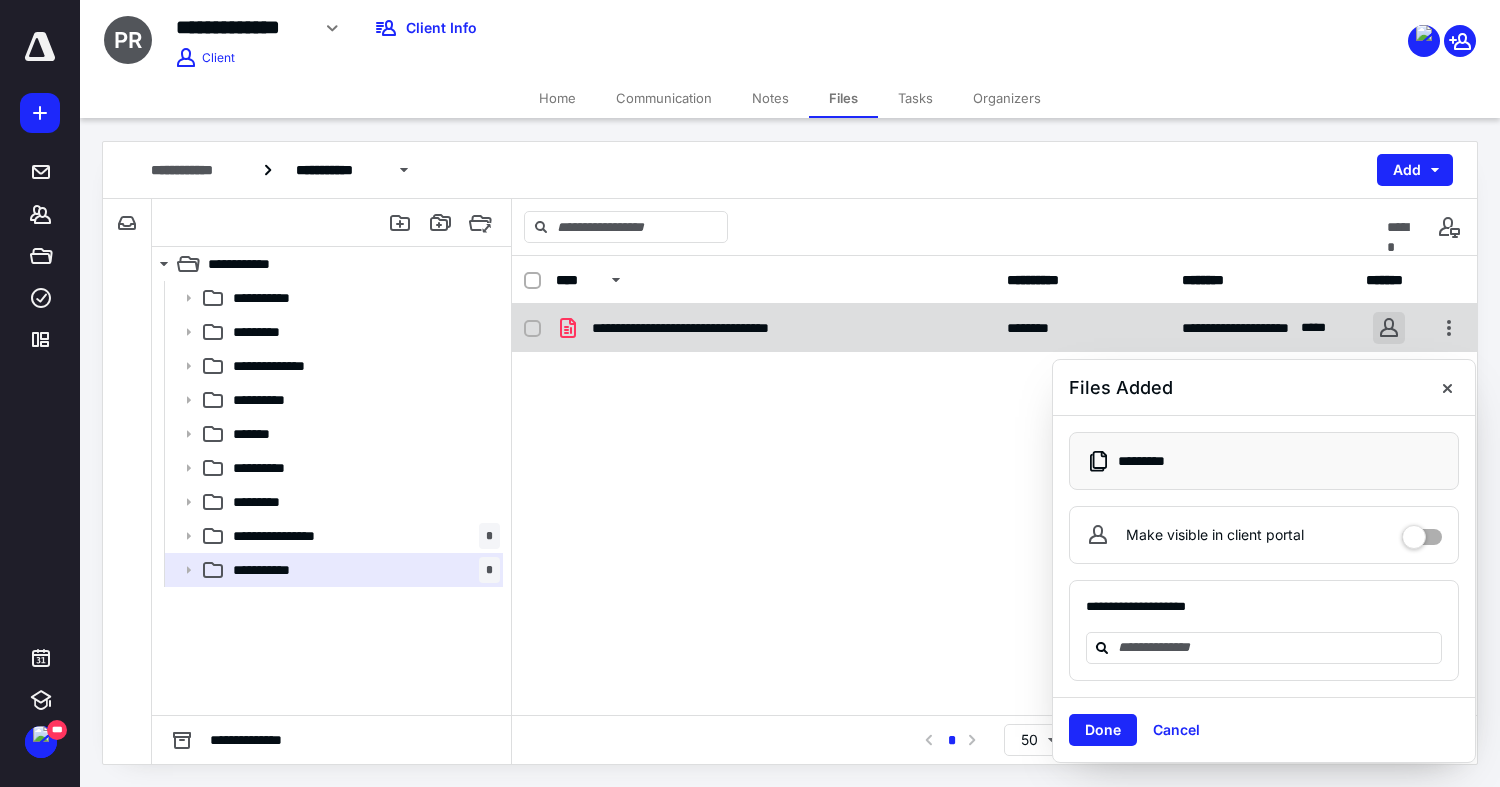 click at bounding box center (1389, 328) 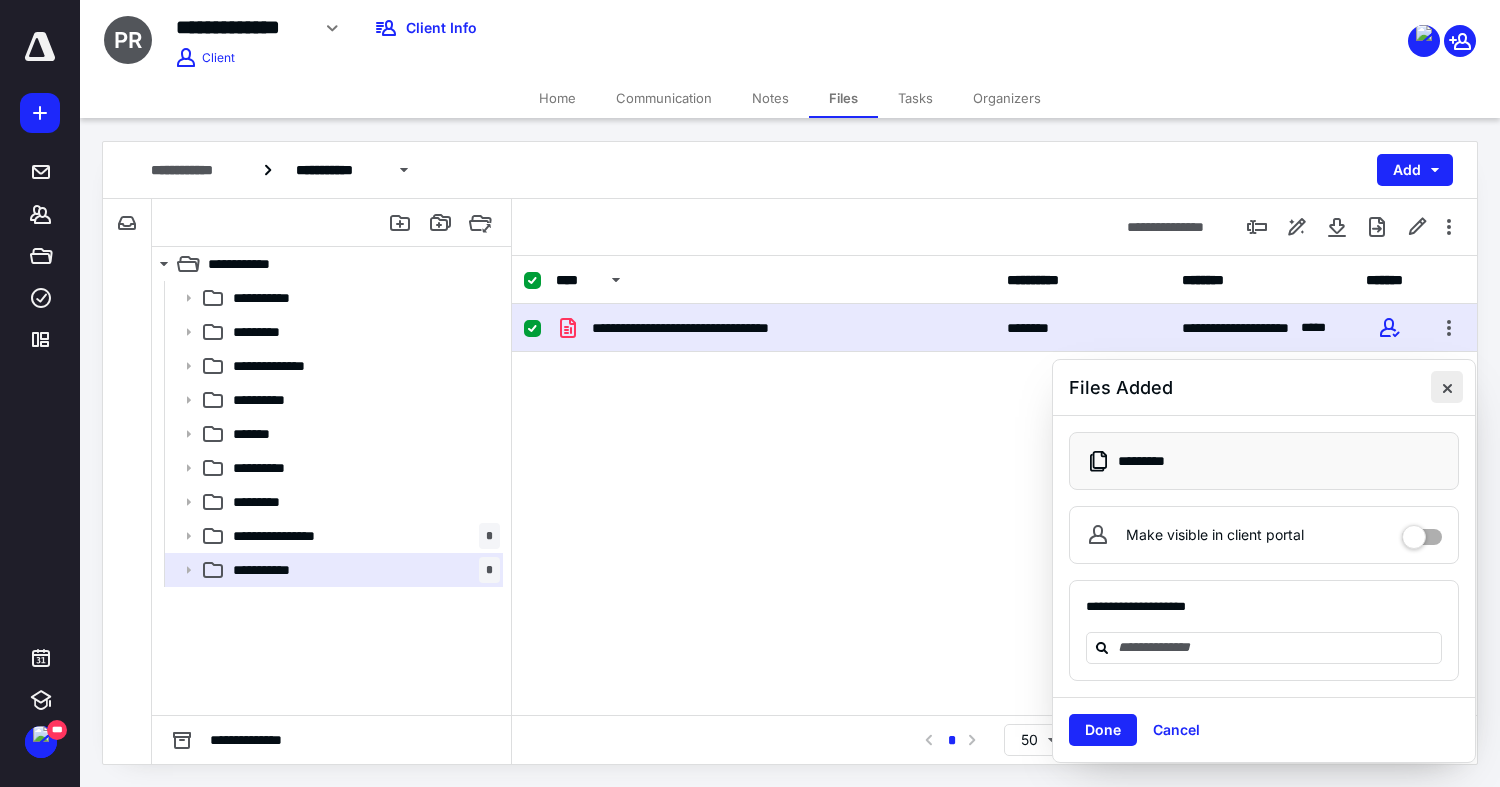 click at bounding box center [1447, 387] 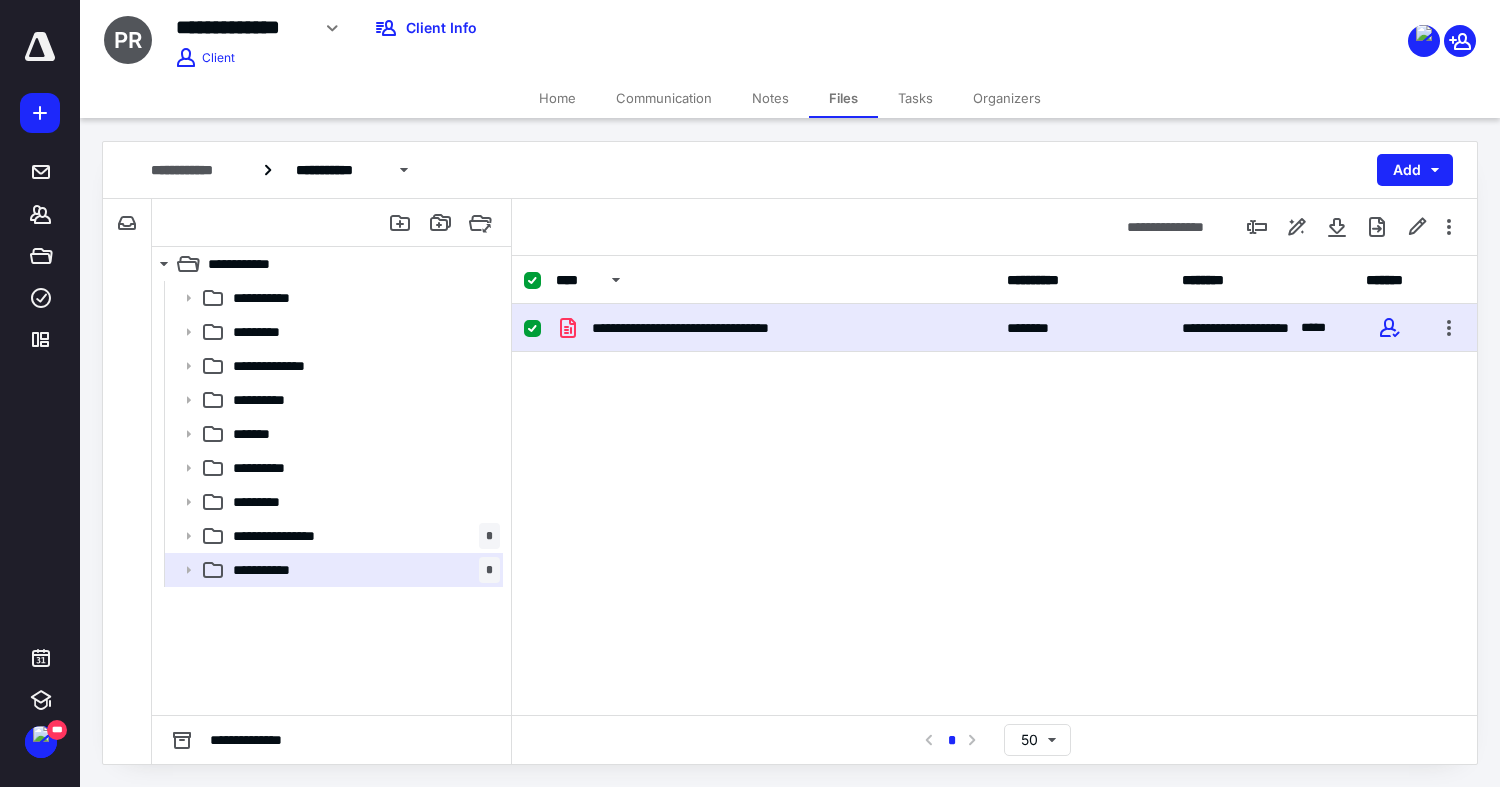 click on "**********" at bounding box center [994, 454] 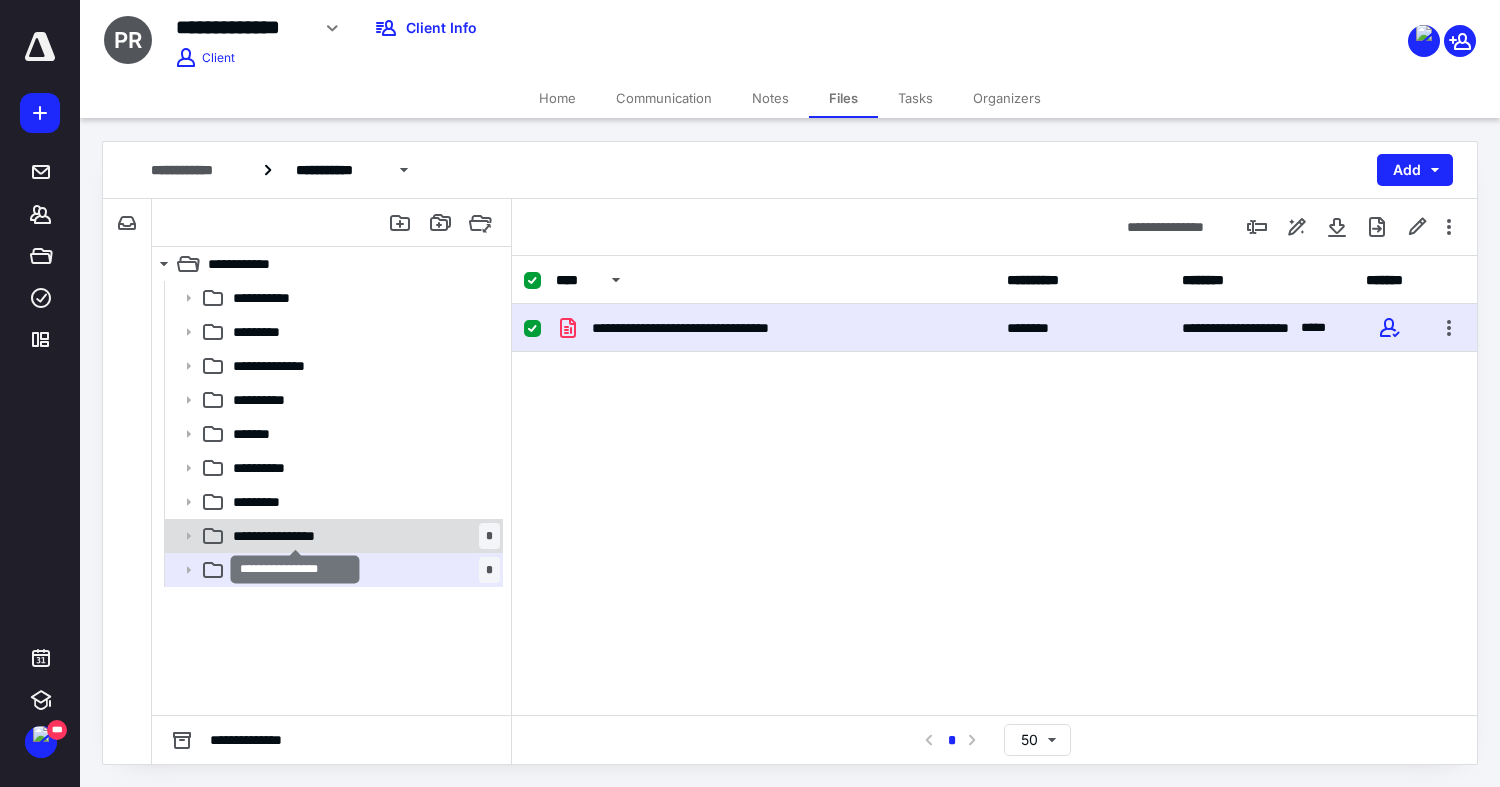 click on "**********" at bounding box center [296, 536] 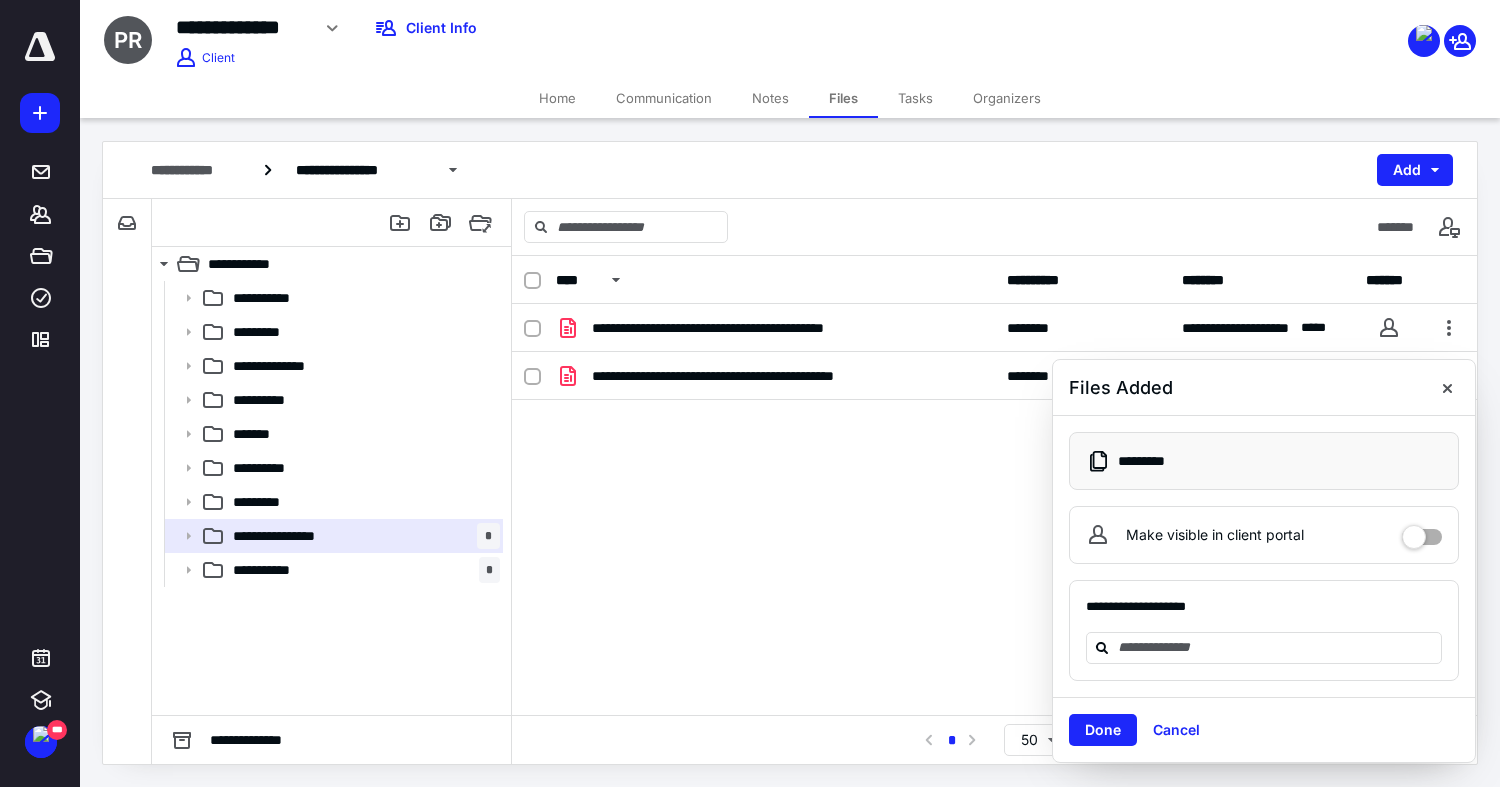 click on "Make visible in client portal" at bounding box center [1264, 535] 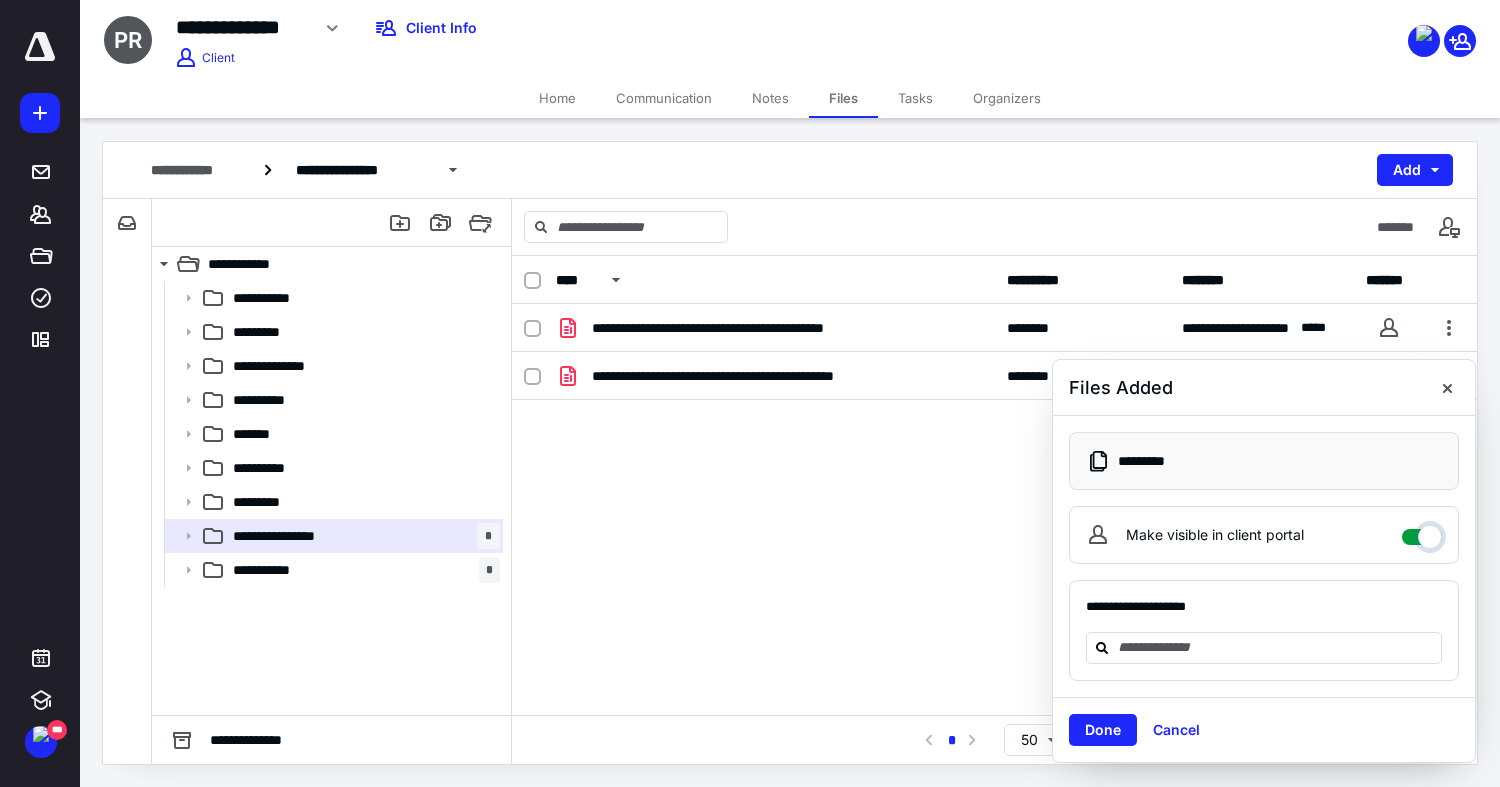 checkbox on "****" 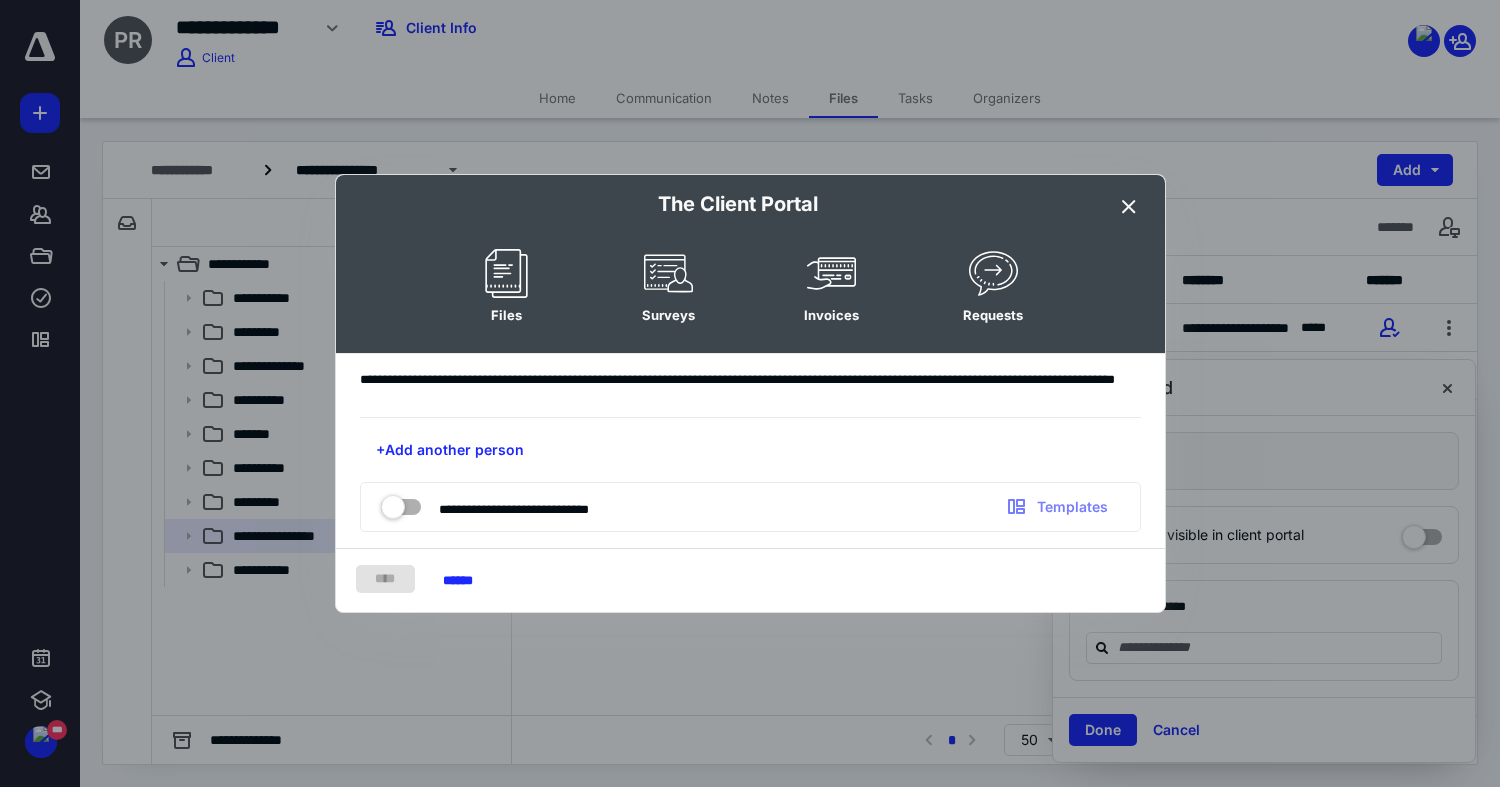 click at bounding box center (1129, 207) 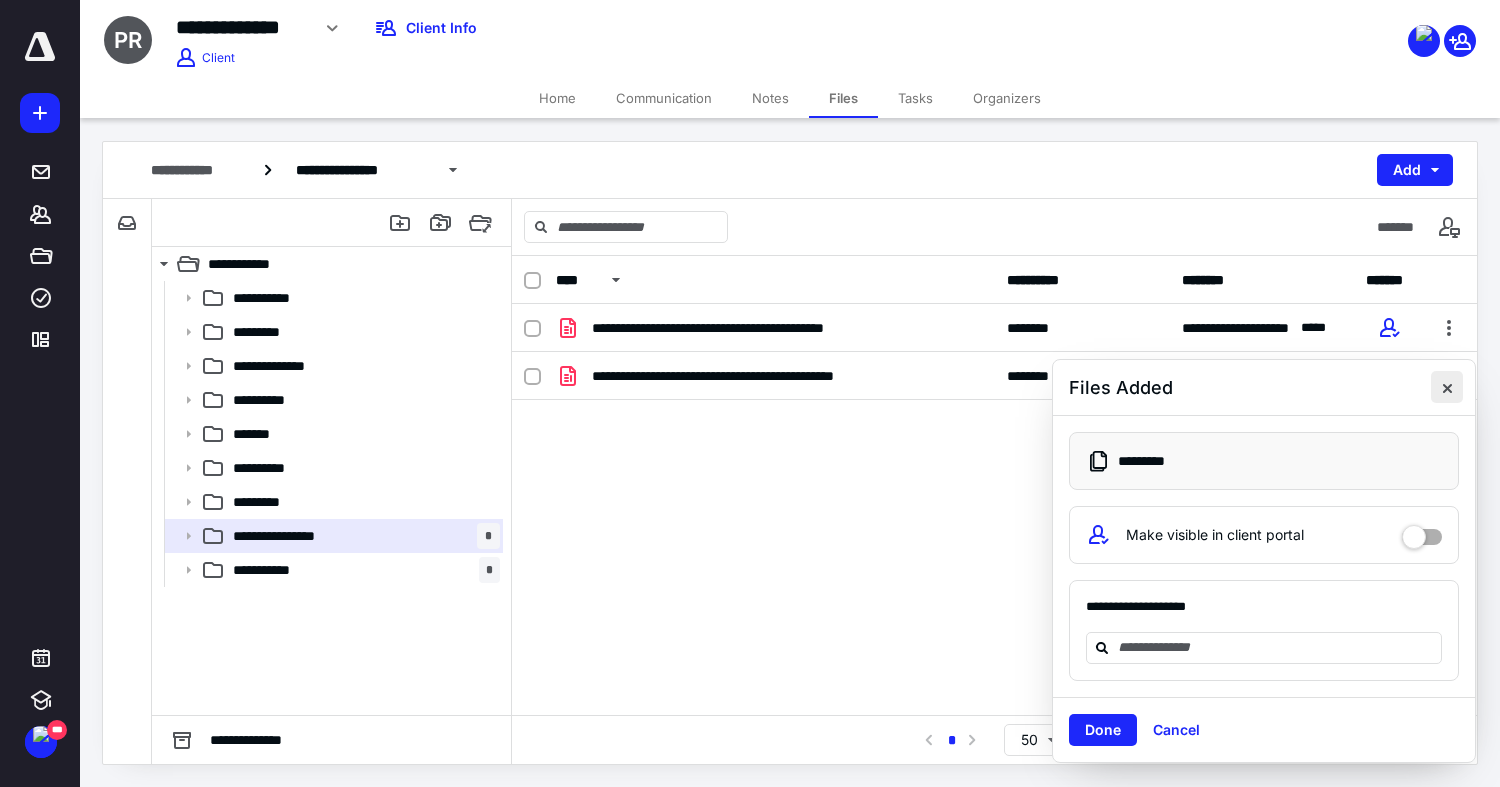 click at bounding box center [1447, 387] 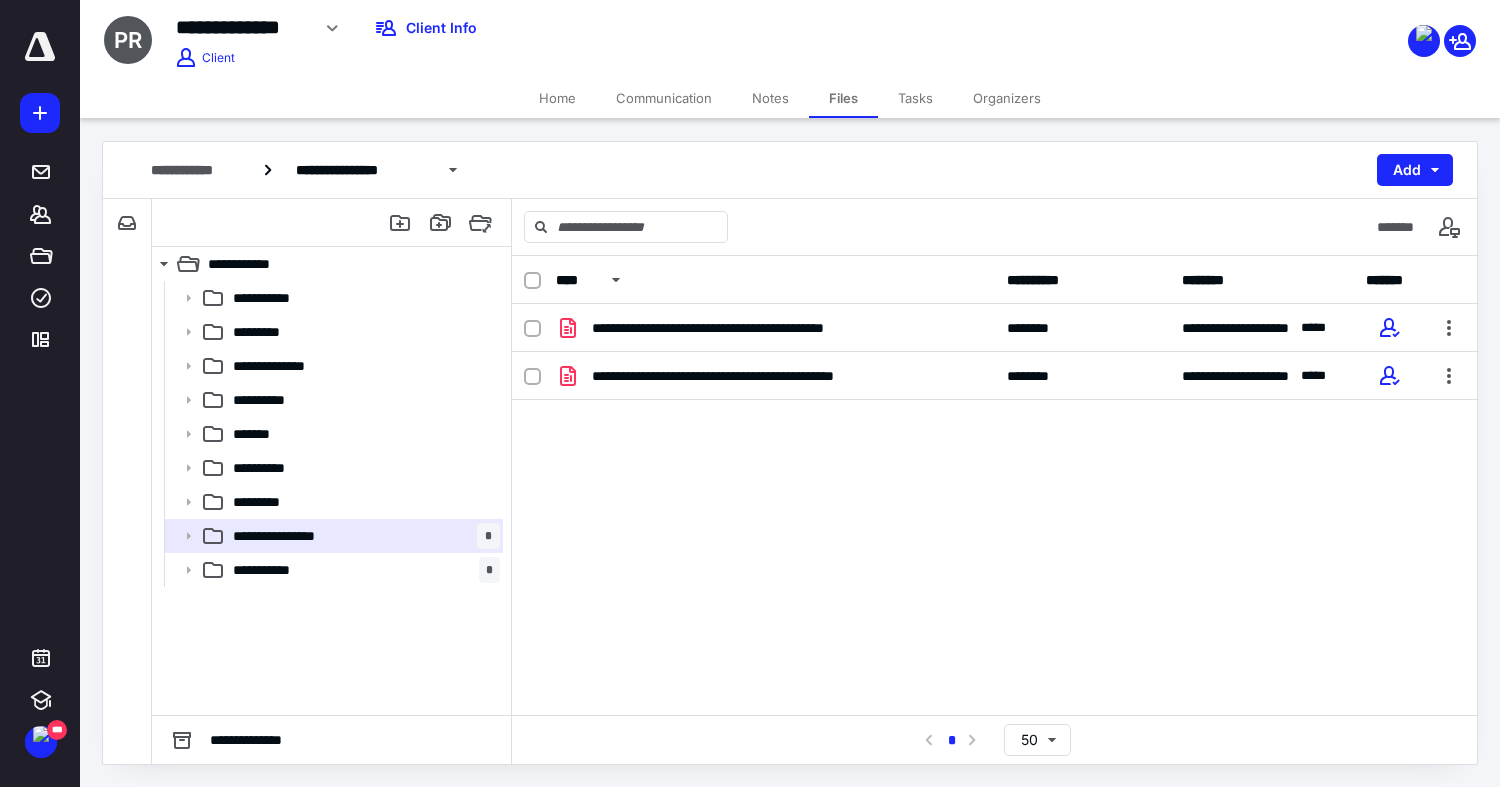 click on "**********" at bounding box center (994, 454) 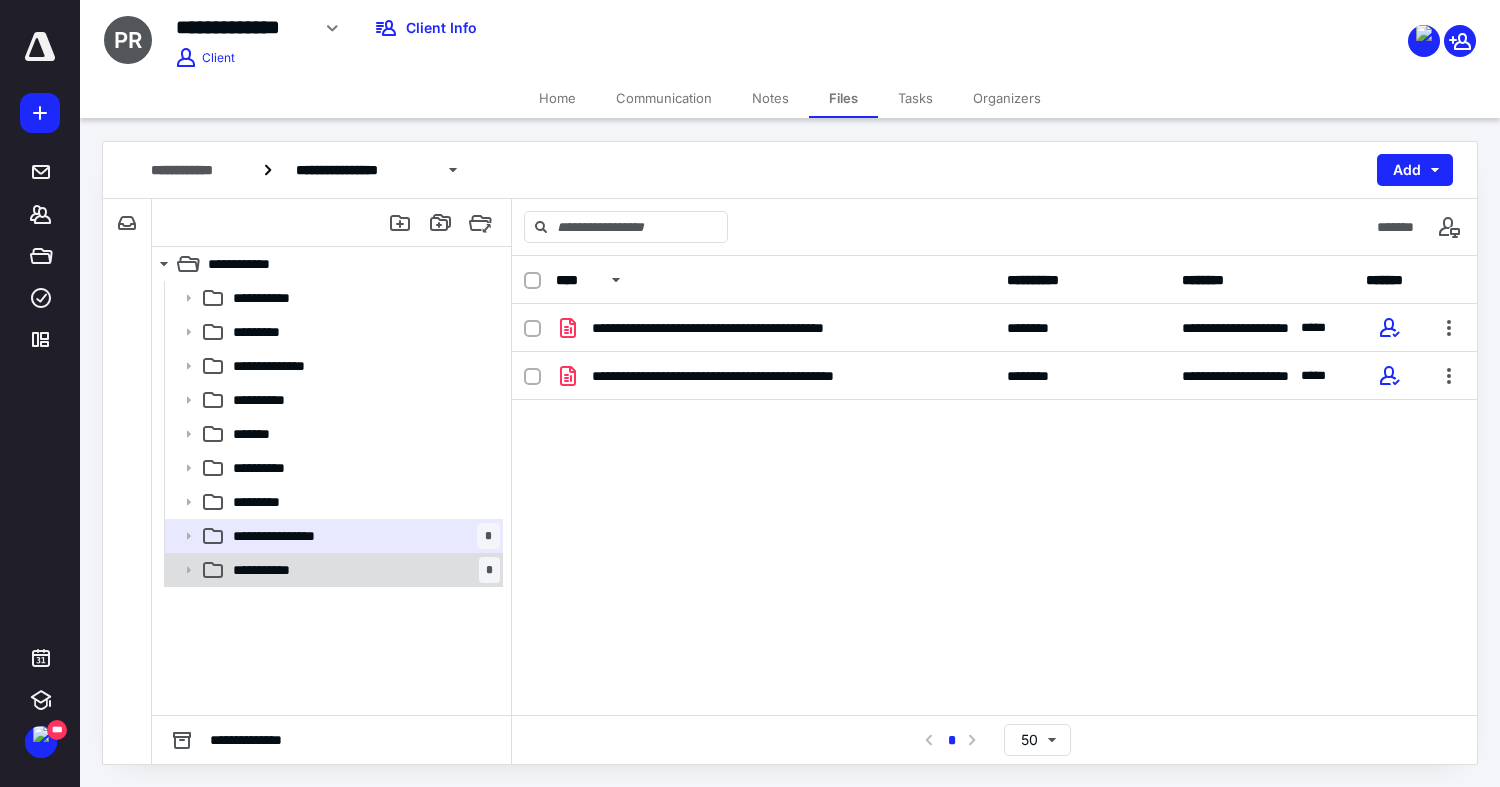 click on "**********" at bounding box center (362, 570) 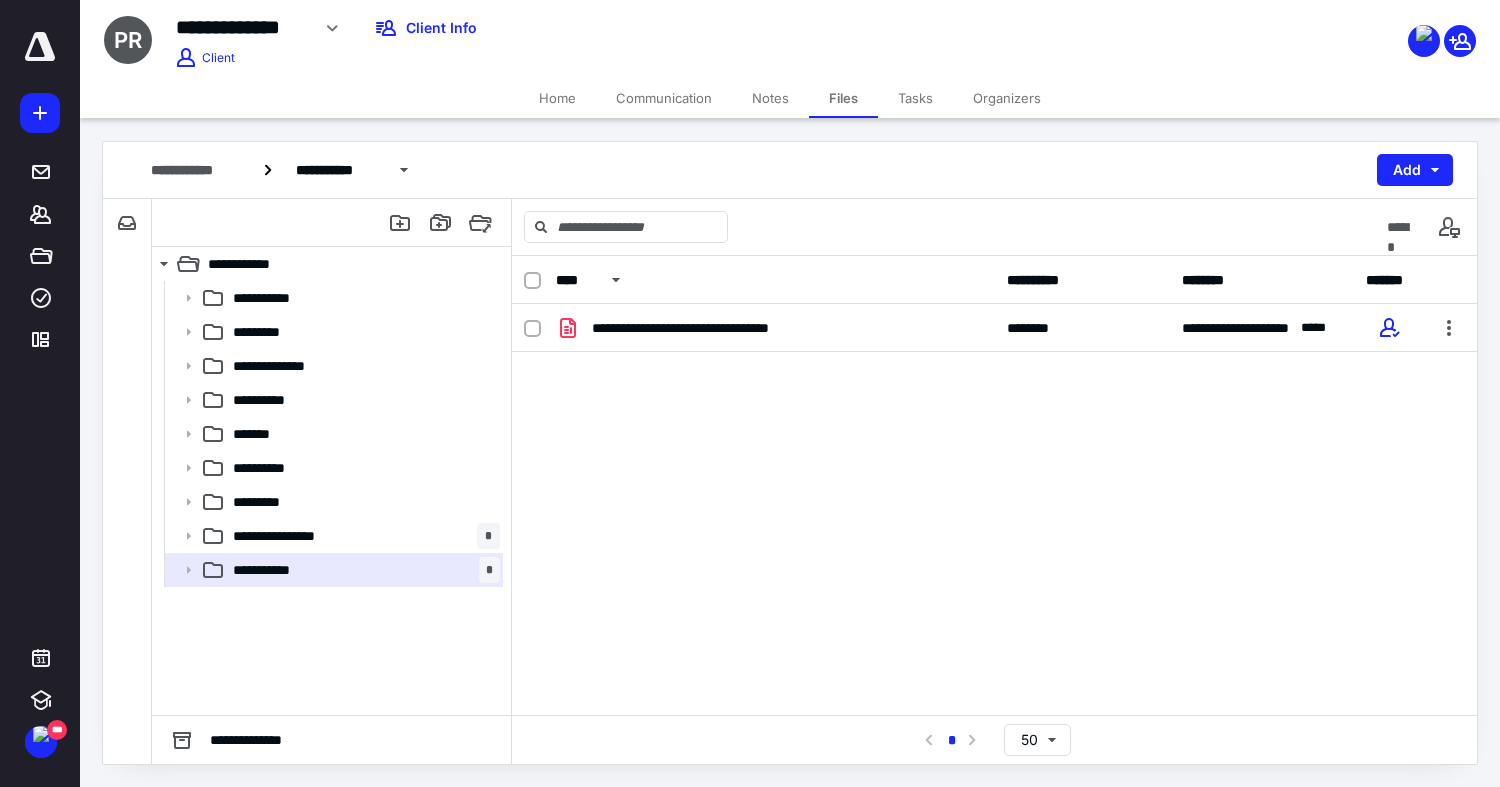 click on "Home" at bounding box center (557, 98) 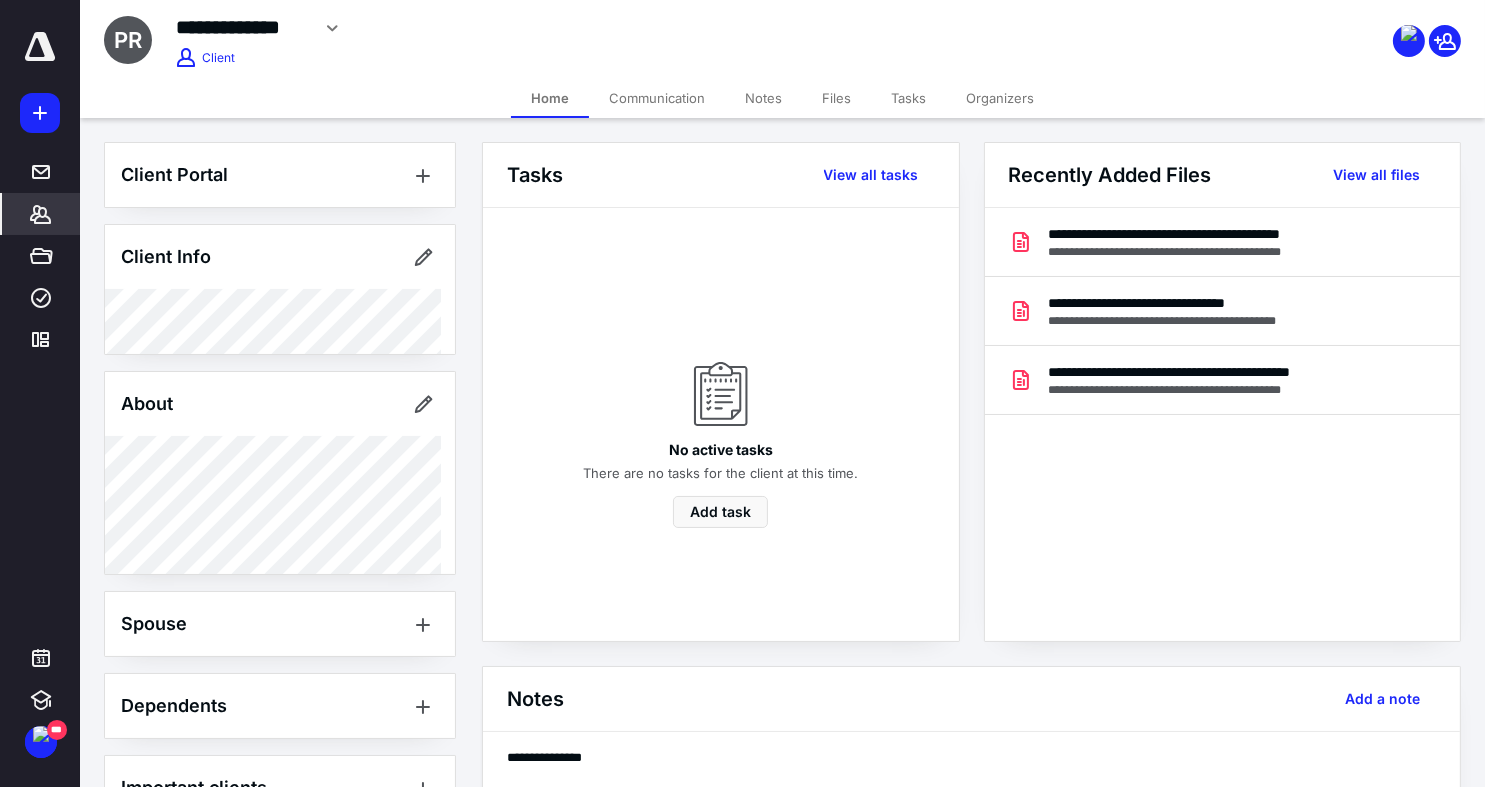 click on "Client Portal Client Info About Spouse Dependents Important clients Integrations Tags Manage all tags" at bounding box center [280, 618] 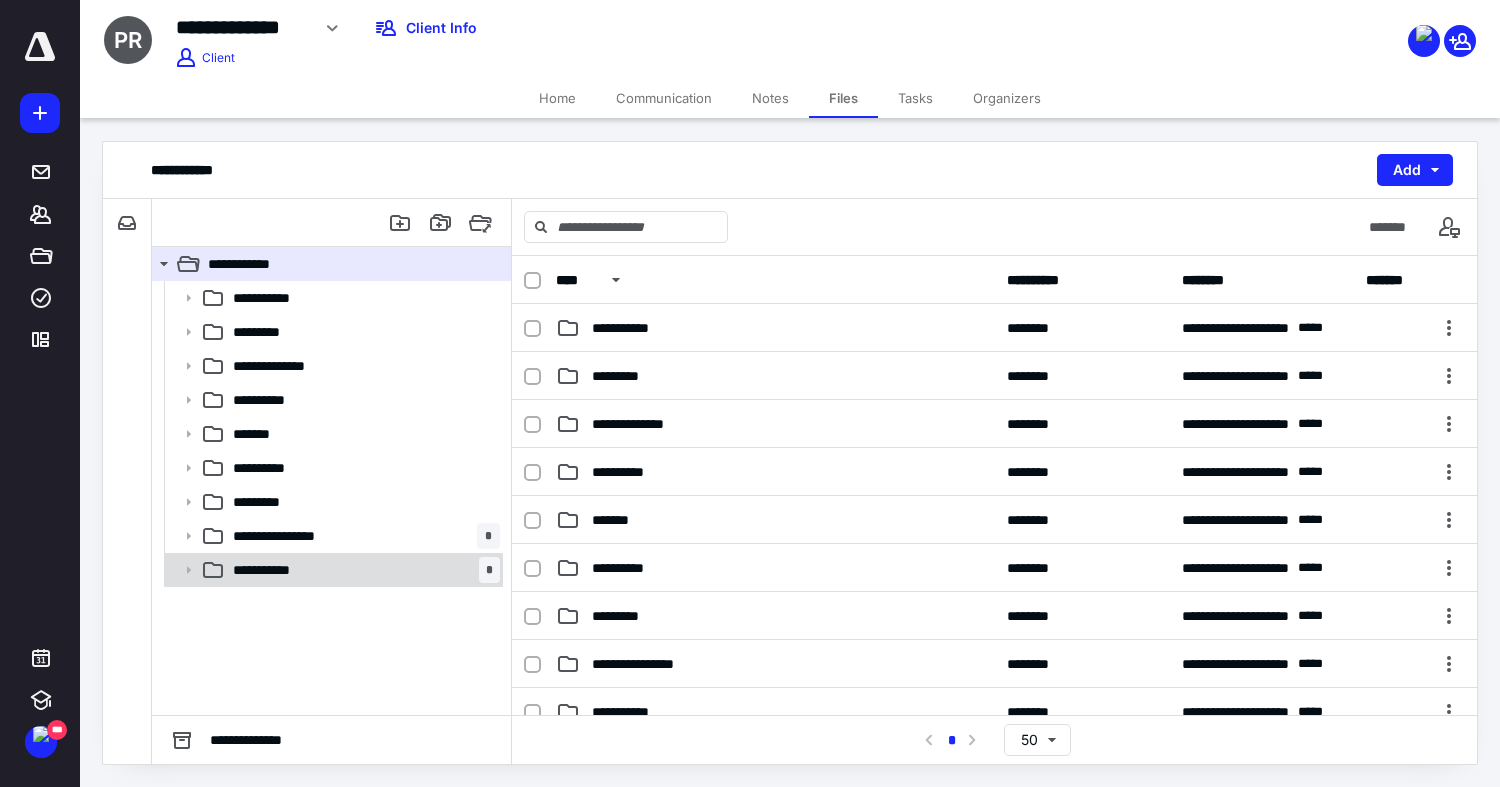 click on "**********" at bounding box center [362, 570] 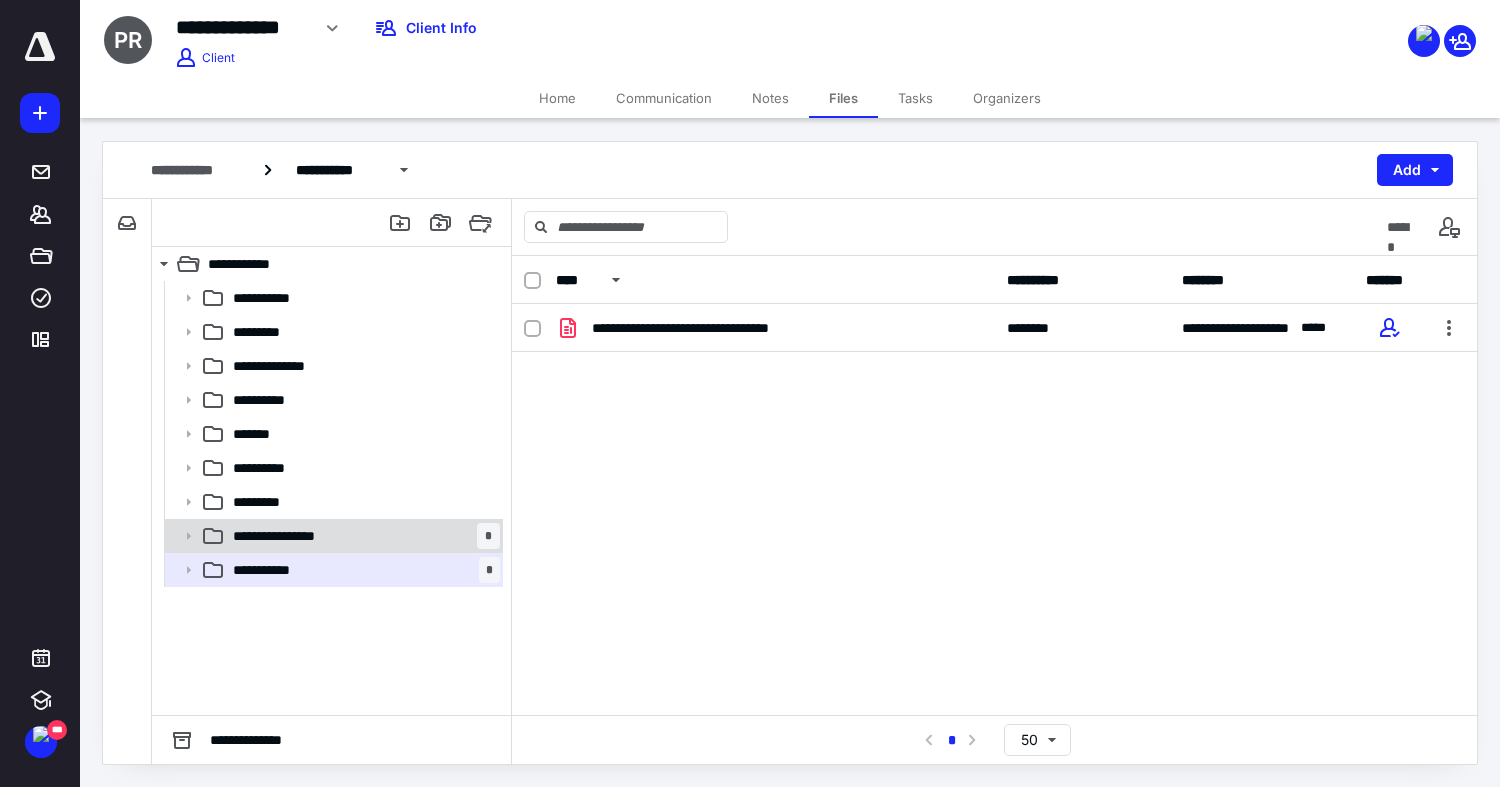 click on "**********" at bounding box center [362, 536] 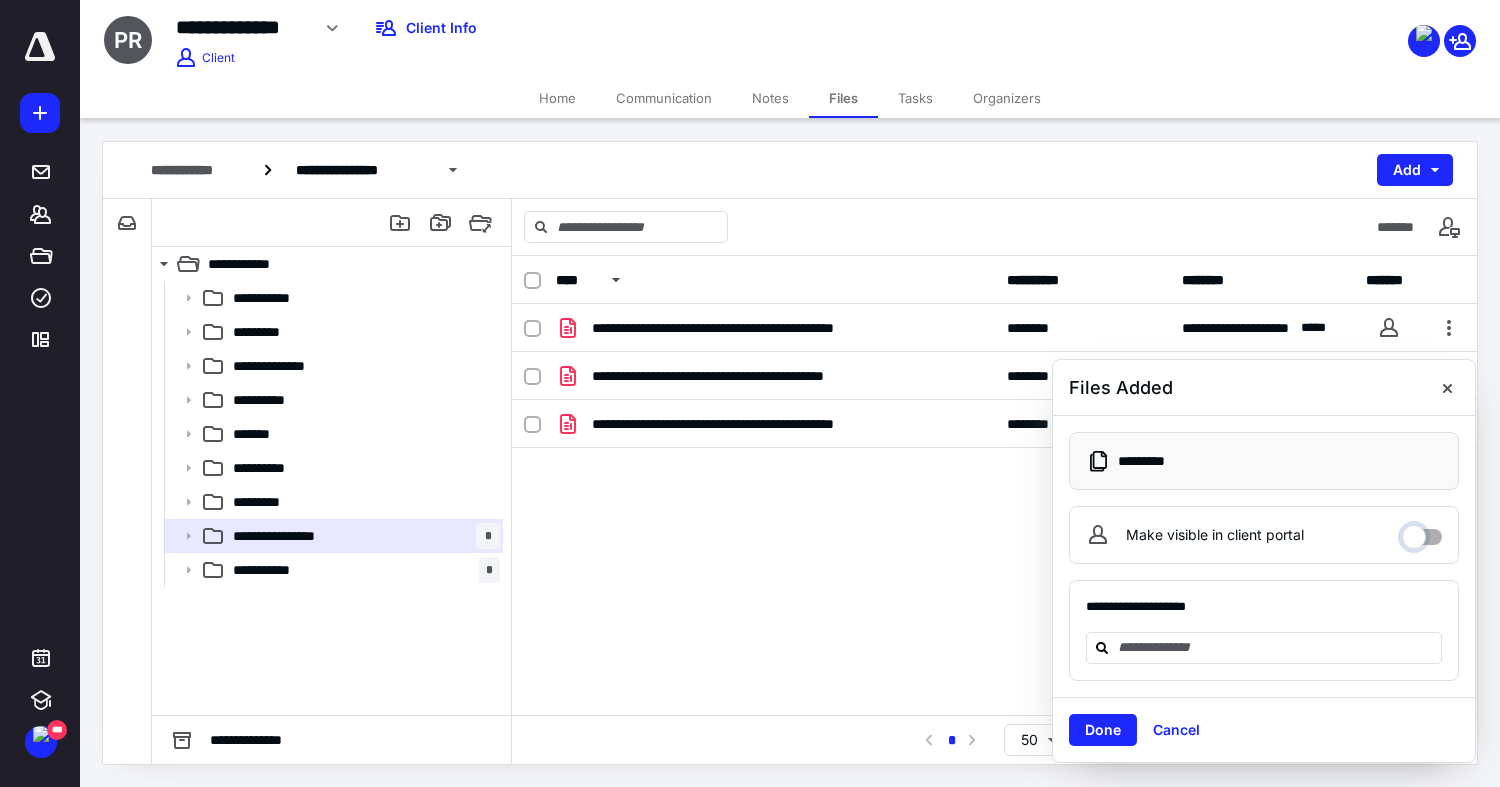 click on "Make visible in client portal" at bounding box center [1422, 532] 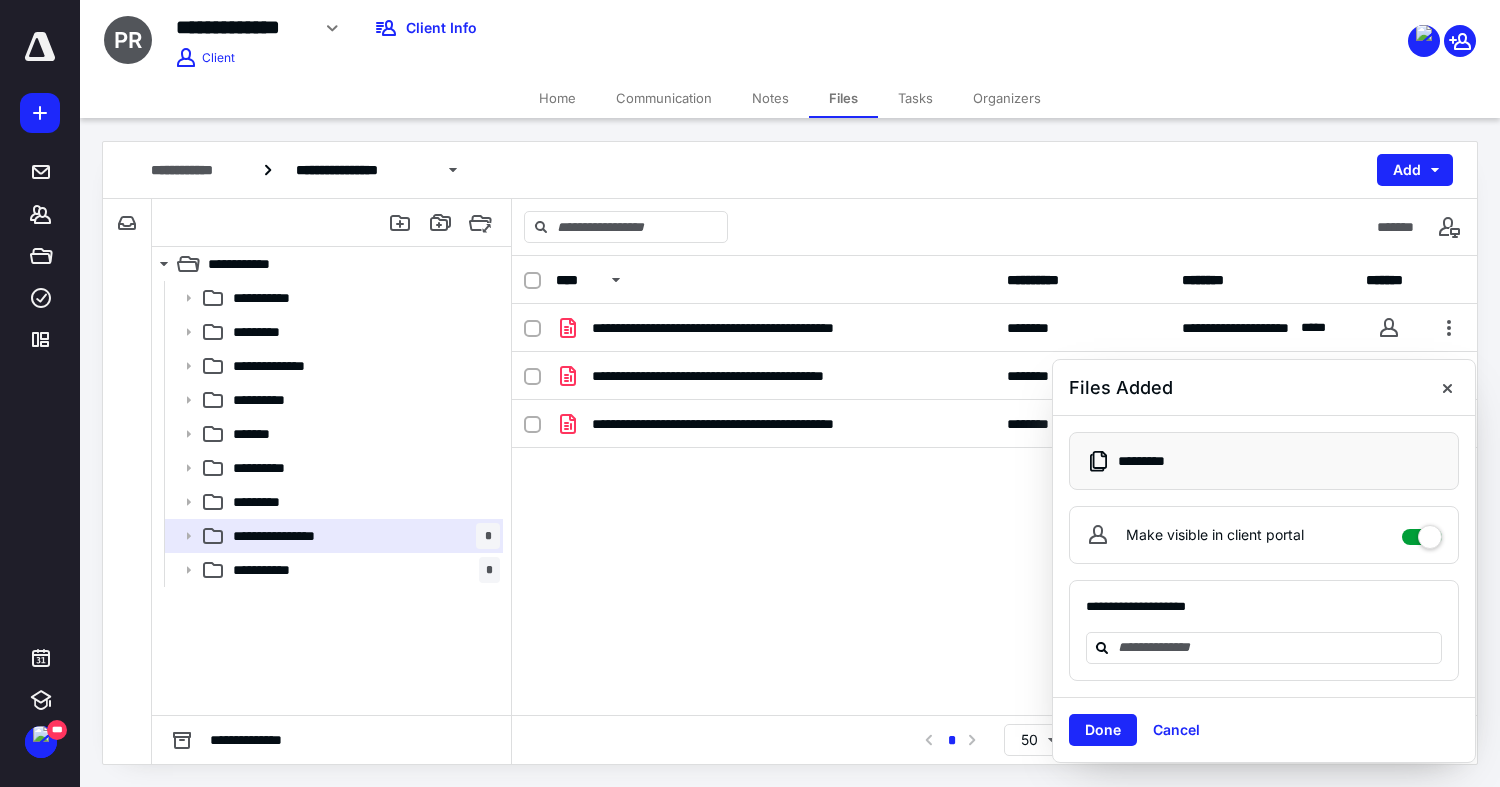 checkbox on "****" 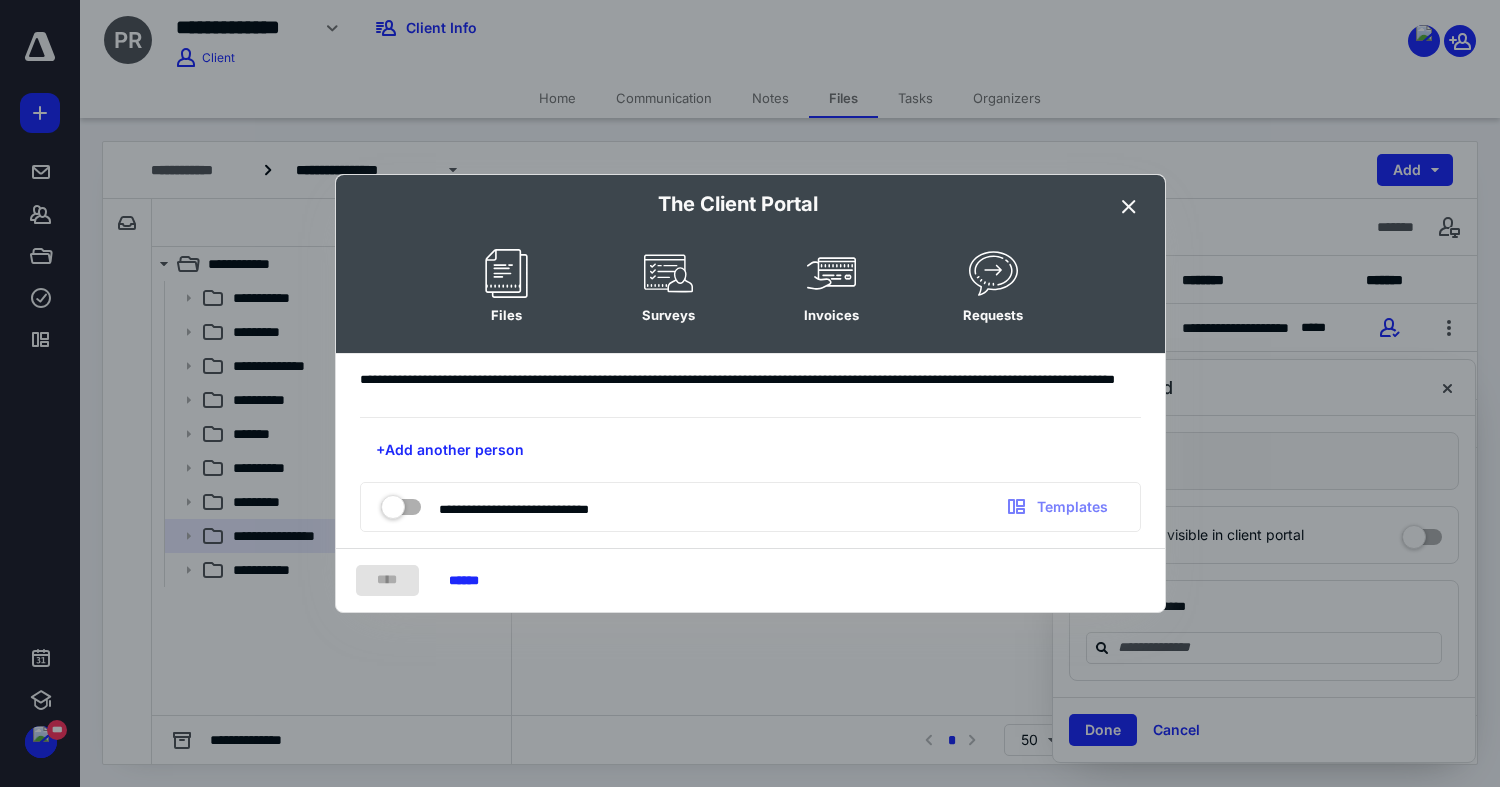 click at bounding box center (1129, 207) 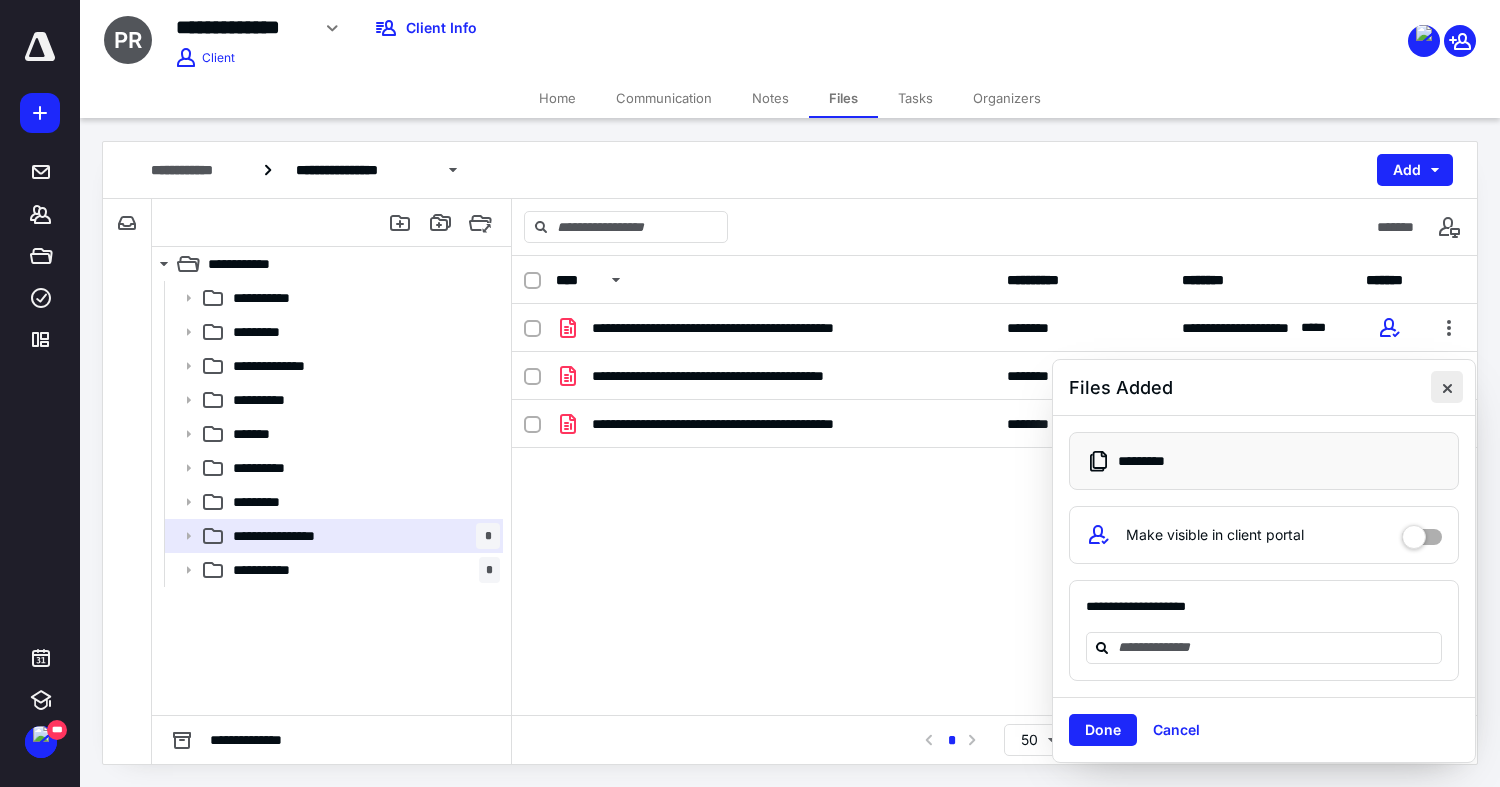 click at bounding box center [1447, 387] 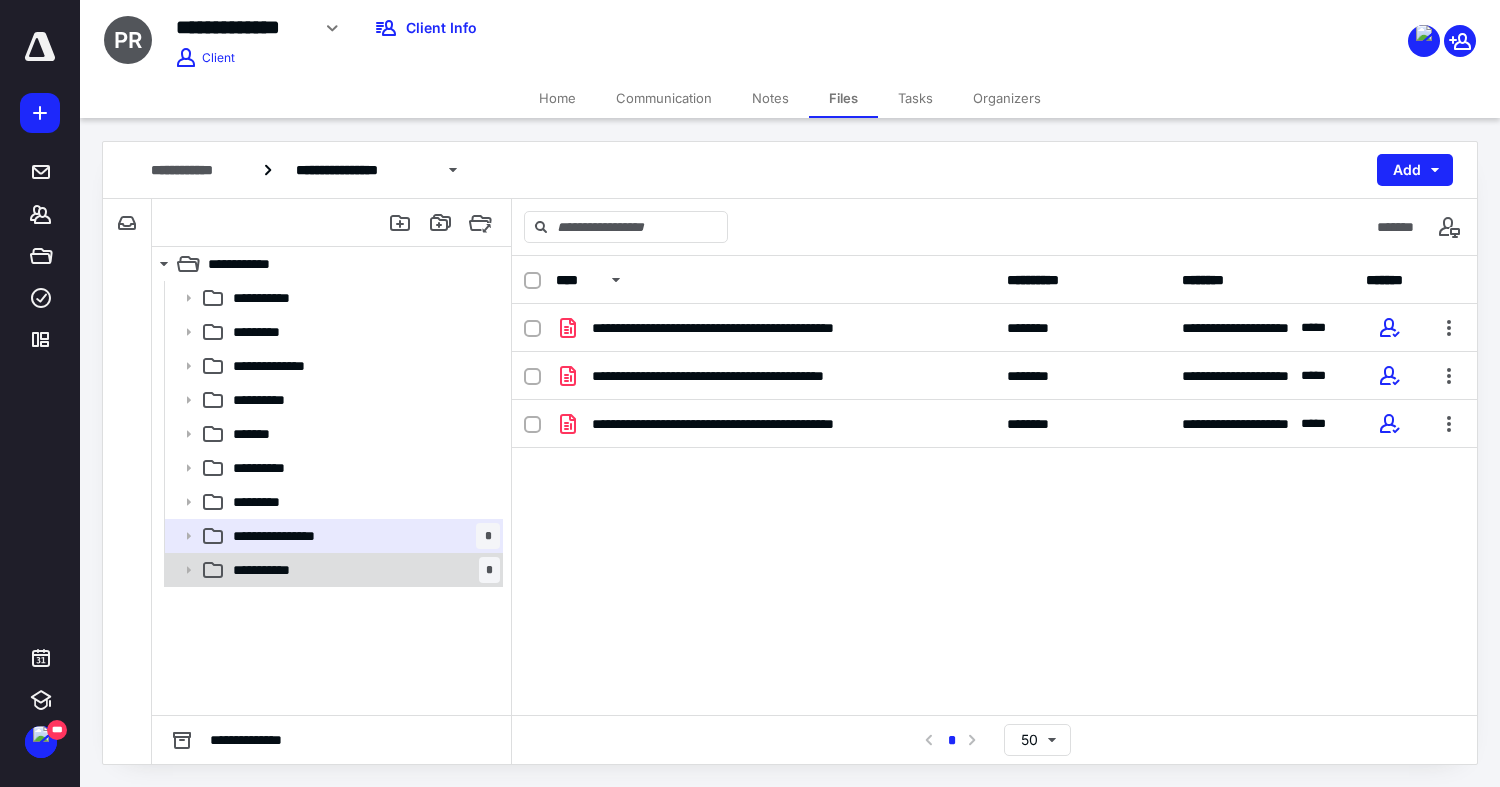 click on "**********" at bounding box center [362, 570] 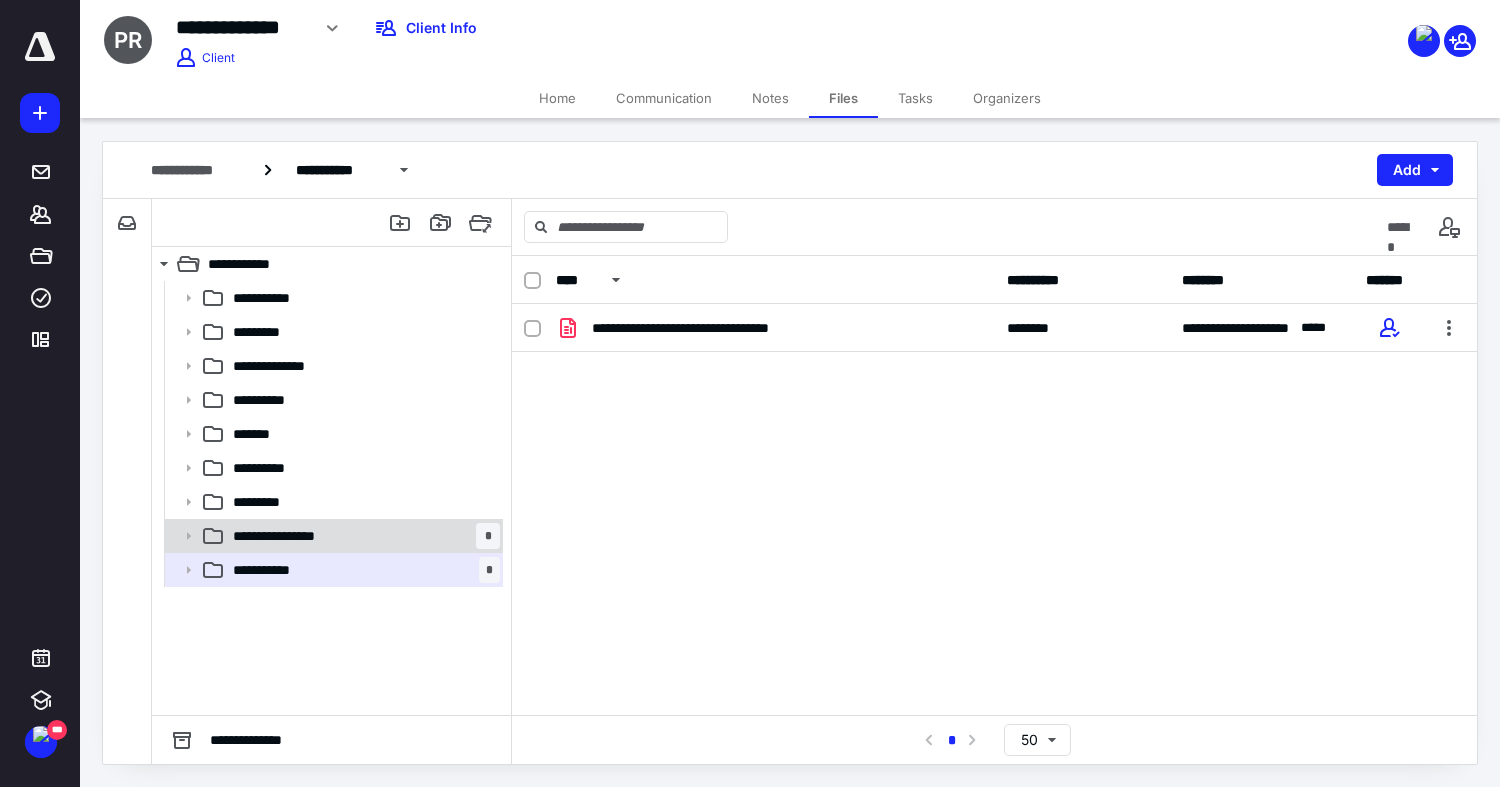 click on "**********" at bounding box center (296, 536) 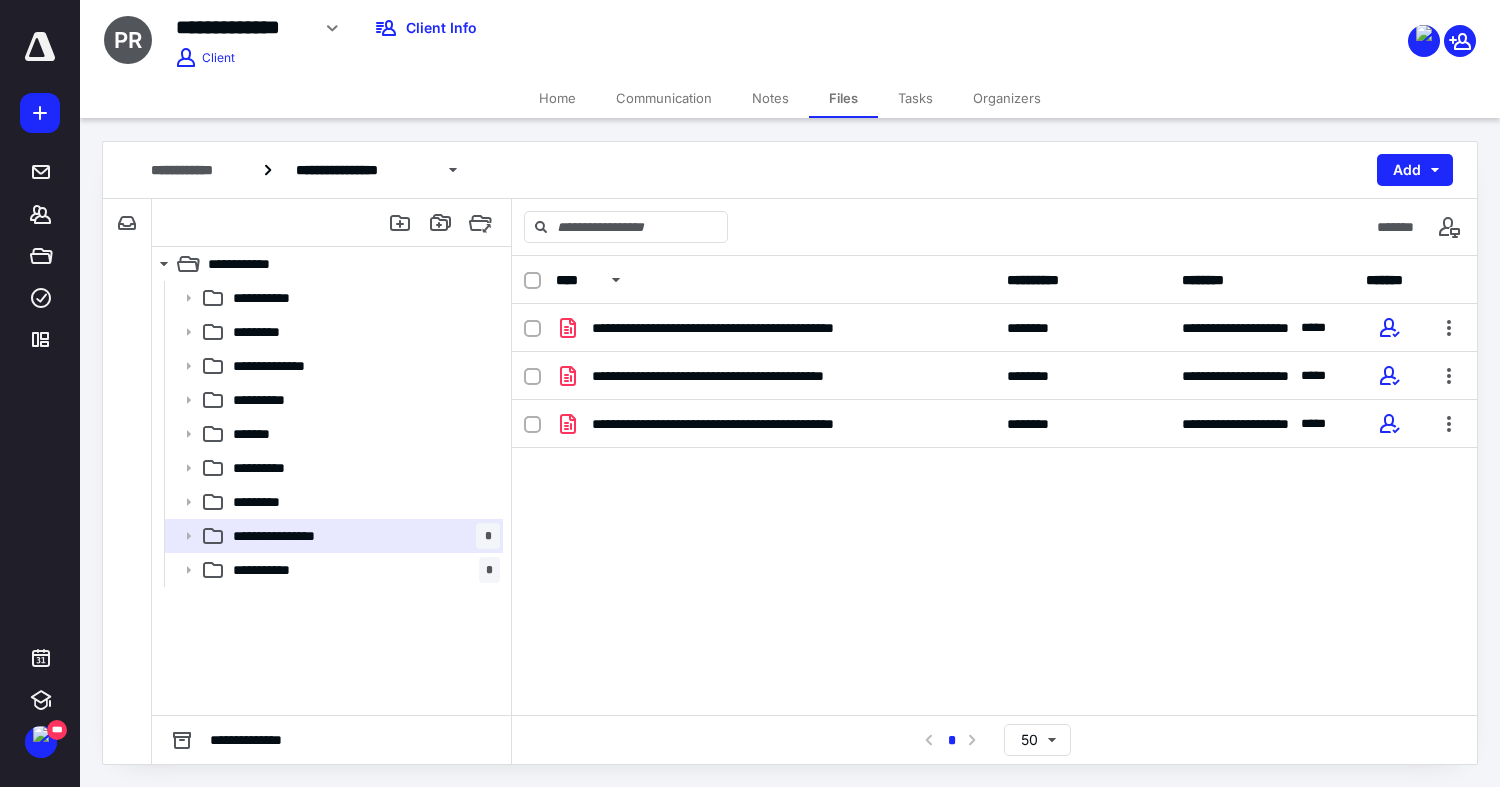 drag, startPoint x: 55, startPoint y: 113, endPoint x: 67, endPoint y: 109, distance: 12.649111 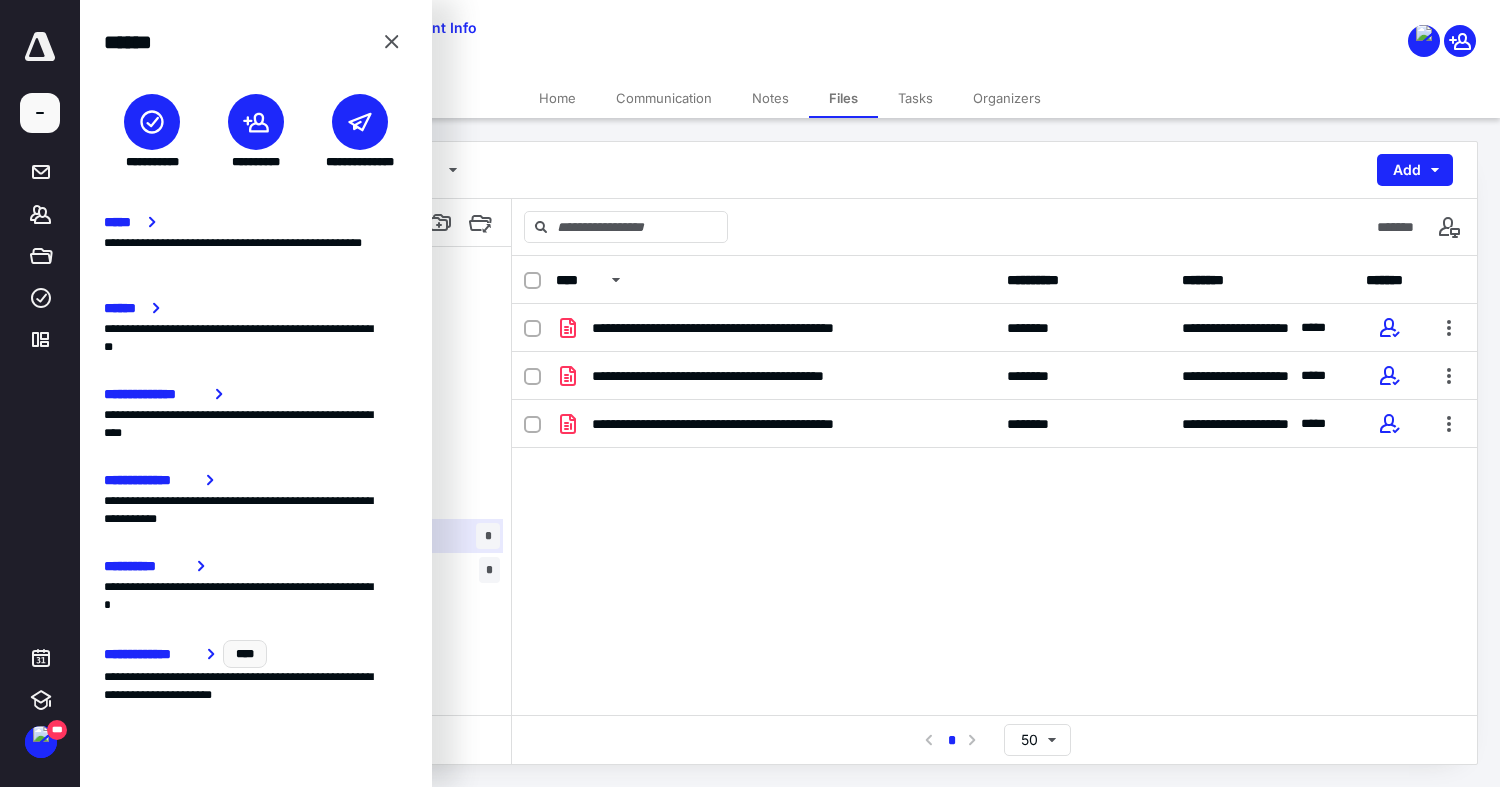 click at bounding box center (256, 122) 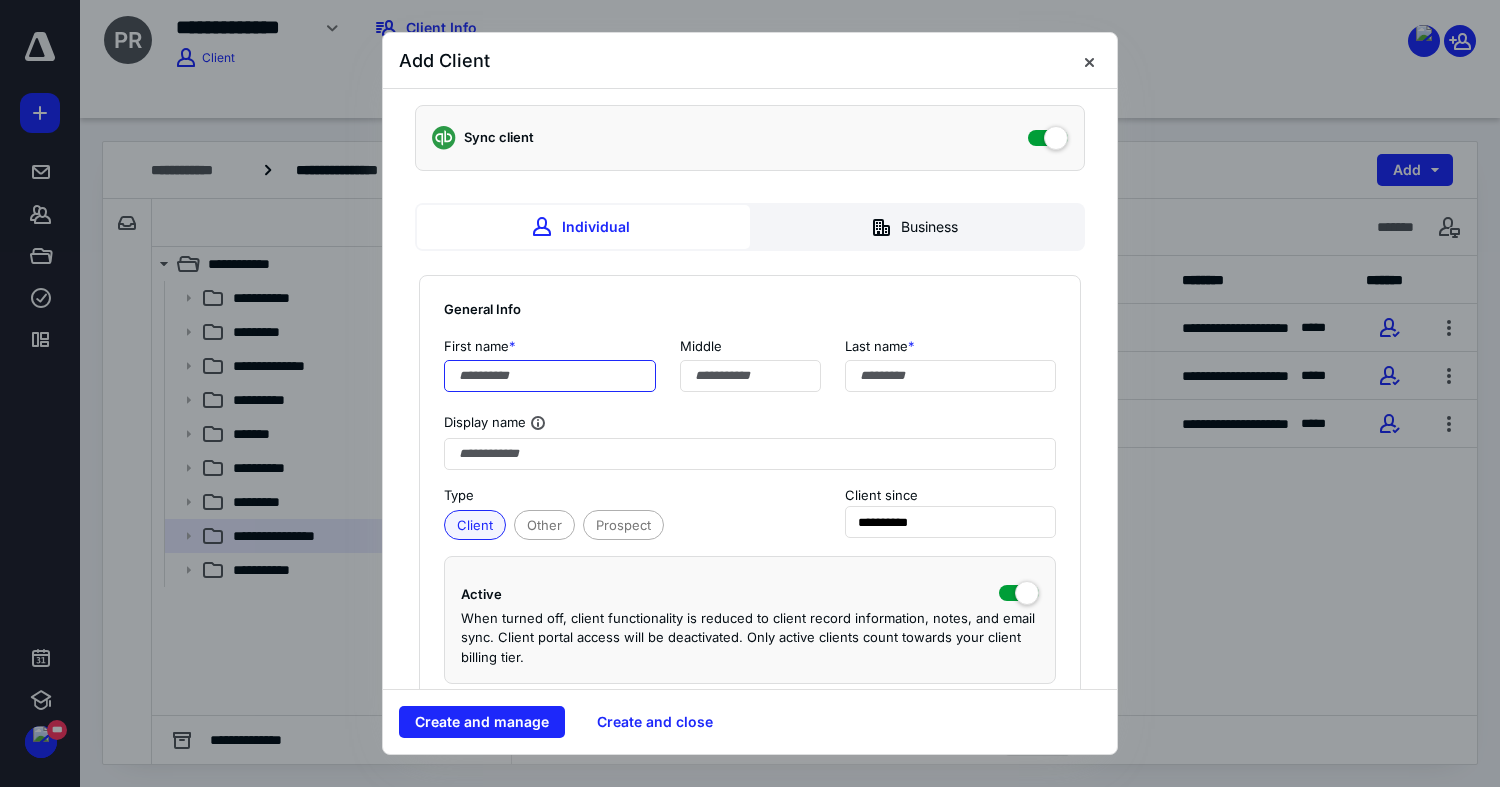 click at bounding box center [550, 376] 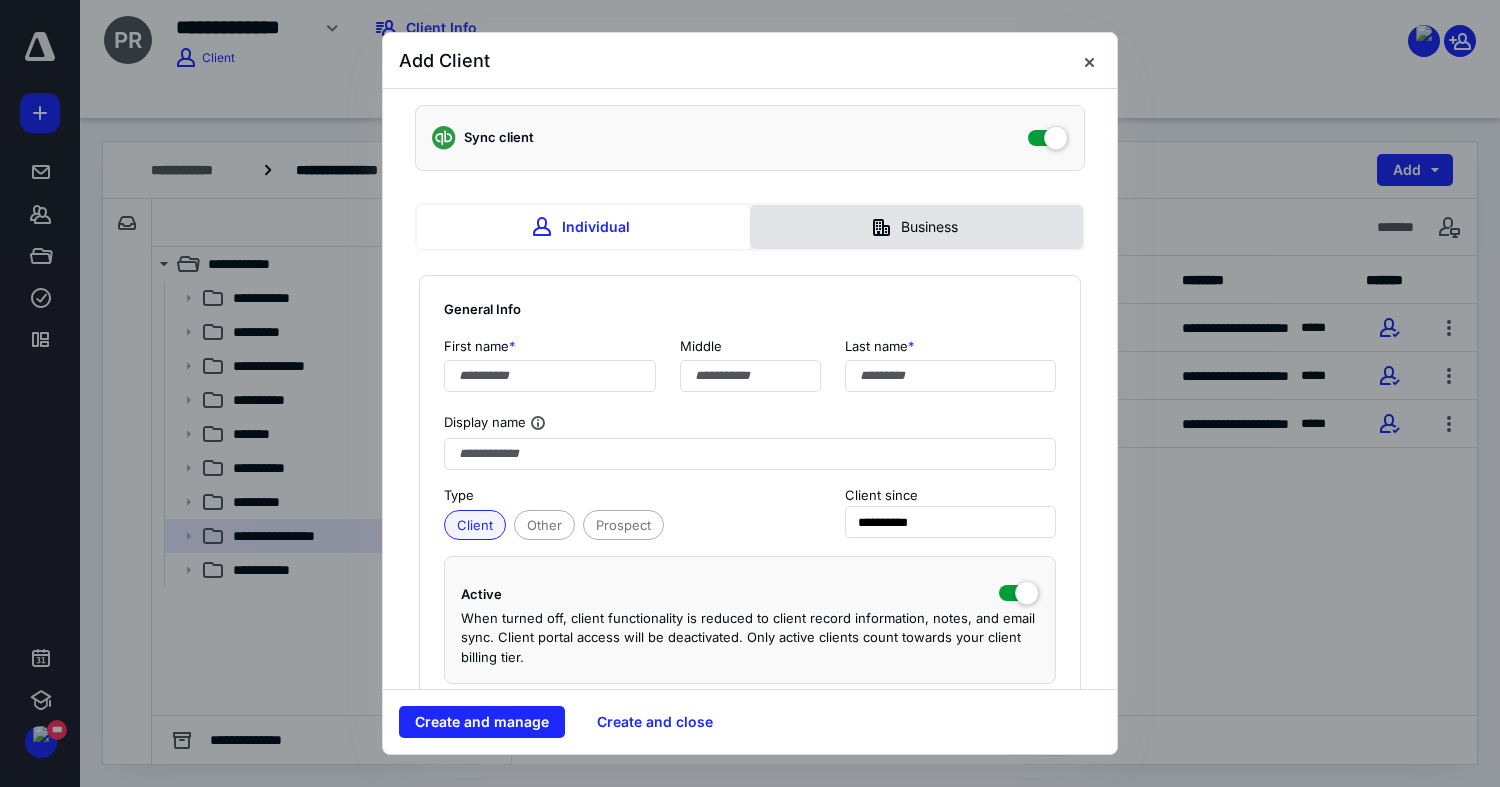 click on "Business" at bounding box center [916, 227] 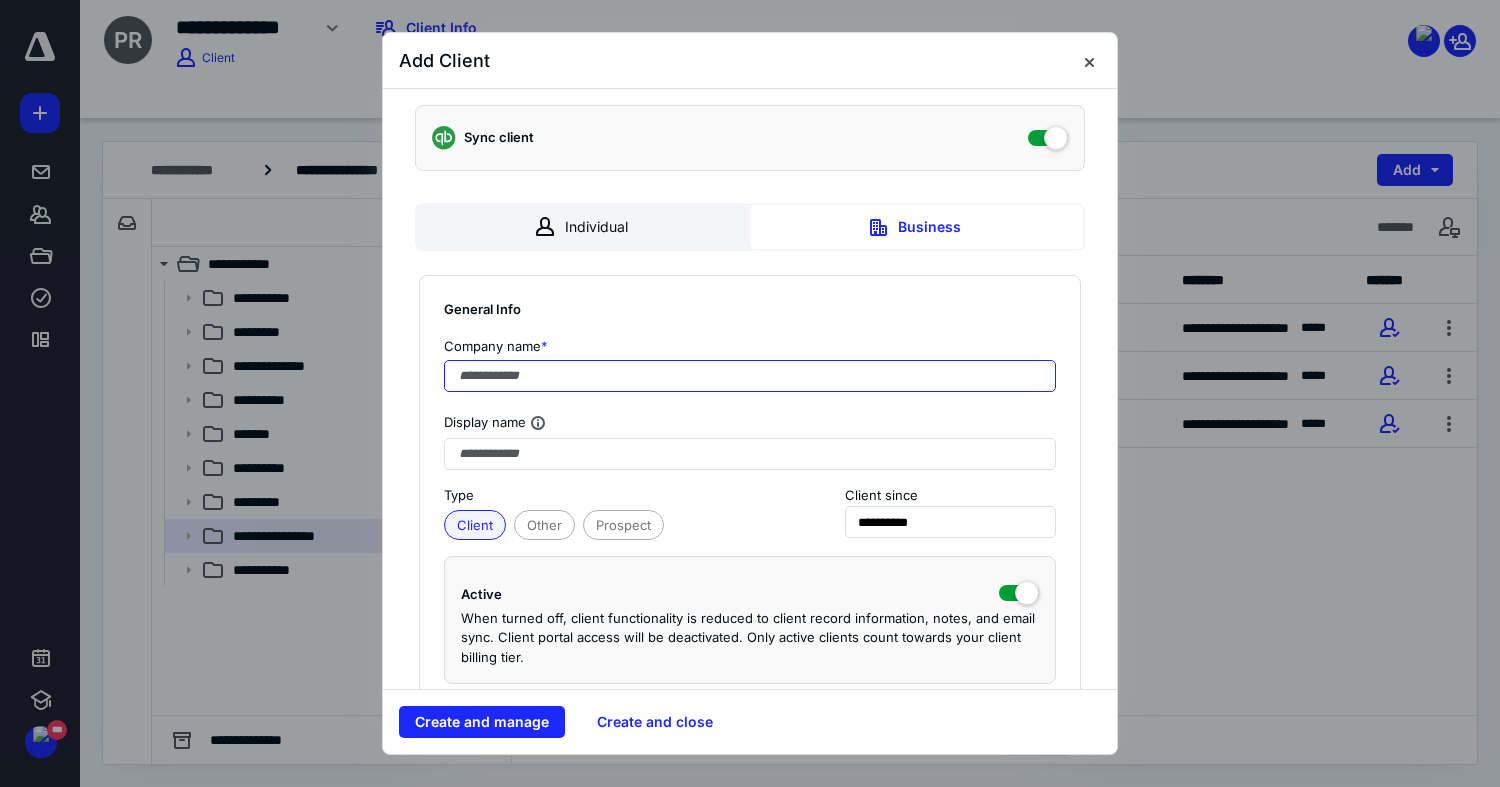 click at bounding box center (750, 376) 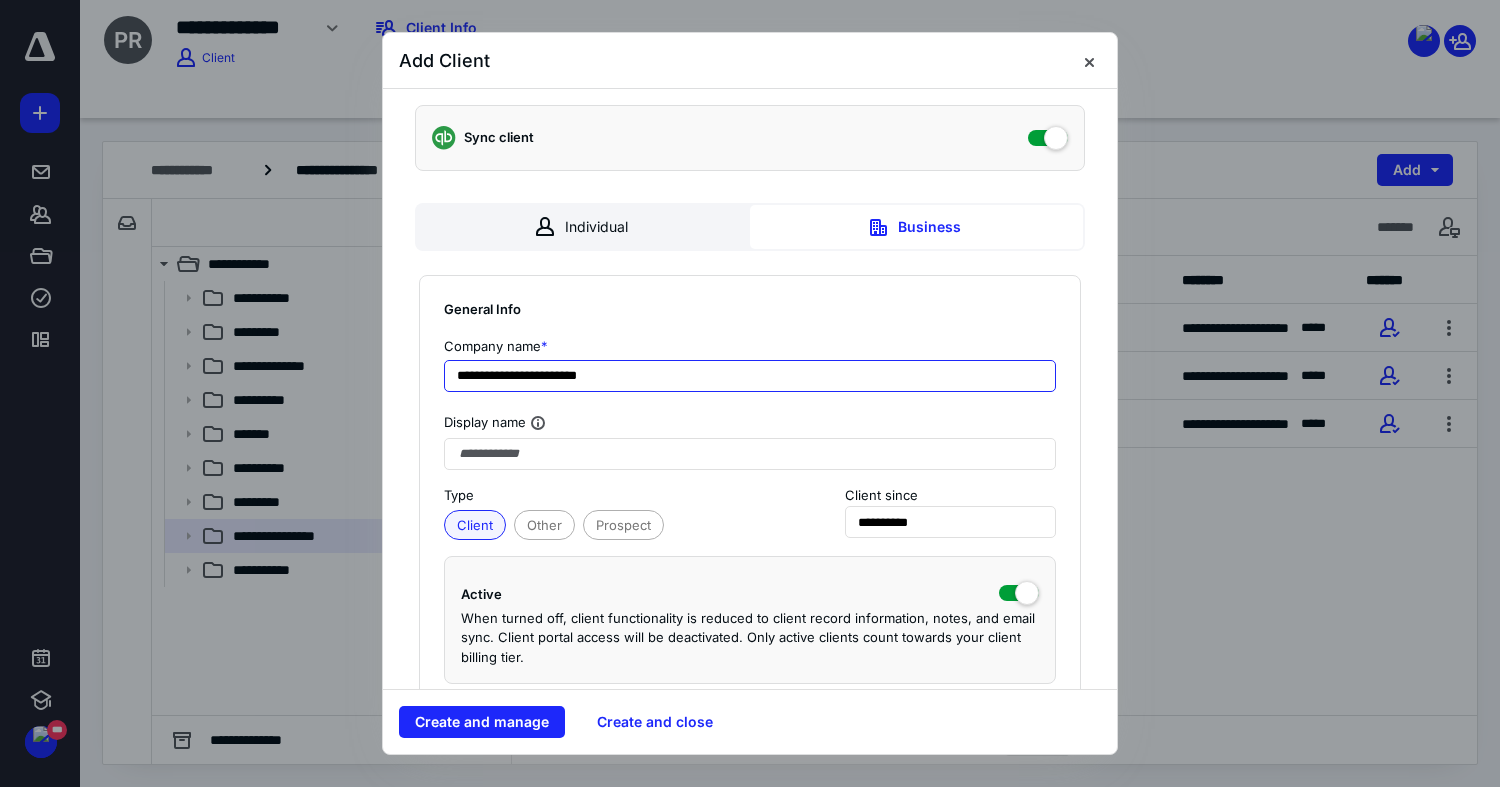 drag, startPoint x: 631, startPoint y: 372, endPoint x: 362, endPoint y: 378, distance: 269.0669 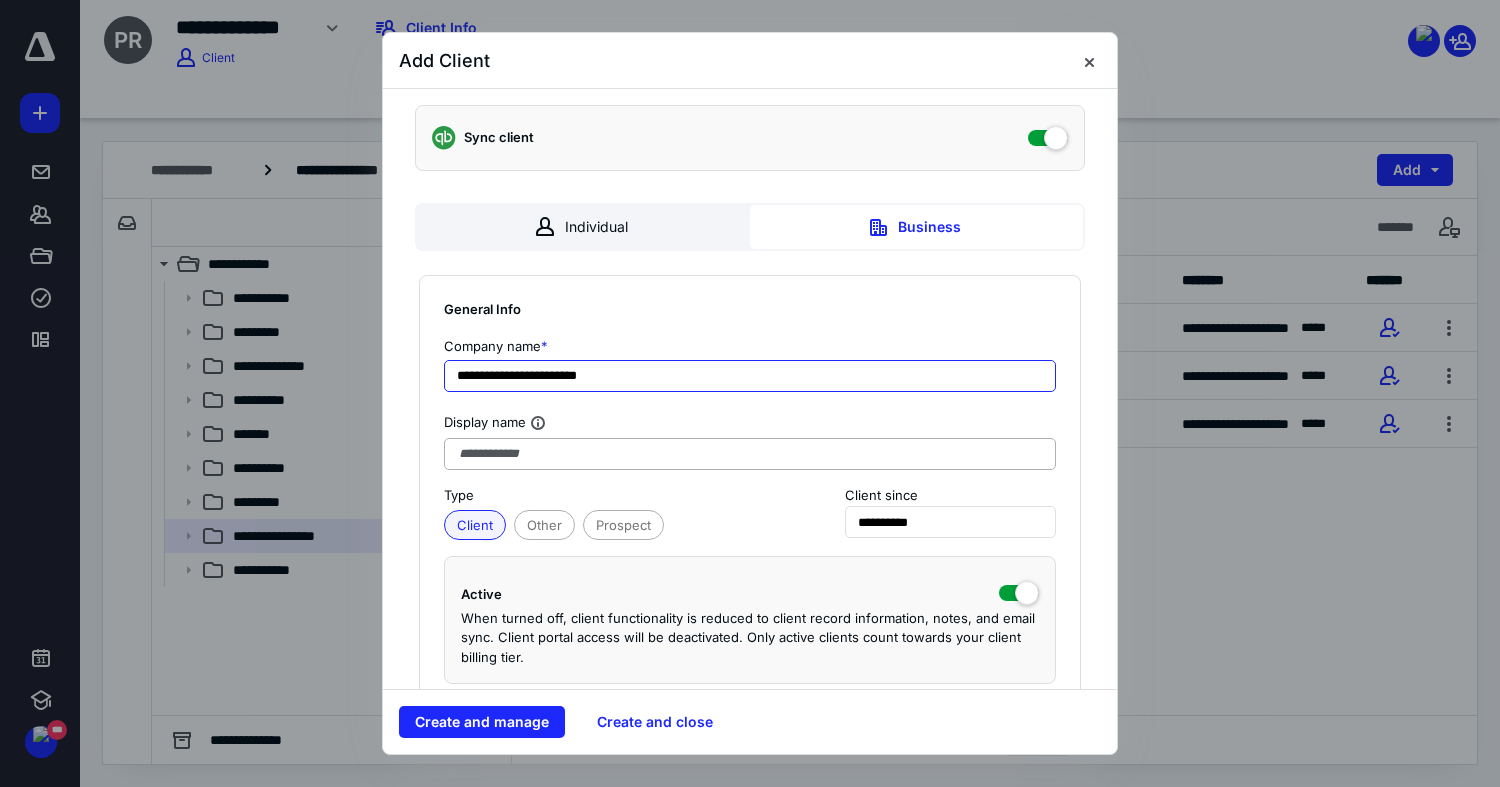 type on "**********" 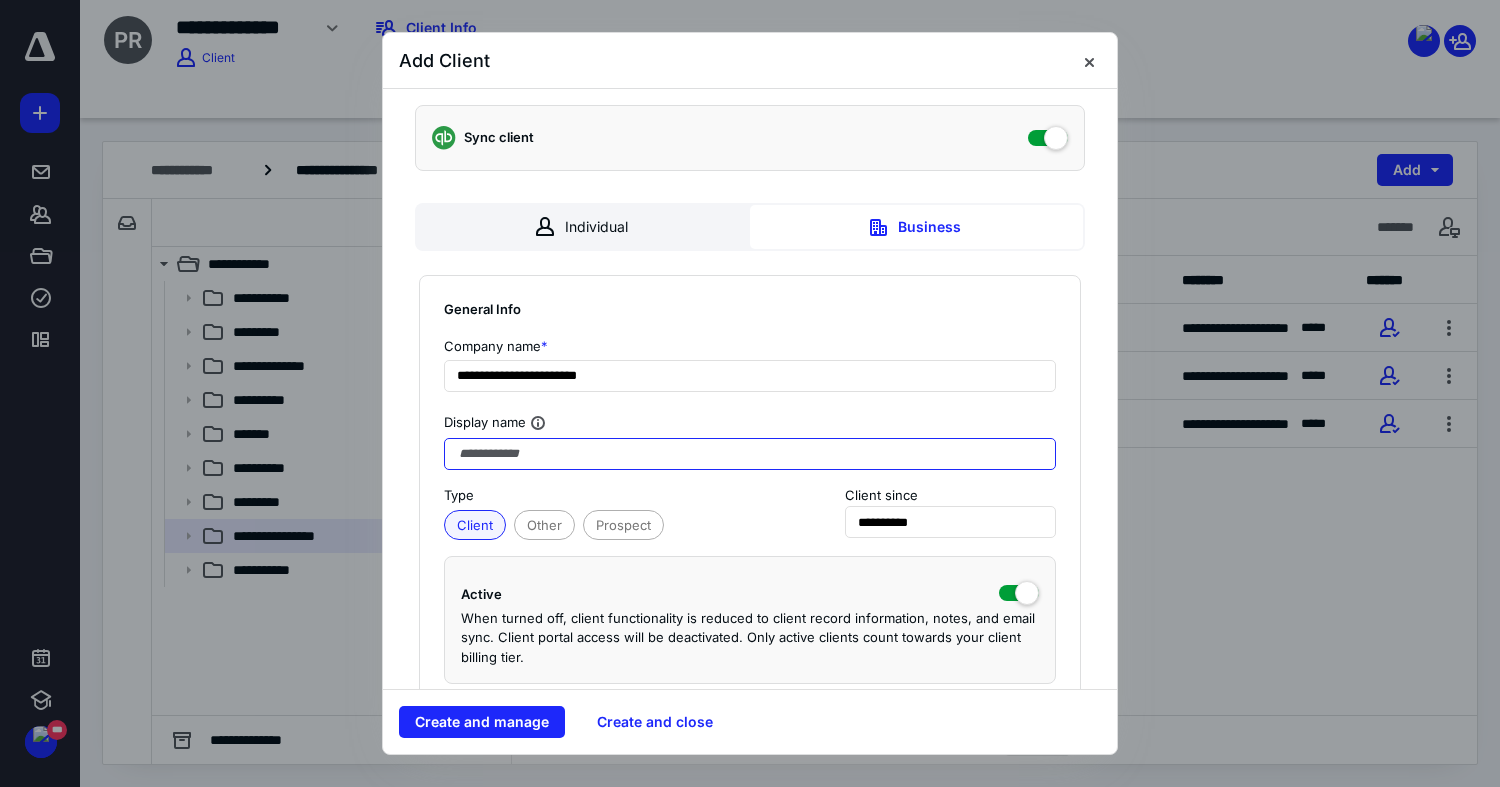 click at bounding box center [750, 454] 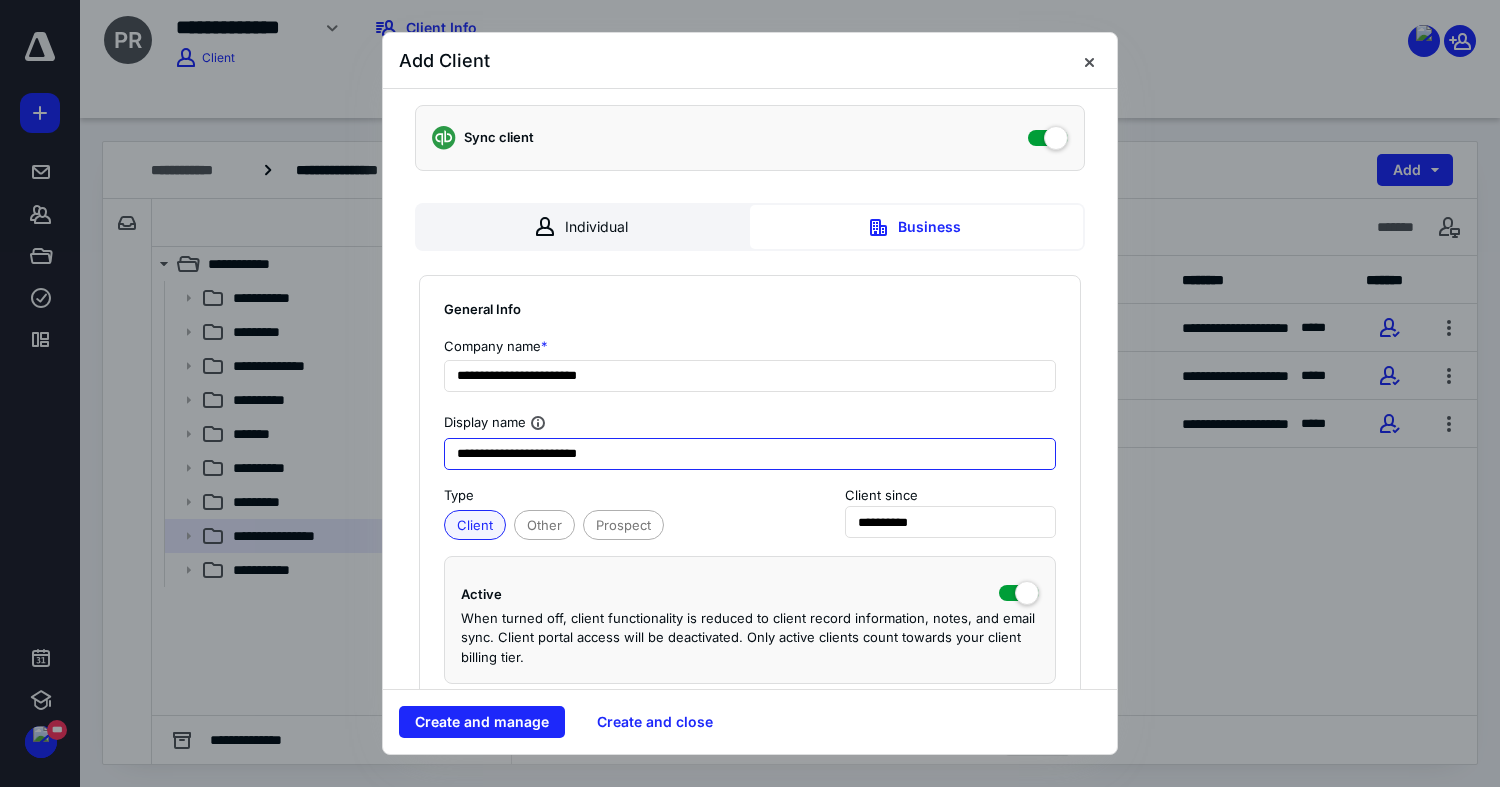 type on "**********" 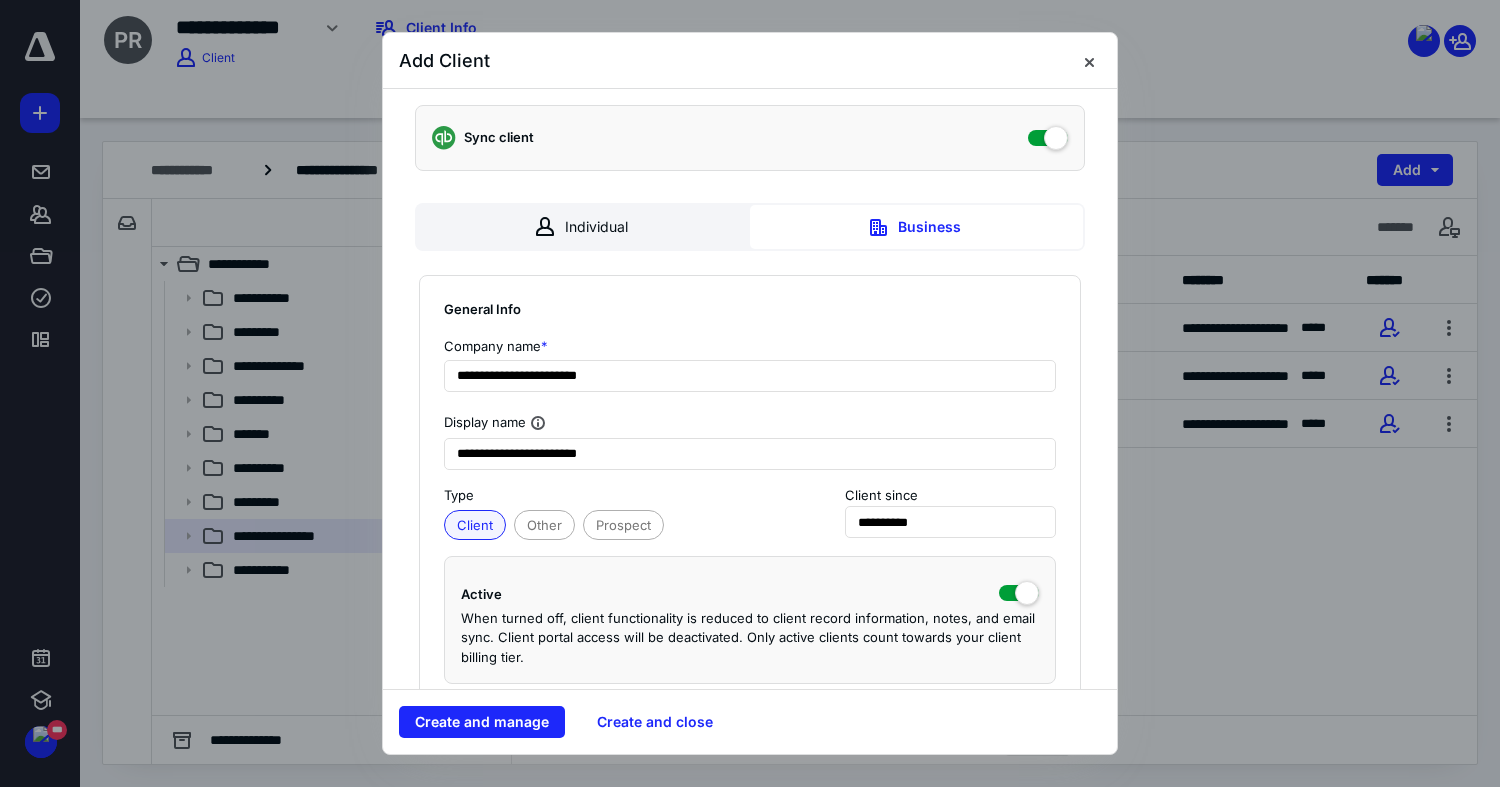 click on "Type" at bounding box center [620, 496] 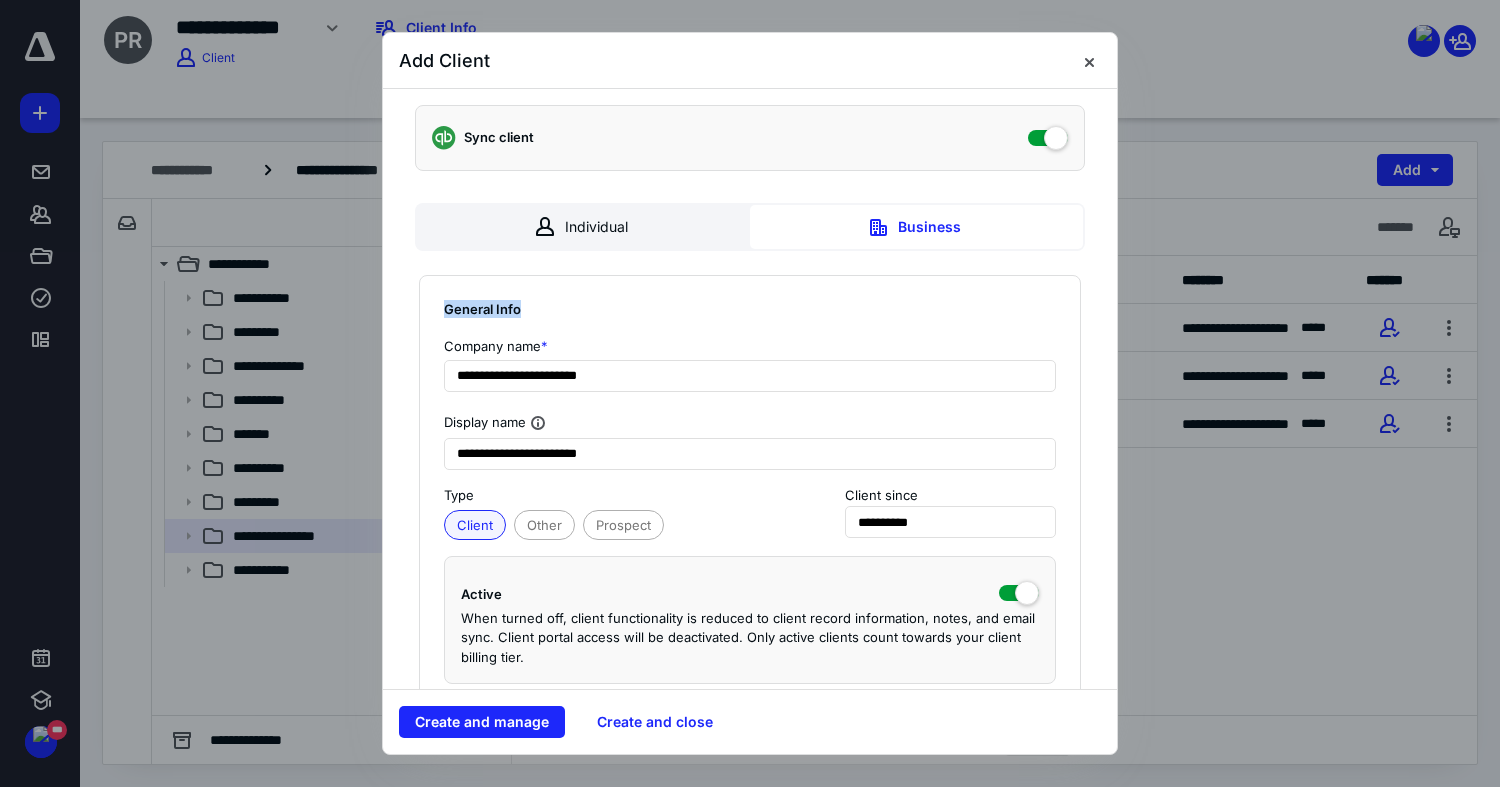 drag, startPoint x: 1100, startPoint y: 202, endPoint x: 1106, endPoint y: 265, distance: 63.28507 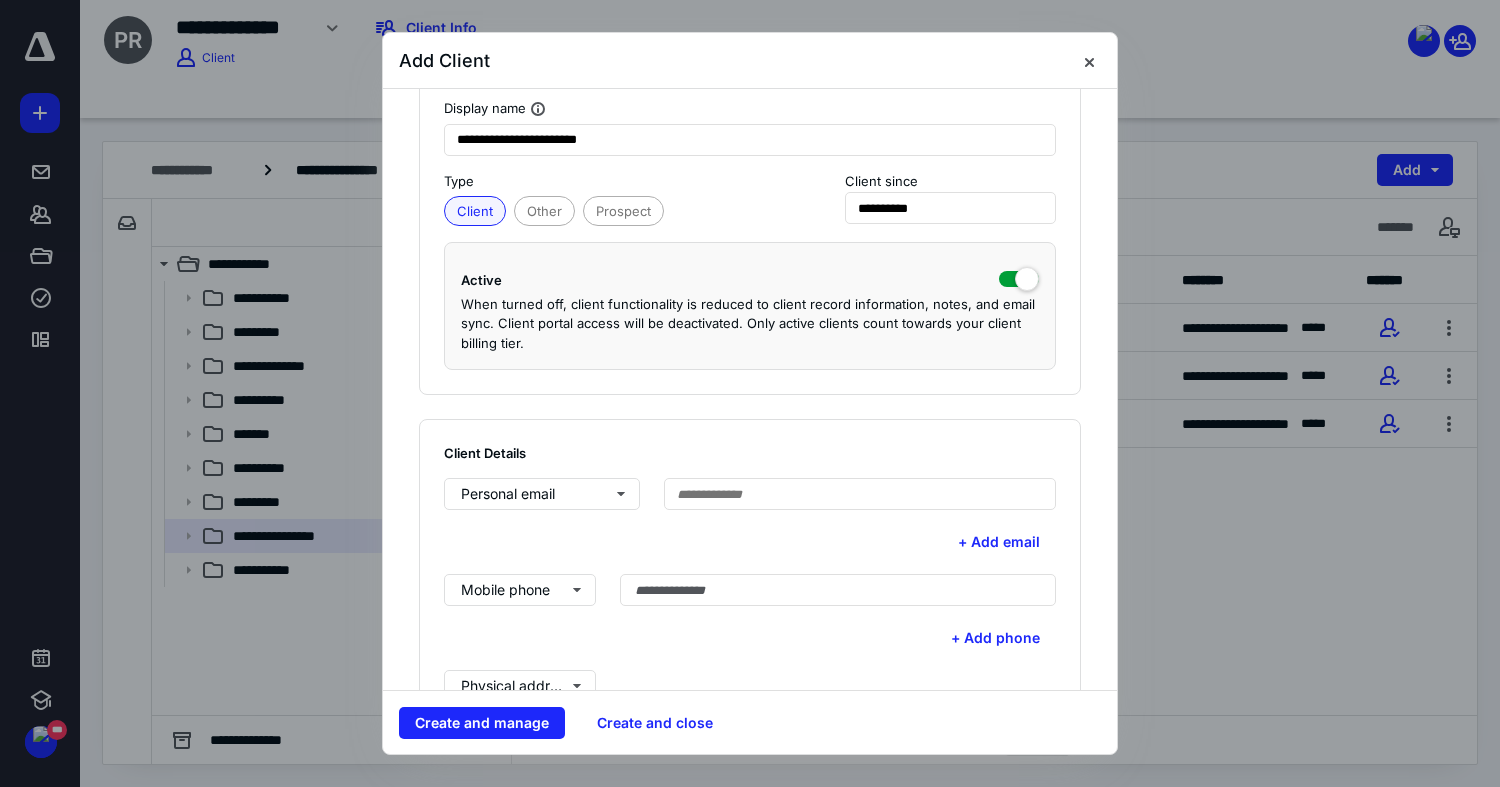 scroll, scrollTop: 332, scrollLeft: 0, axis: vertical 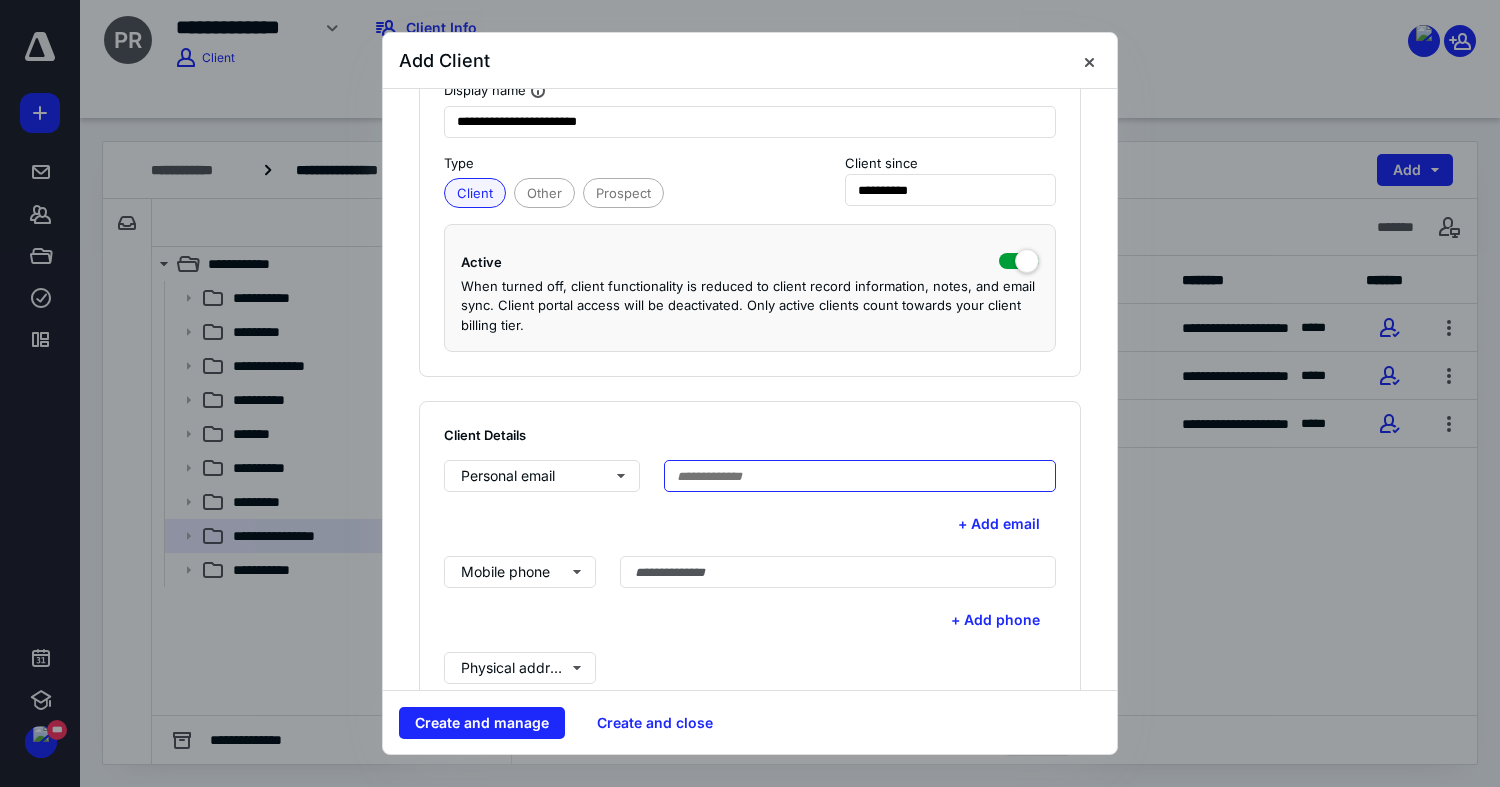 click at bounding box center [860, 476] 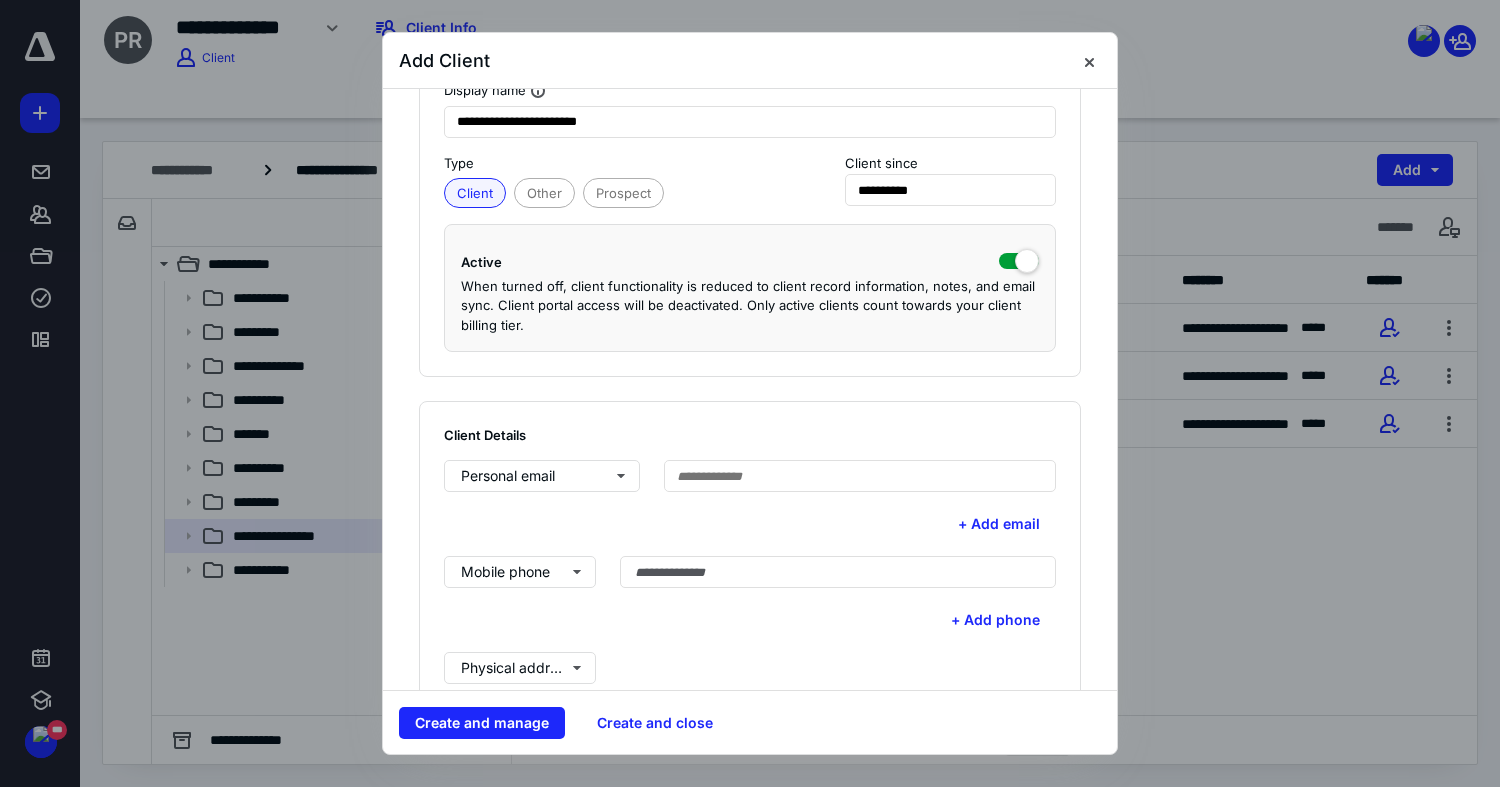 click on "**********" at bounding box center [750, 878] 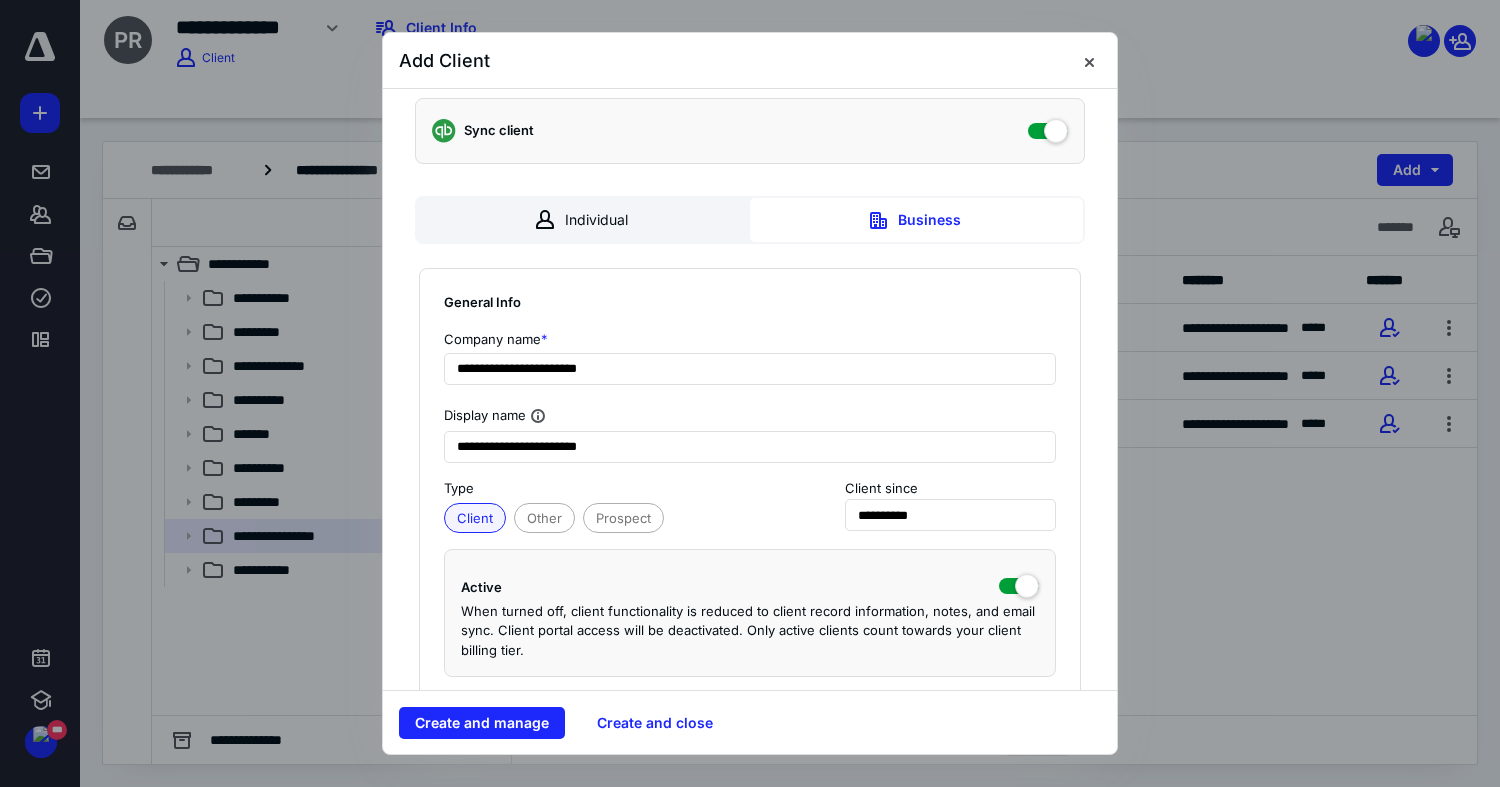 scroll, scrollTop: 0, scrollLeft: 0, axis: both 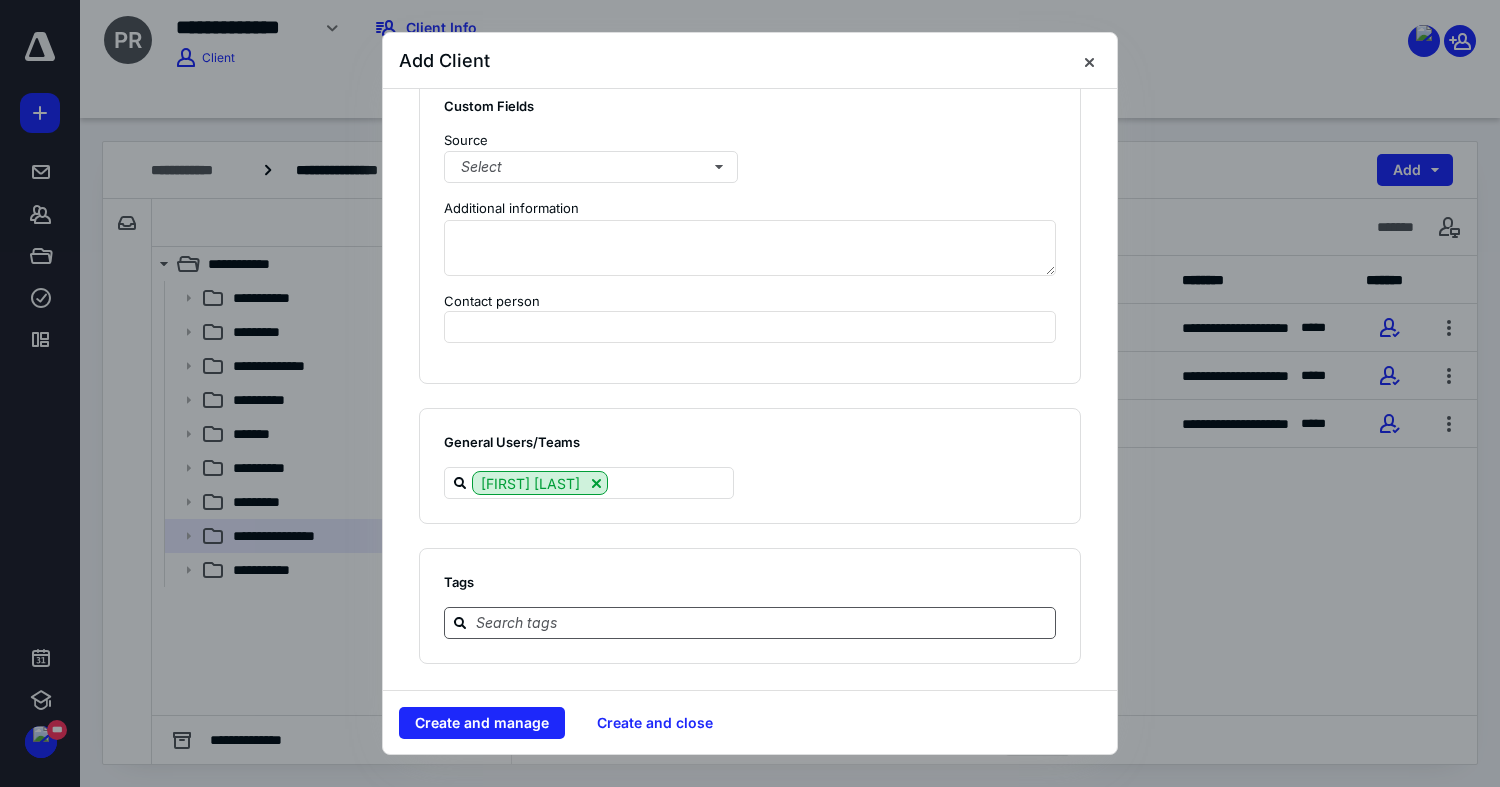 drag, startPoint x: 548, startPoint y: 622, endPoint x: 556, endPoint y: 630, distance: 11.313708 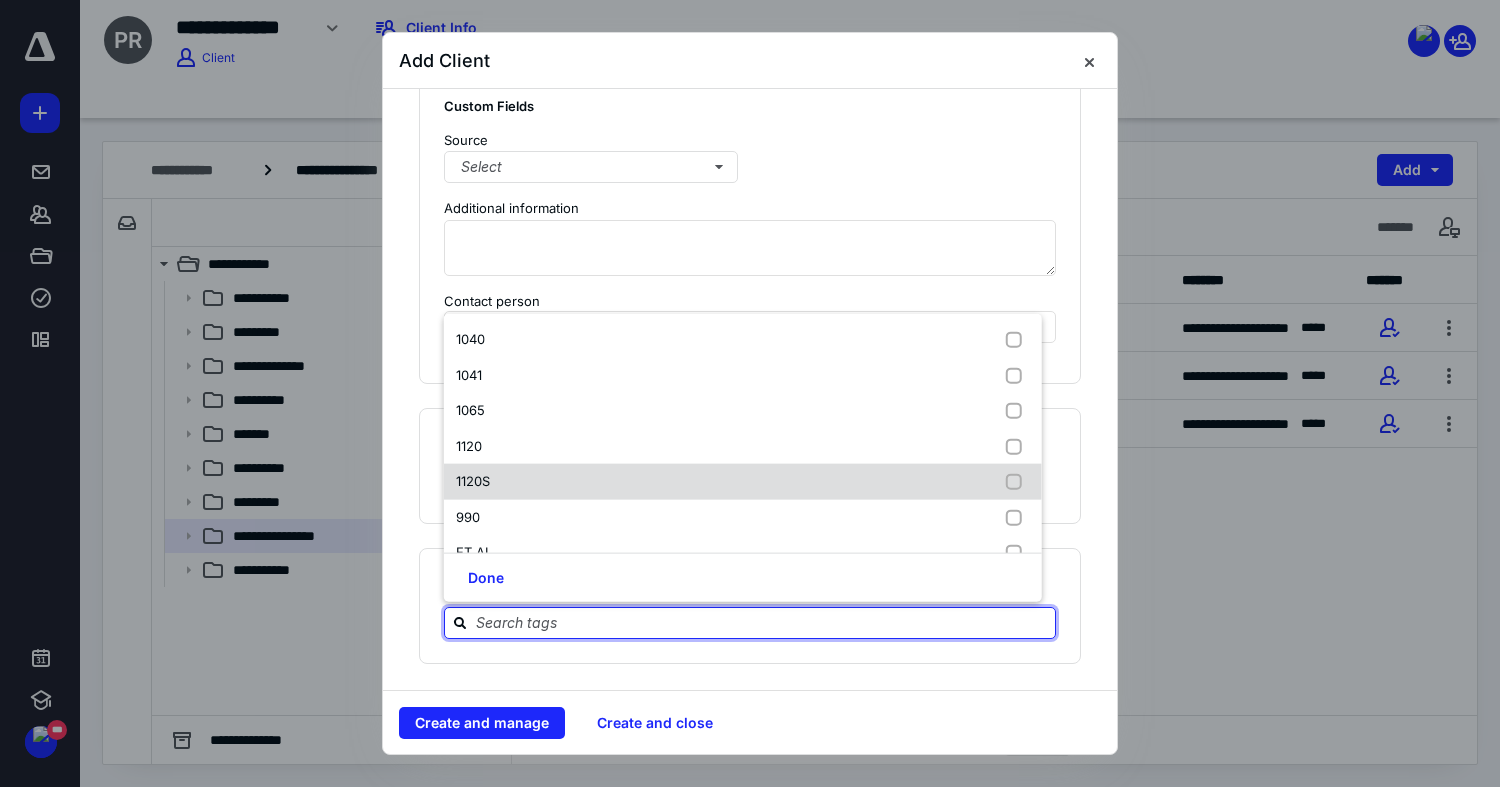 click on "1120S" at bounding box center (743, 482) 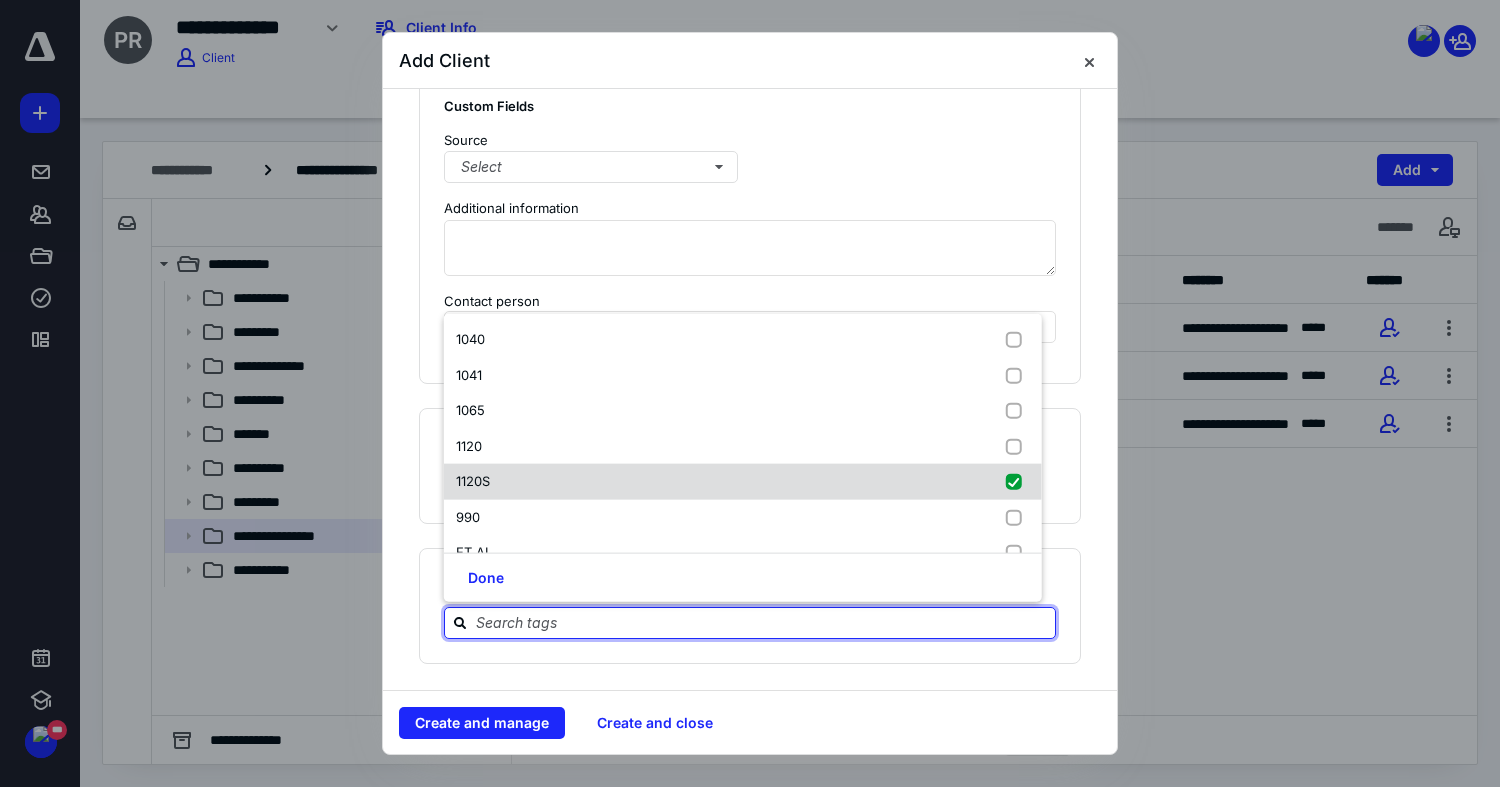 checkbox on "true" 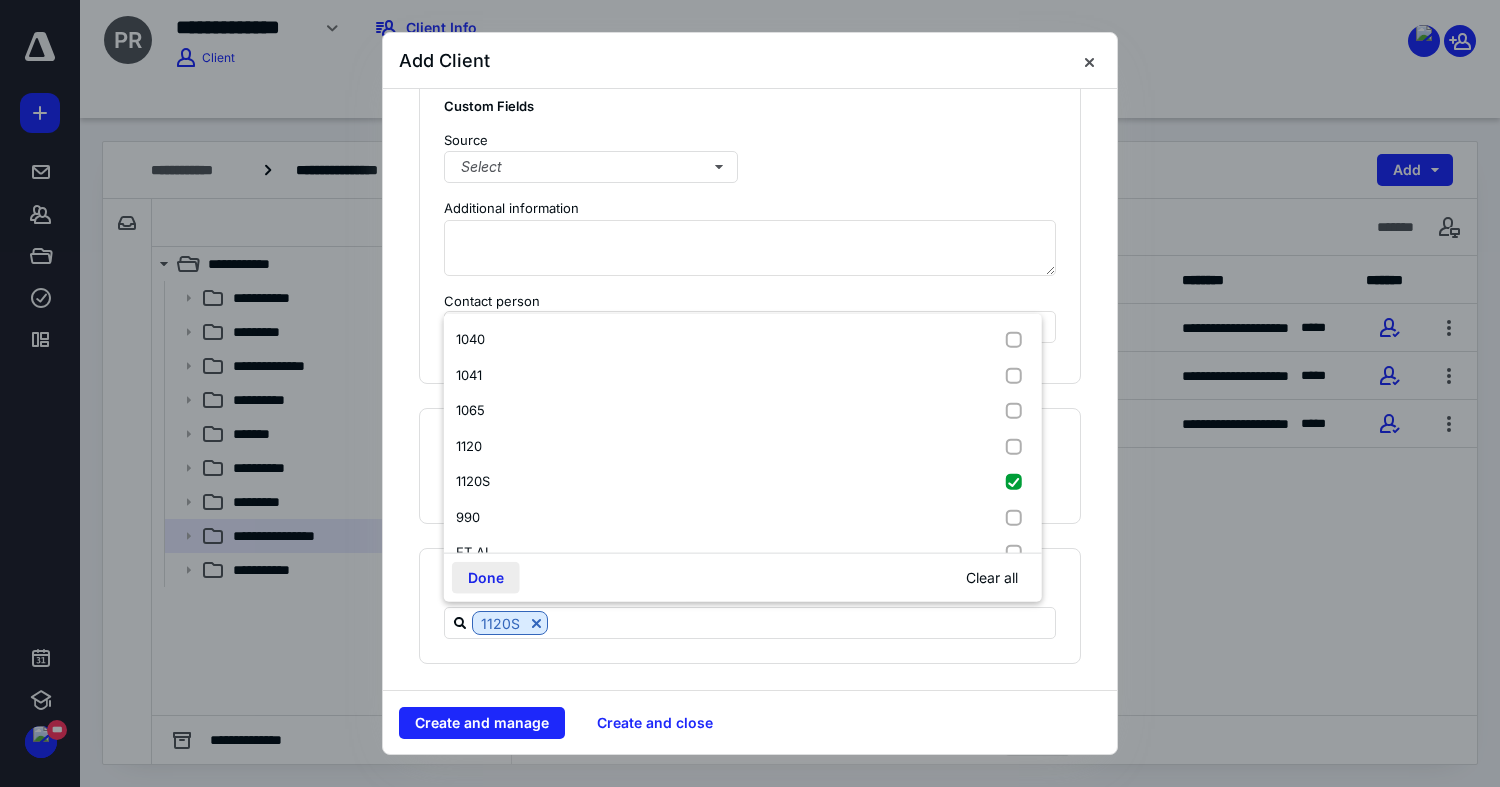 click on "Done" at bounding box center [486, 578] 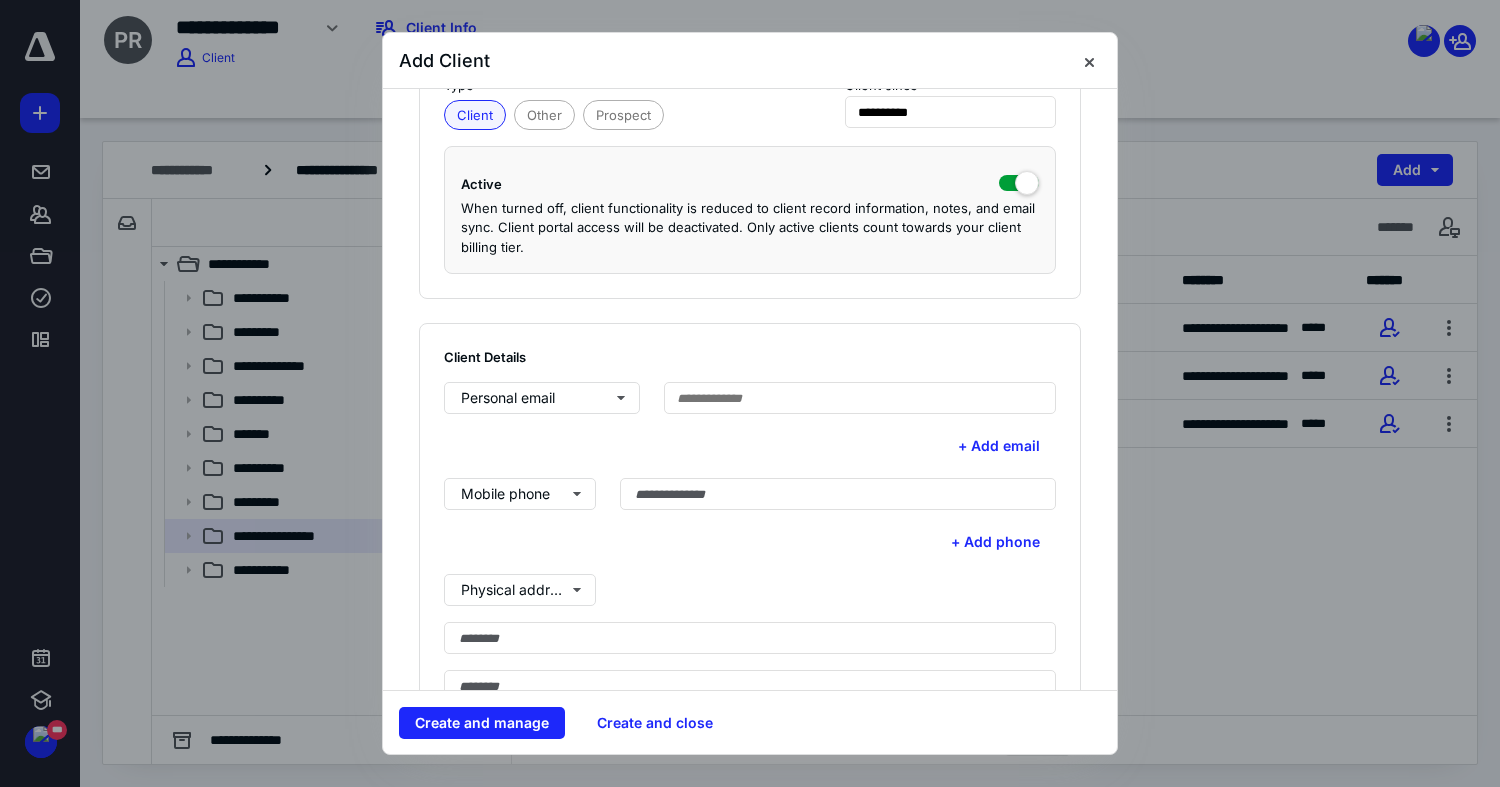scroll, scrollTop: 254, scrollLeft: 0, axis: vertical 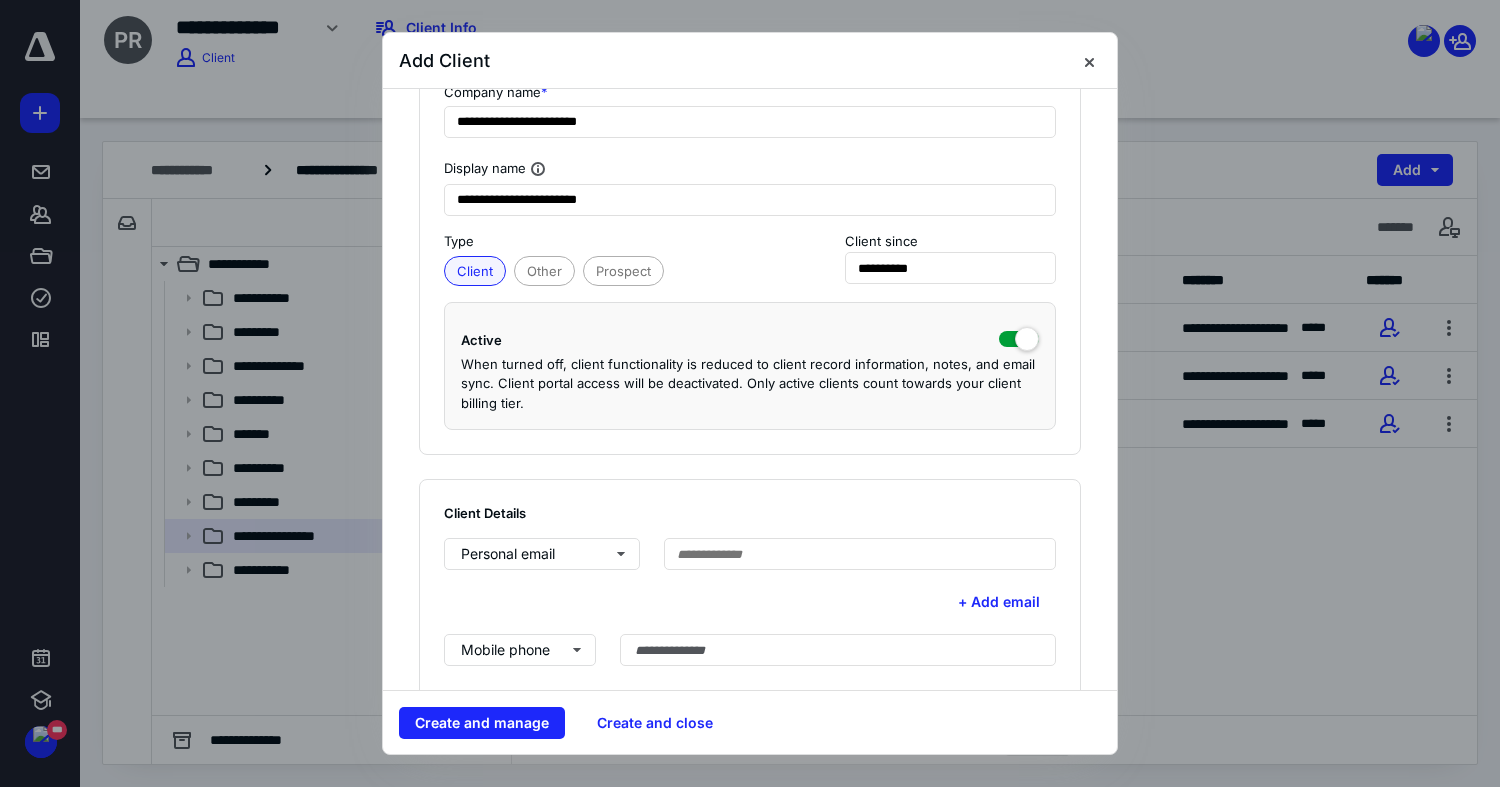 click on "Create and manage Create and close" at bounding box center (750, 722) 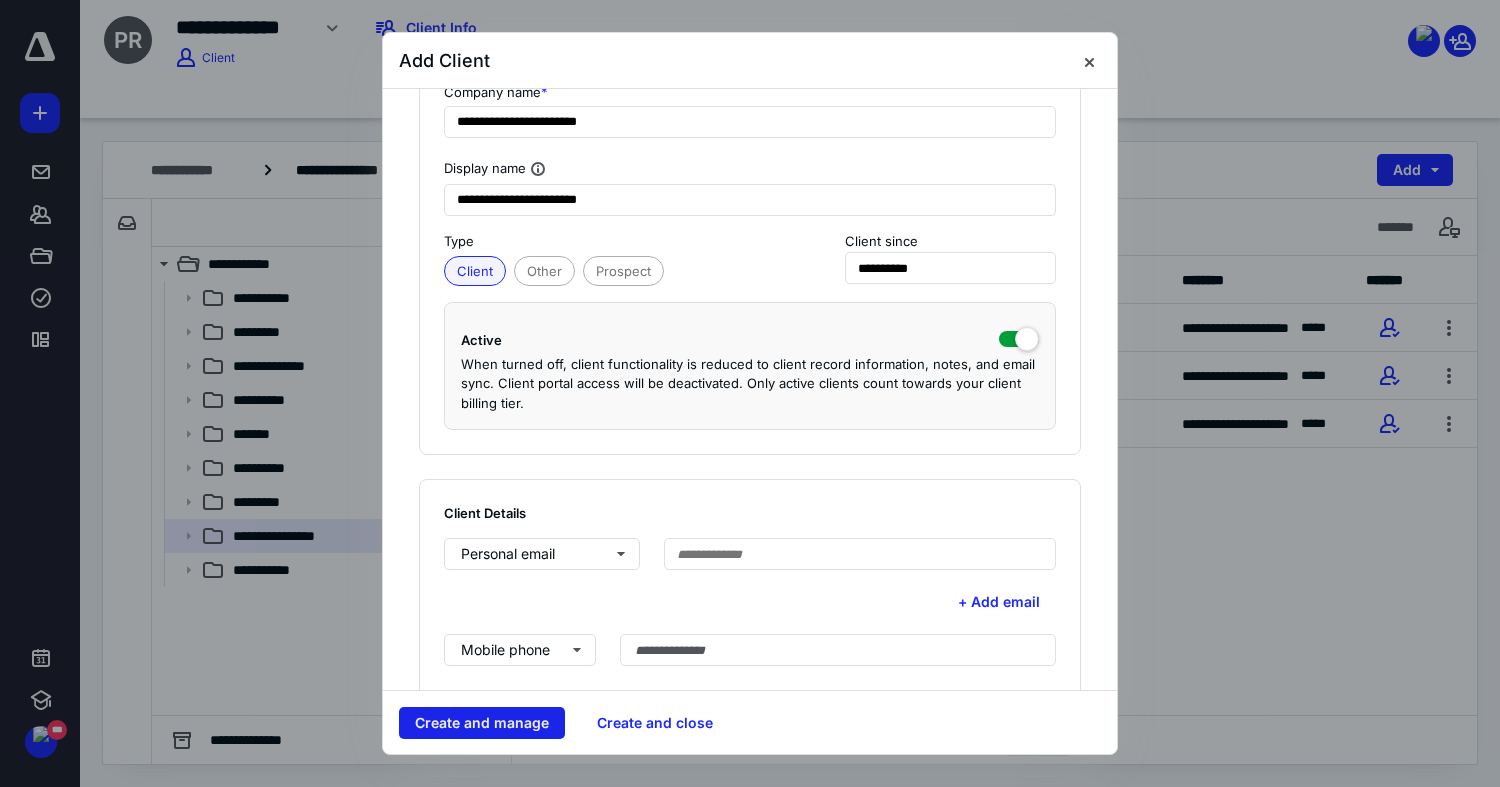 click on "Create and manage" at bounding box center (482, 723) 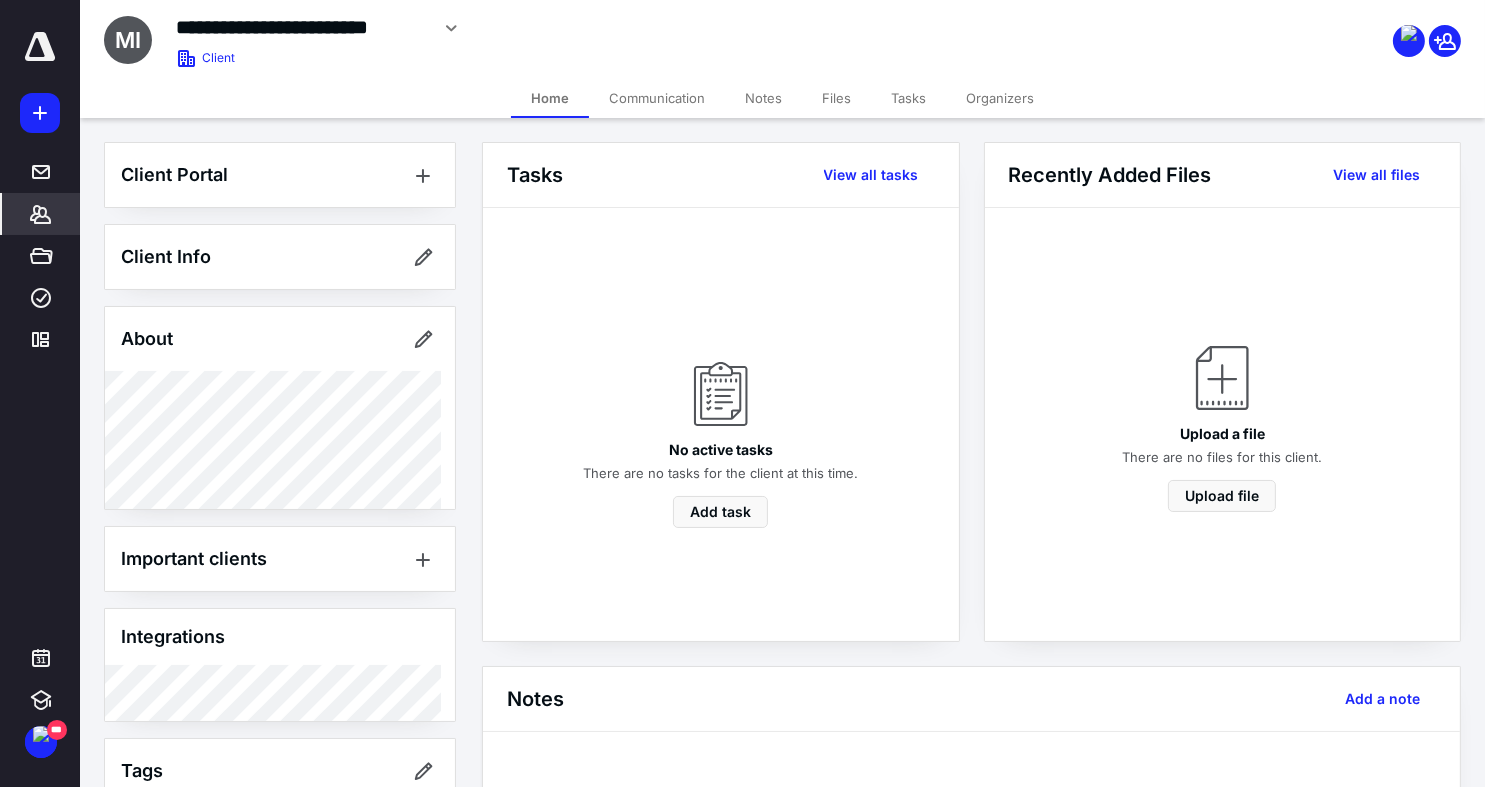 click on "Files" at bounding box center (836, 98) 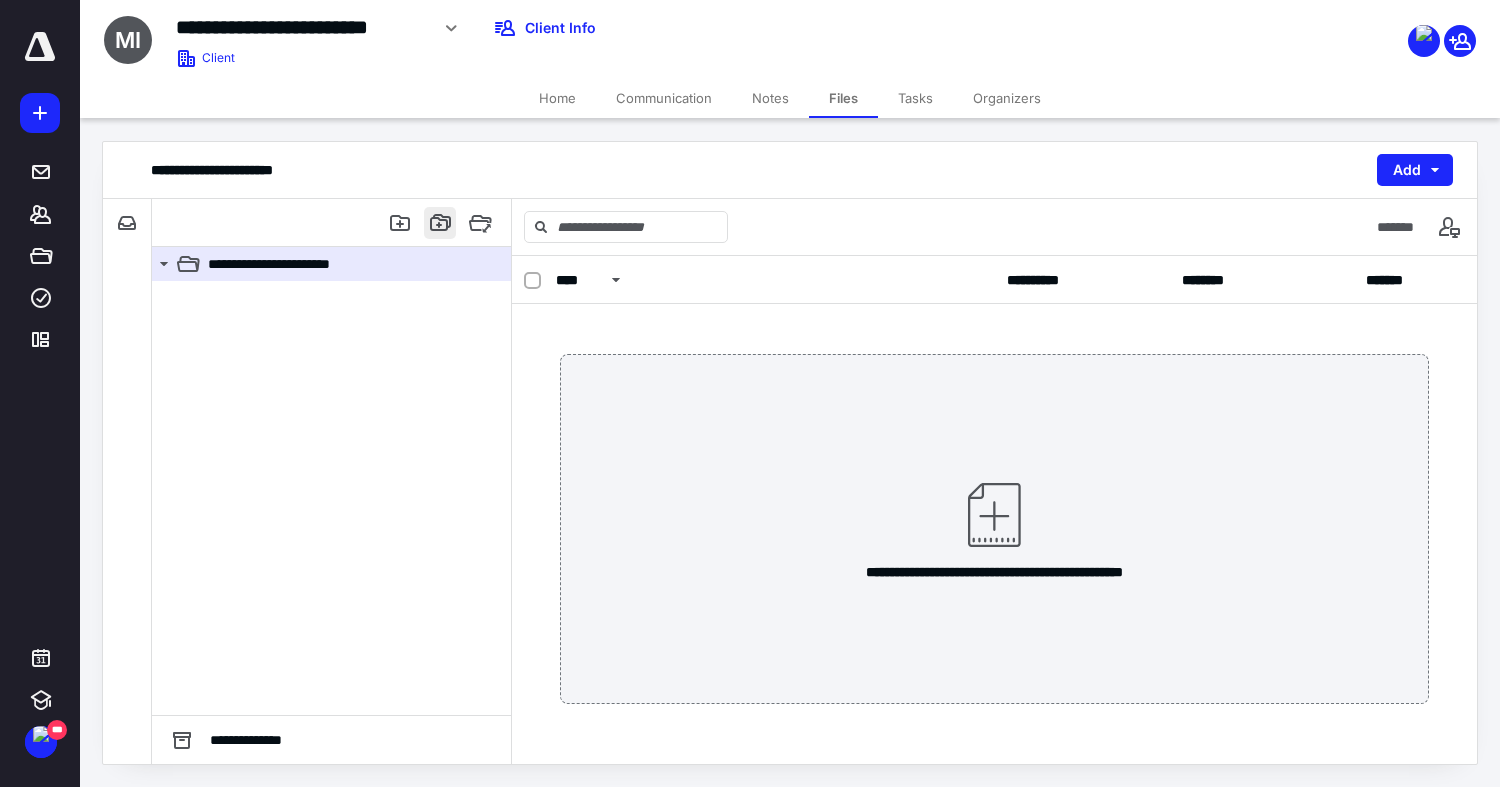 click at bounding box center (440, 223) 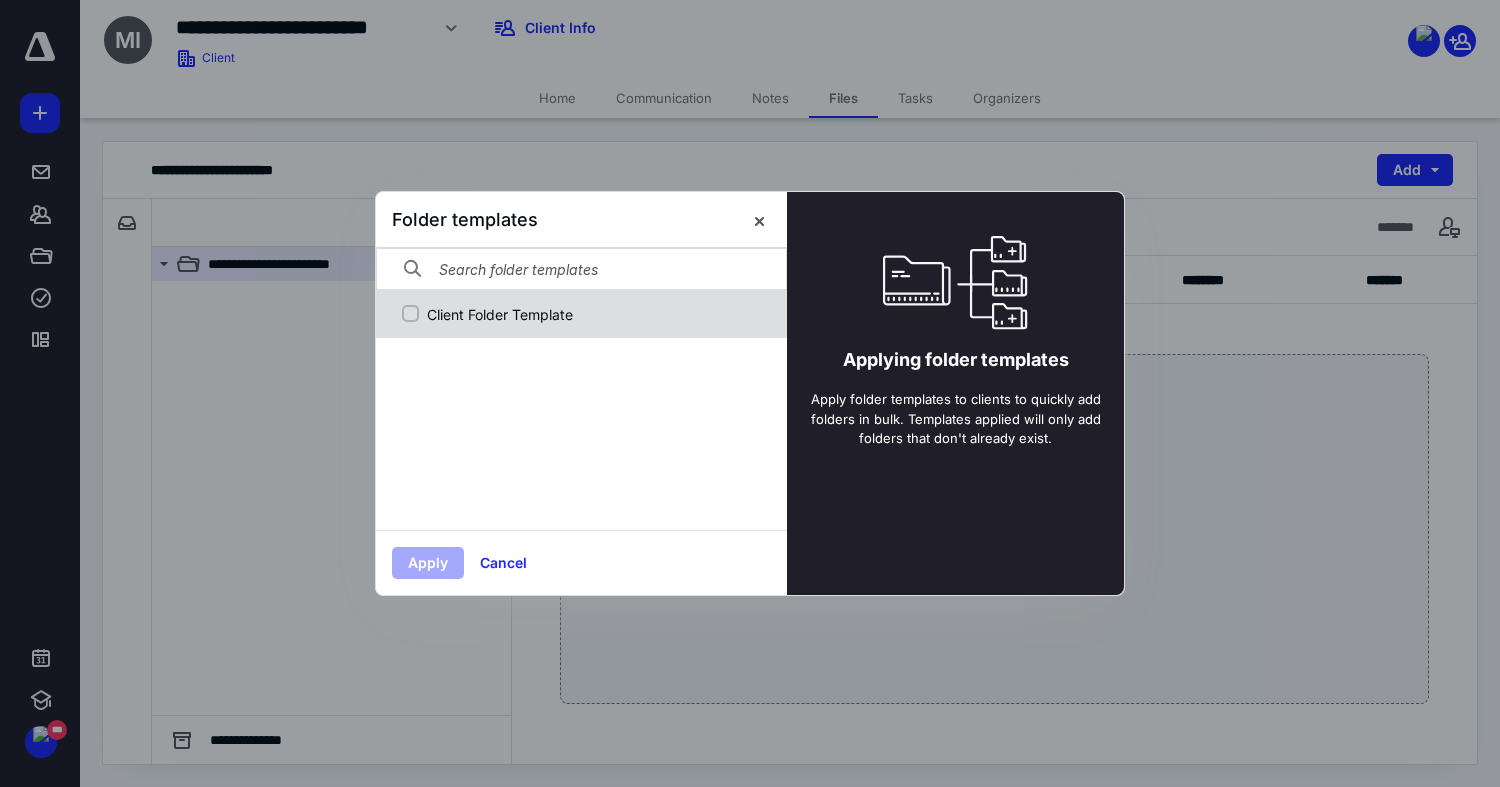 click on "Client Folder Template" at bounding box center [592, 314] 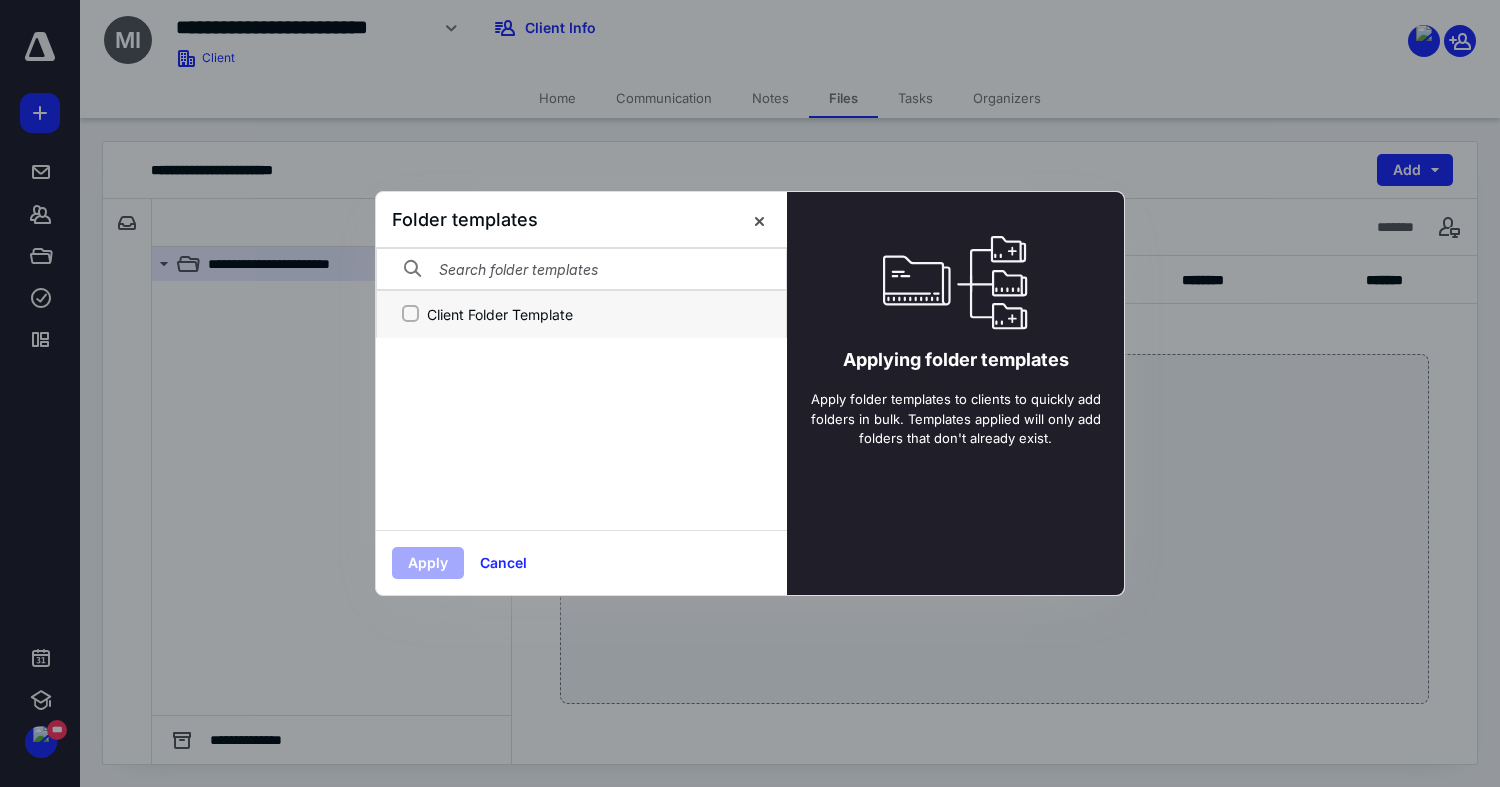 click on "Client Folder Template" at bounding box center (410, 314) 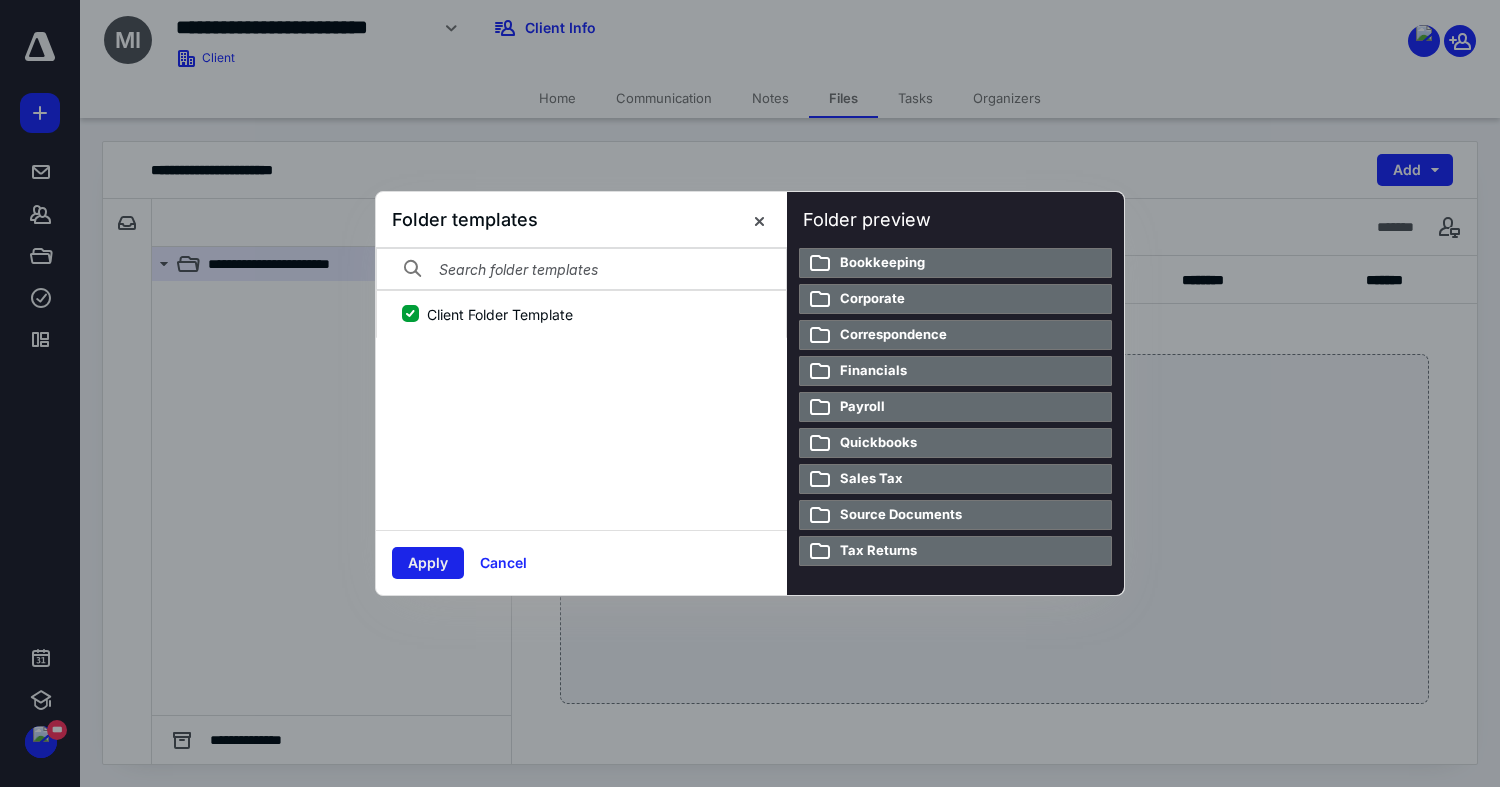 click on "Apply" at bounding box center [428, 563] 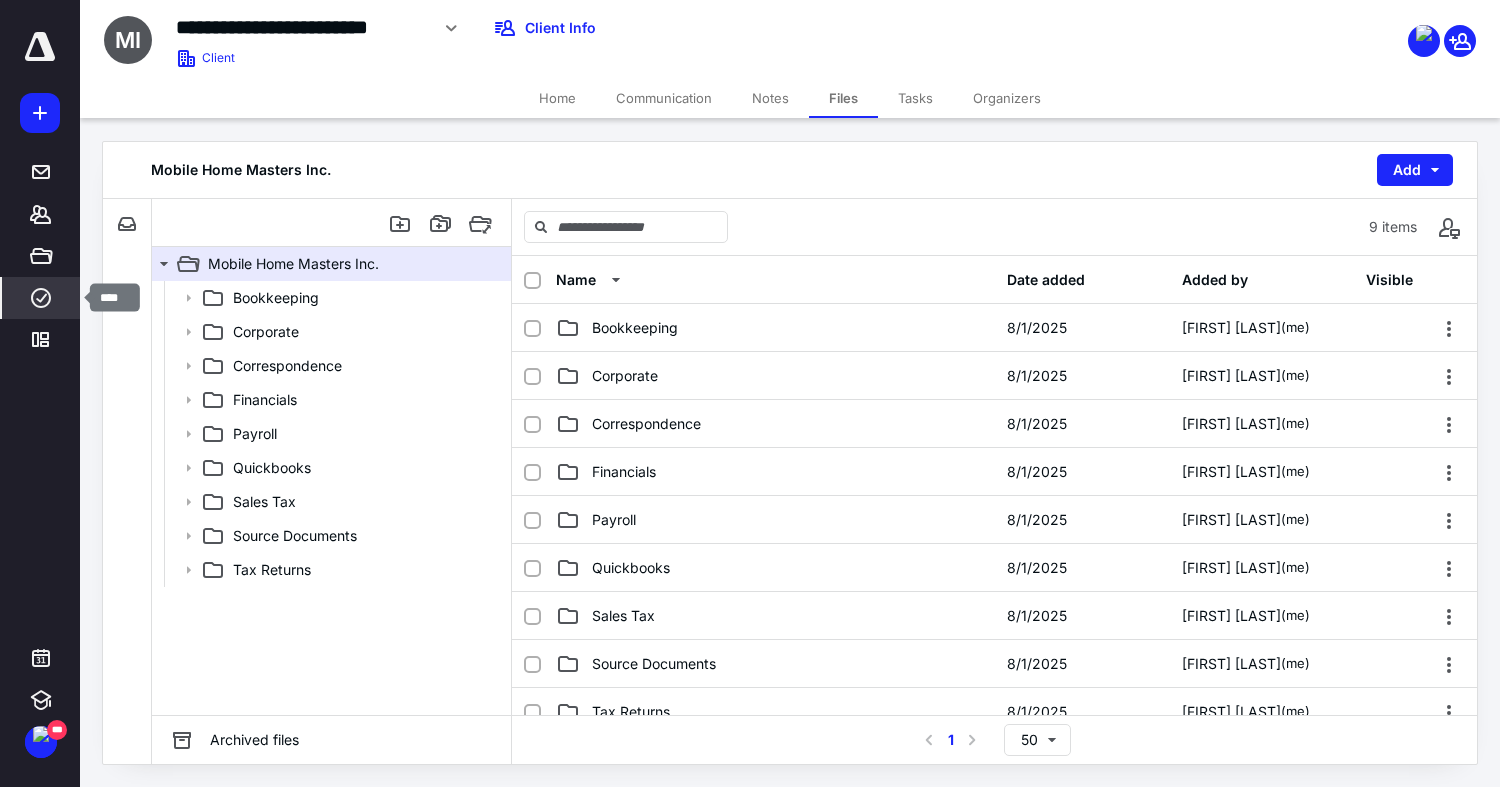 click on "****" at bounding box center (41, 298) 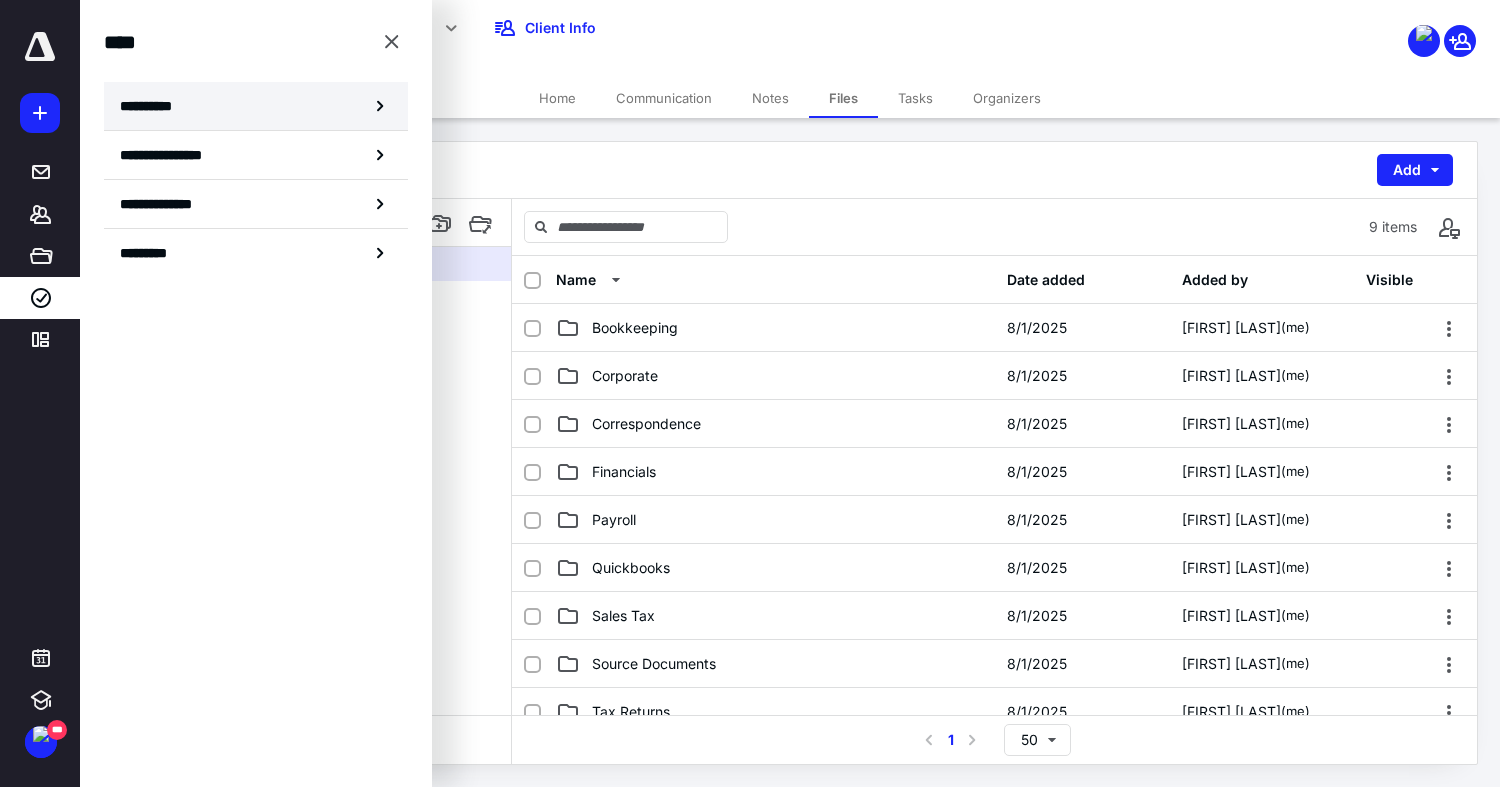 click on "**********" at bounding box center (153, 106) 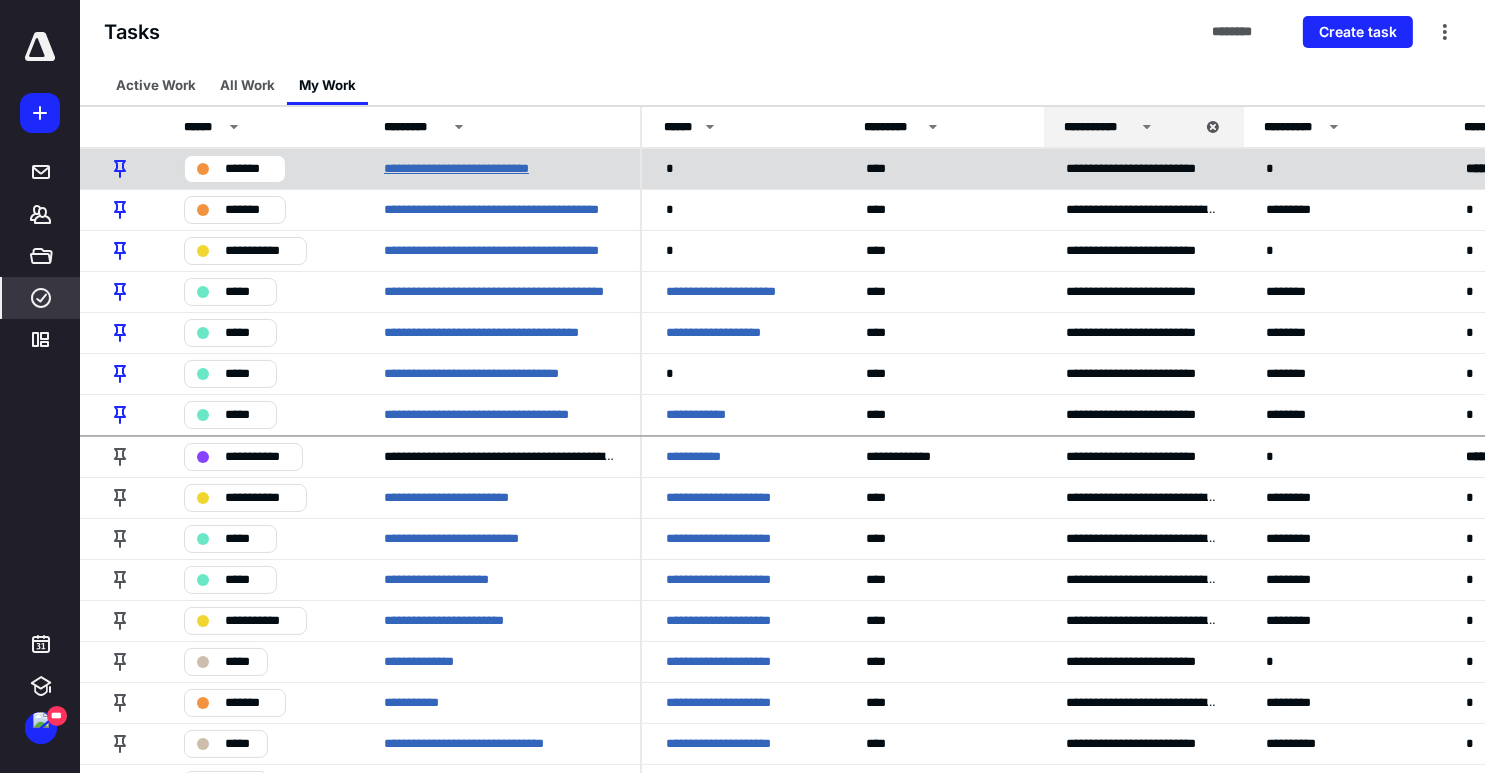 click on "**********" at bounding box center [477, 168] 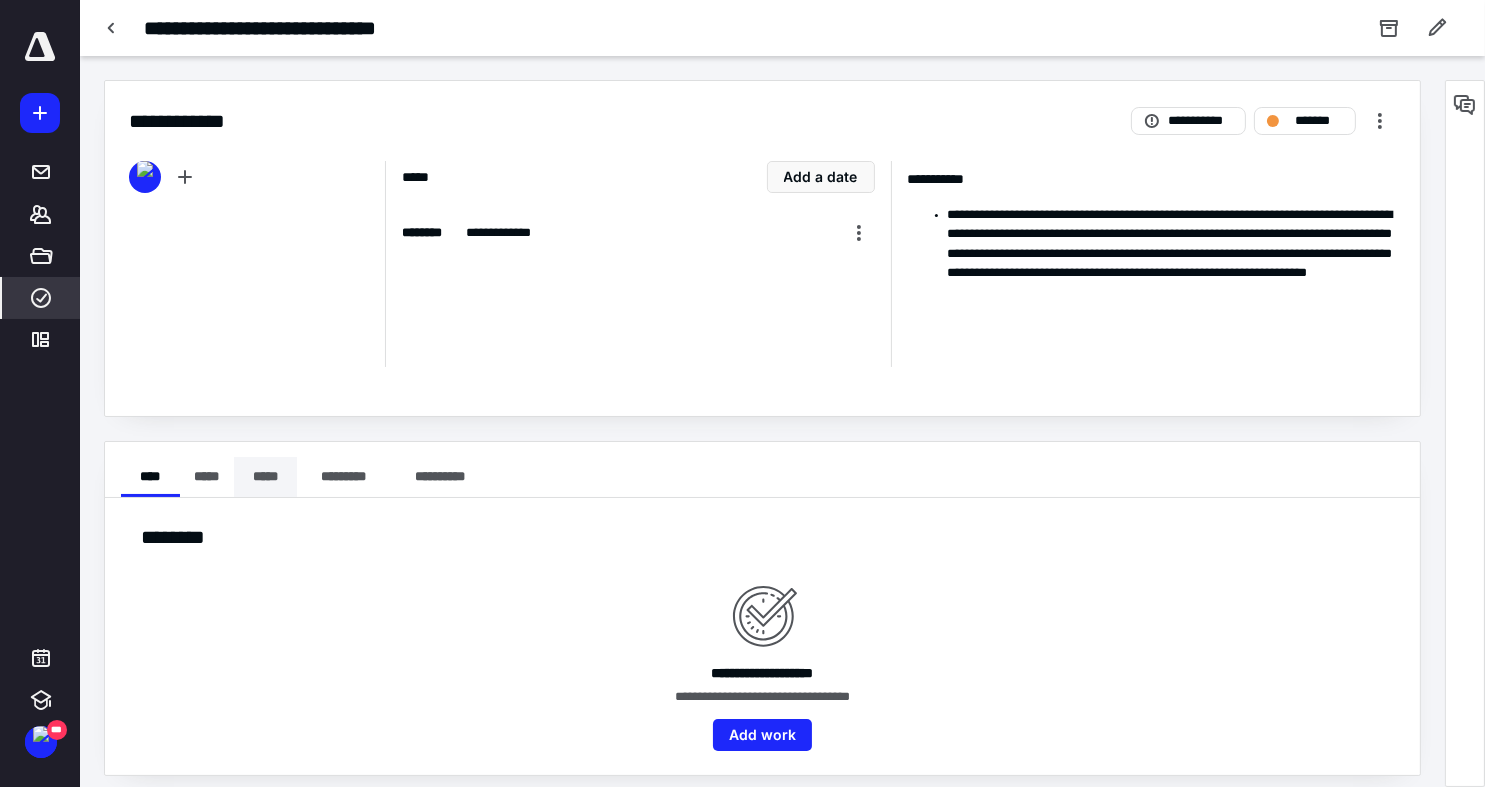 click on "*****" at bounding box center (265, 477) 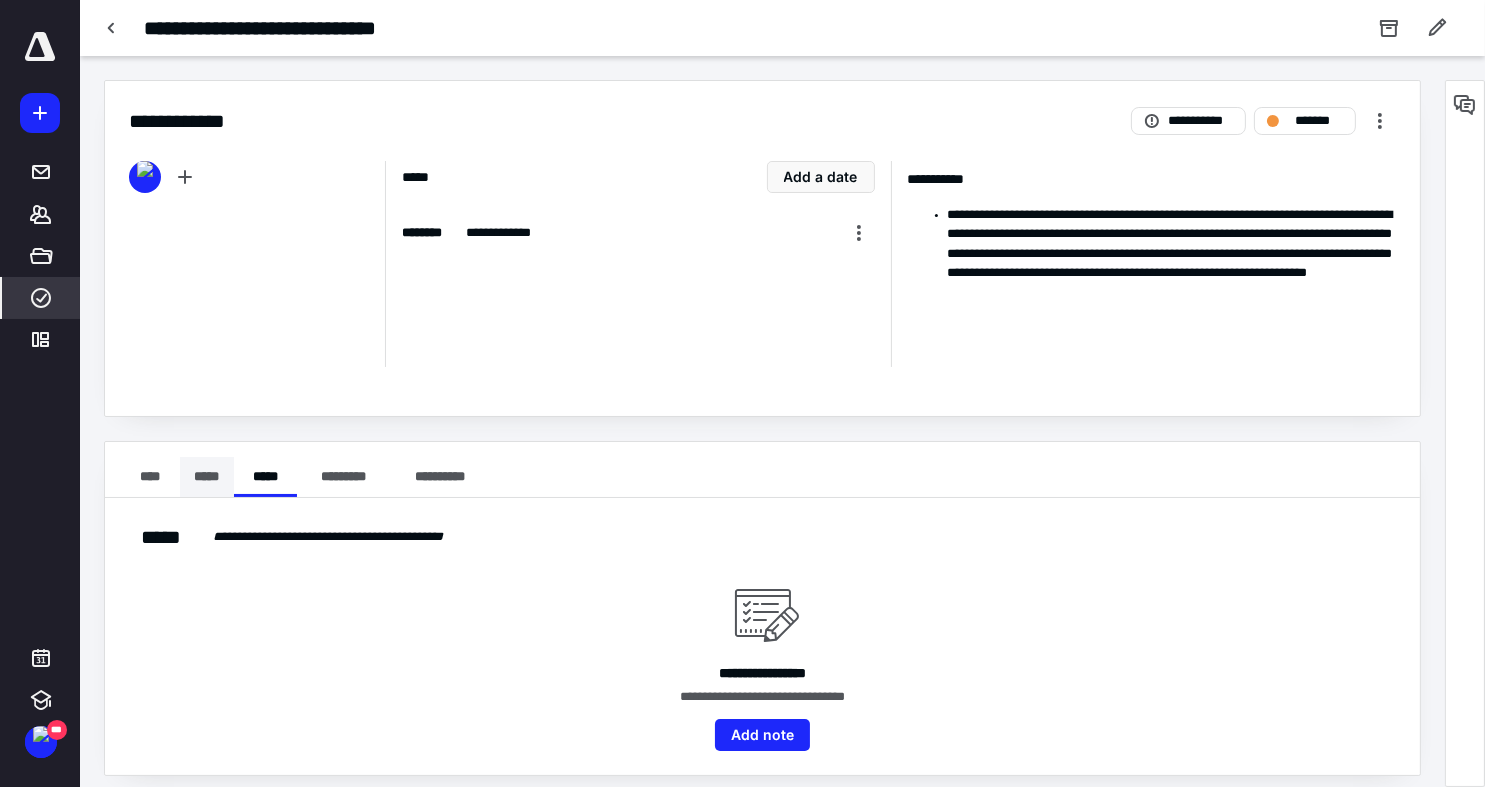 click on "*****" at bounding box center (207, 477) 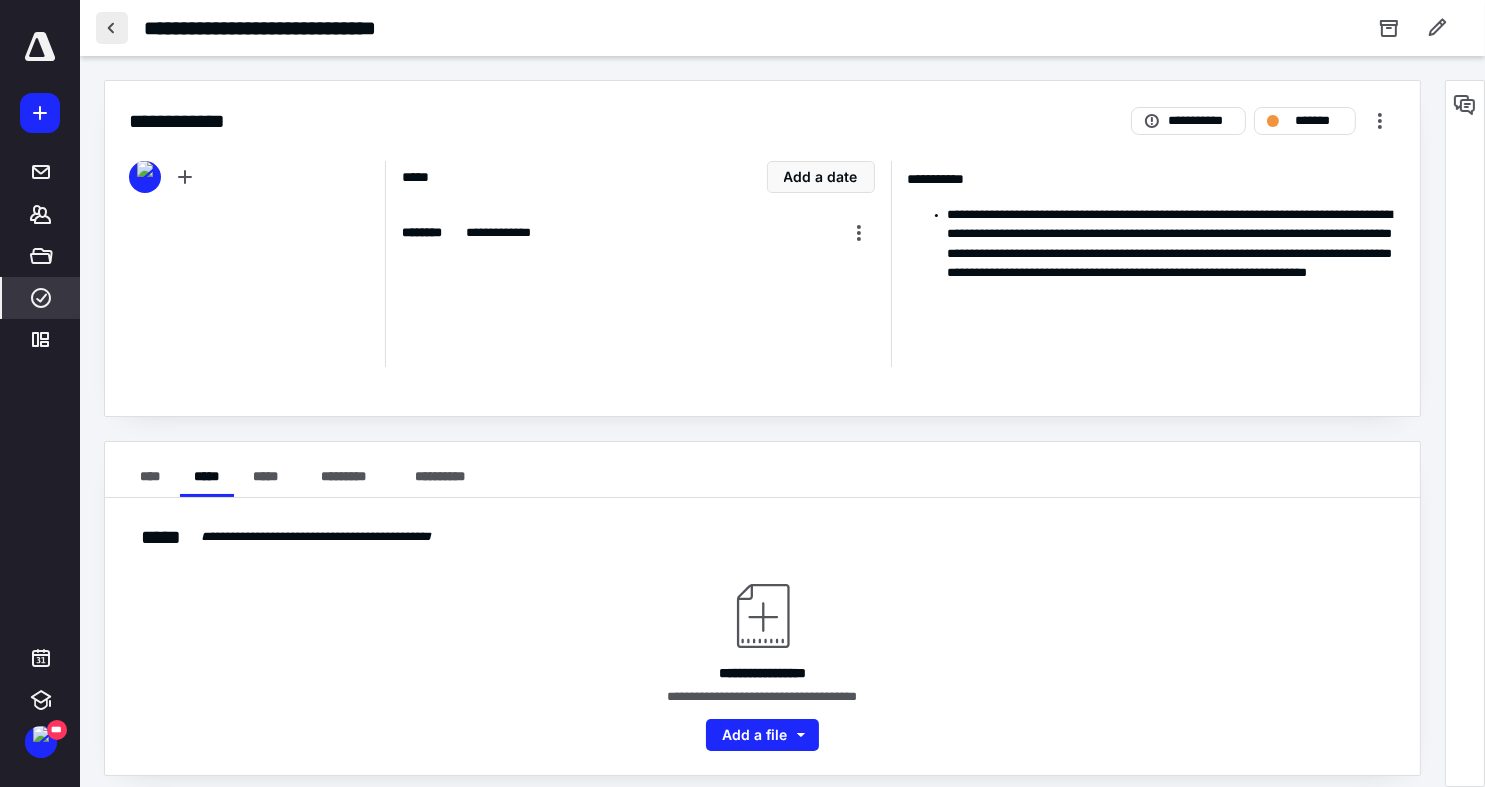 click at bounding box center (112, 28) 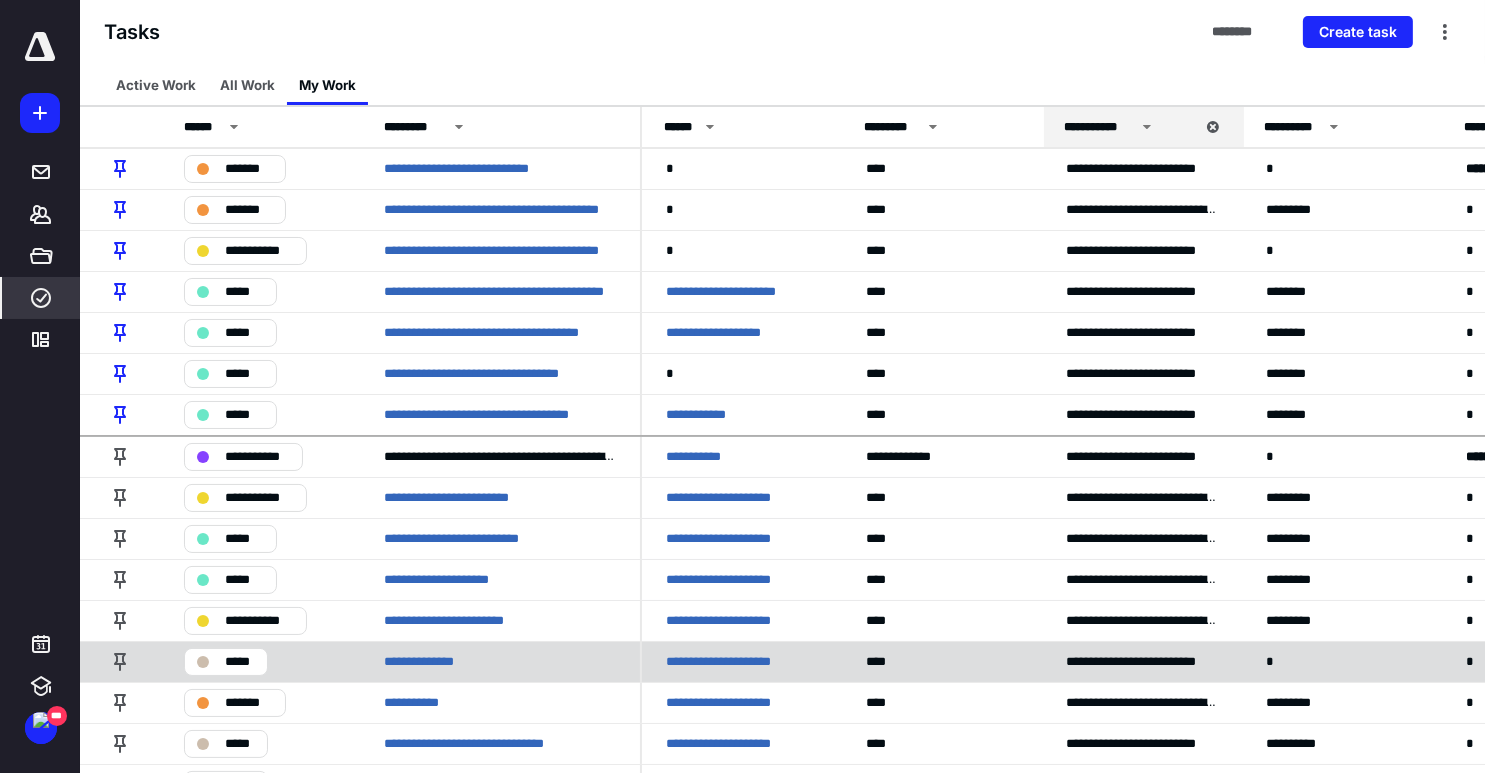 drag, startPoint x: 38, startPoint y: 588, endPoint x: 145, endPoint y: 643, distance: 120.30794 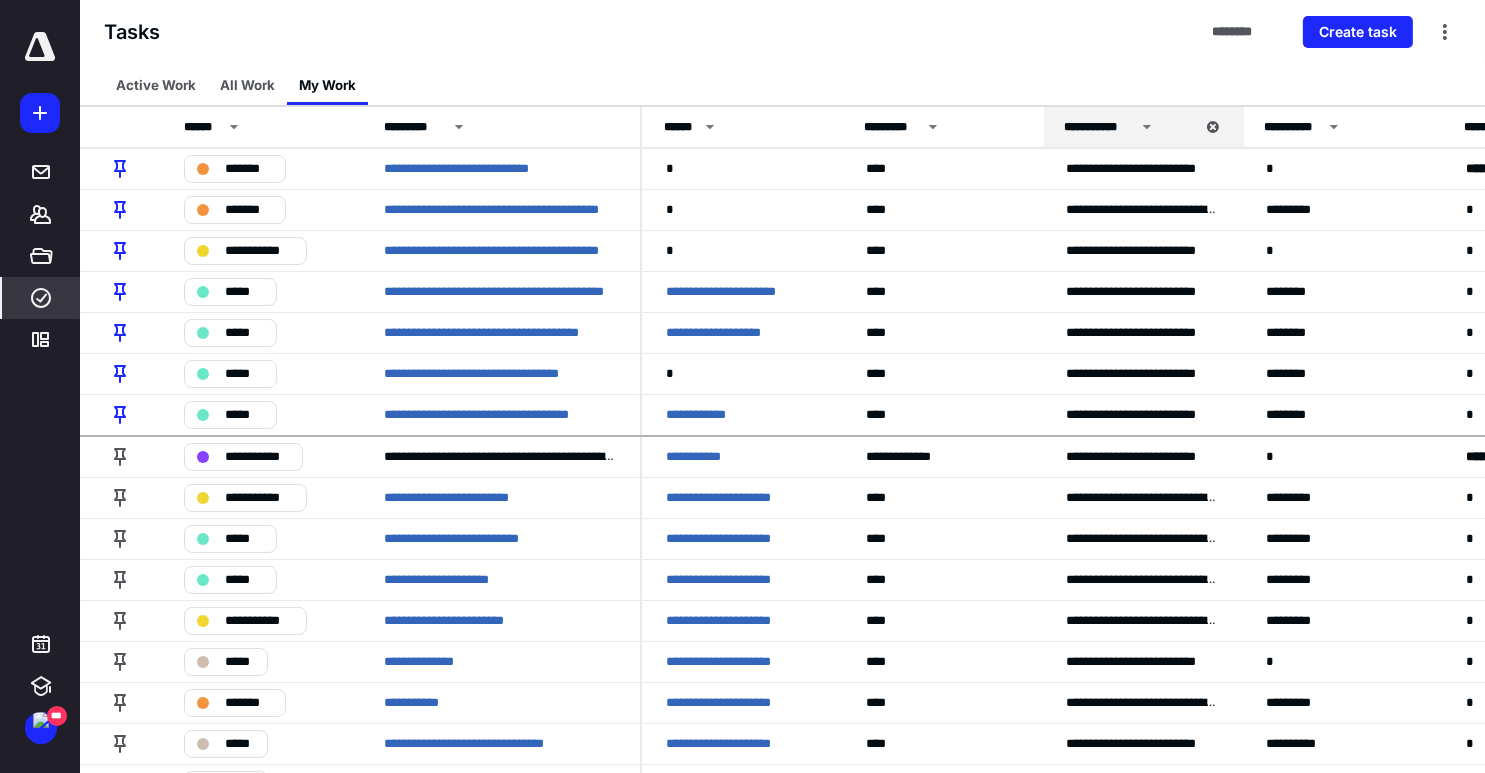 click on "Tasks ******** Create task" at bounding box center (782, 32) 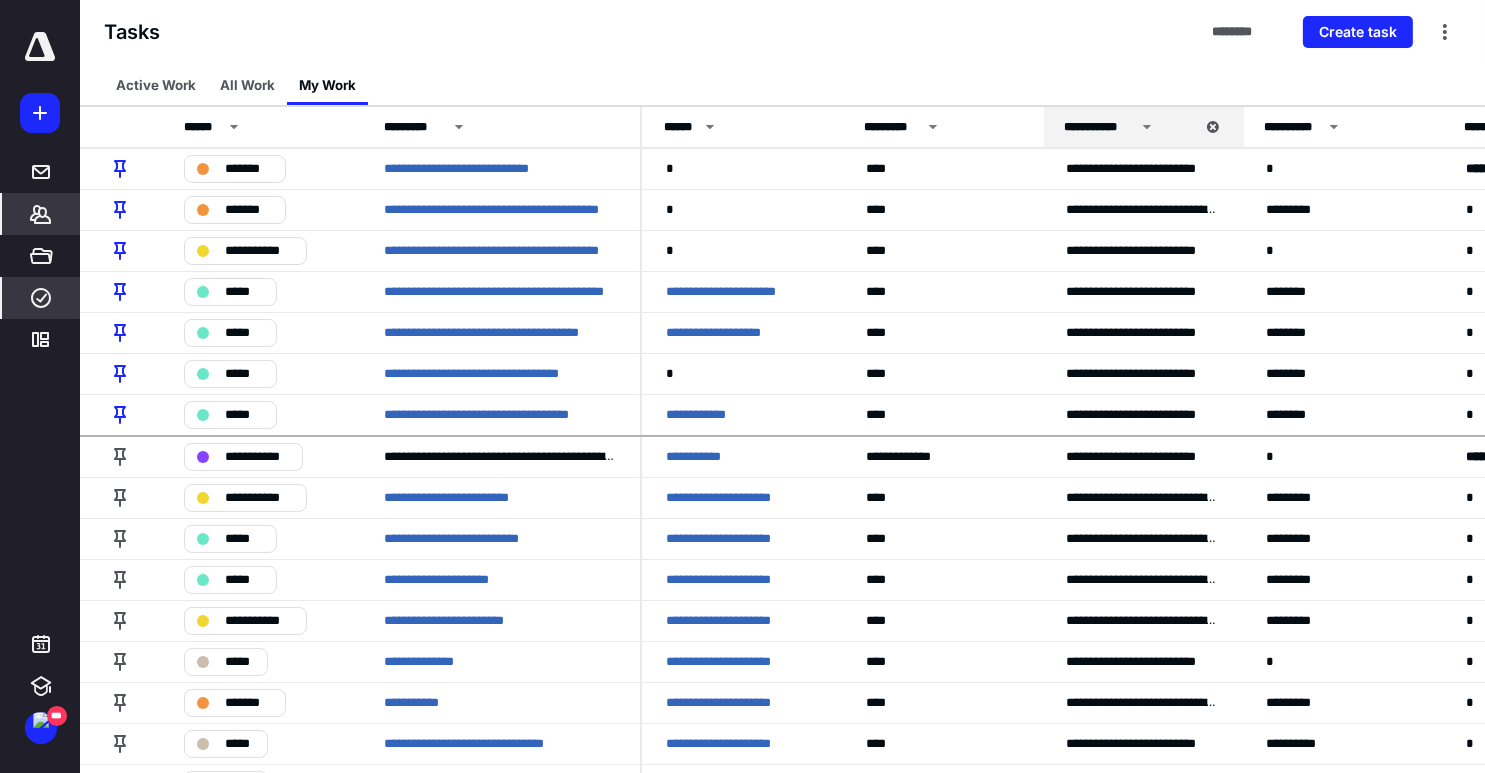 click 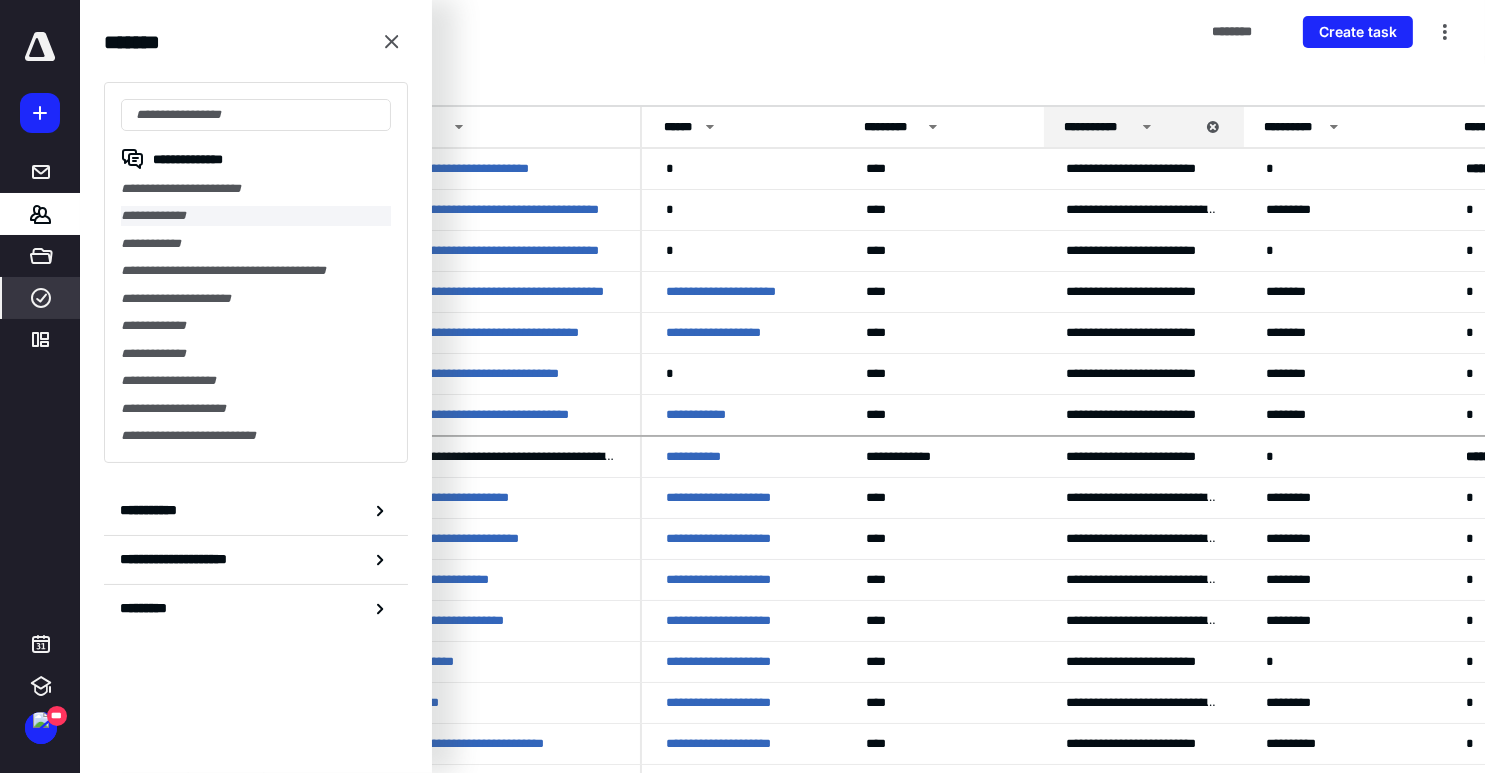 click on "**********" at bounding box center (256, 215) 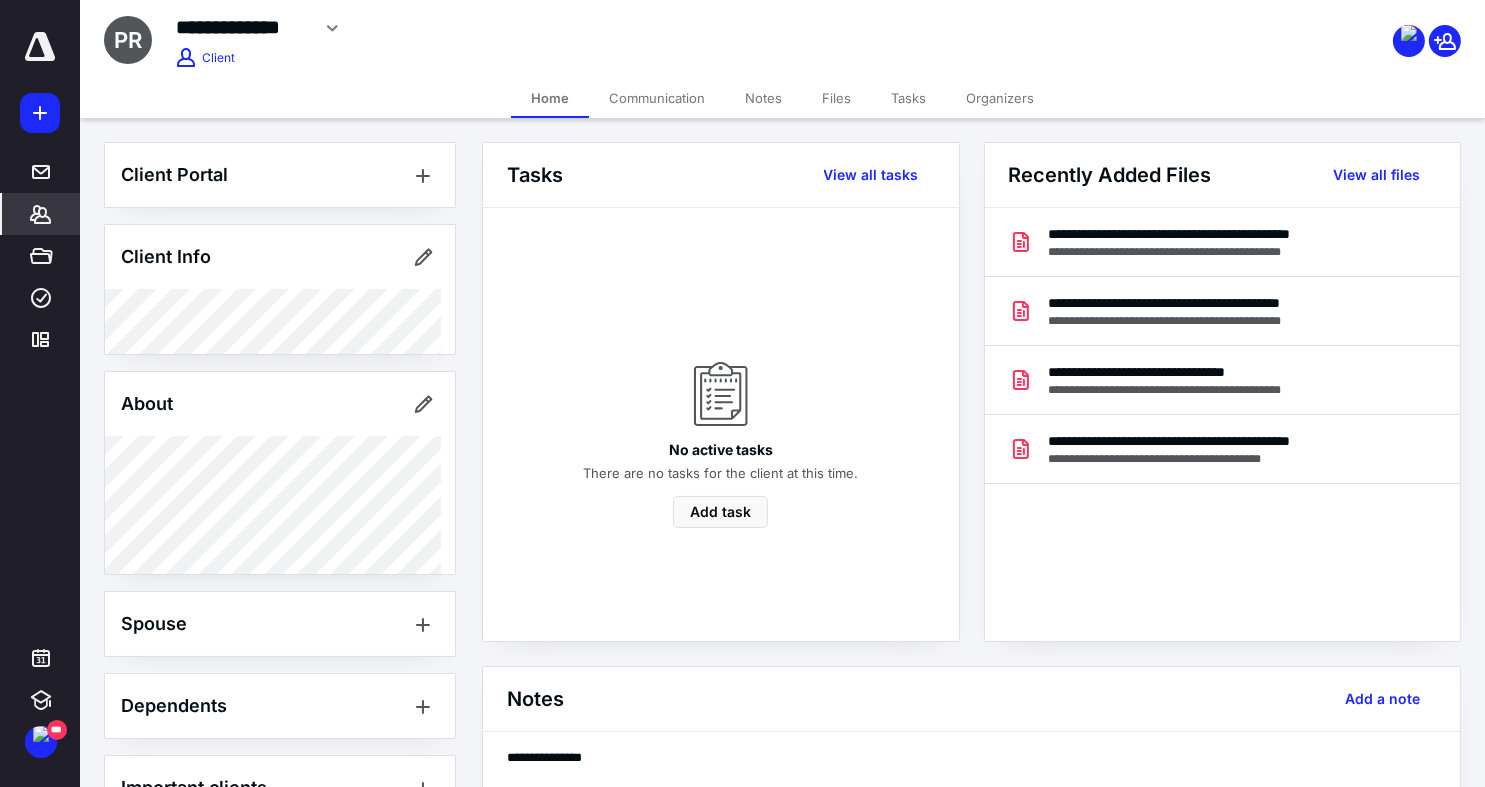click on "Files" at bounding box center (836, 98) 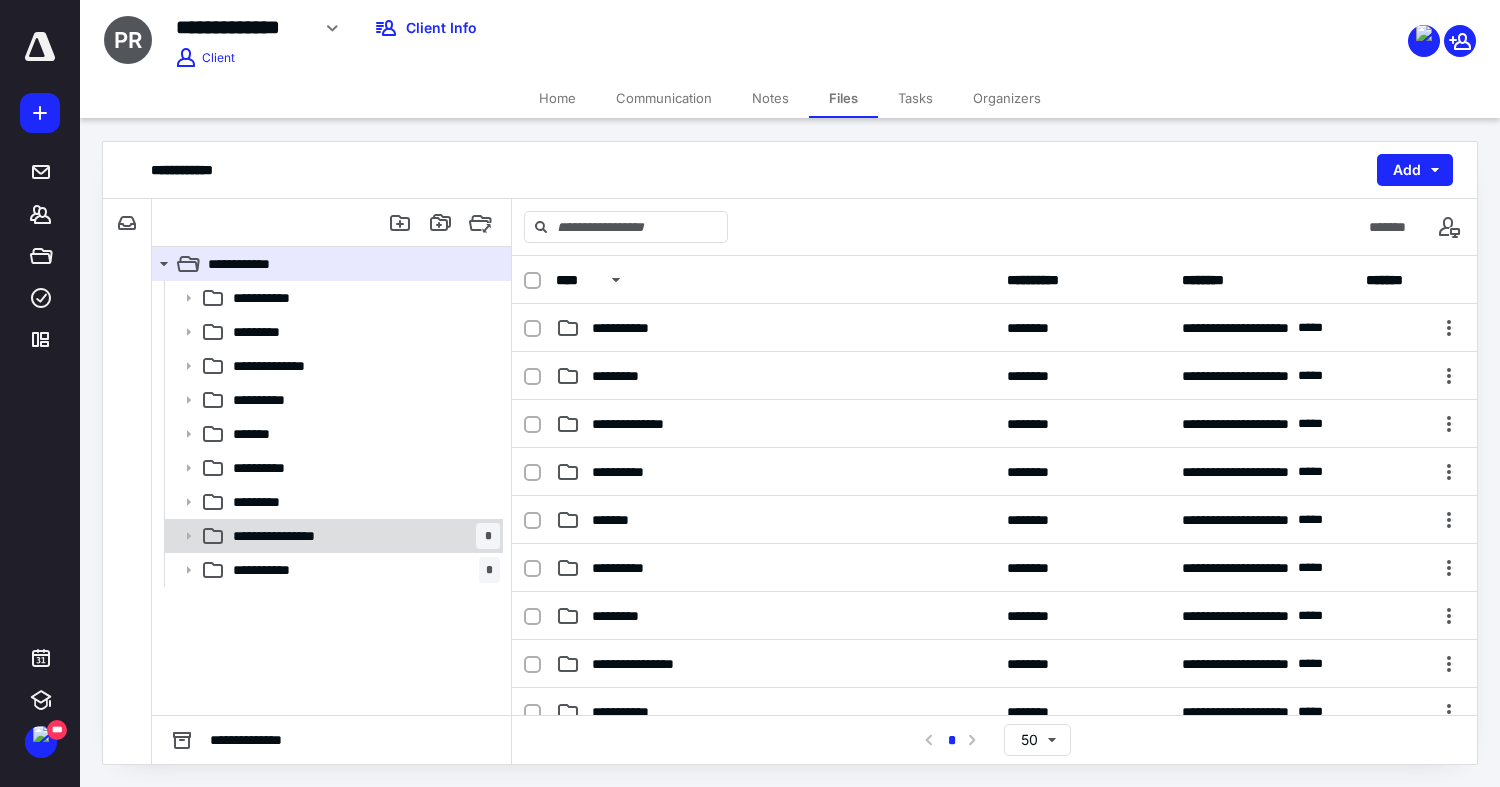 click on "**********" at bounding box center [296, 536] 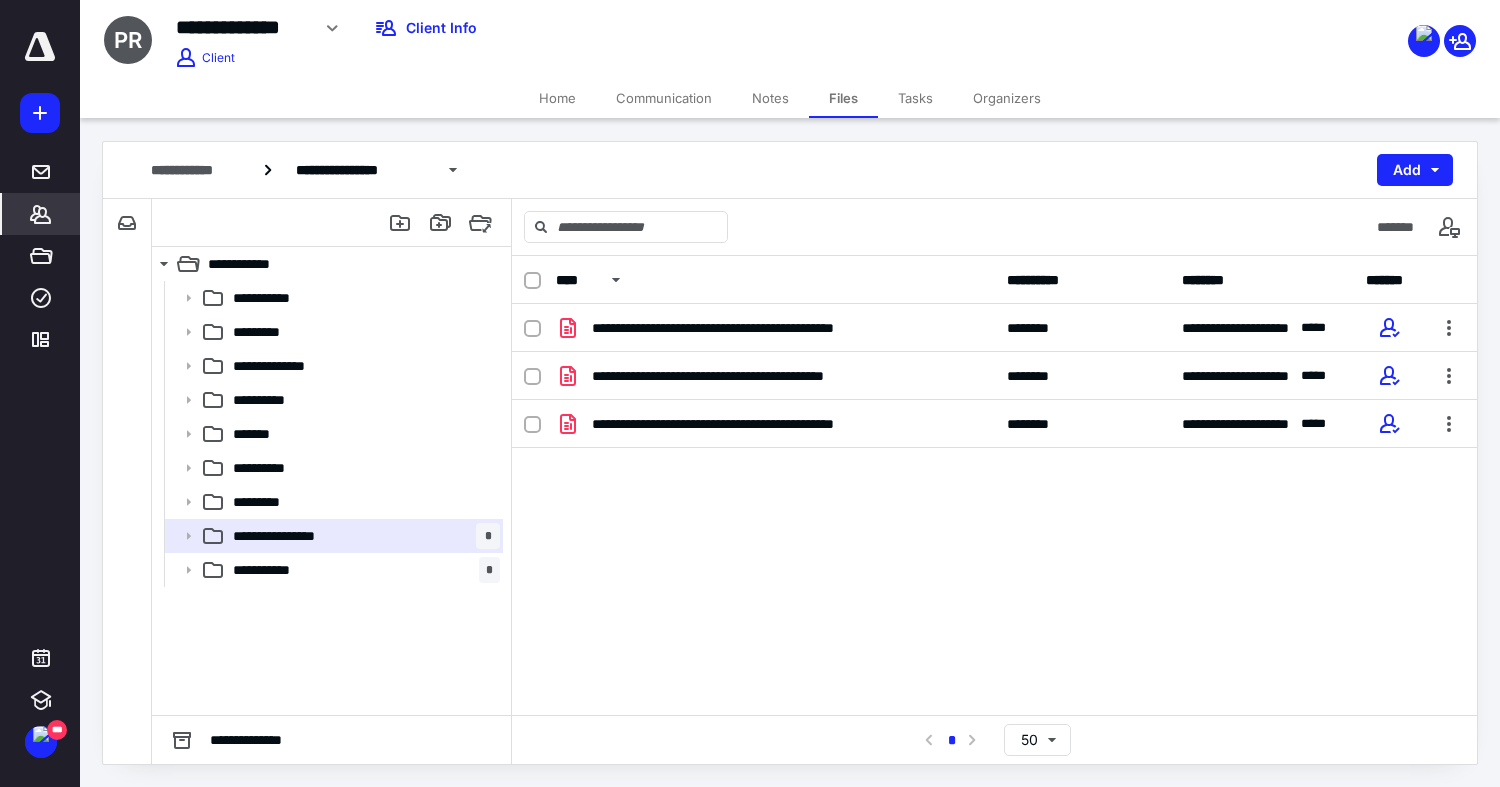 click 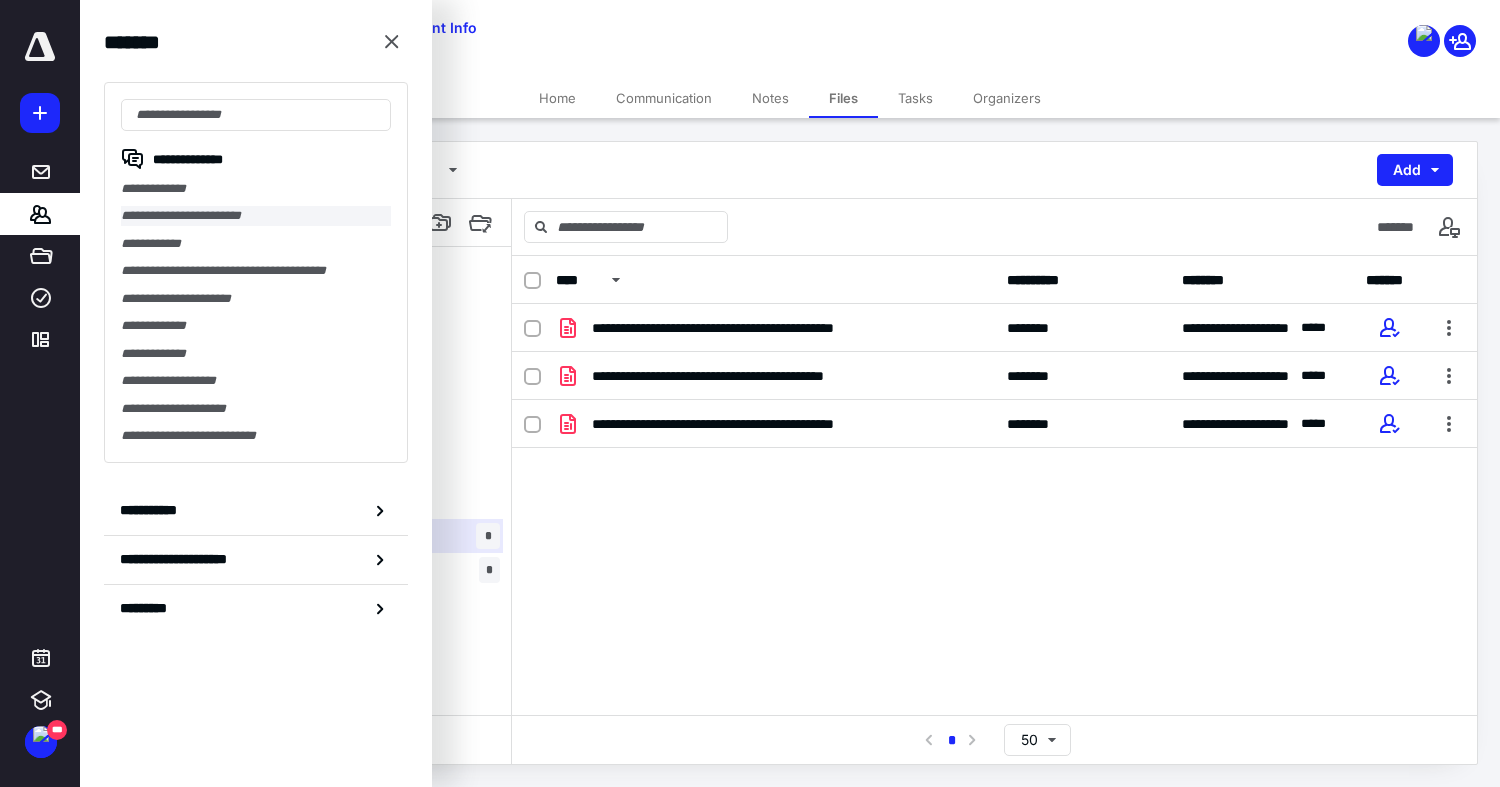click on "**********" at bounding box center (256, 215) 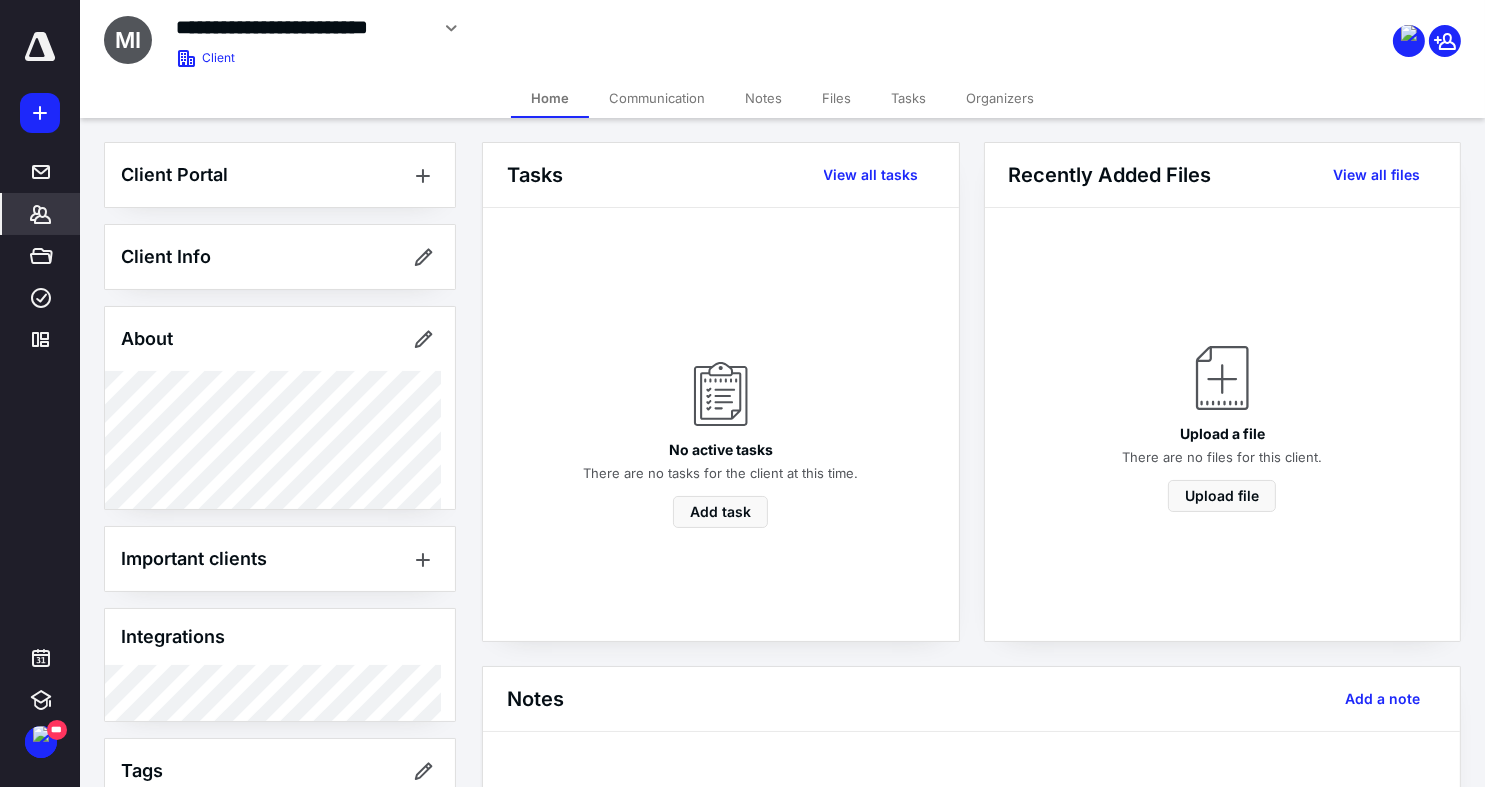 click on "Files" at bounding box center [836, 98] 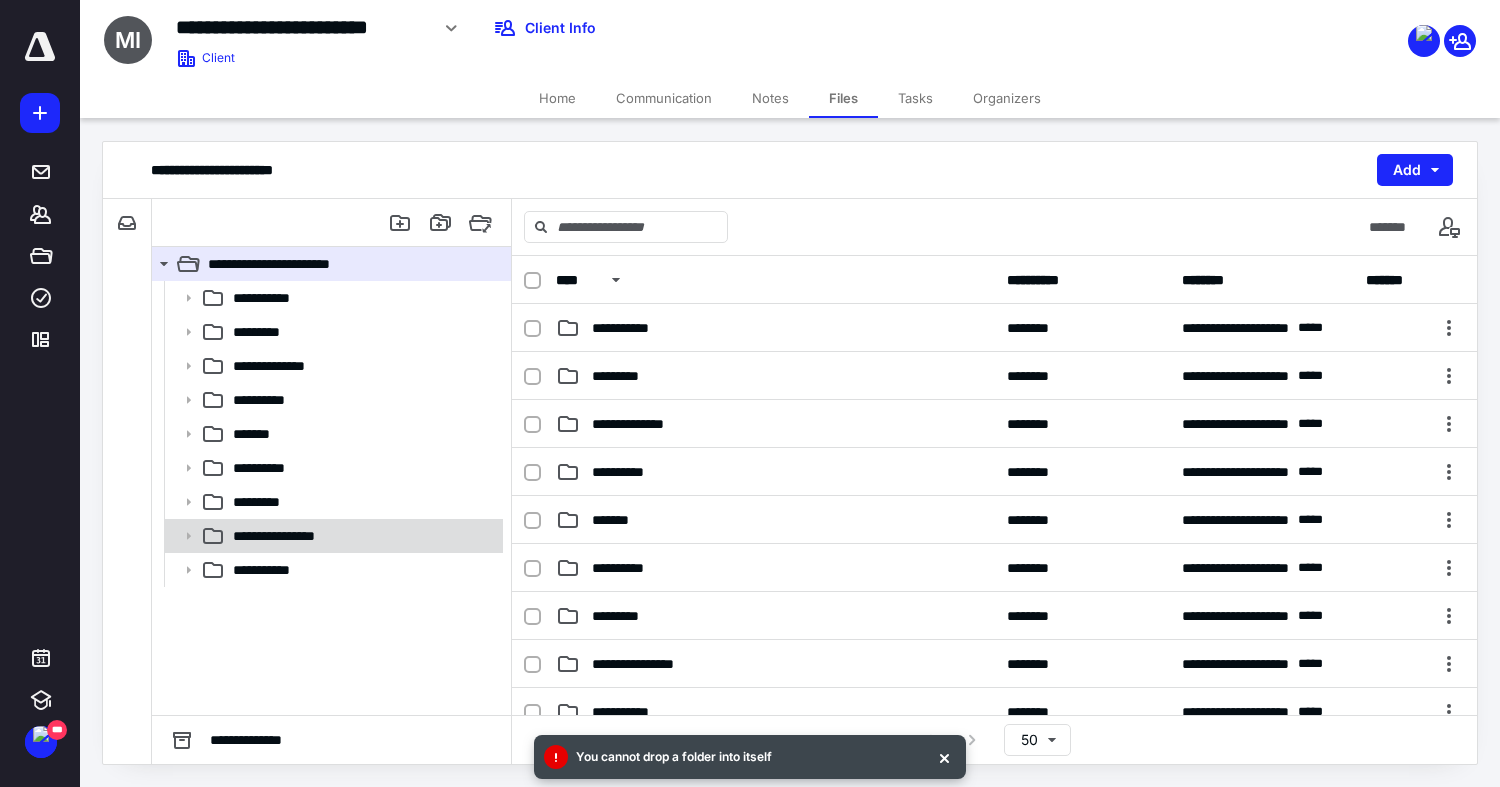 click on "**********" at bounding box center (332, 536) 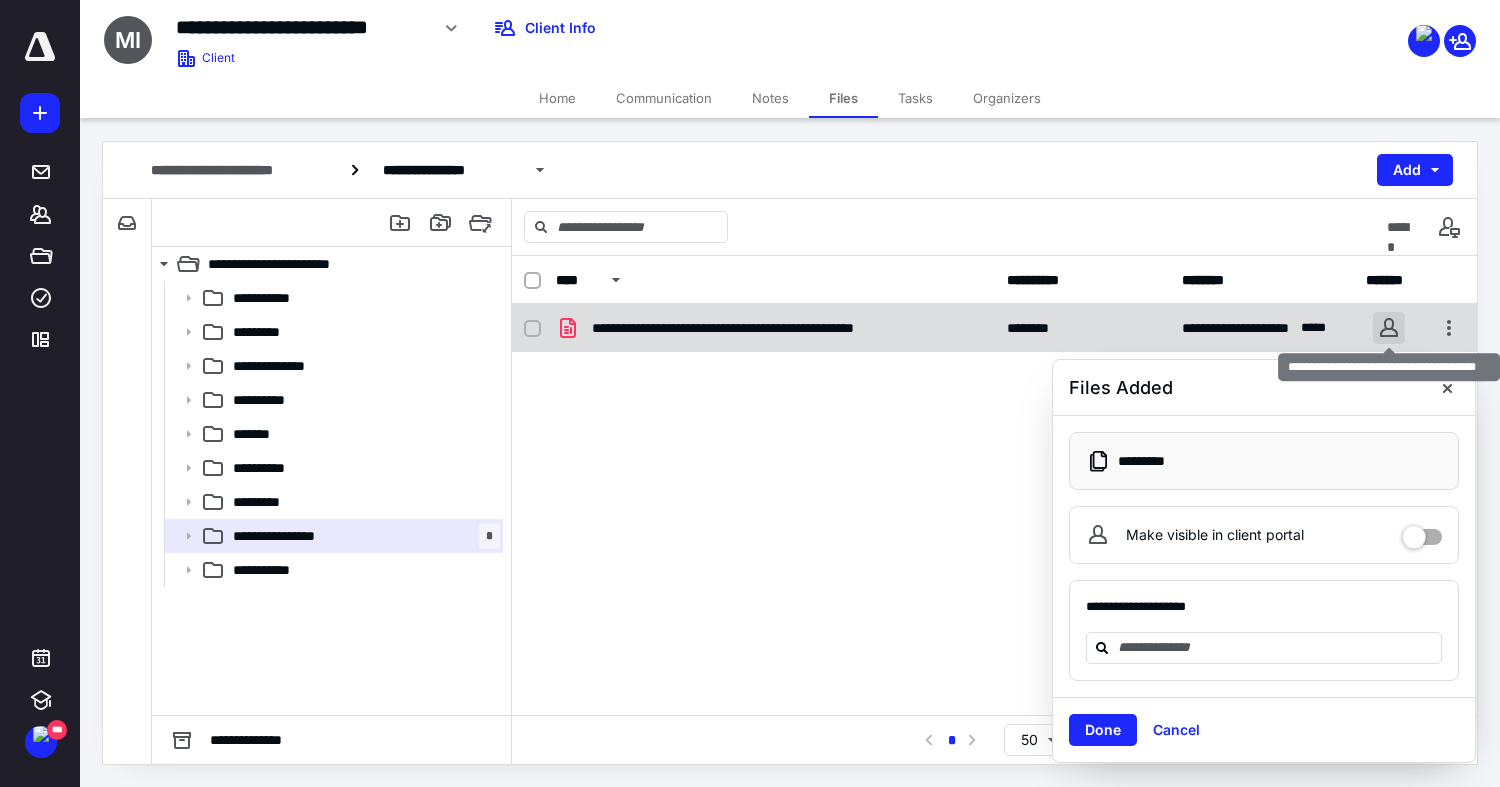 click at bounding box center (1389, 328) 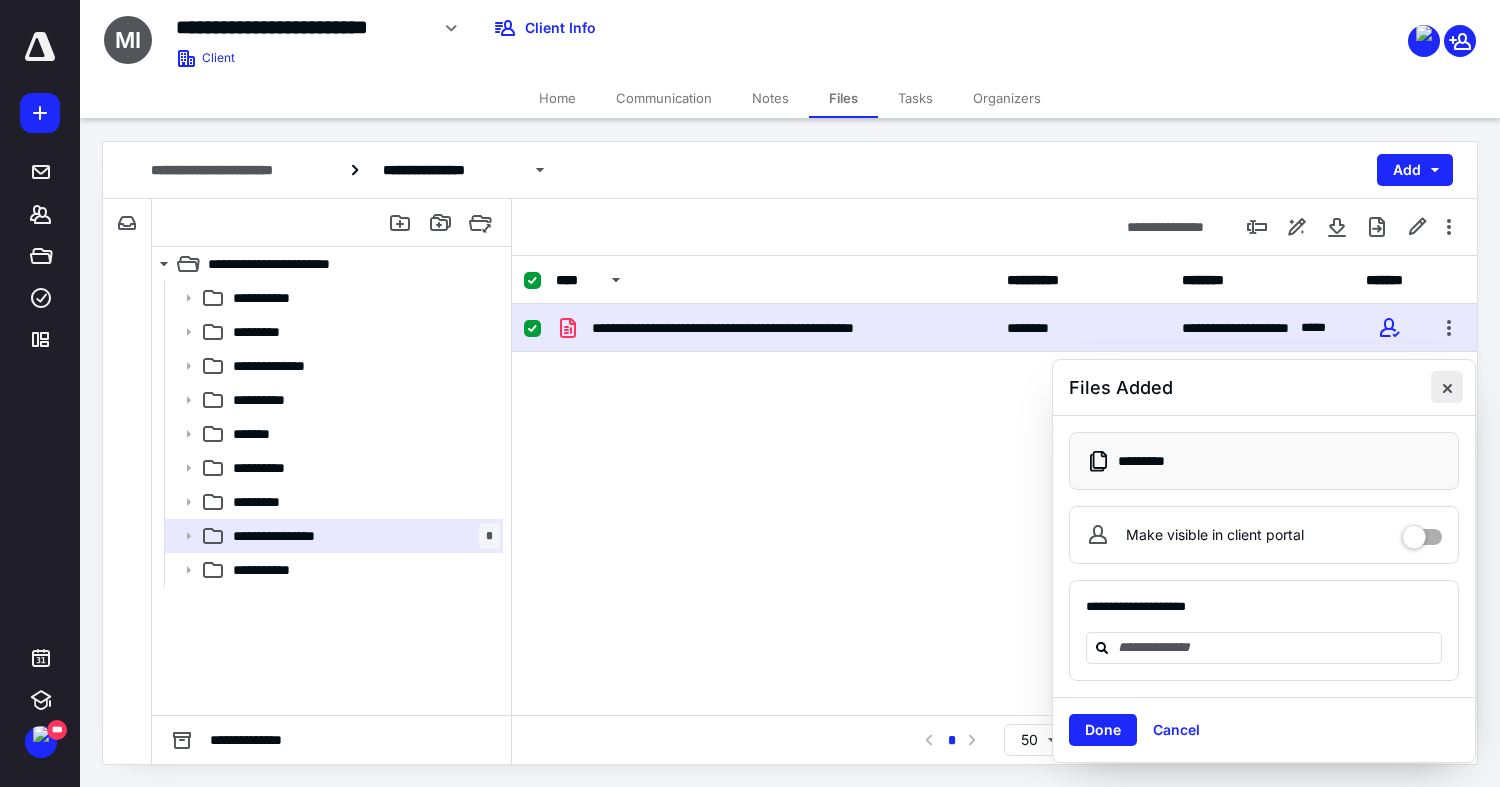 click at bounding box center (1447, 387) 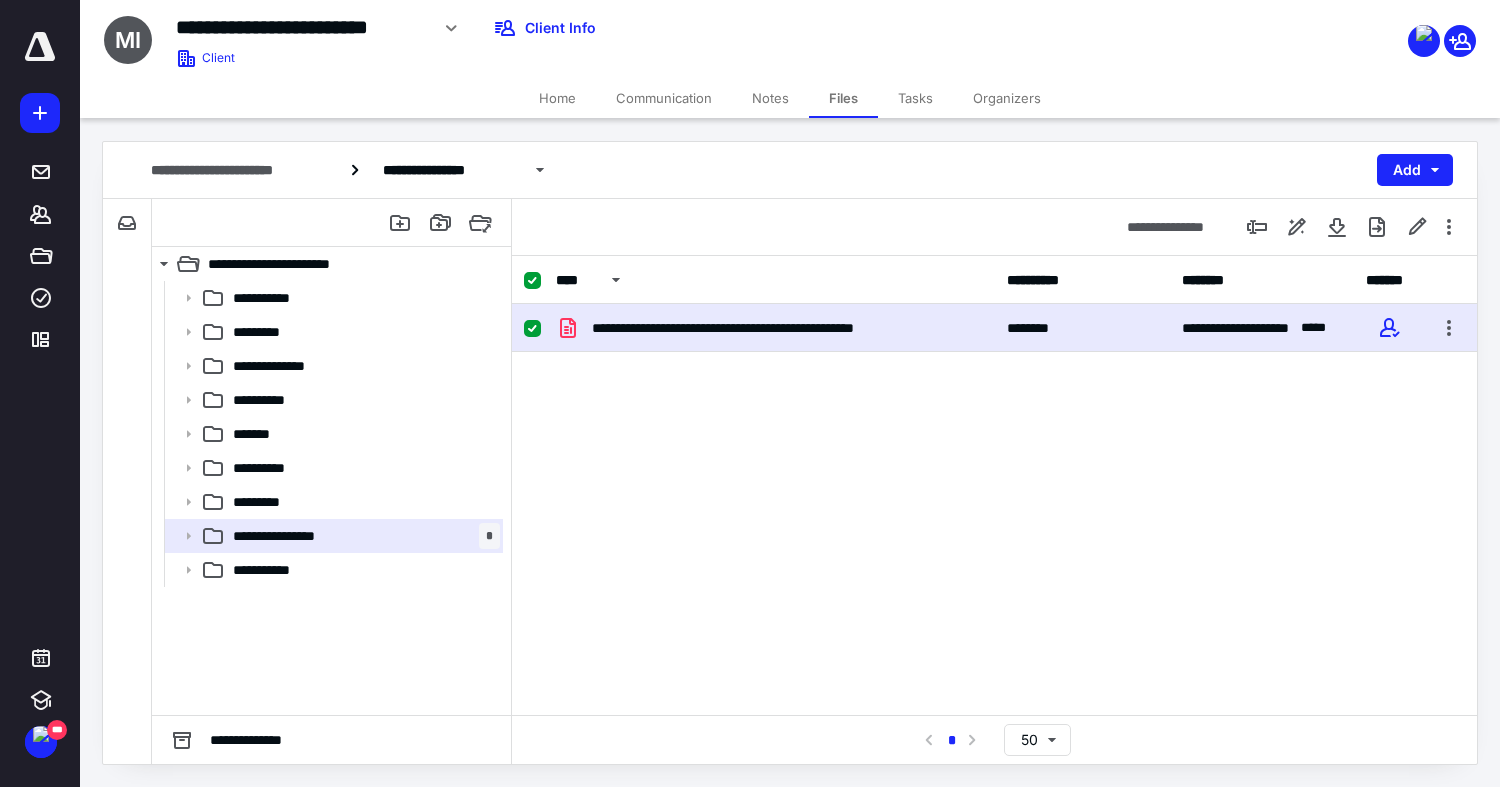 click on "**********" at bounding box center [994, 454] 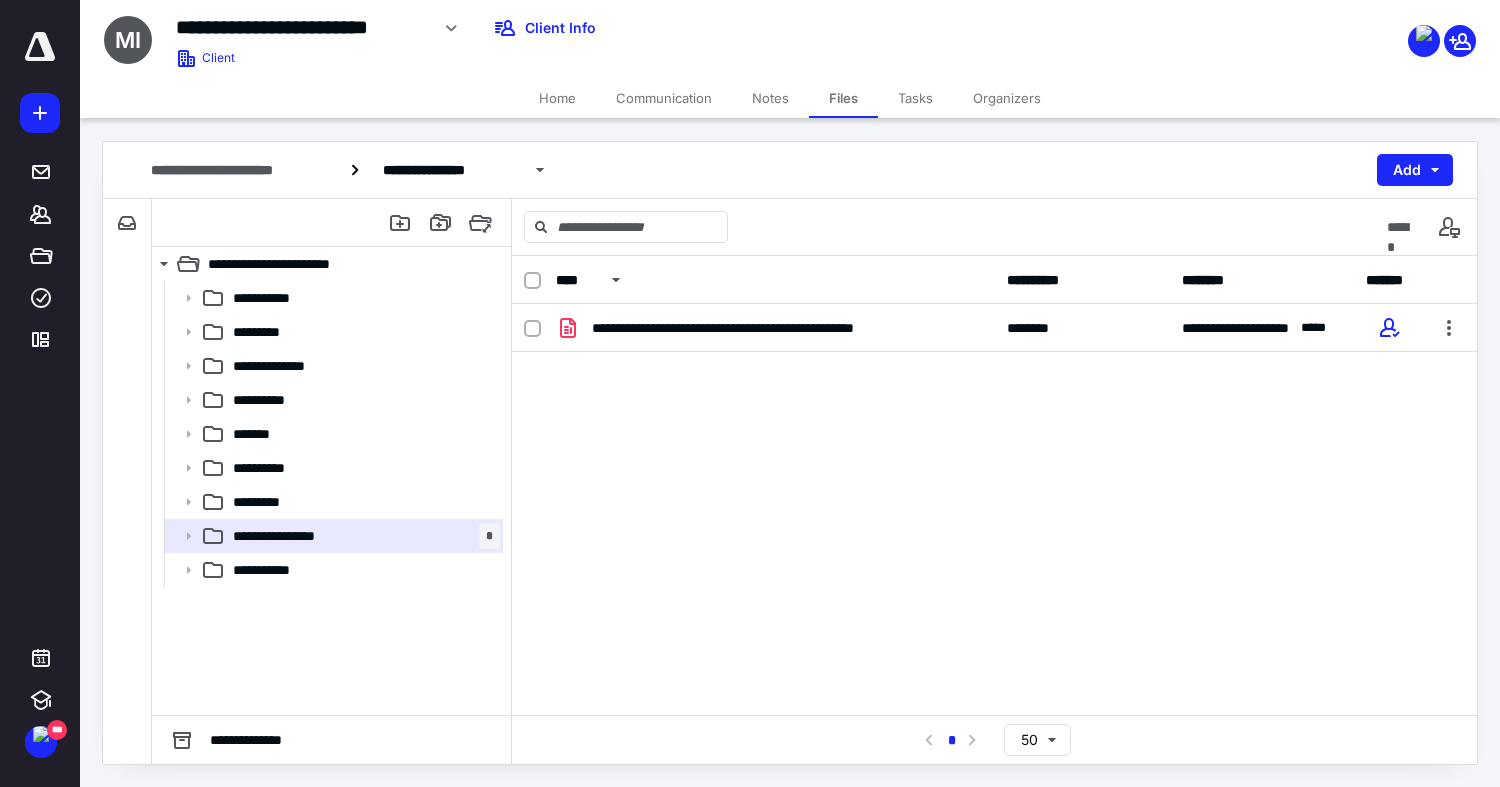 click on "Home" at bounding box center (557, 98) 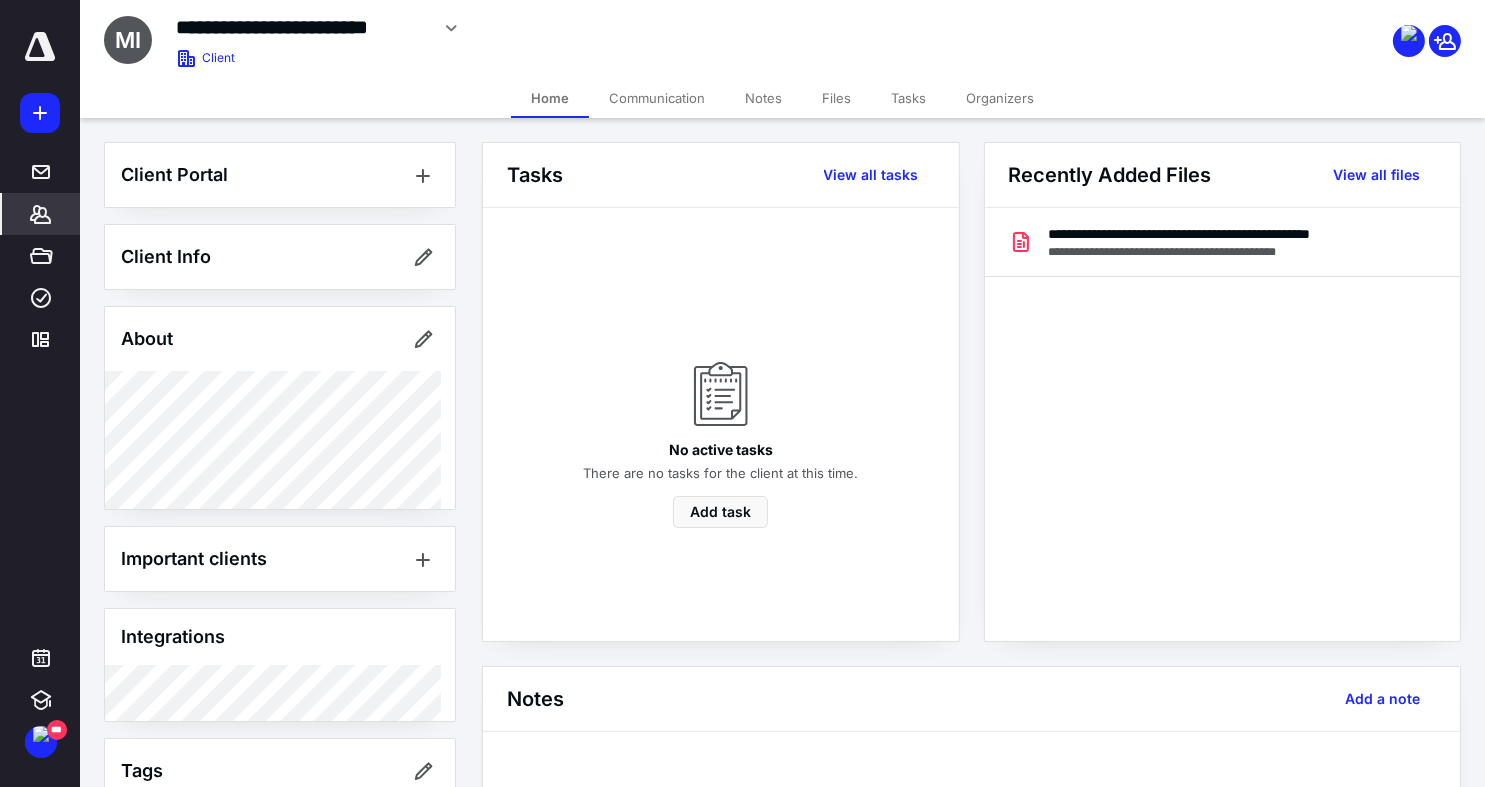 drag, startPoint x: 614, startPoint y: 266, endPoint x: 653, endPoint y: 334, distance: 78.39005 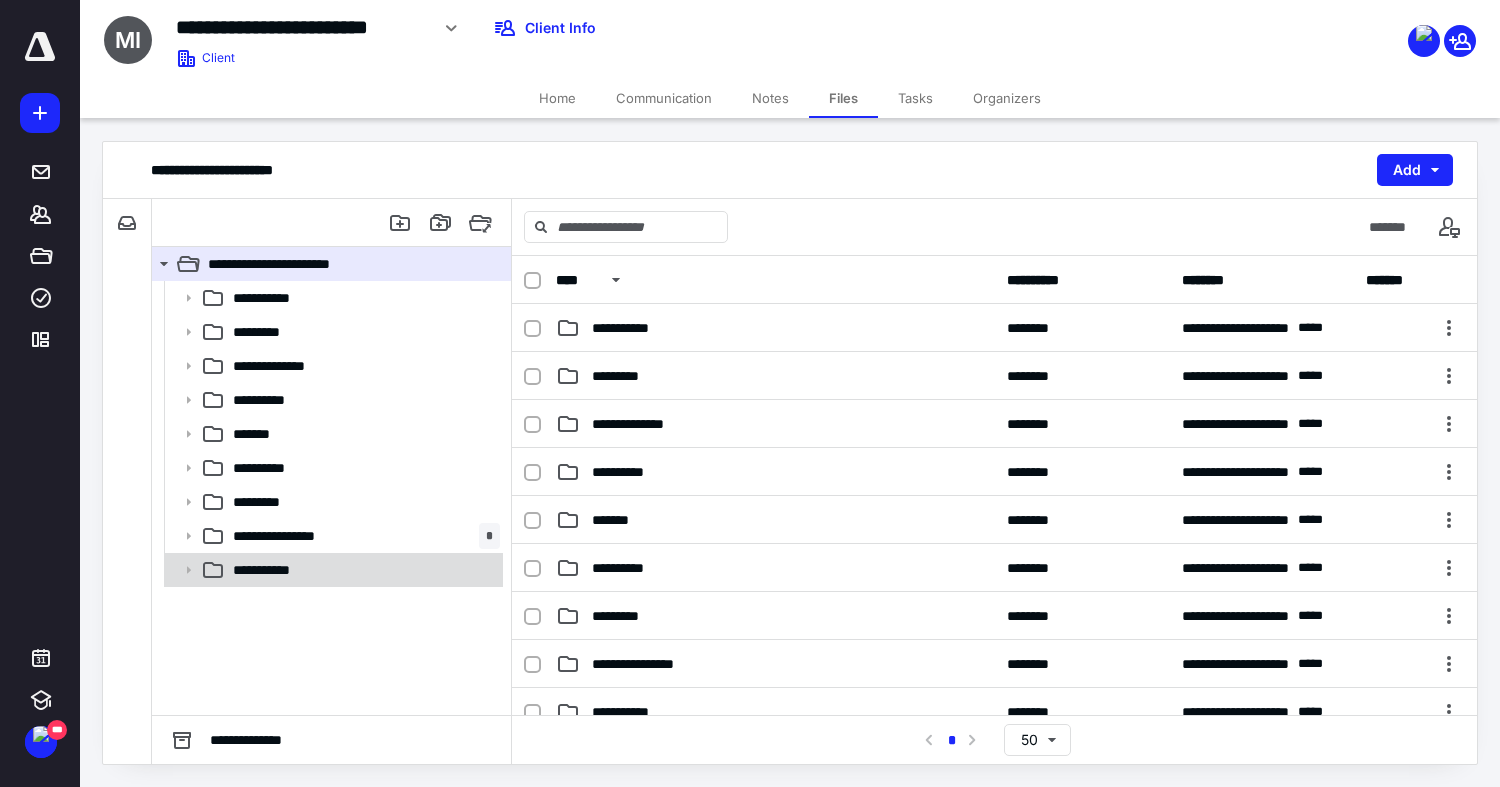 click on "**********" at bounding box center (362, 570) 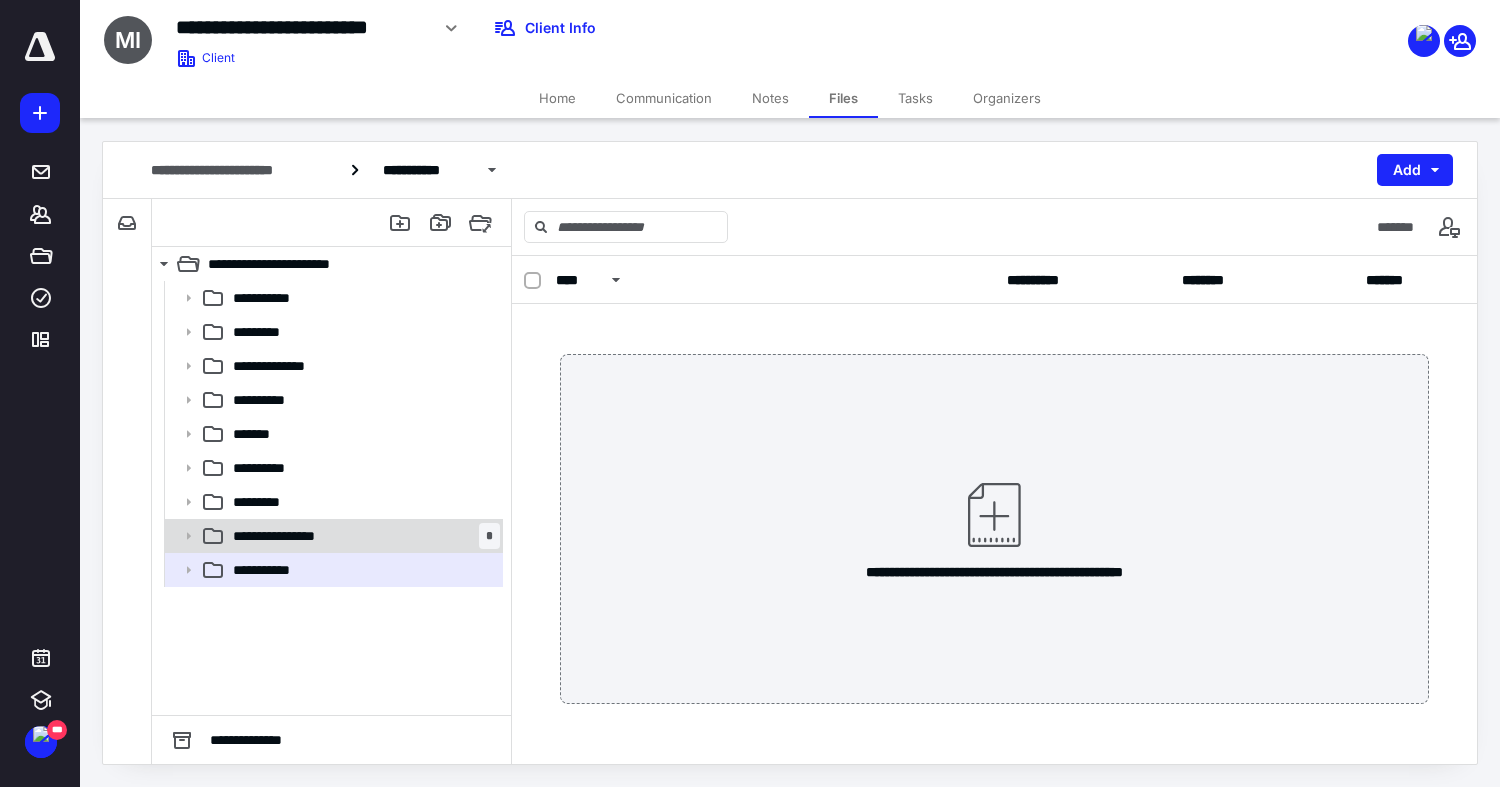 click on "**********" at bounding box center [296, 536] 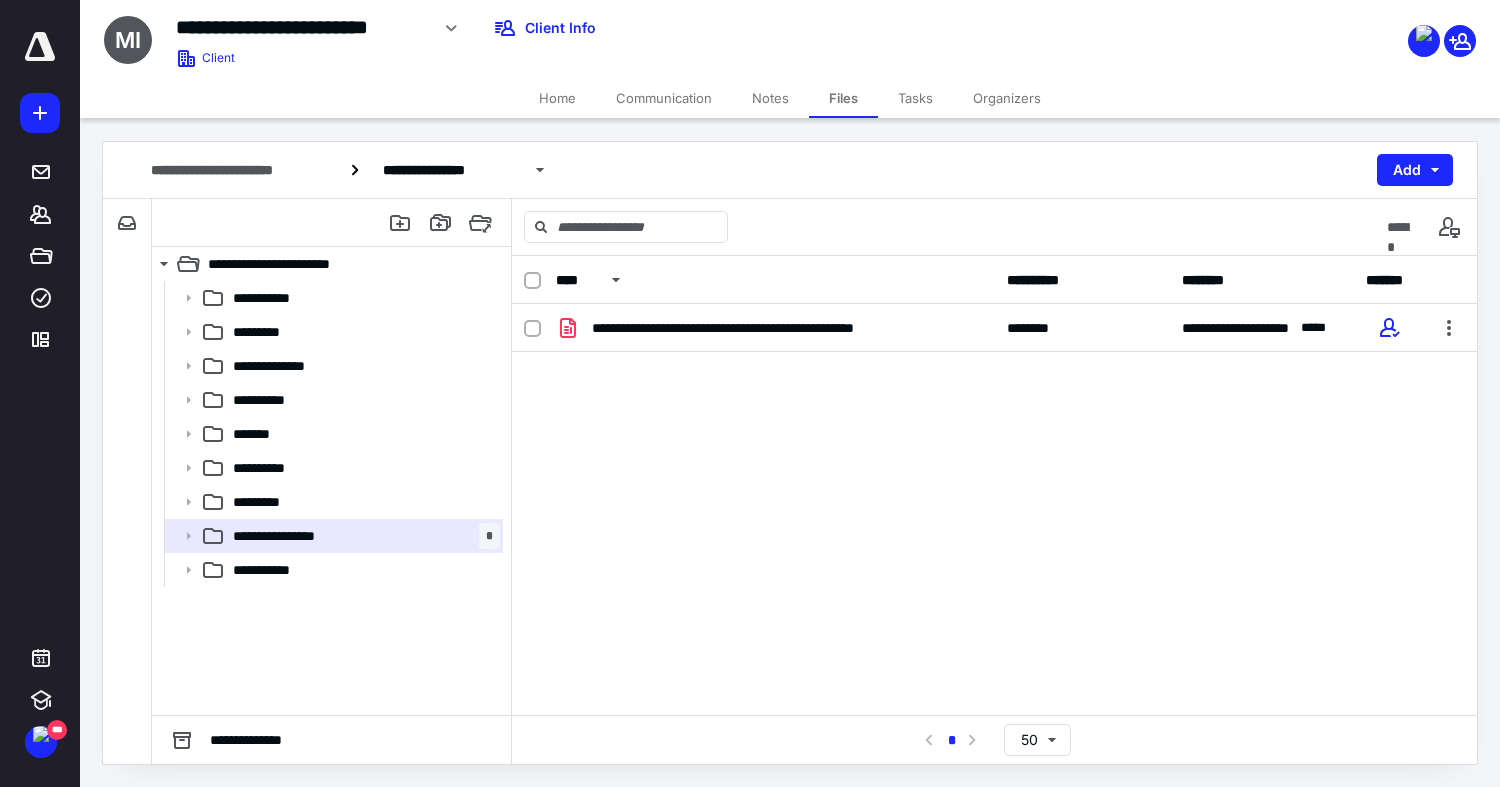 click on "Notes" at bounding box center [770, 98] 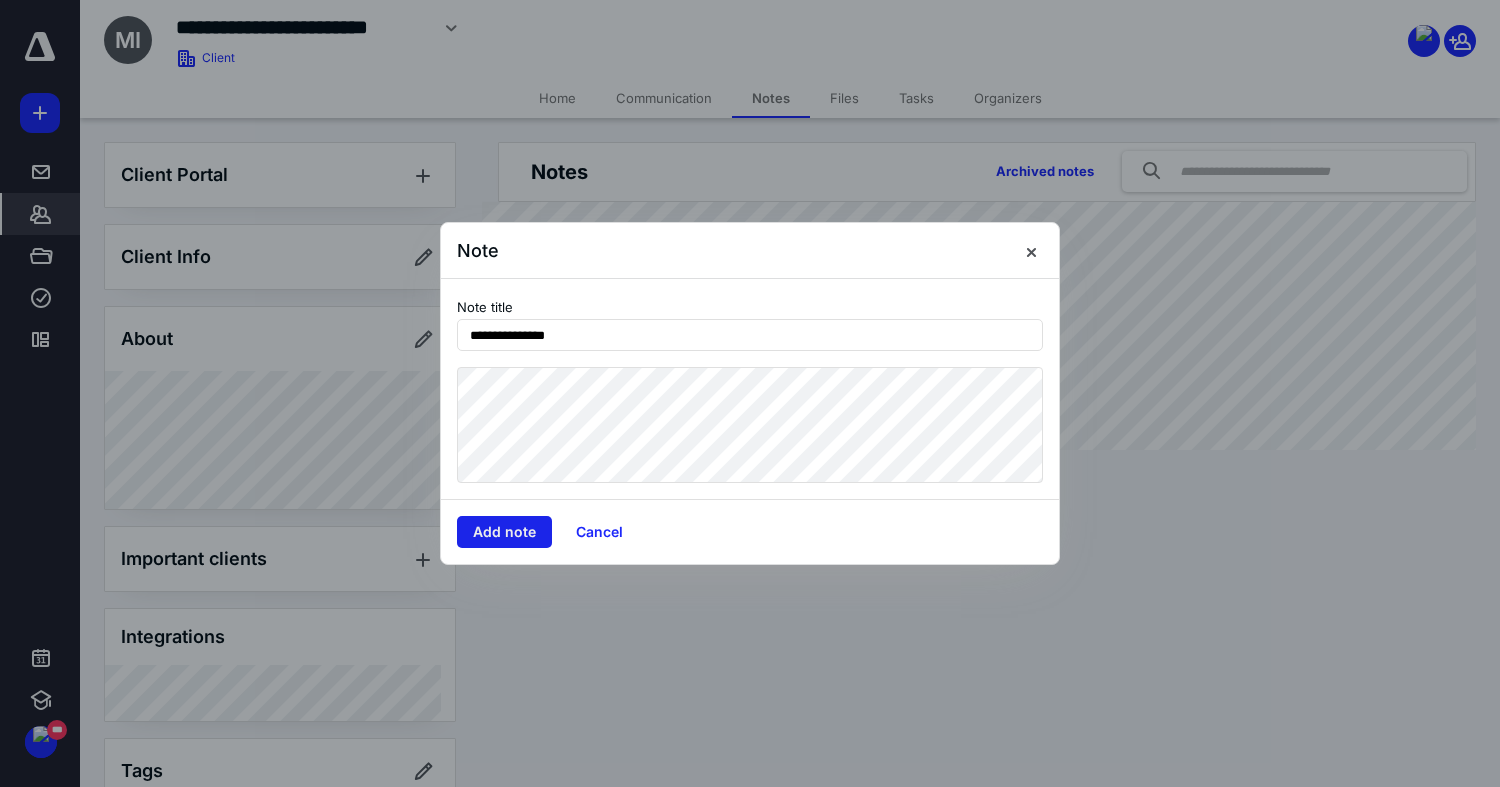 type on "**********" 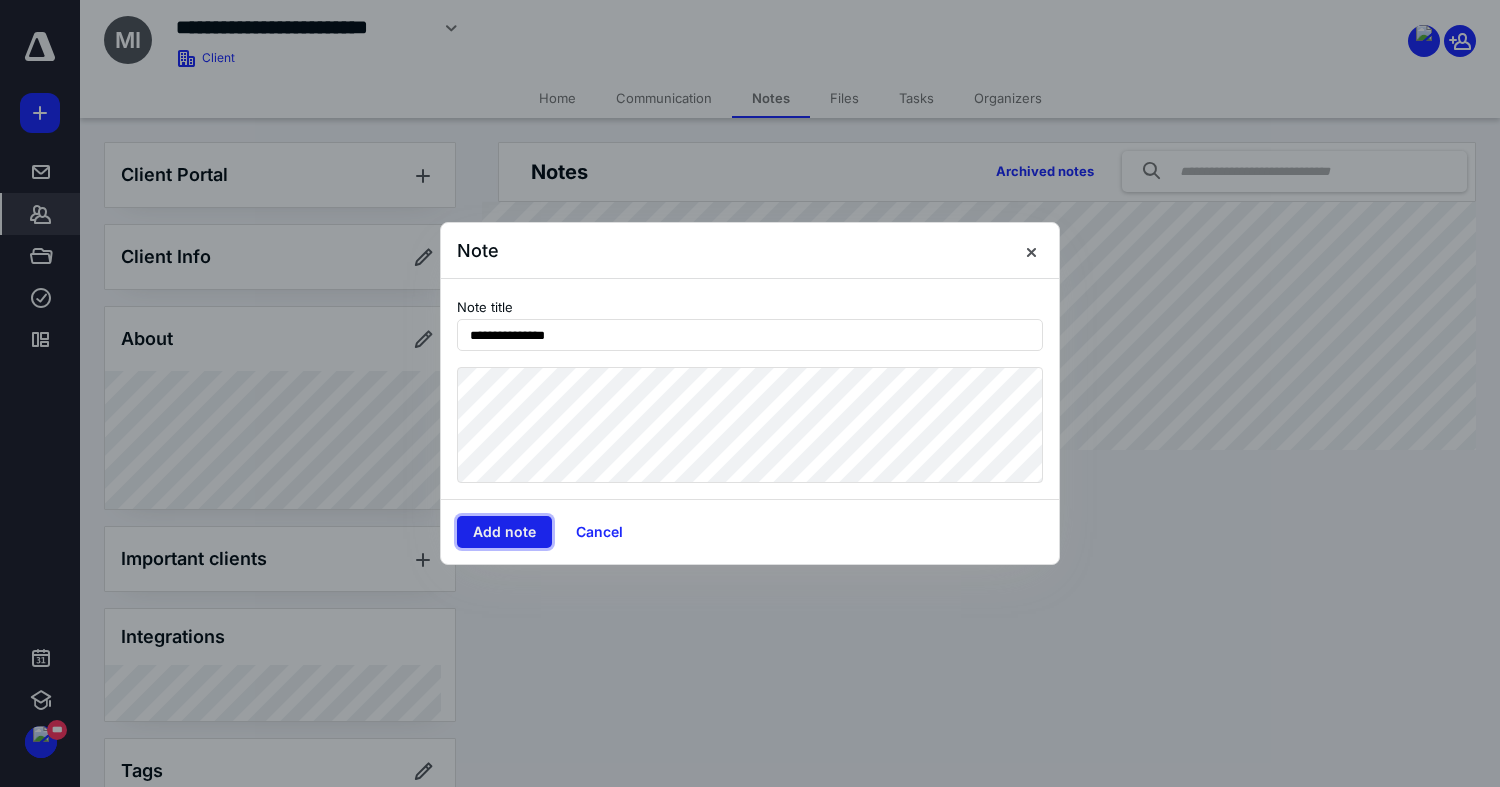 click on "Add note" at bounding box center (504, 532) 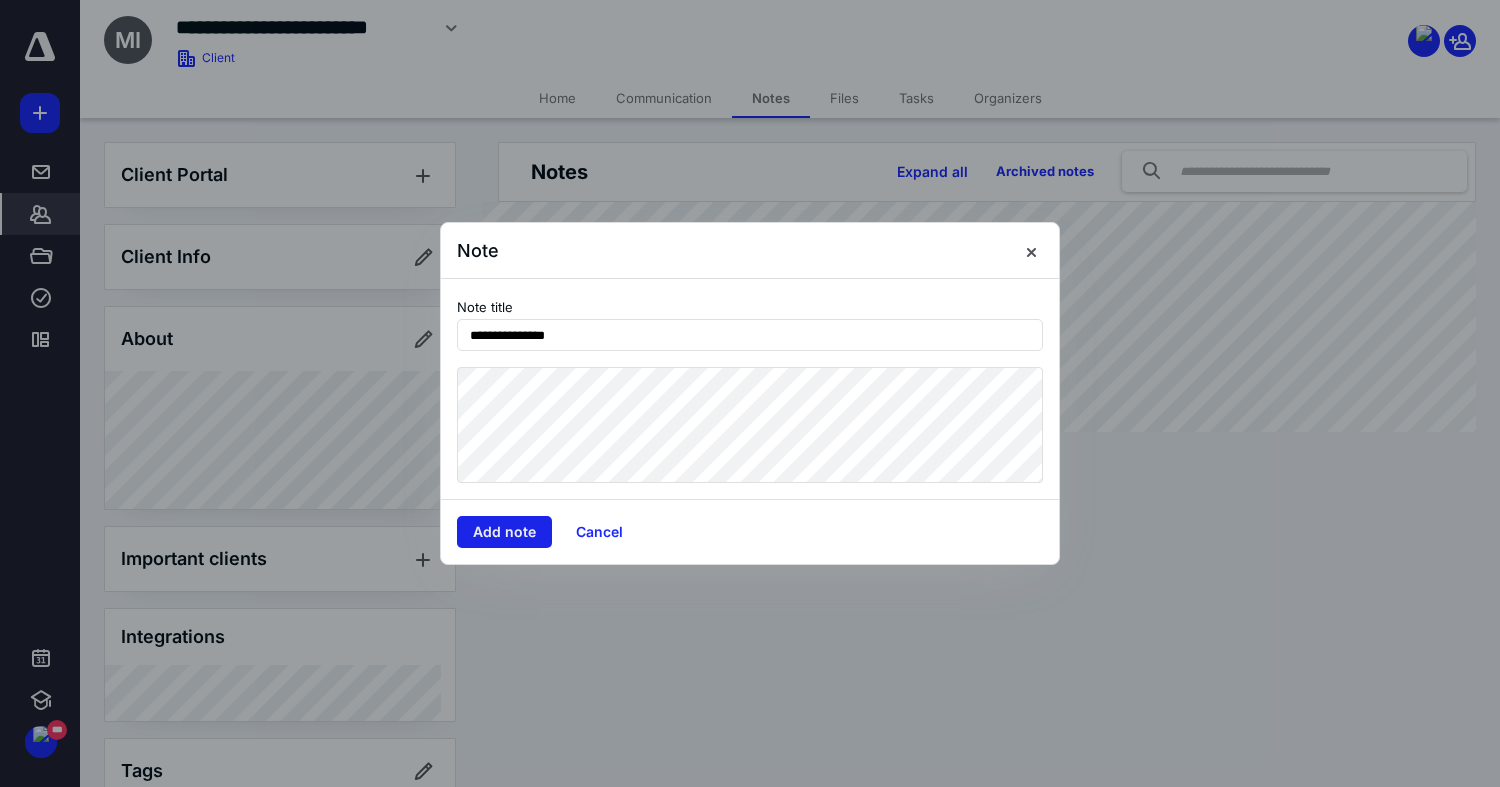 type on "**********" 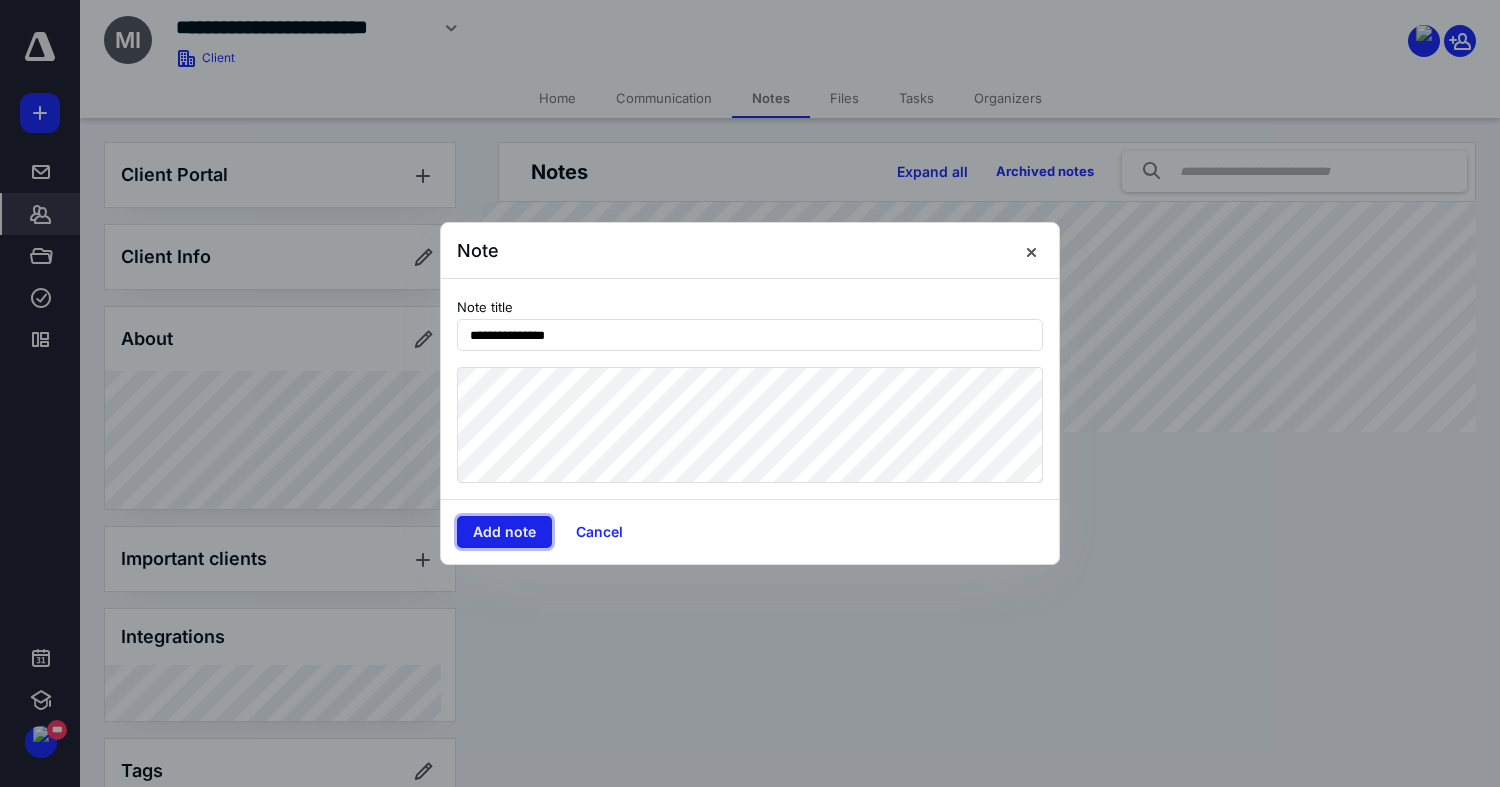 click on "Add note" at bounding box center (504, 532) 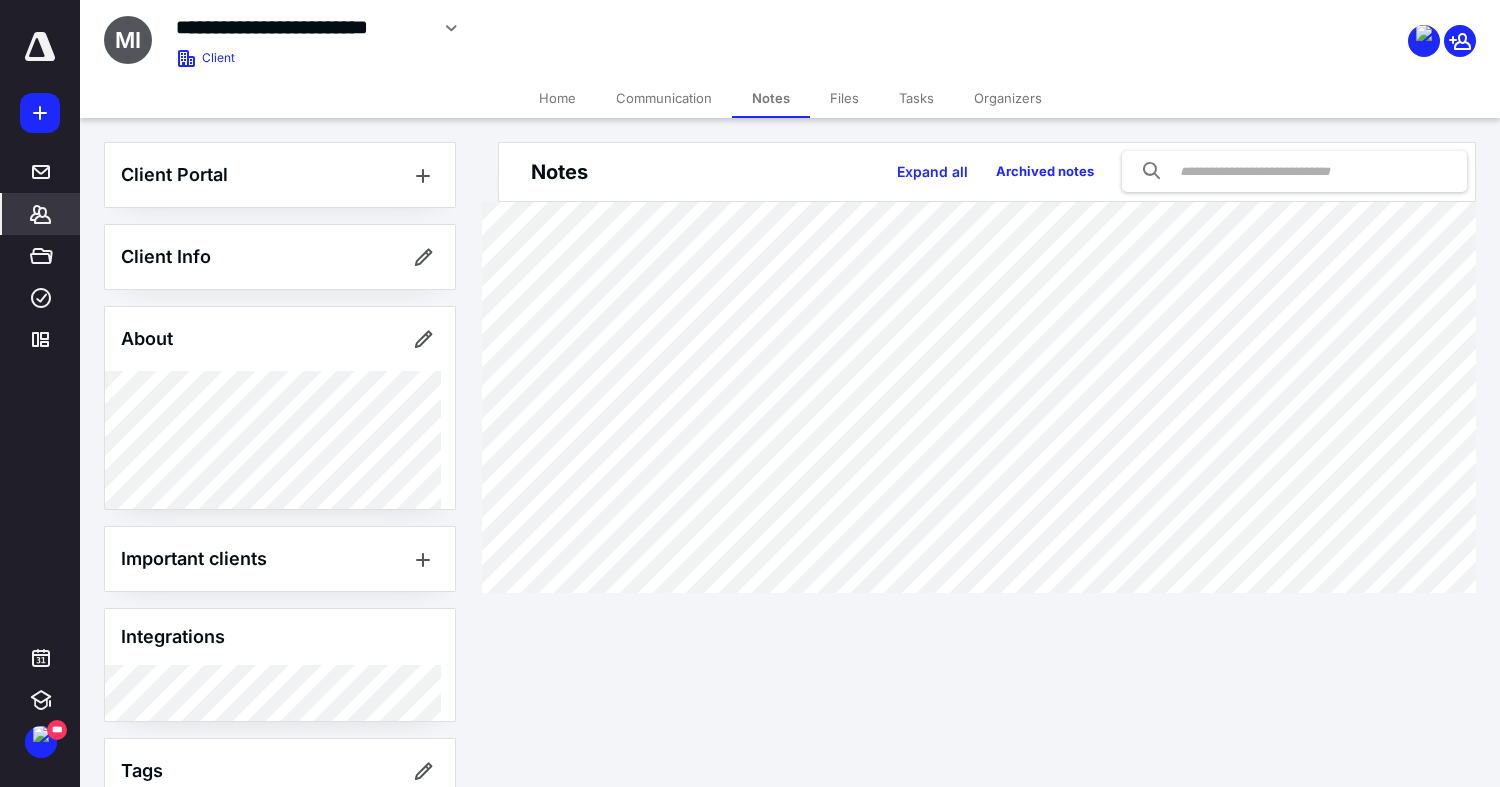 click on "Files" at bounding box center (844, 98) 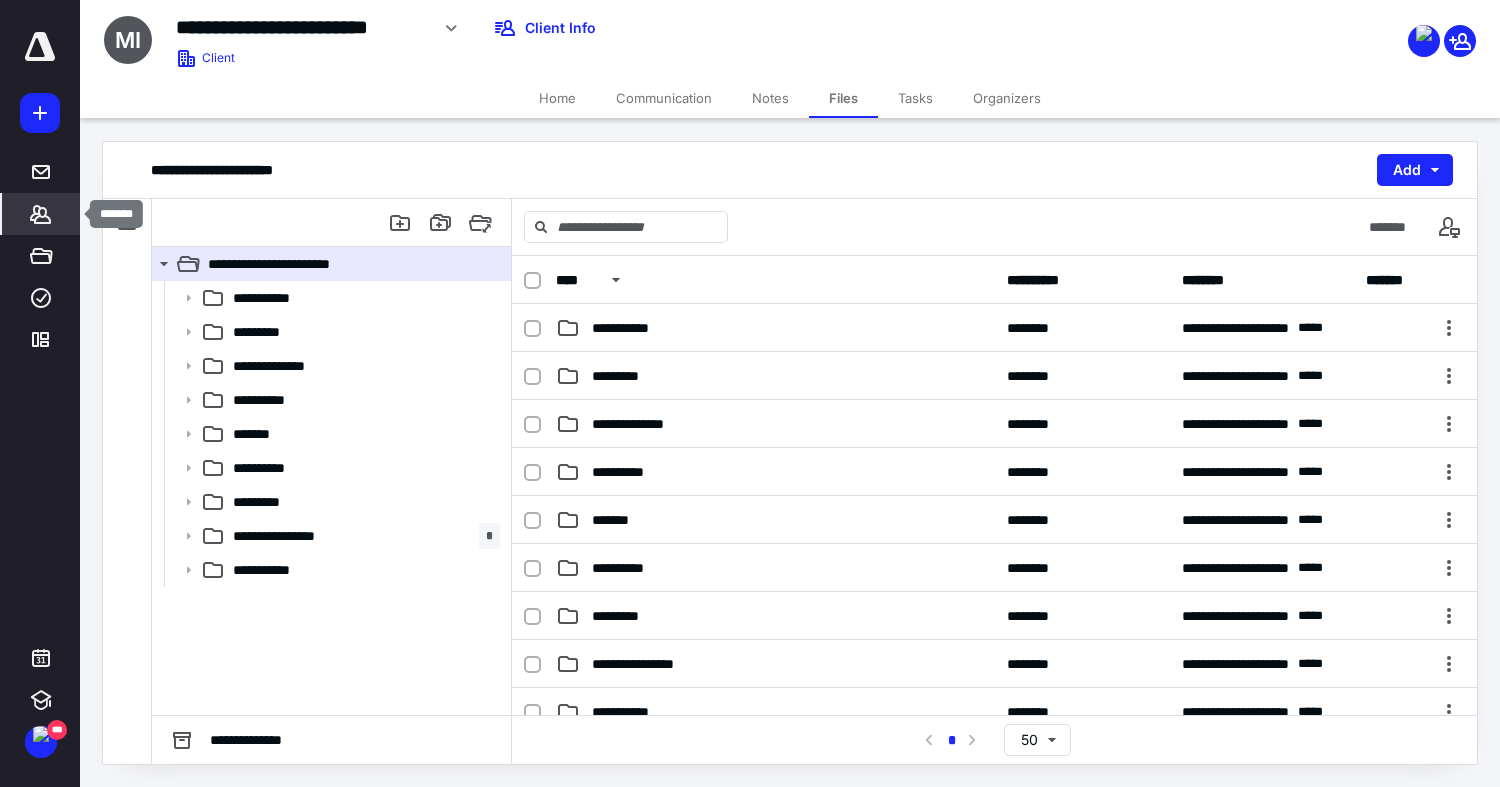 click on "*******" at bounding box center [41, 214] 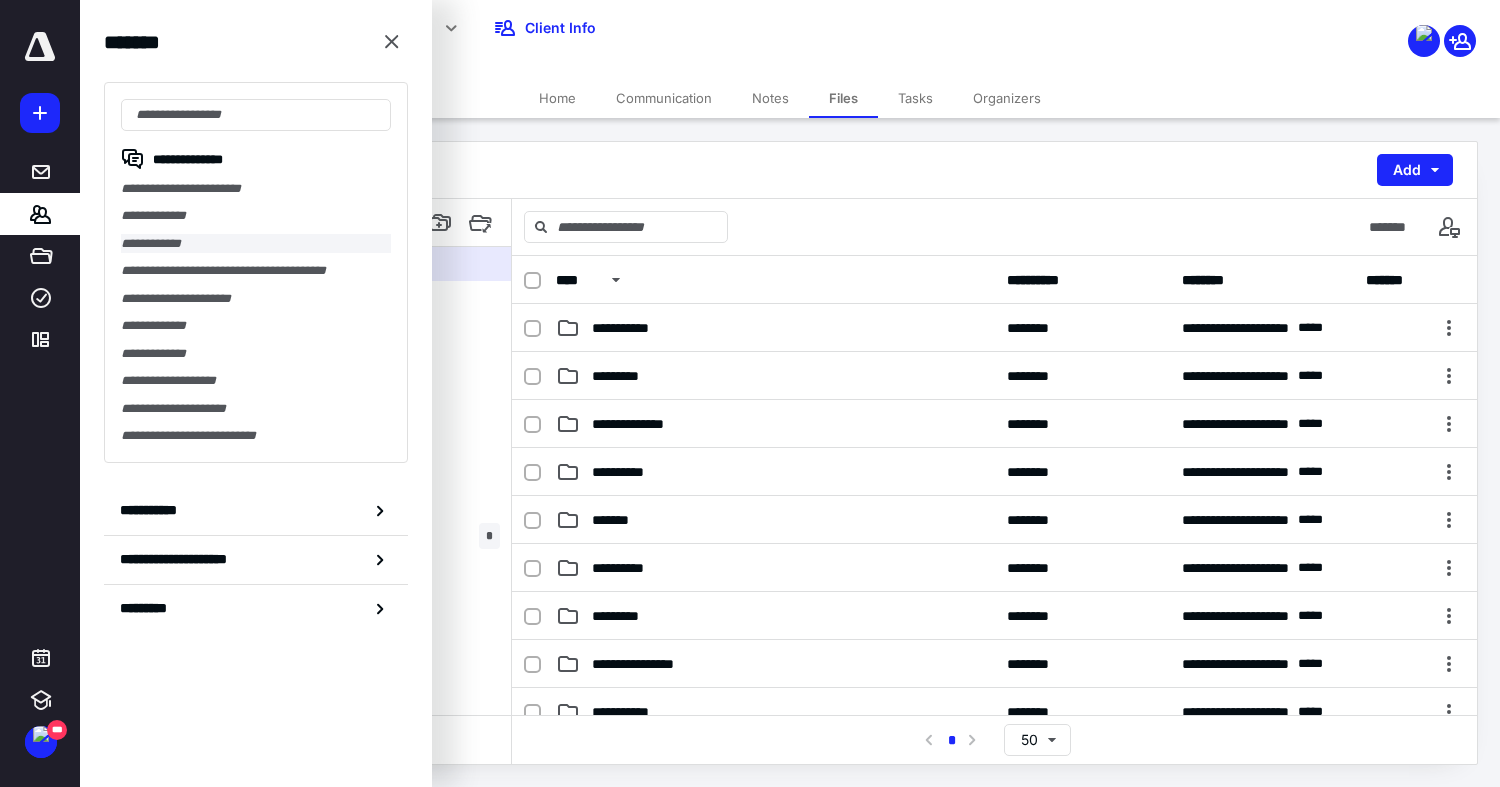 click on "**********" at bounding box center (256, 243) 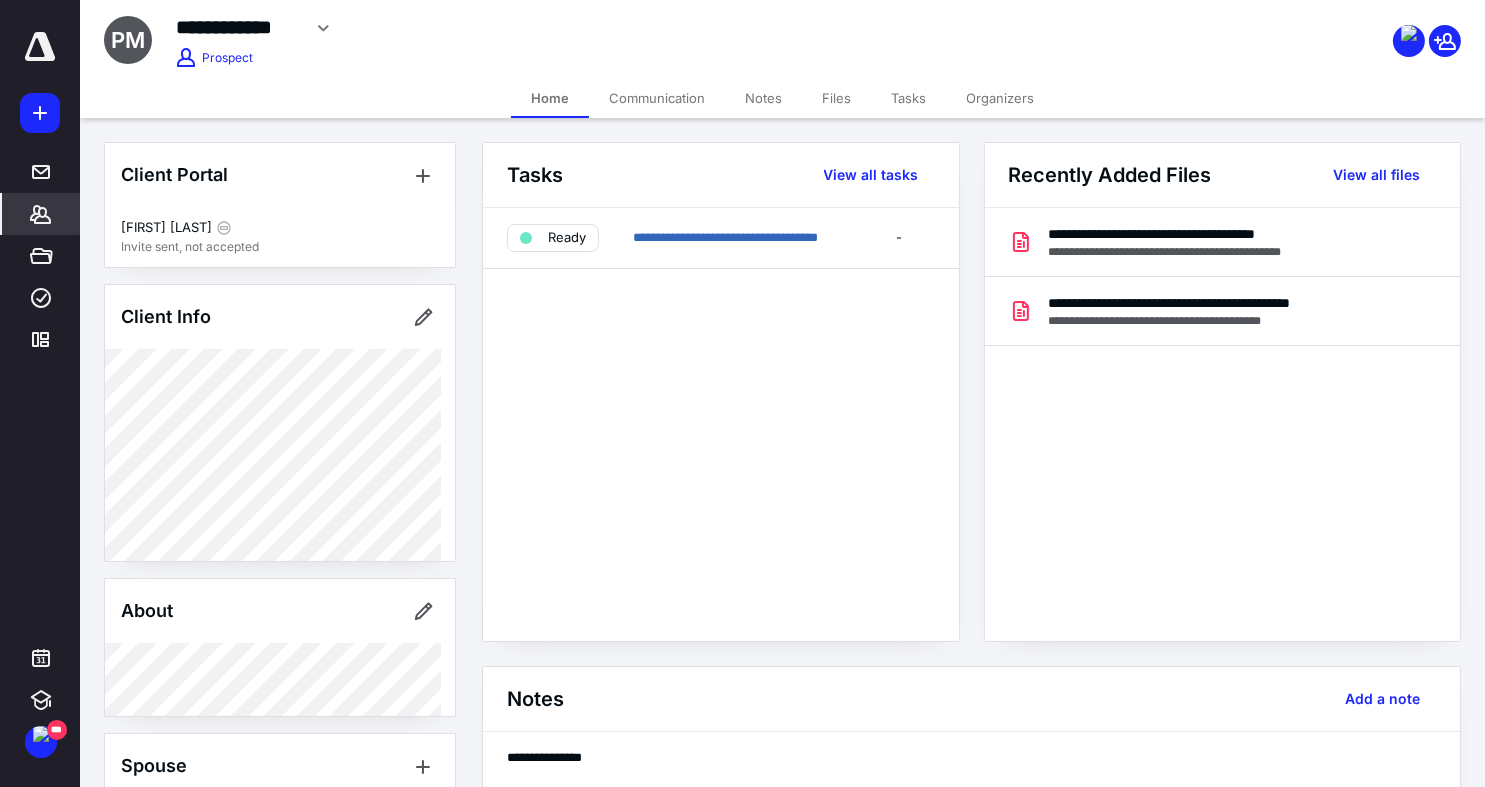 click on "Files" at bounding box center (836, 98) 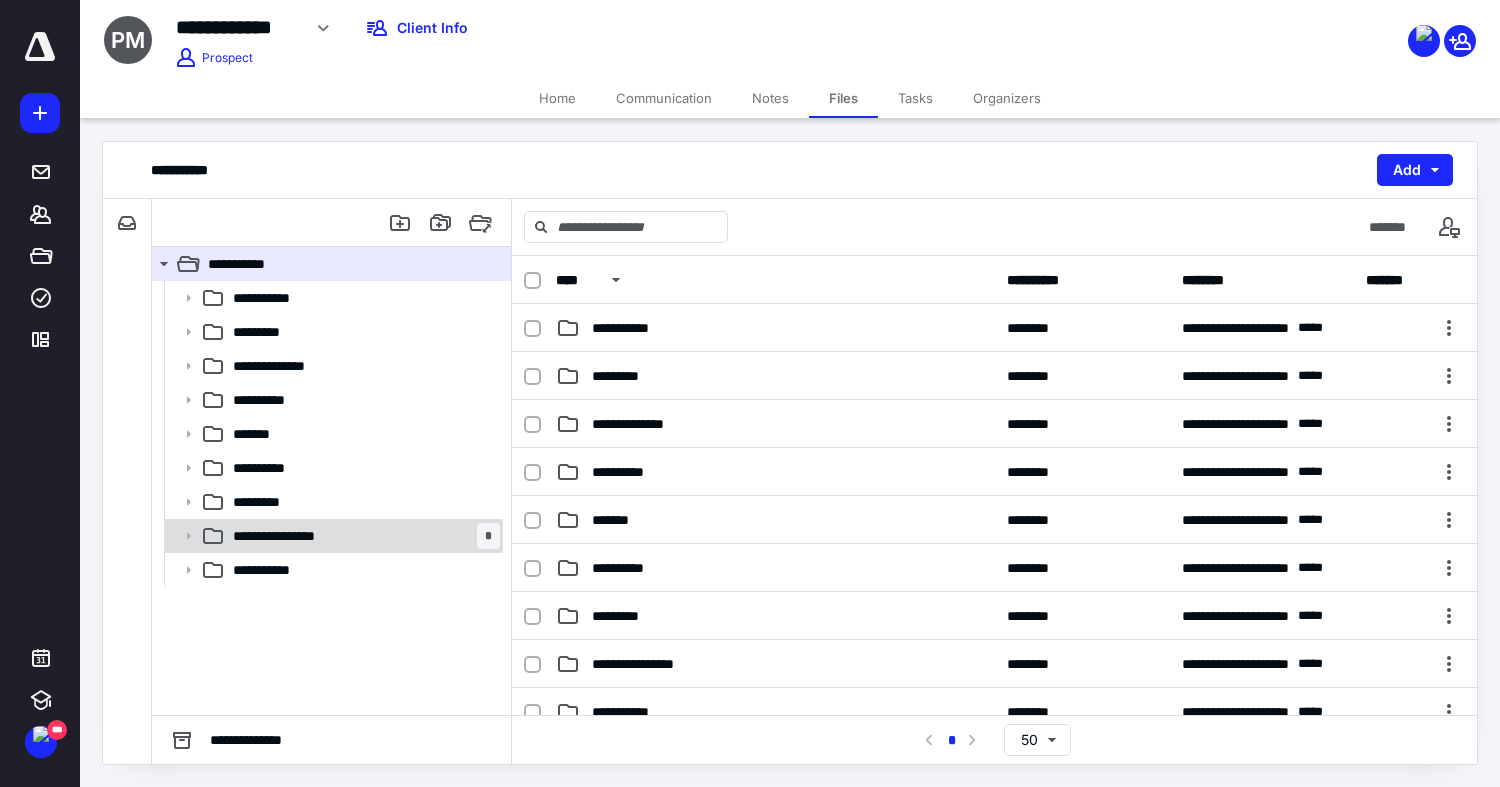 click on "**********" at bounding box center (296, 536) 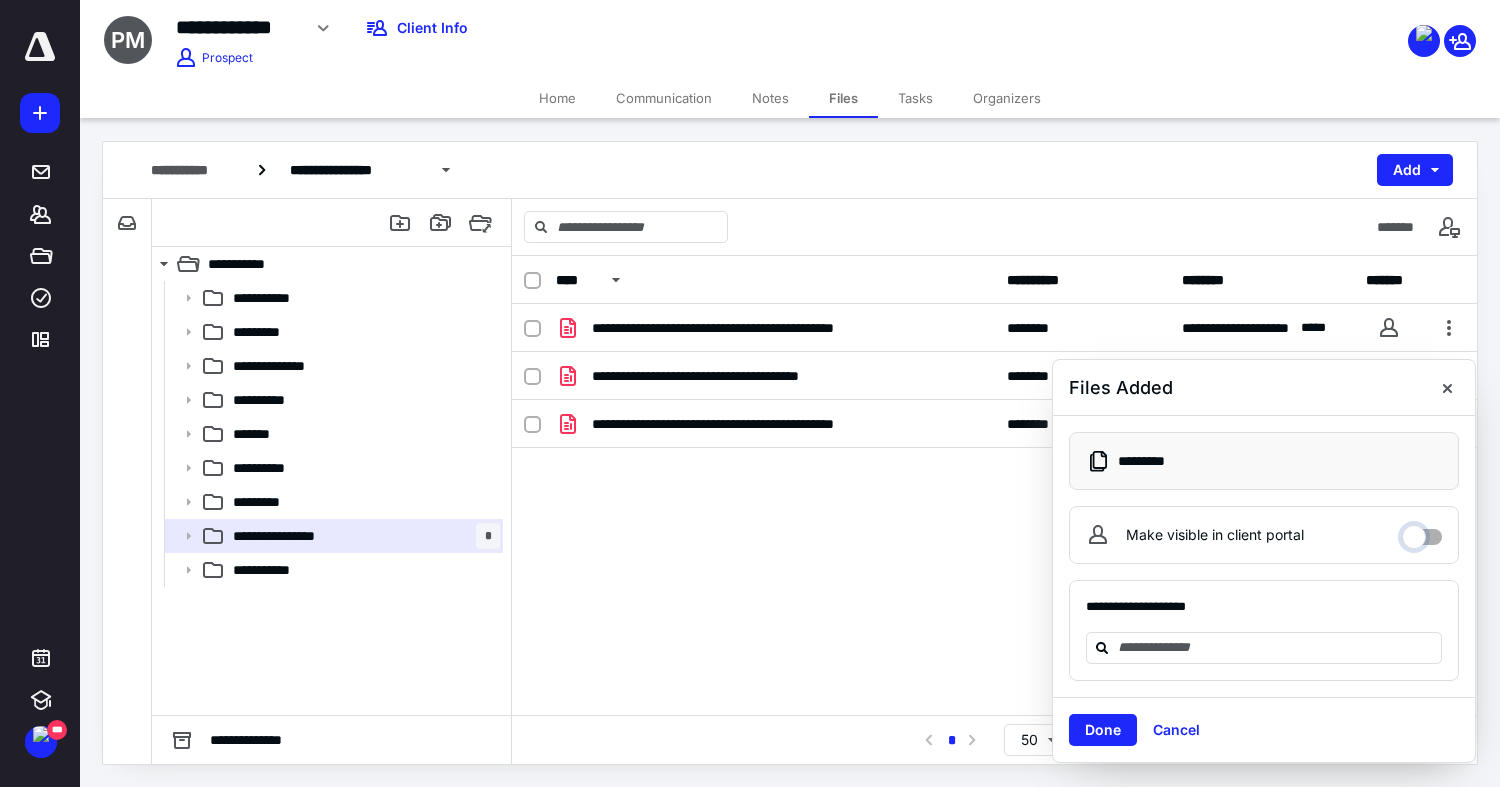 click on "Make visible in client portal" at bounding box center (1422, 532) 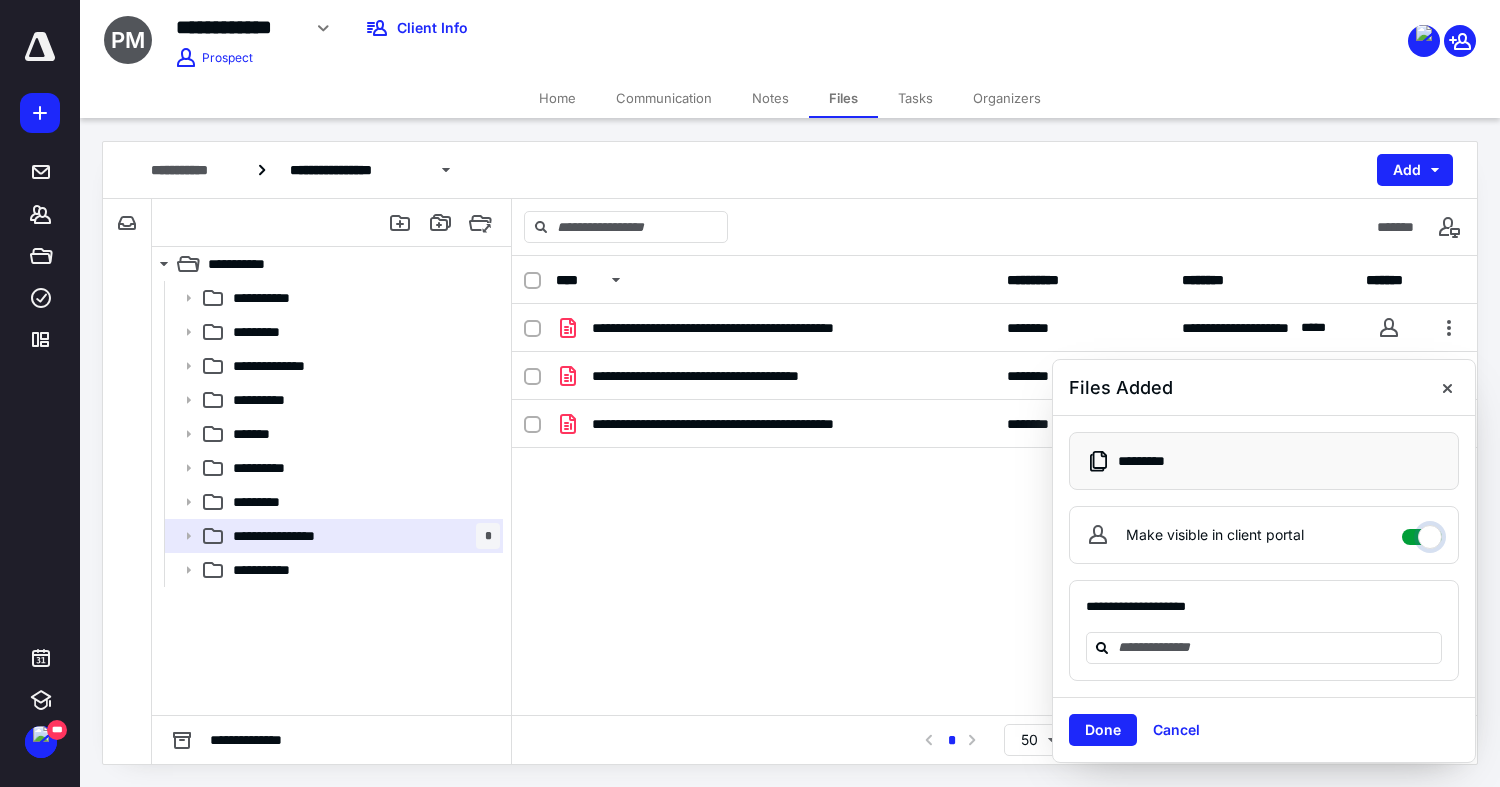 checkbox on "****" 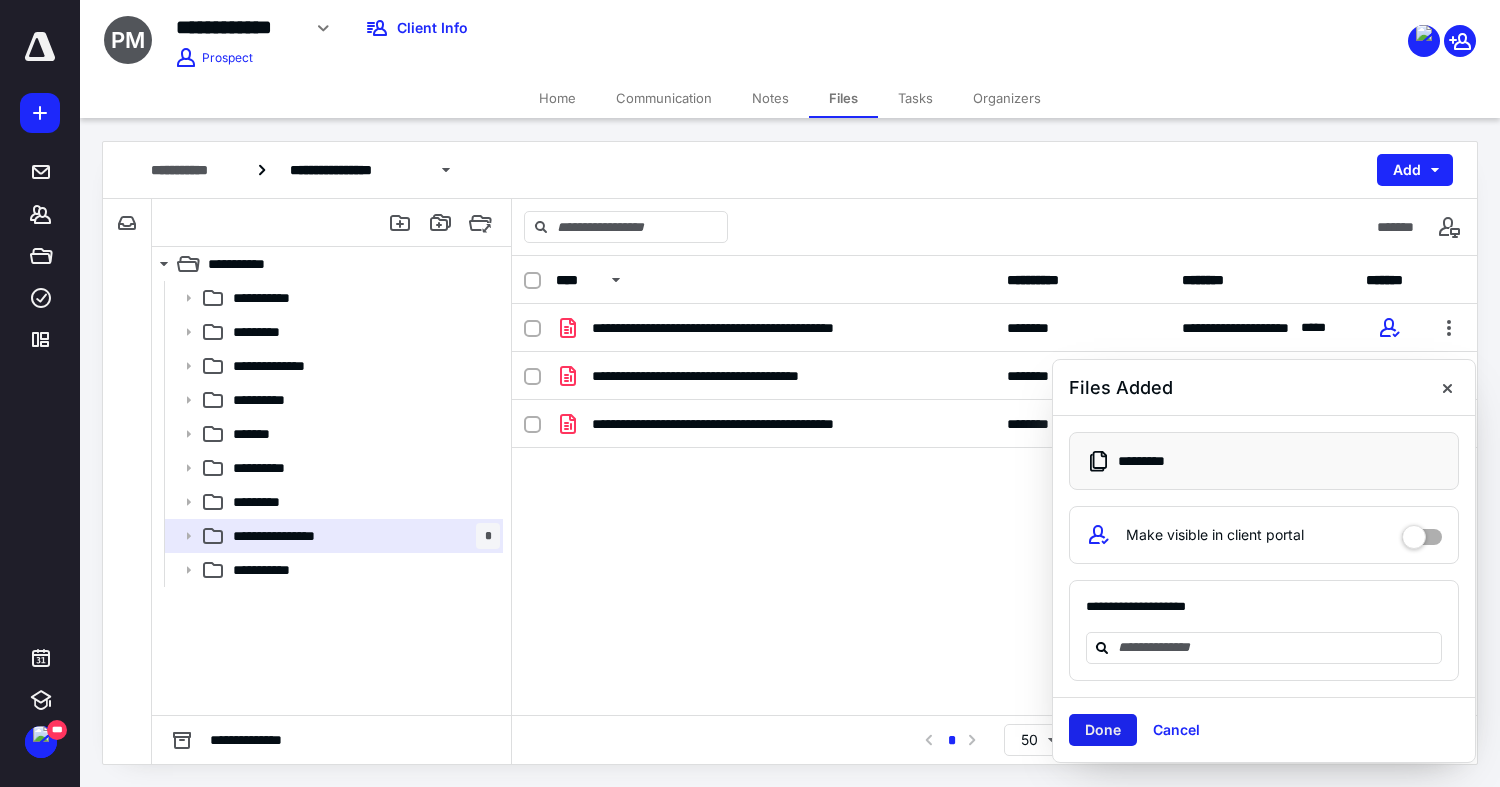 click on "Done" at bounding box center (1103, 730) 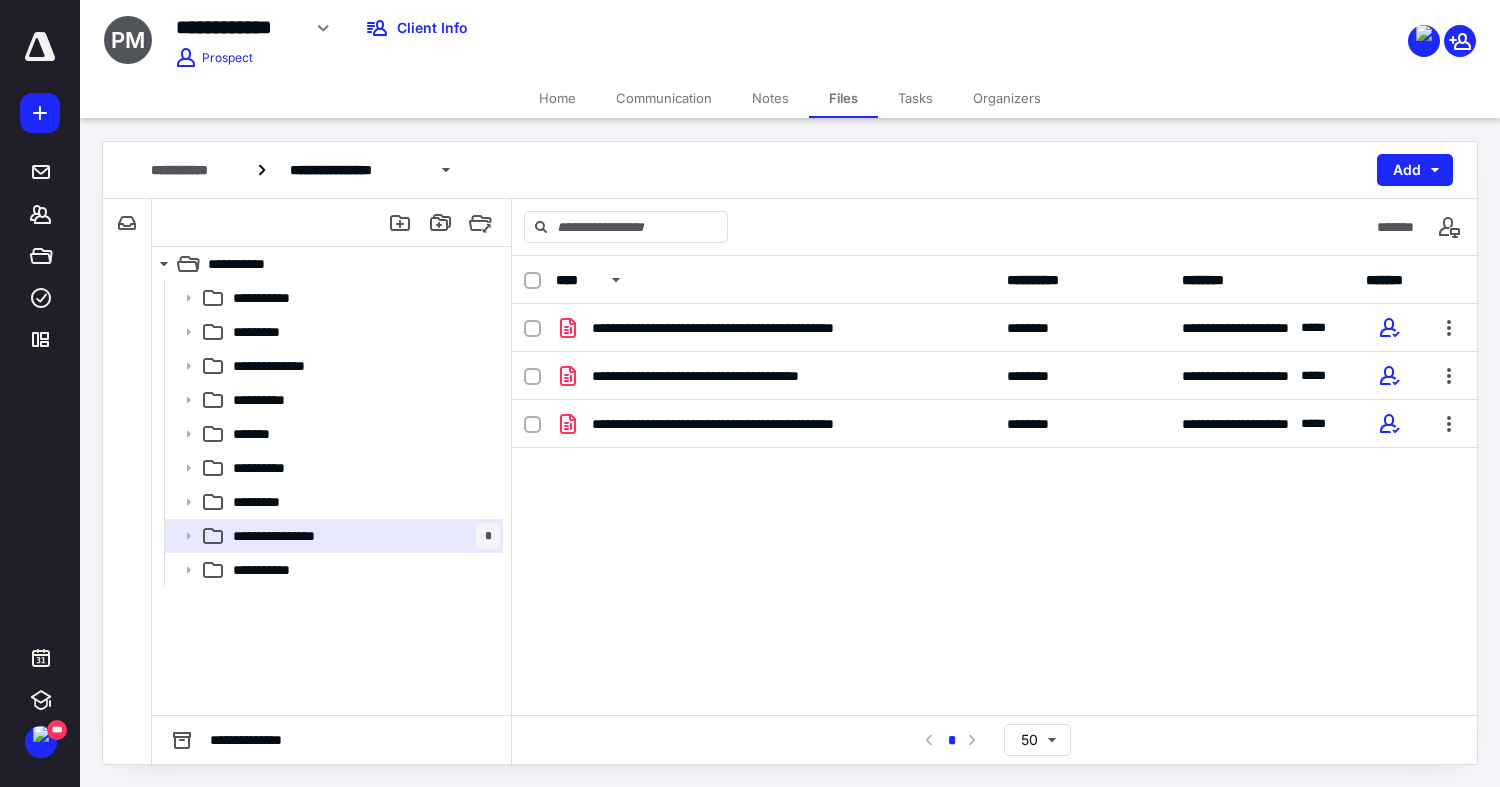 click on "Home" at bounding box center (557, 98) 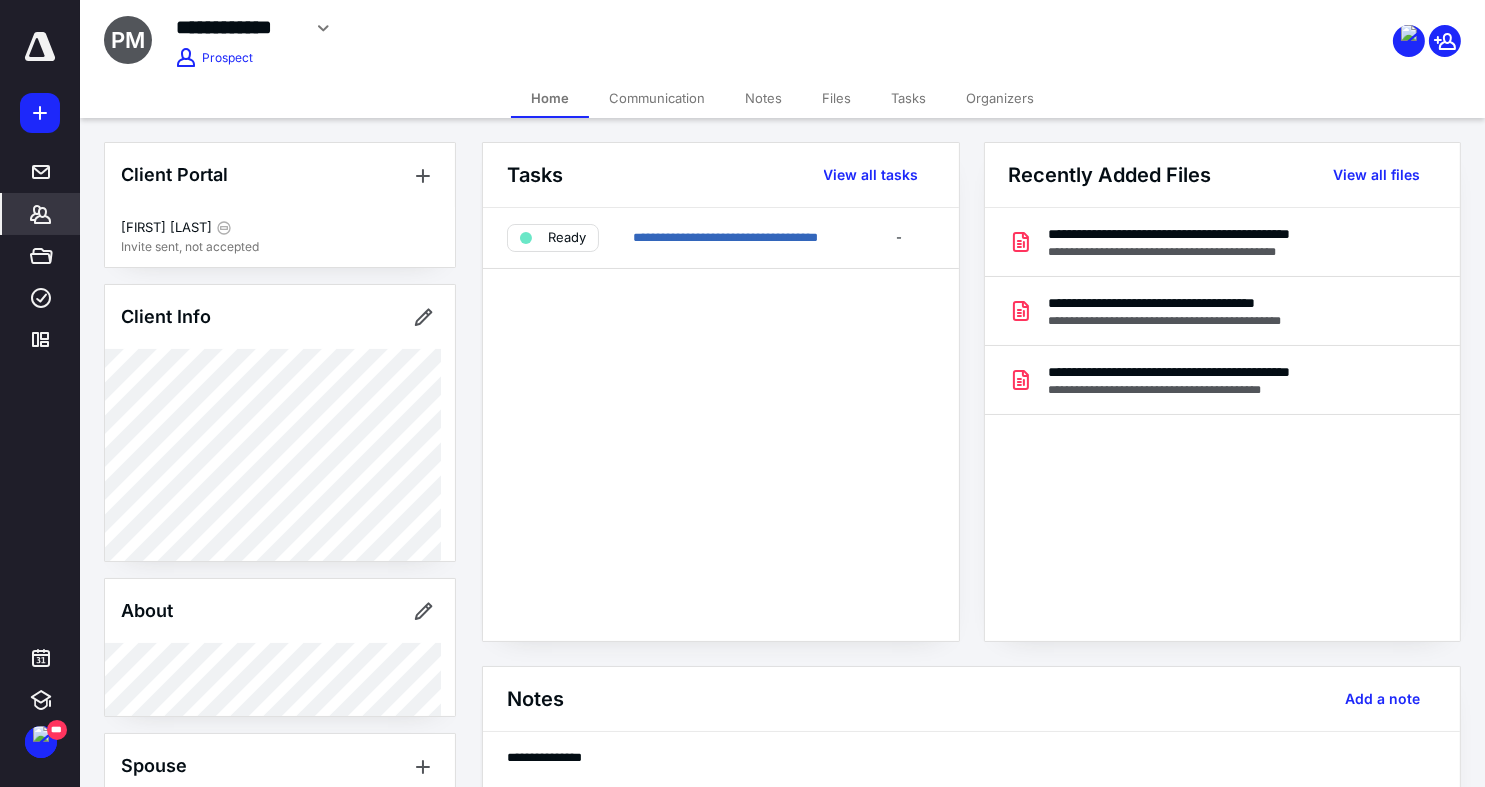 click on "Files" at bounding box center (836, 98) 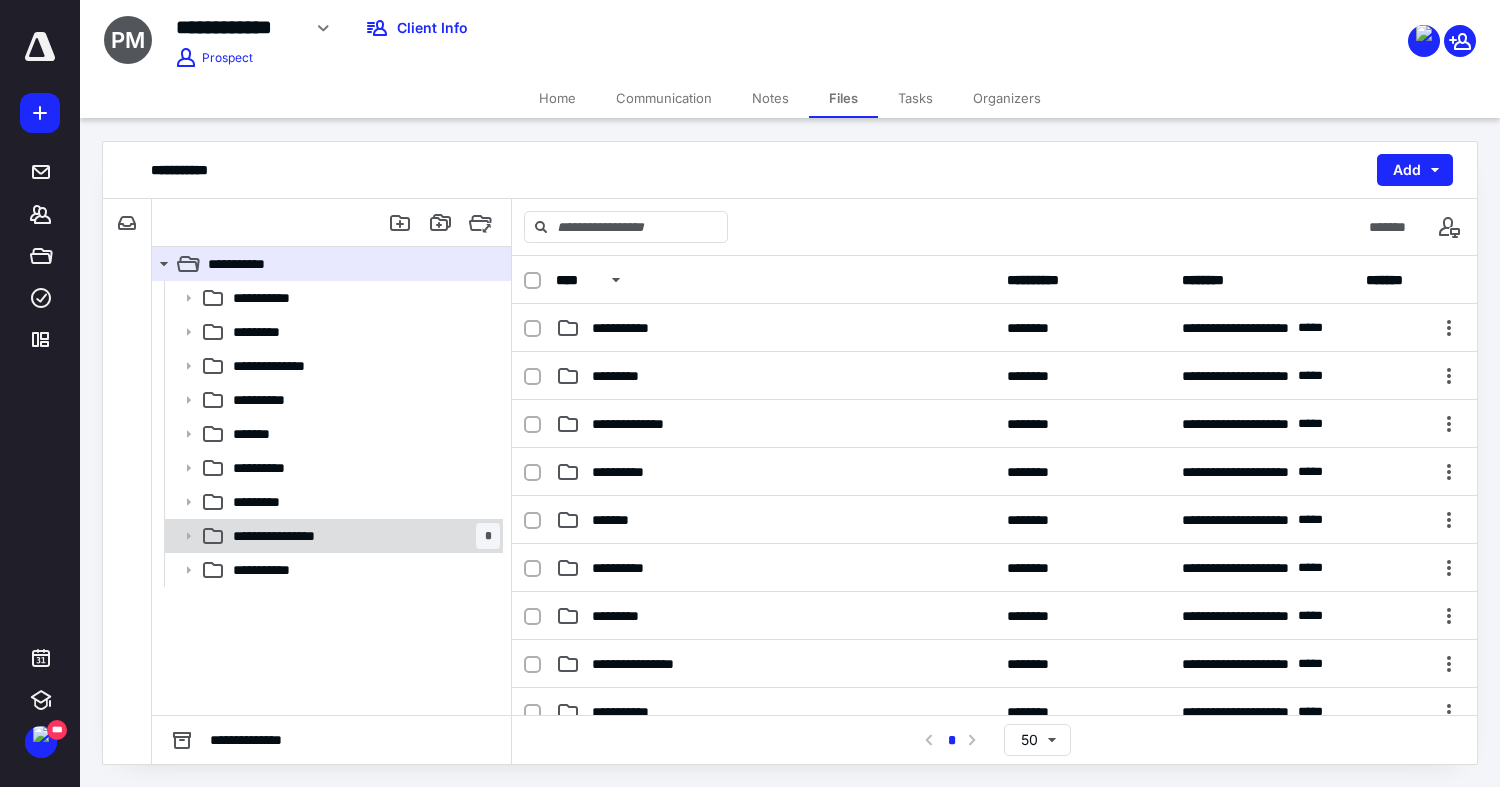 click on "**********" at bounding box center [362, 536] 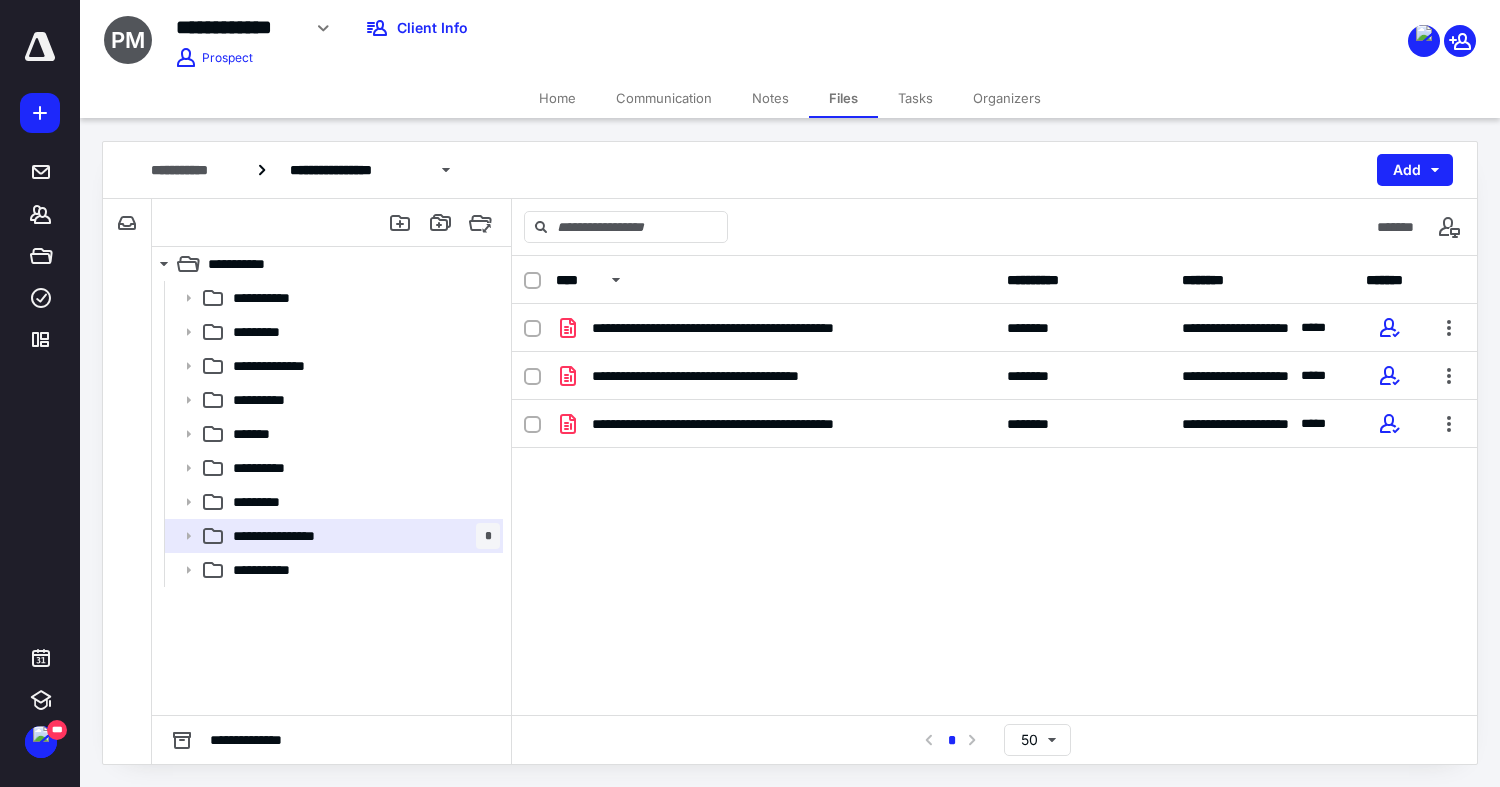click on "**********" at bounding box center [994, 454] 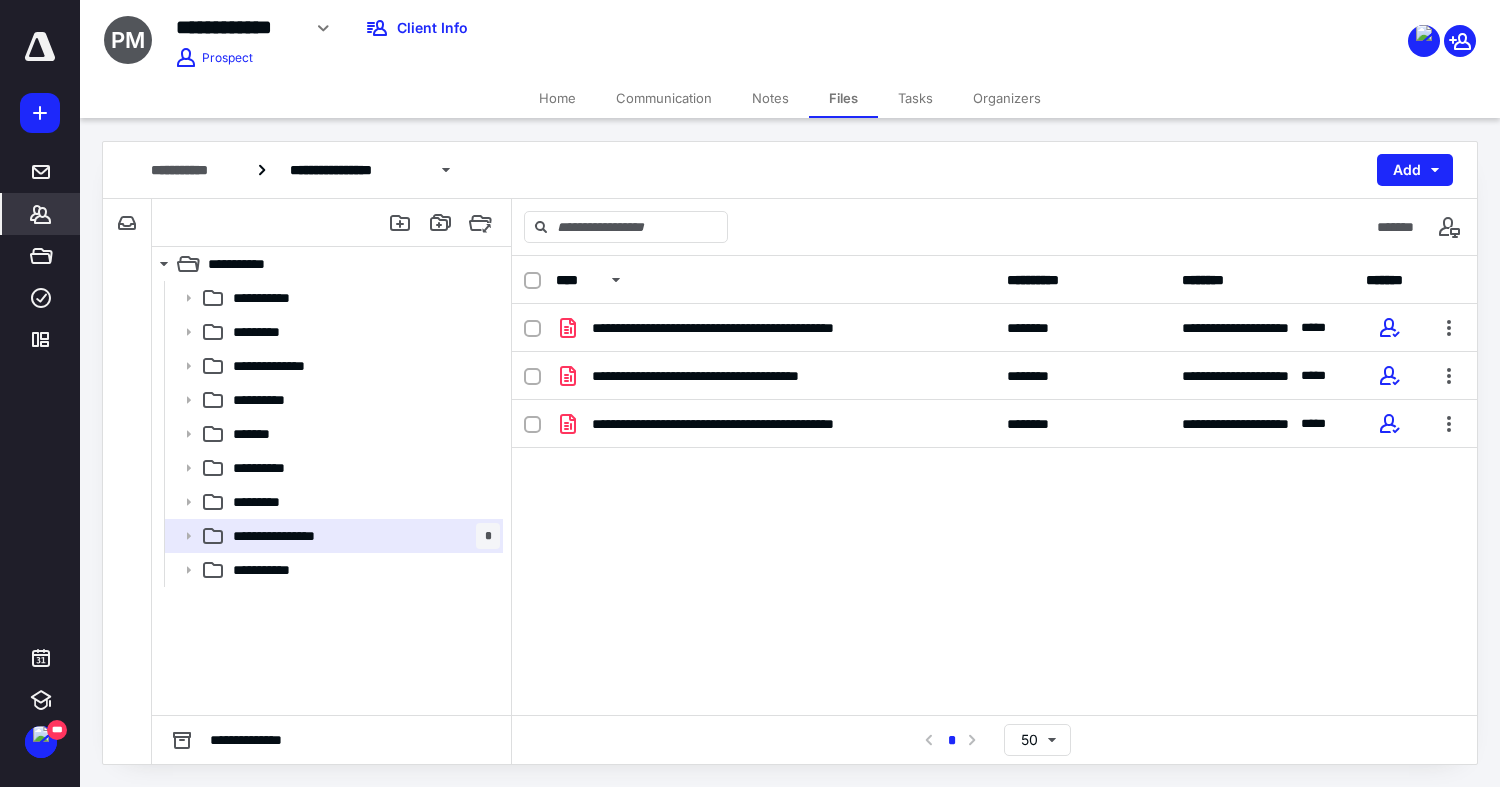 click on "*******" at bounding box center [41, 214] 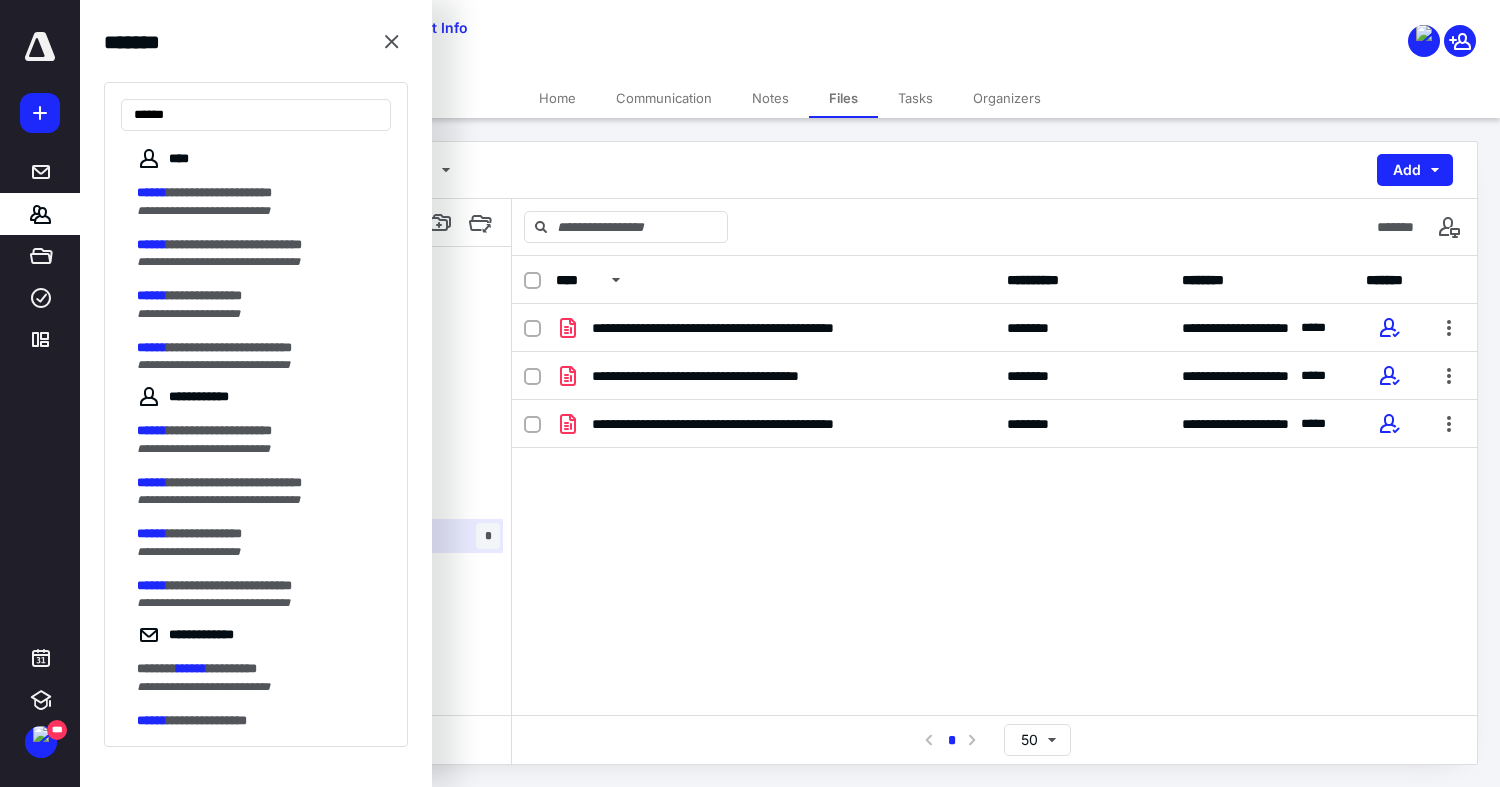 type on "******" 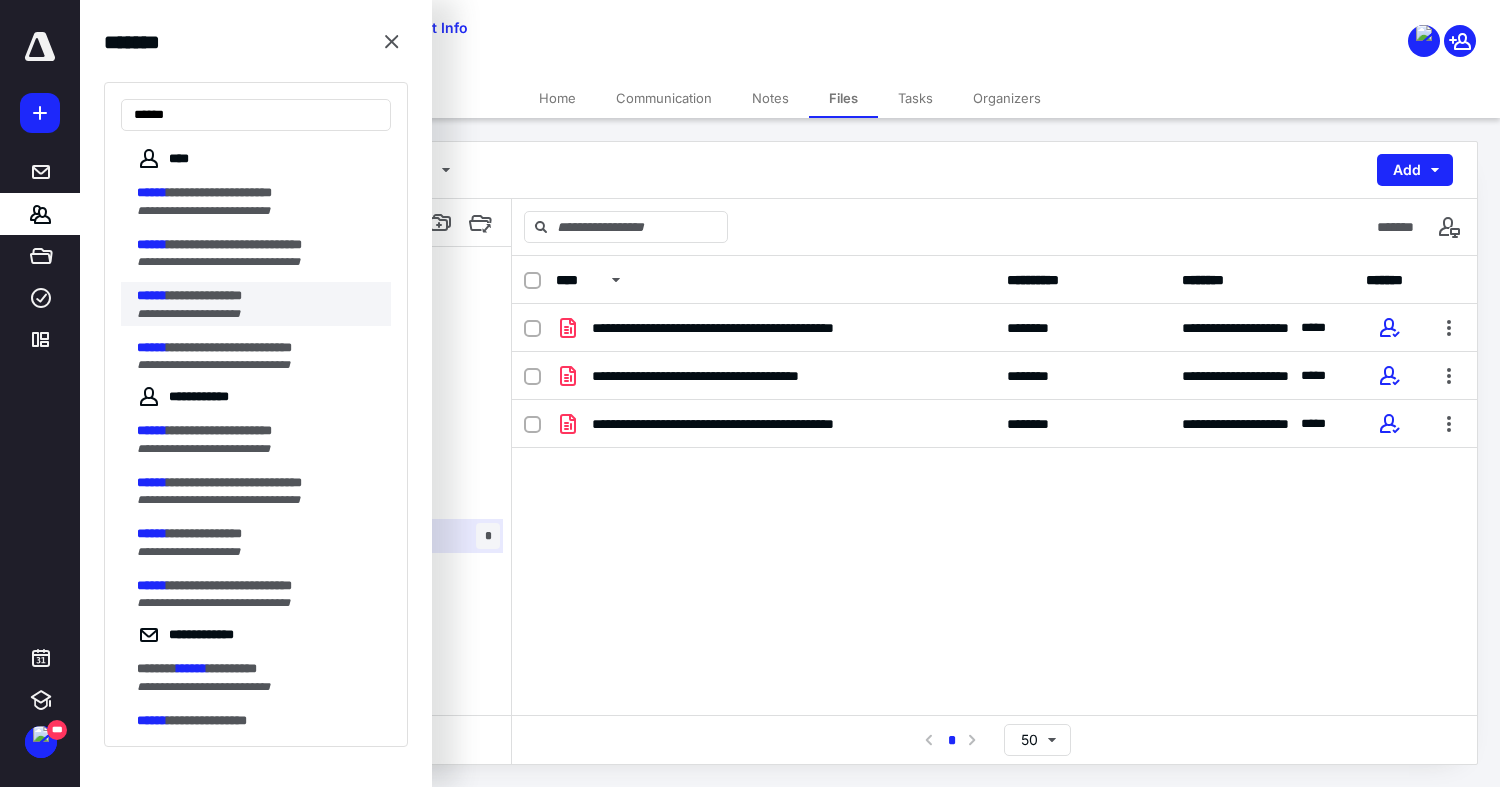 click on "**********" at bounding box center [204, 295] 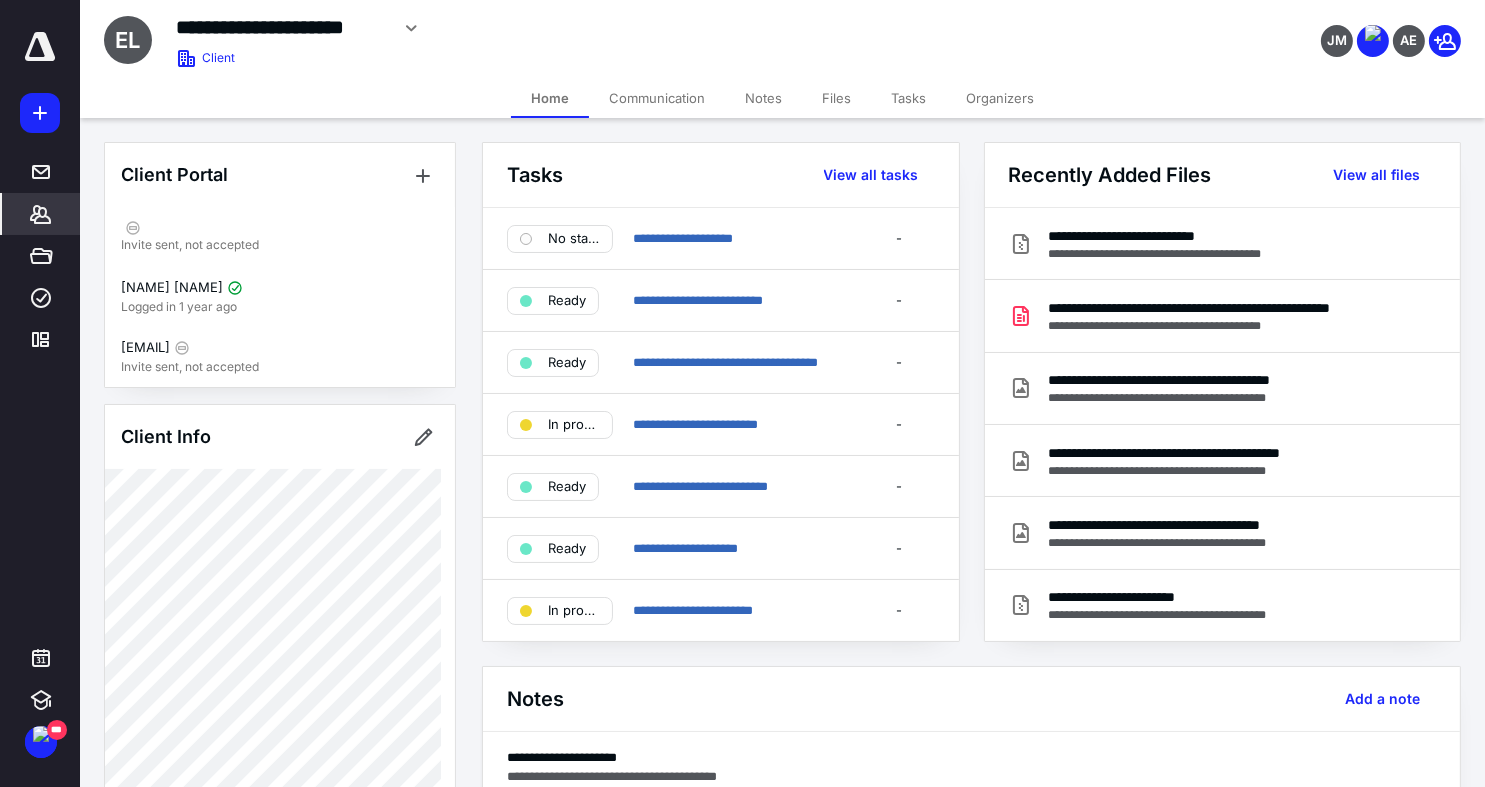 click on "Files" at bounding box center [836, 98] 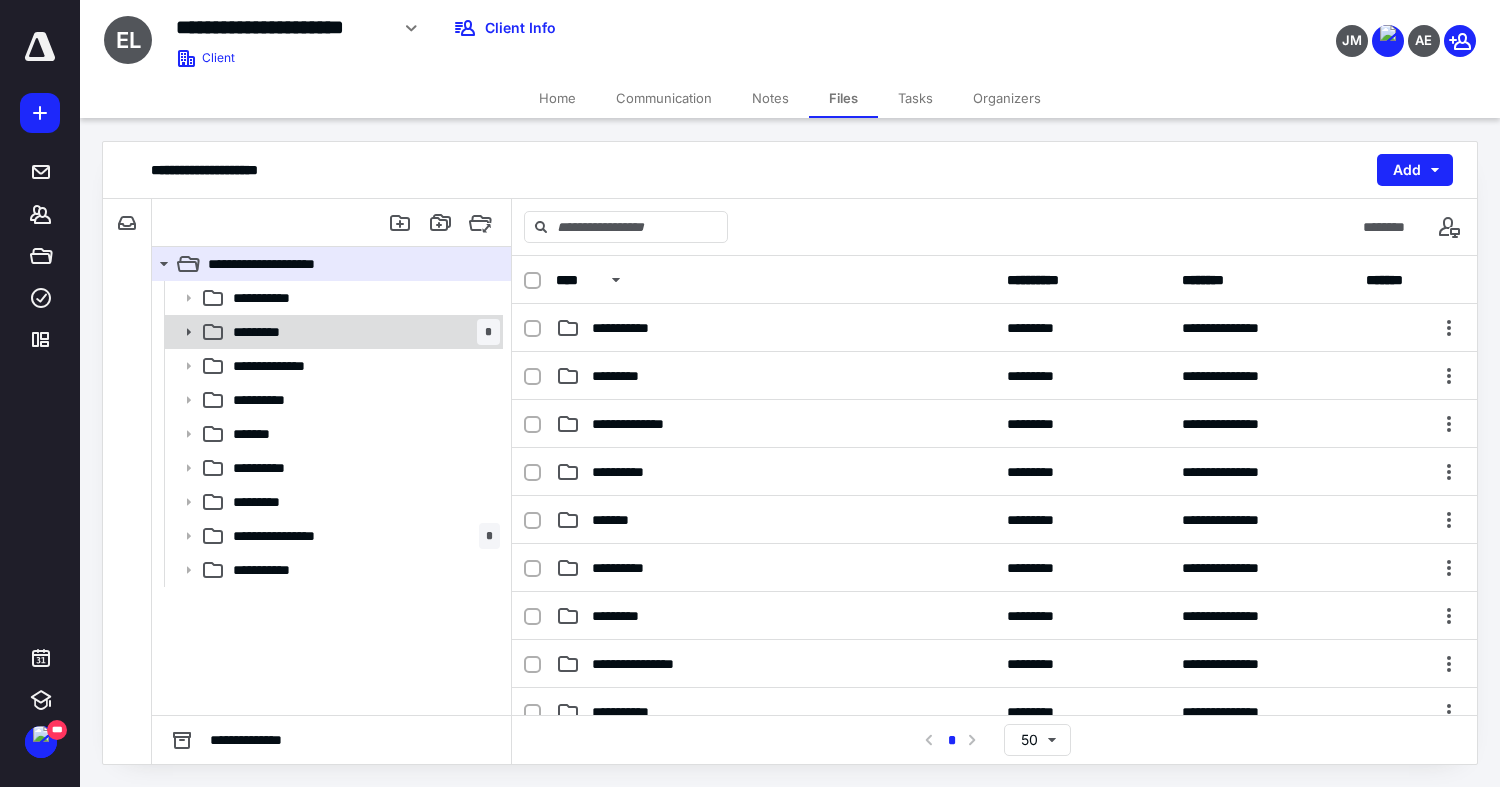 click on "********* *" at bounding box center [362, 332] 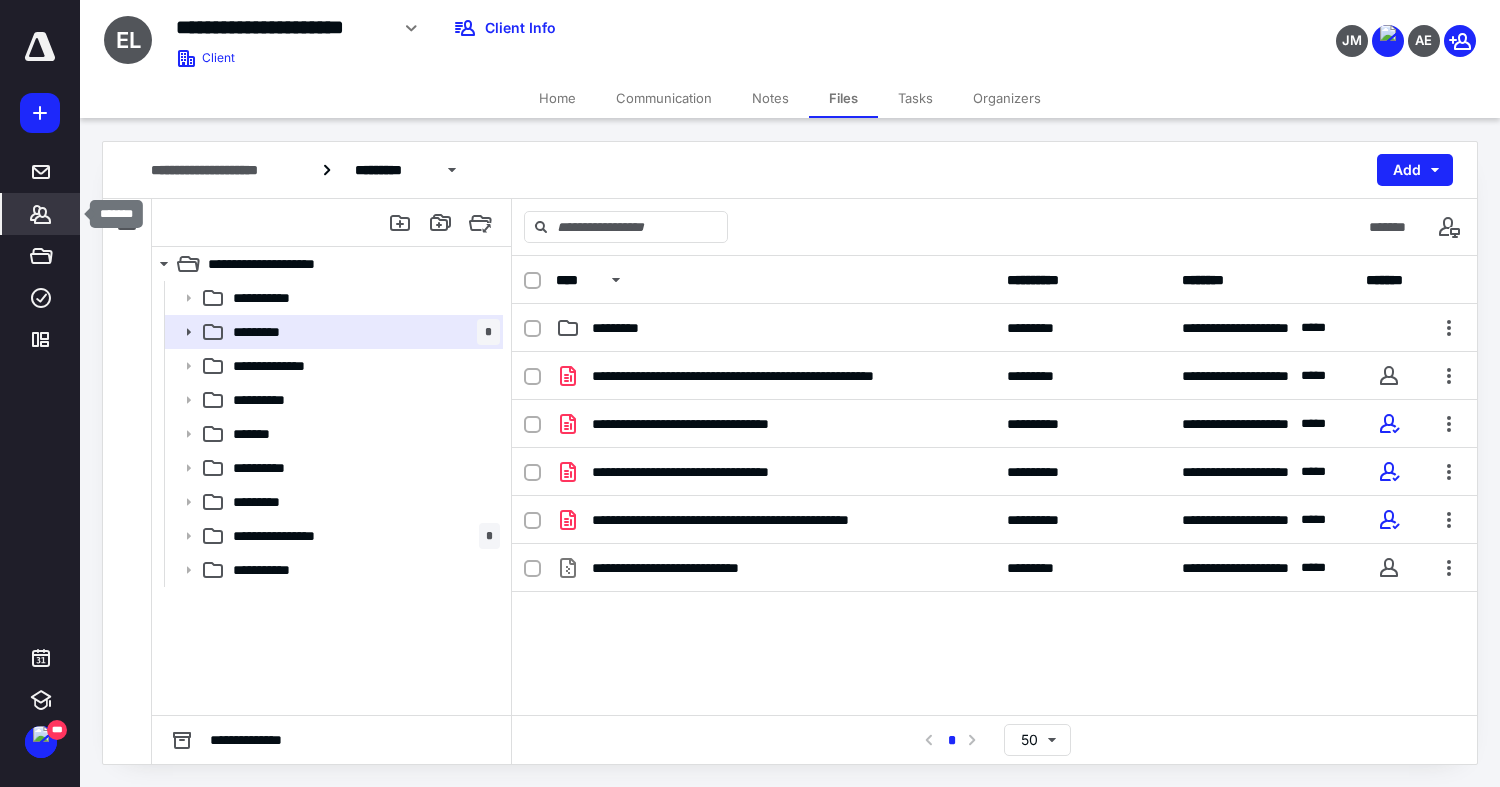 click on "*******" at bounding box center [41, 214] 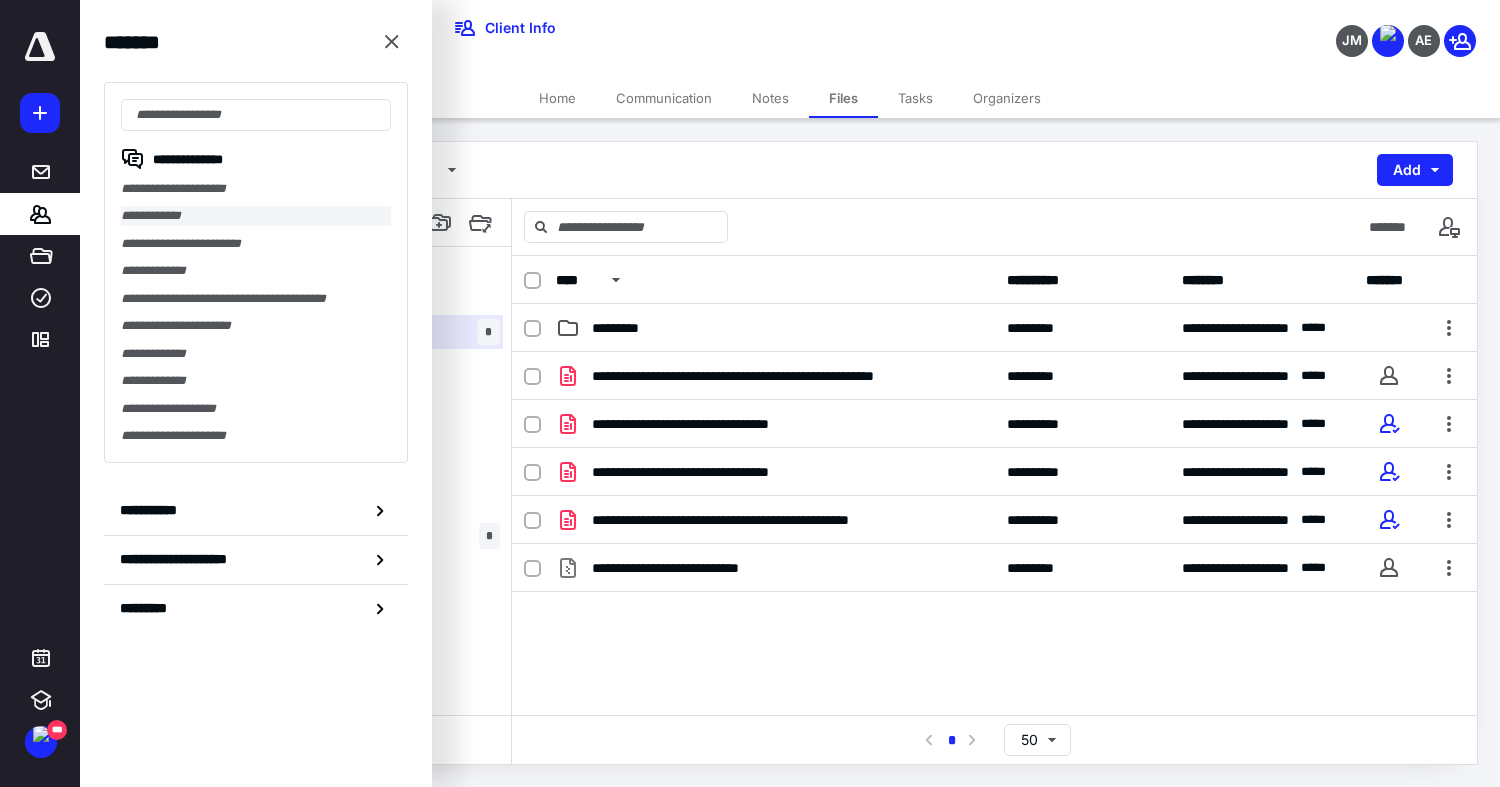 click on "**********" at bounding box center [256, 215] 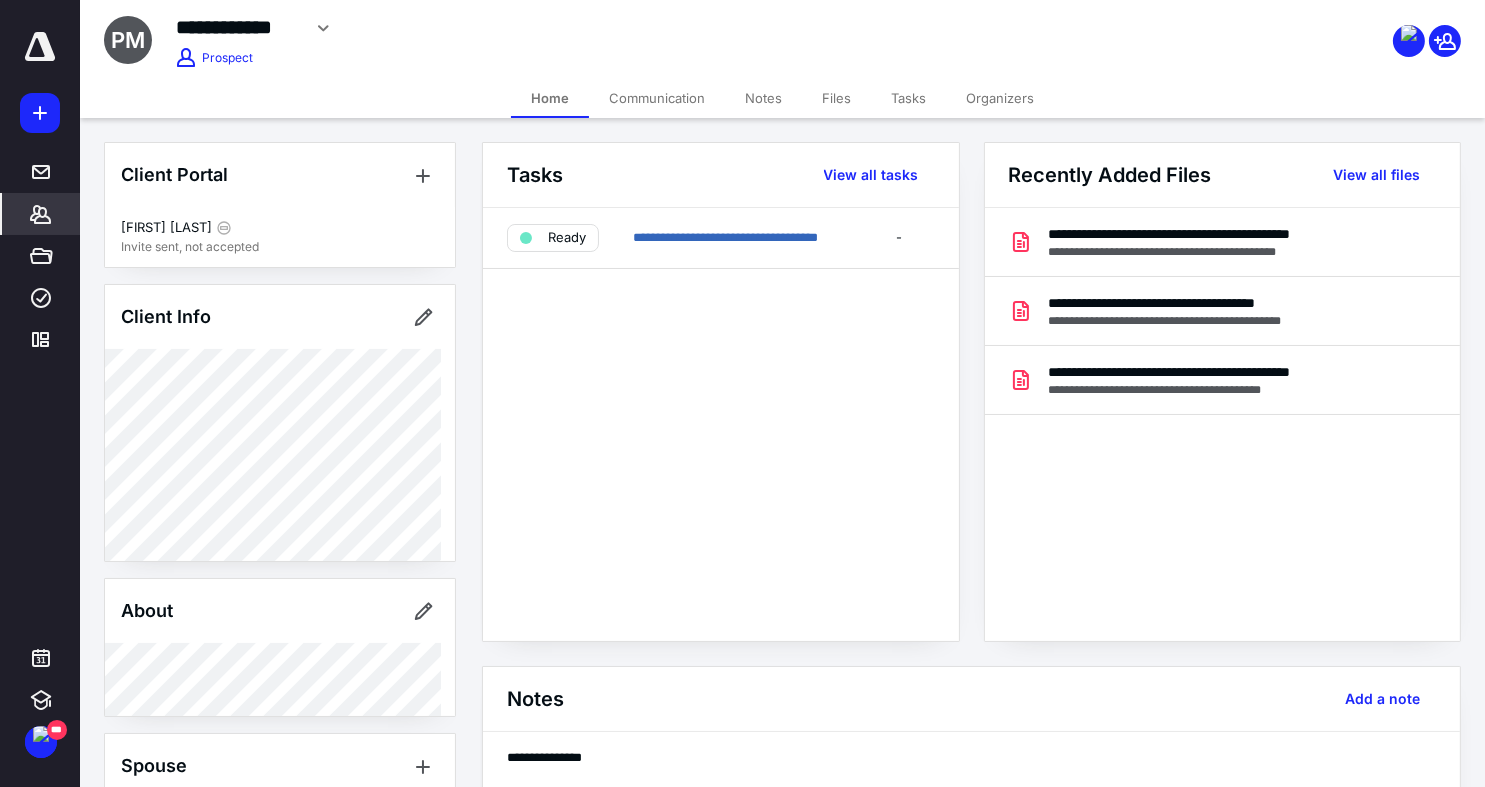 click on "Files" at bounding box center (836, 98) 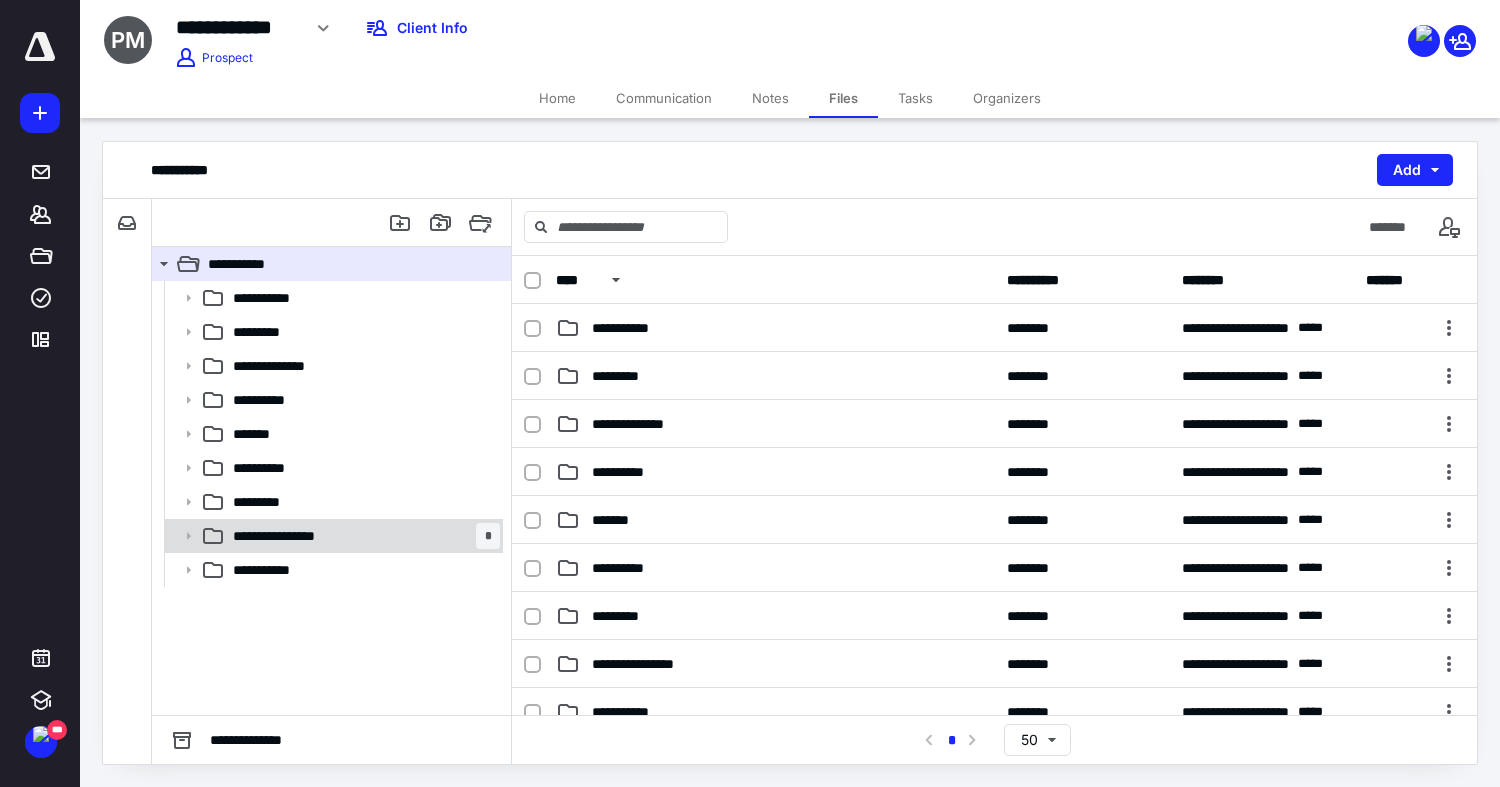 click on "**********" at bounding box center [332, 536] 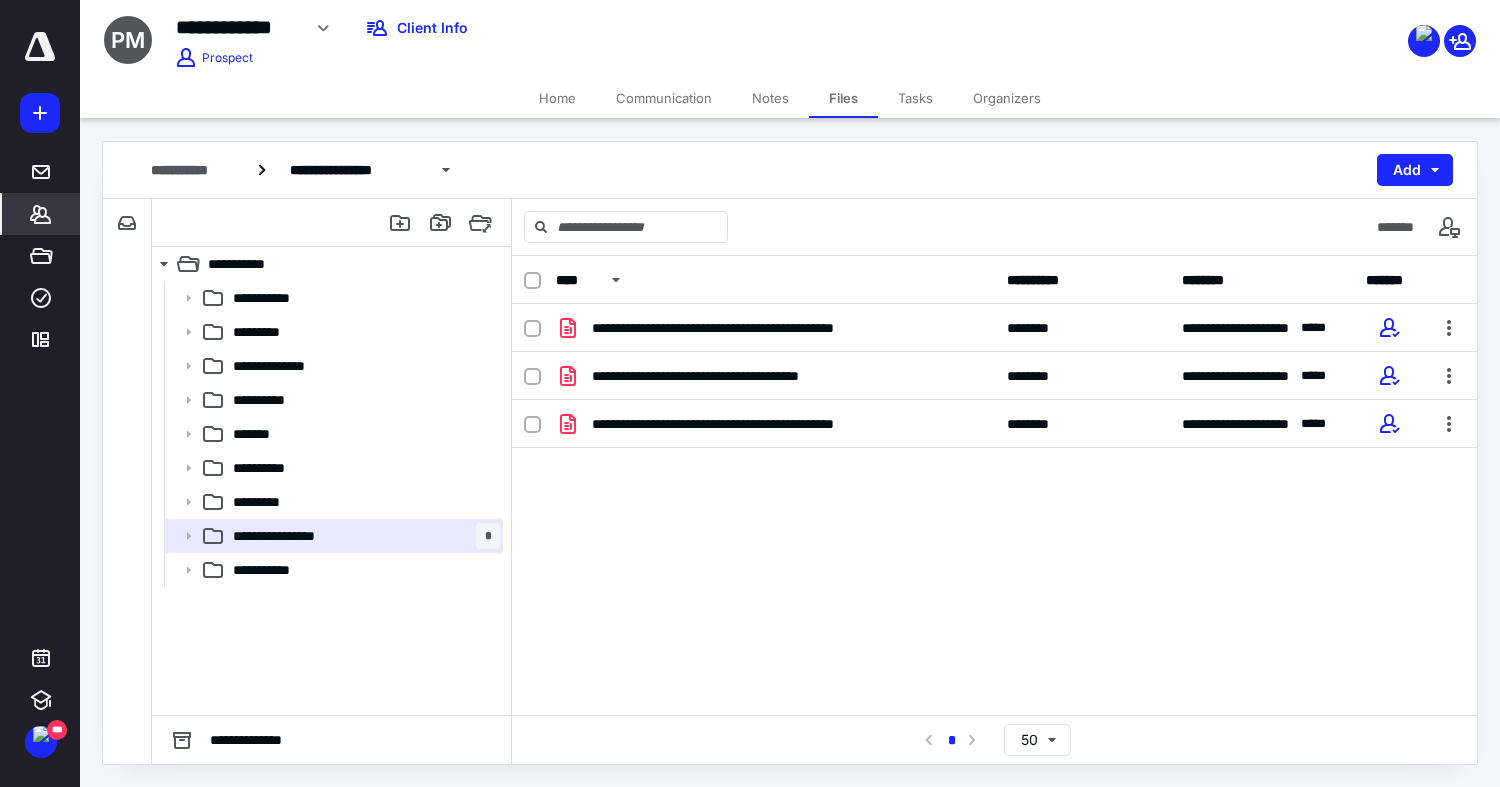 click 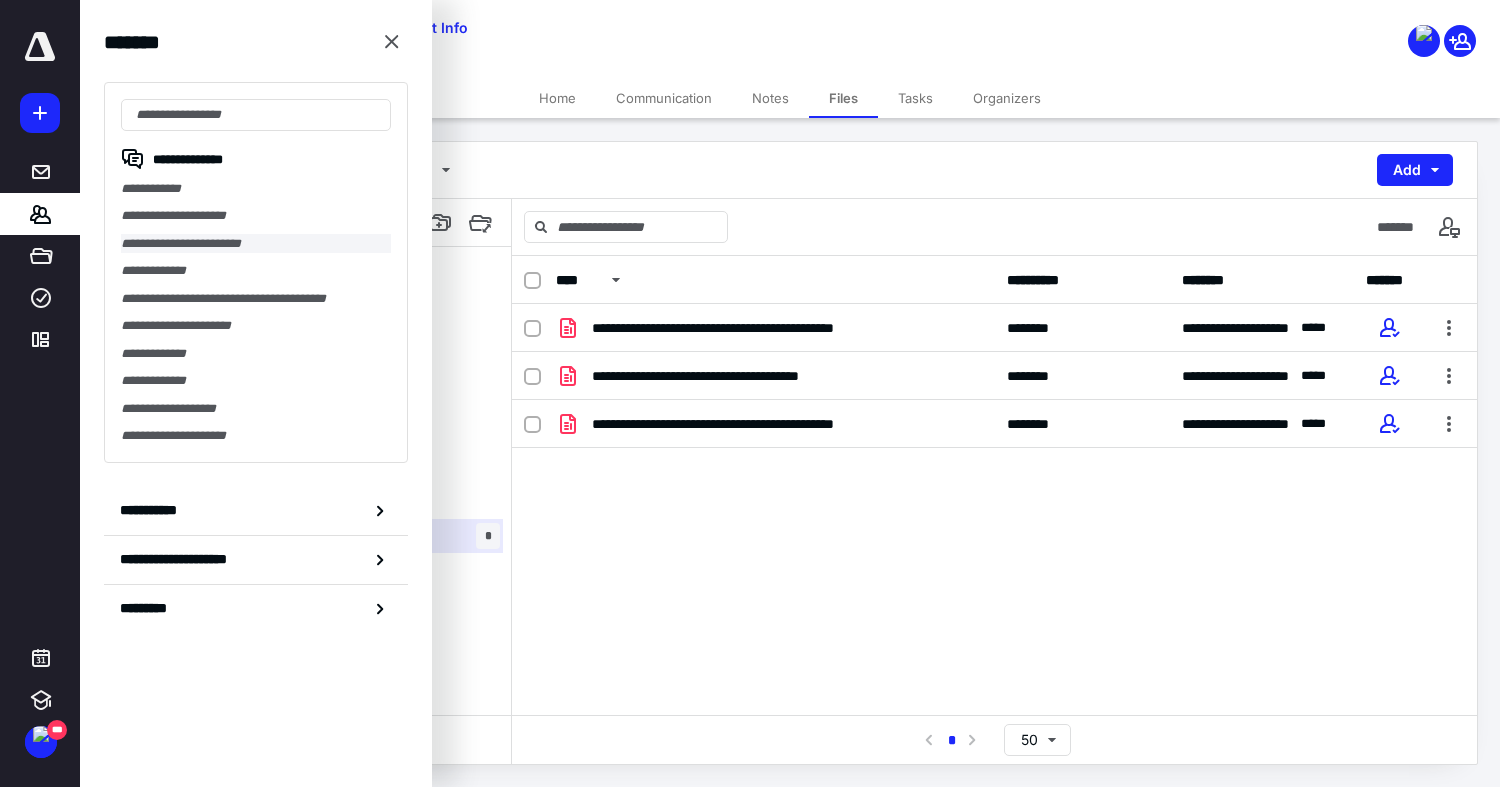 click on "**********" at bounding box center (256, 243) 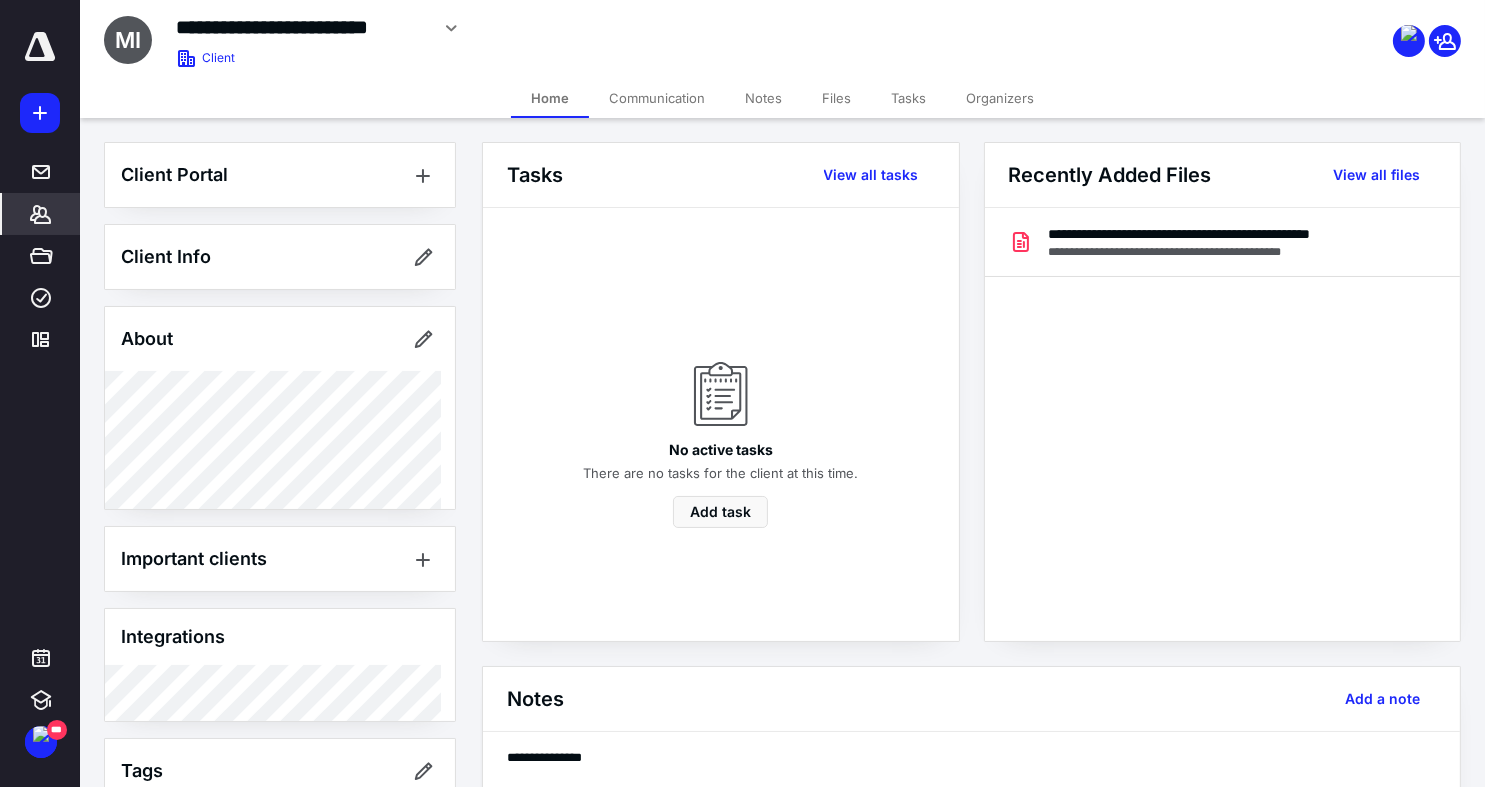 click on "Files" at bounding box center [836, 98] 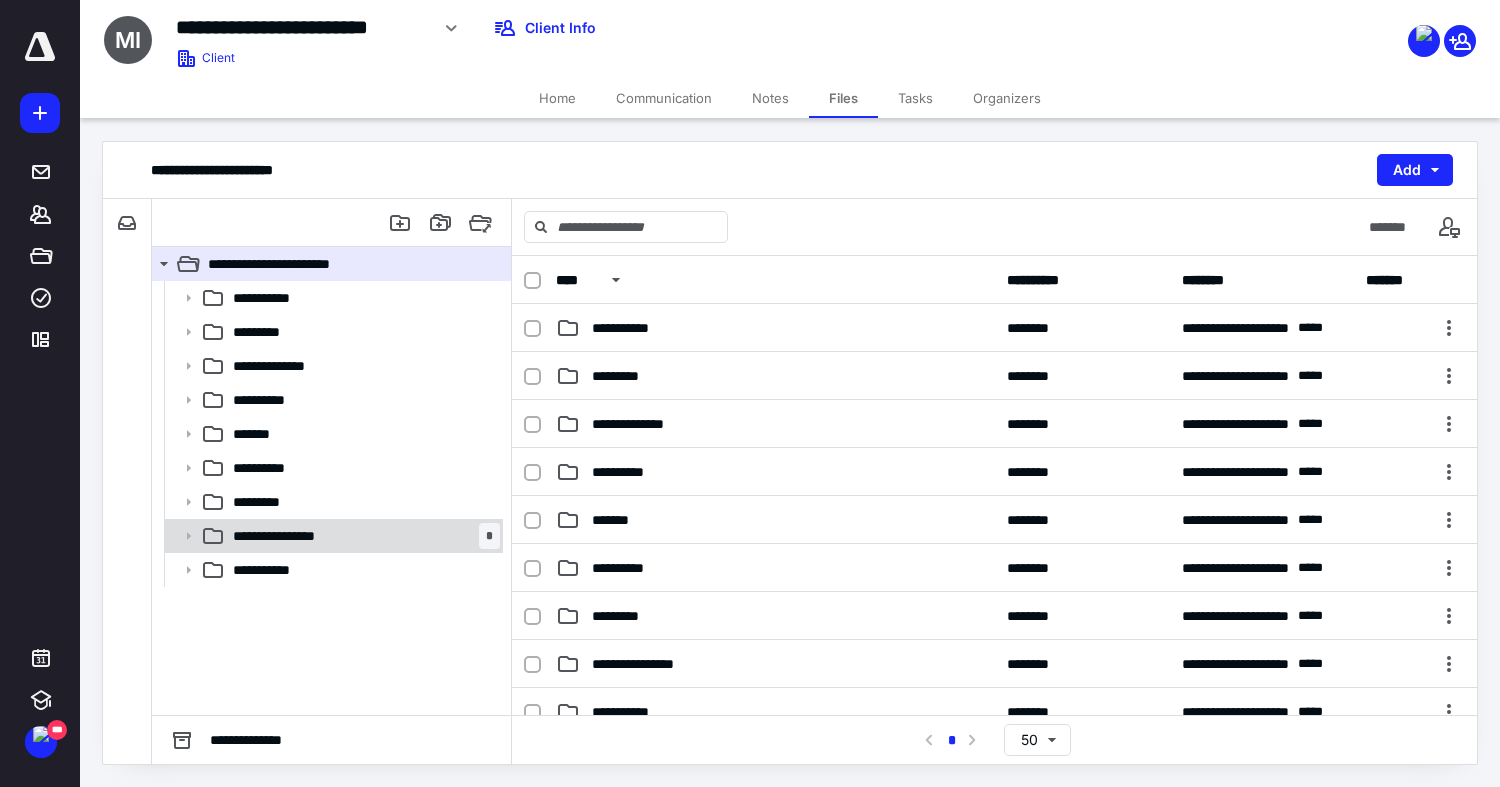 click on "**********" at bounding box center [332, 536] 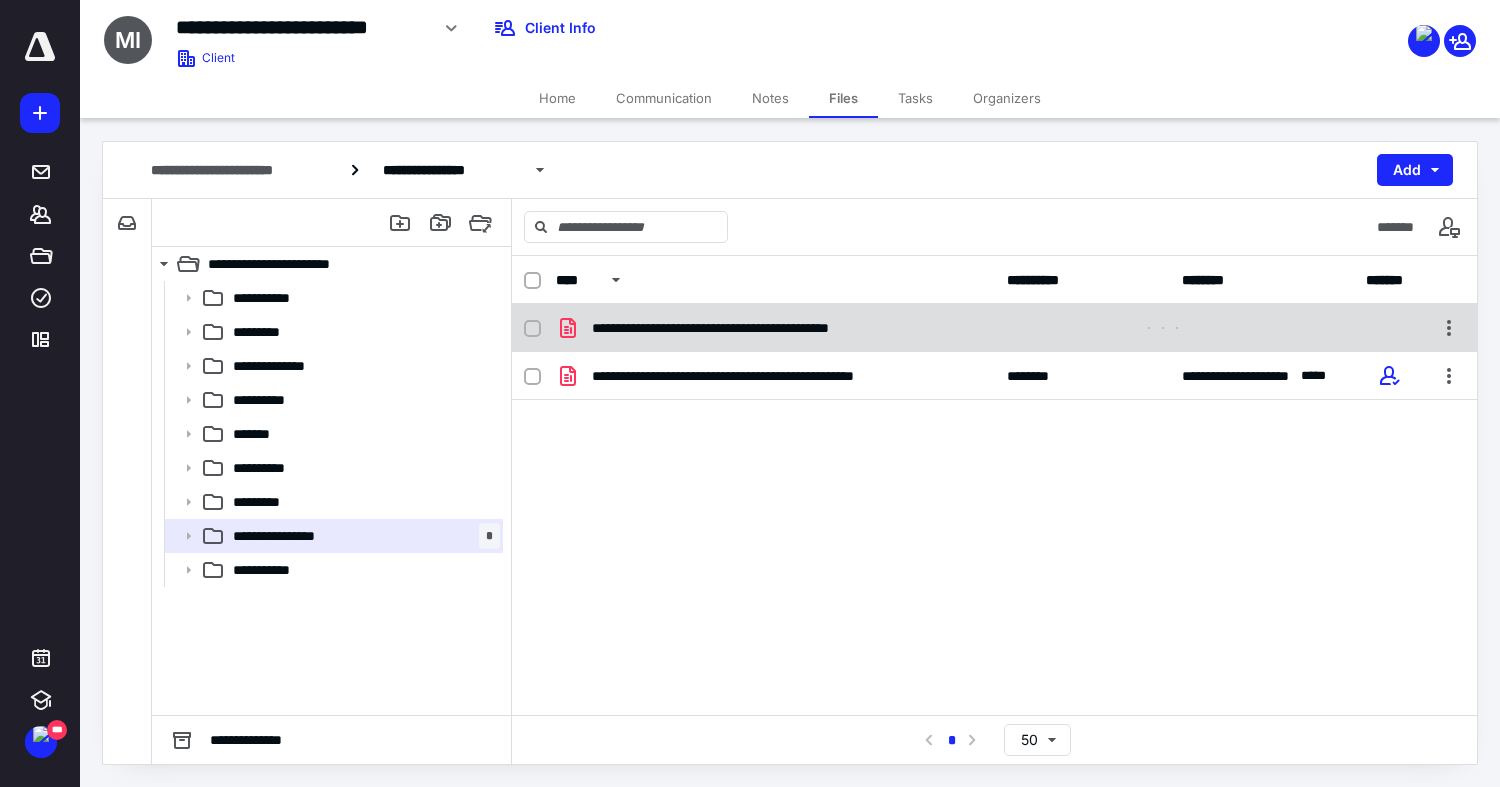 click on "**********" at bounding box center (994, 328) 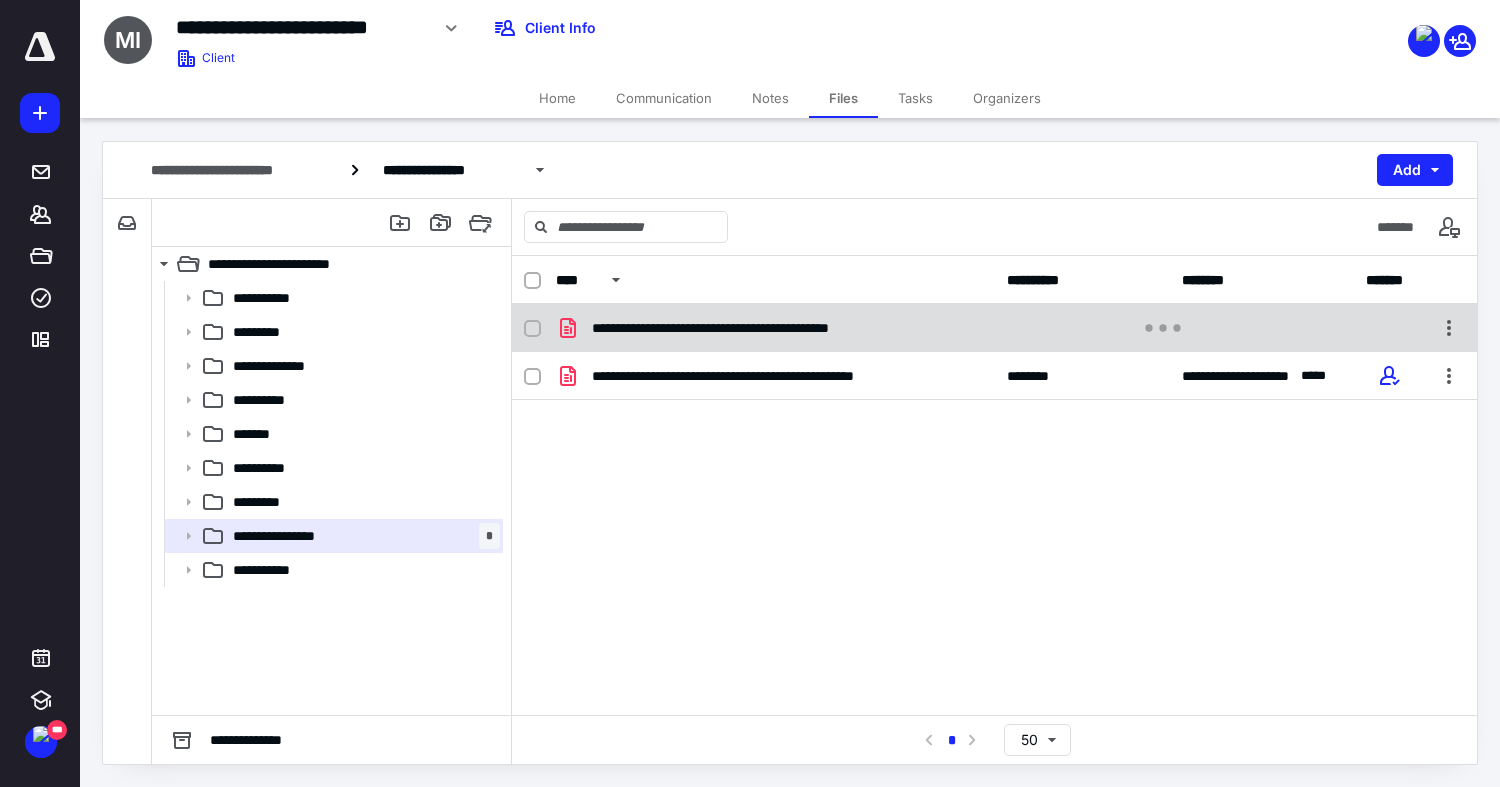 click on "**********" at bounding box center (994, 328) 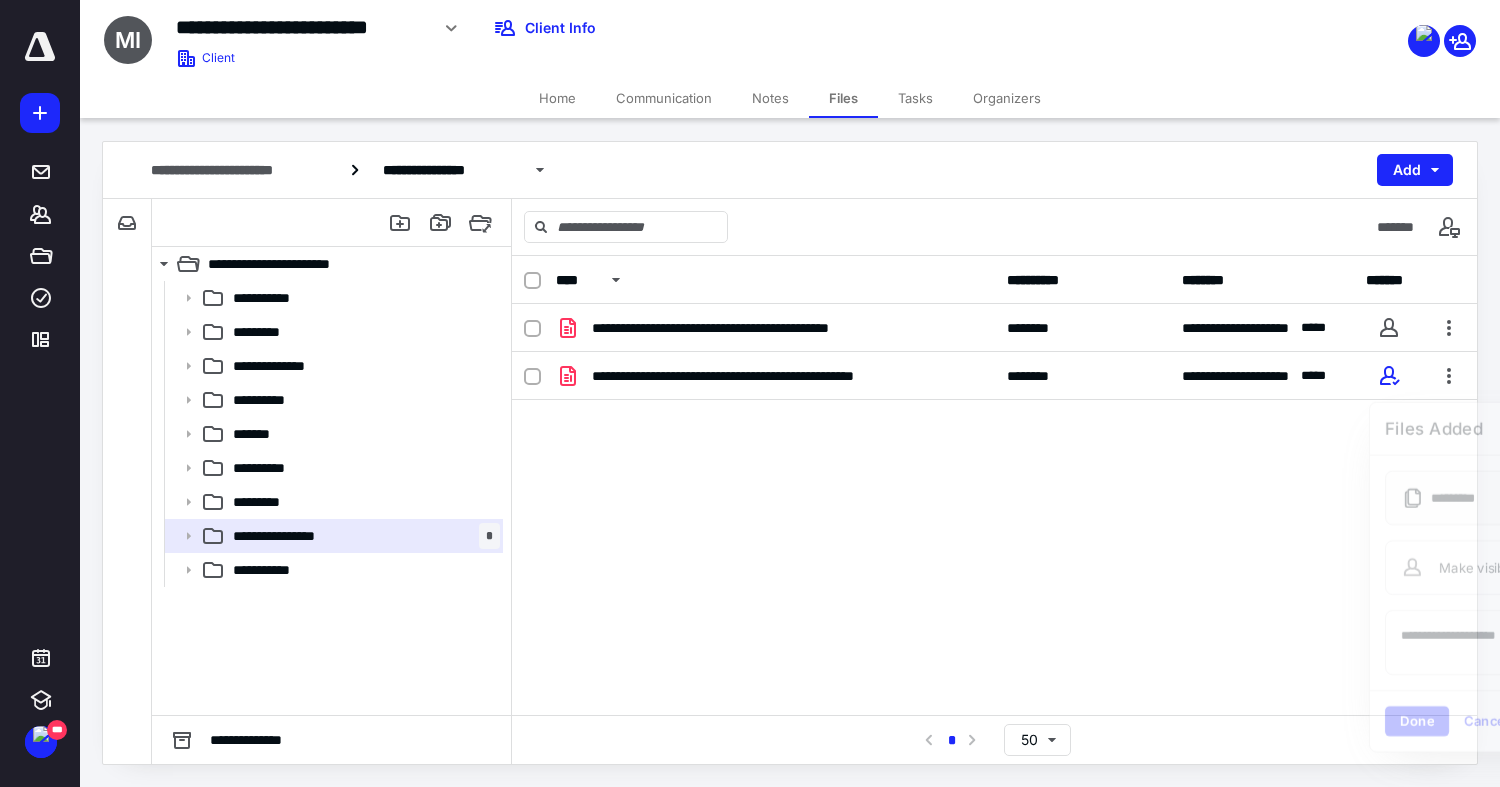 click on "**********" at bounding box center (759, 328) 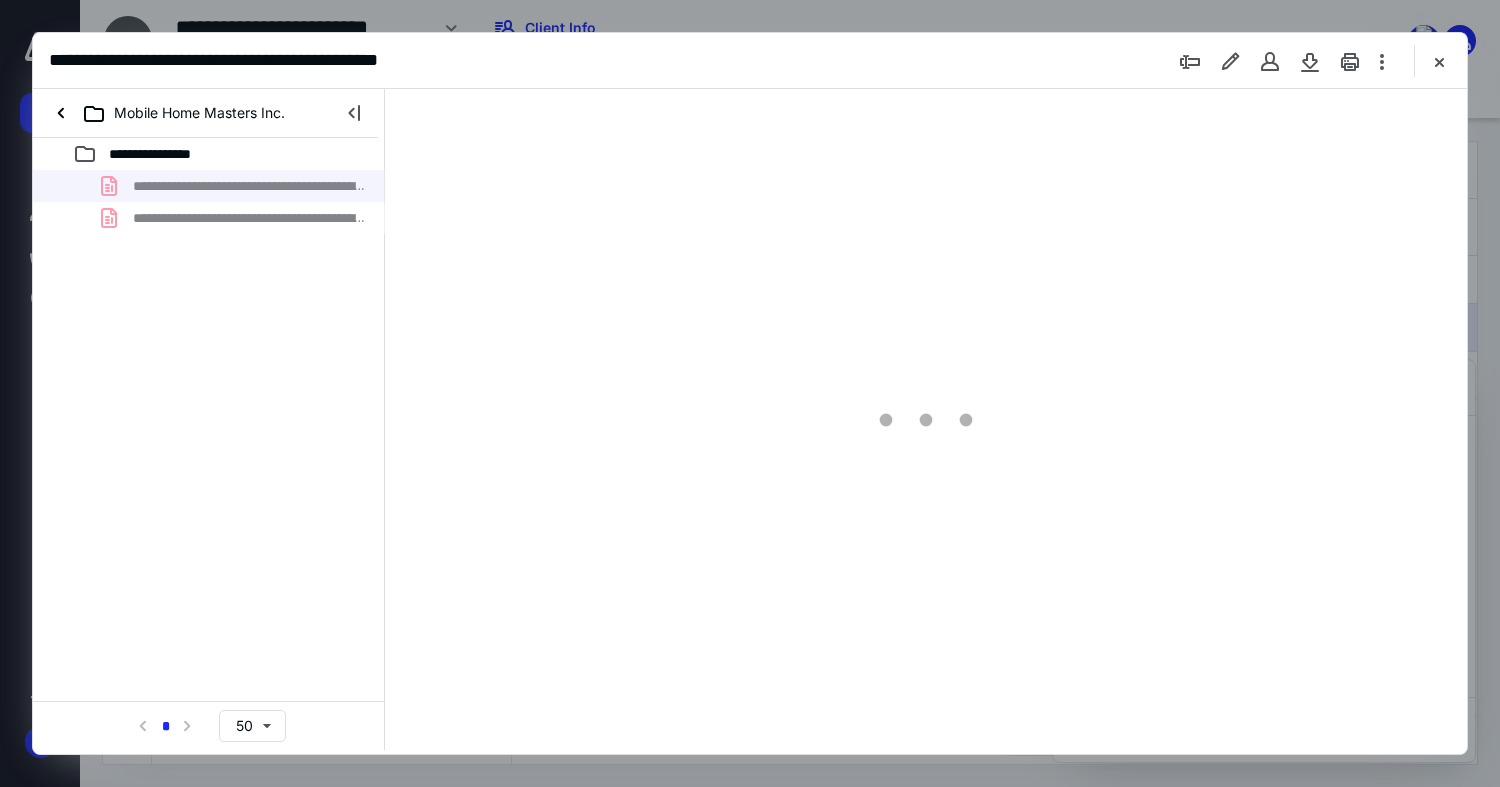 scroll, scrollTop: 0, scrollLeft: 0, axis: both 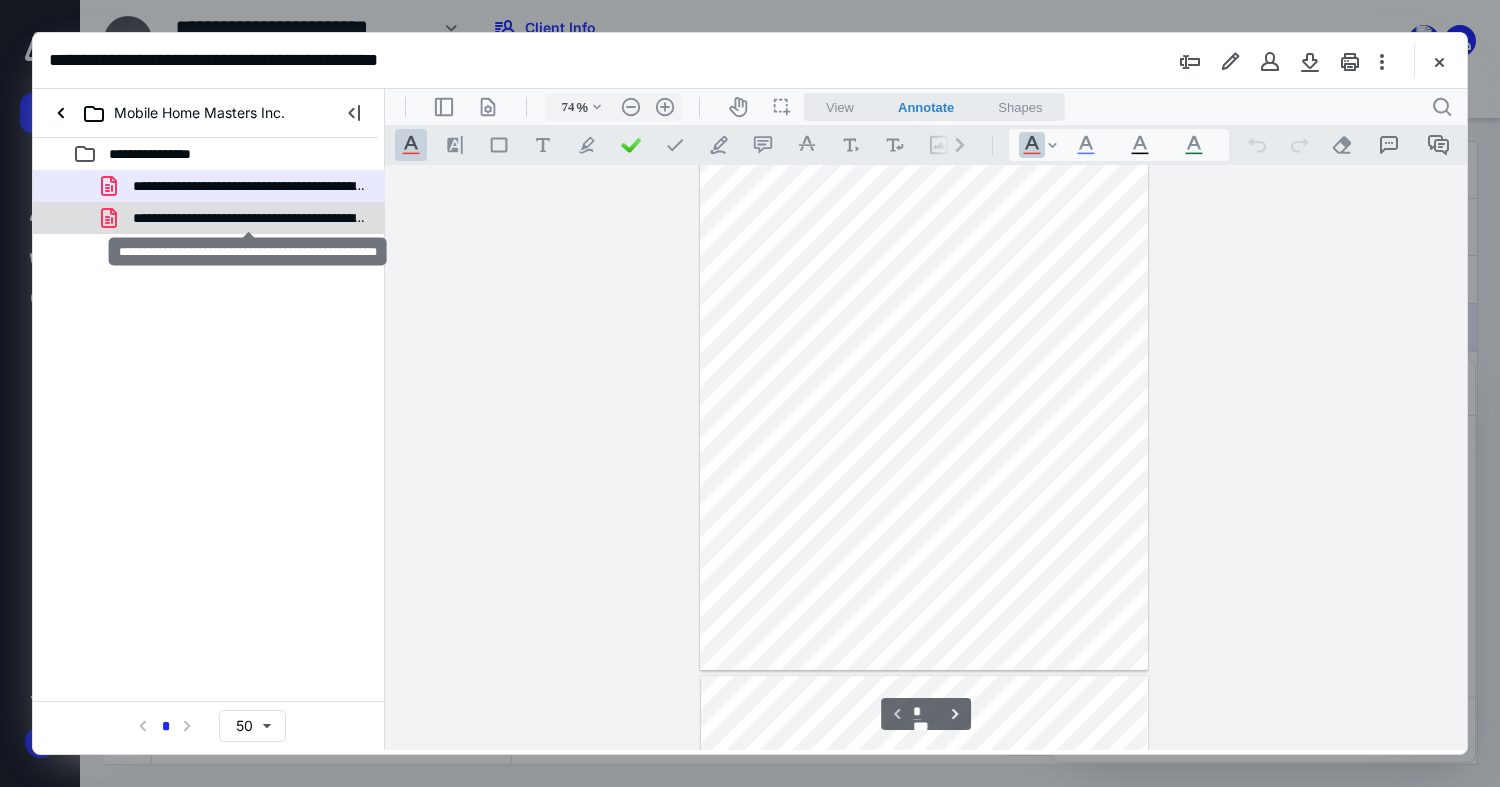 click on "**********" at bounding box center (249, 218) 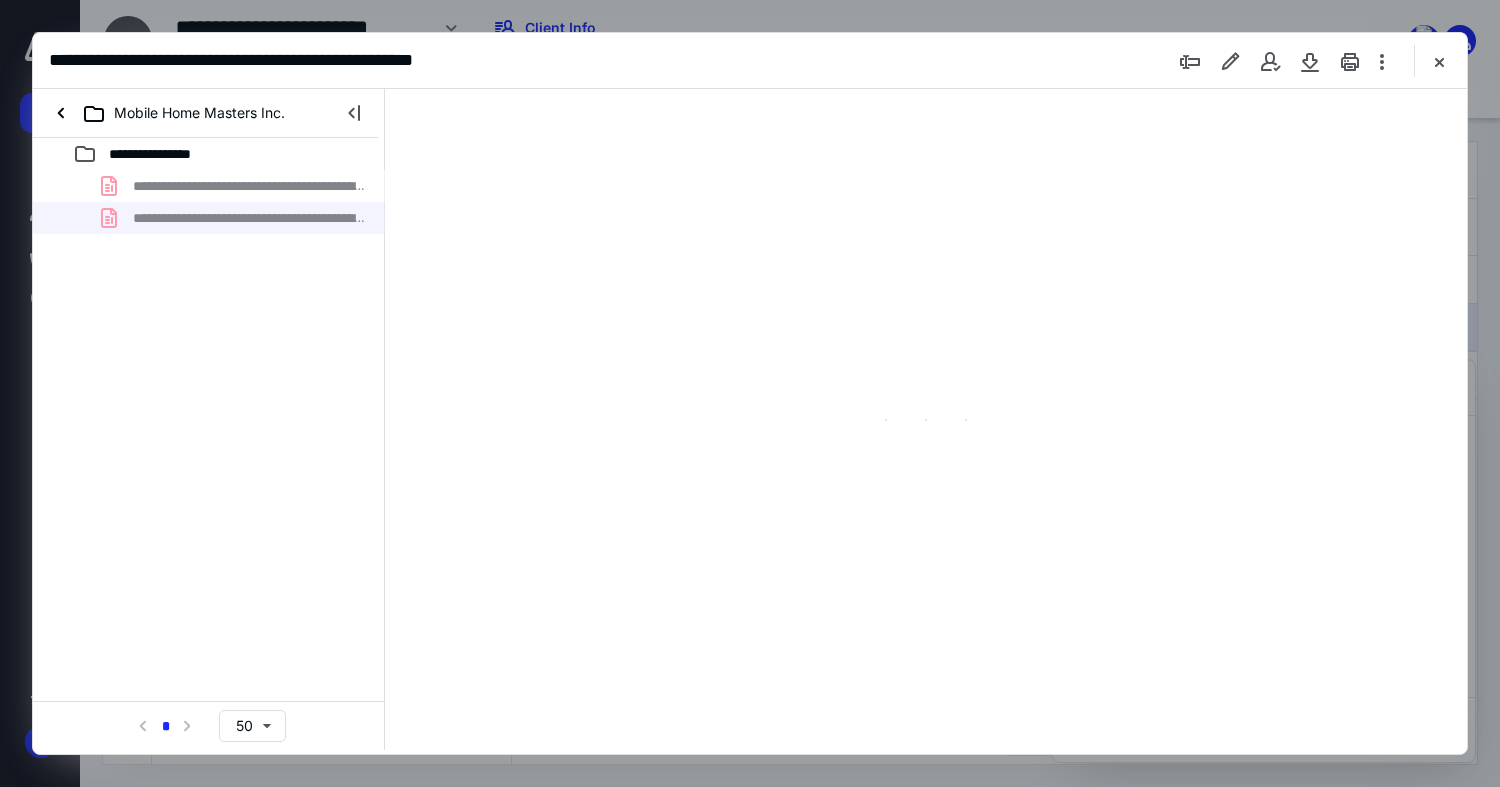 scroll, scrollTop: 78, scrollLeft: 0, axis: vertical 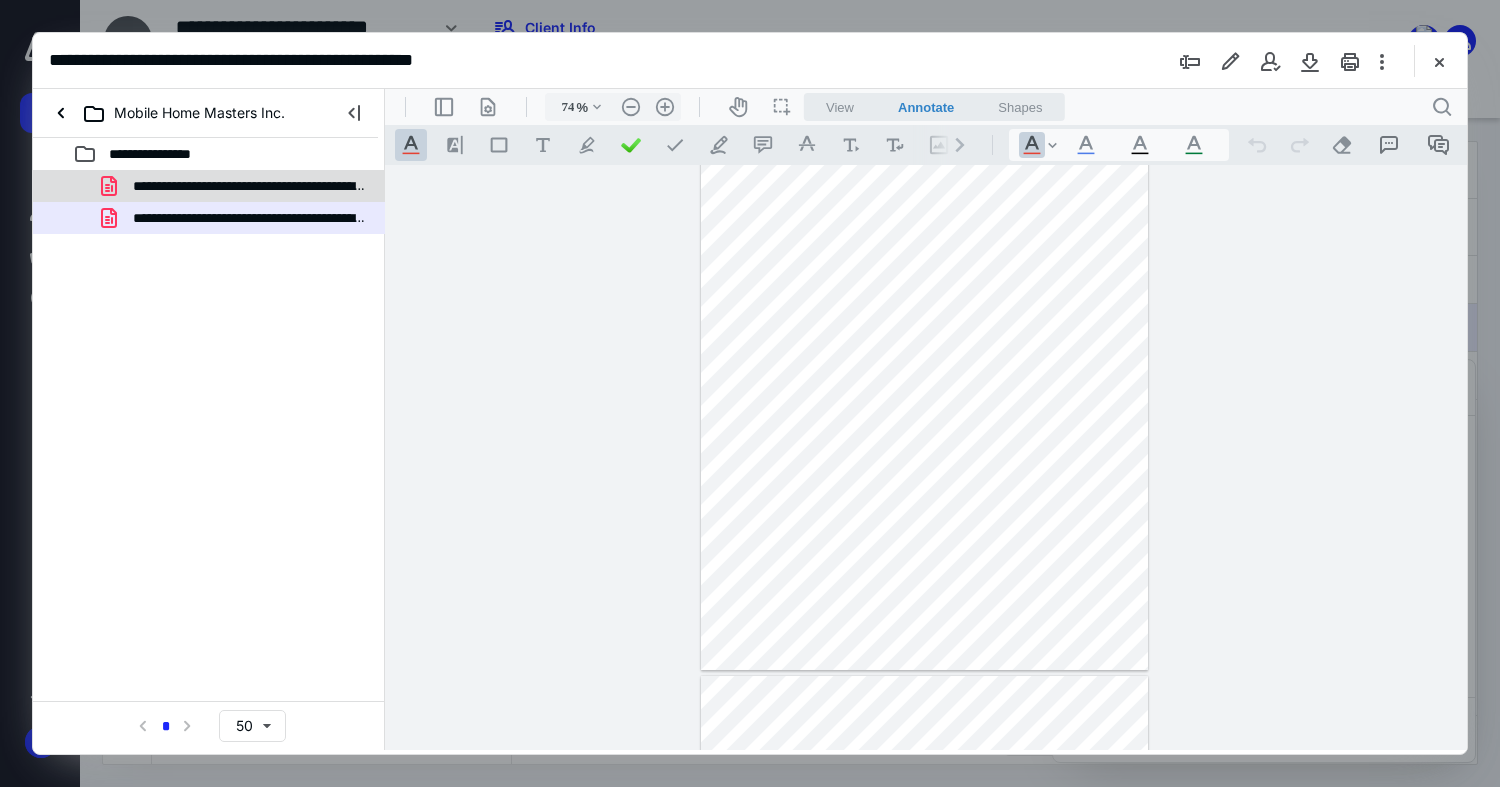 click on "**********" at bounding box center [249, 186] 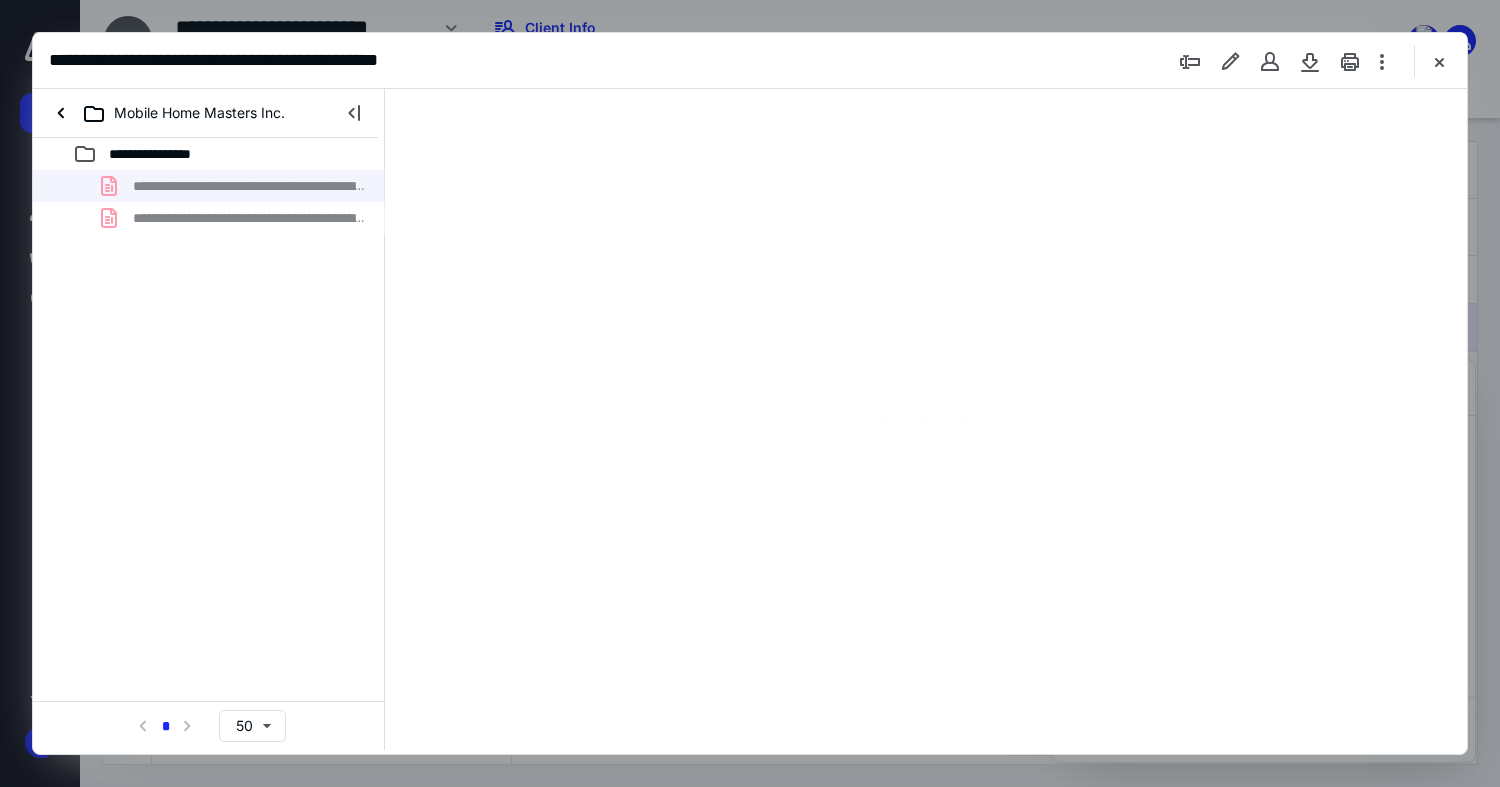 type on "74" 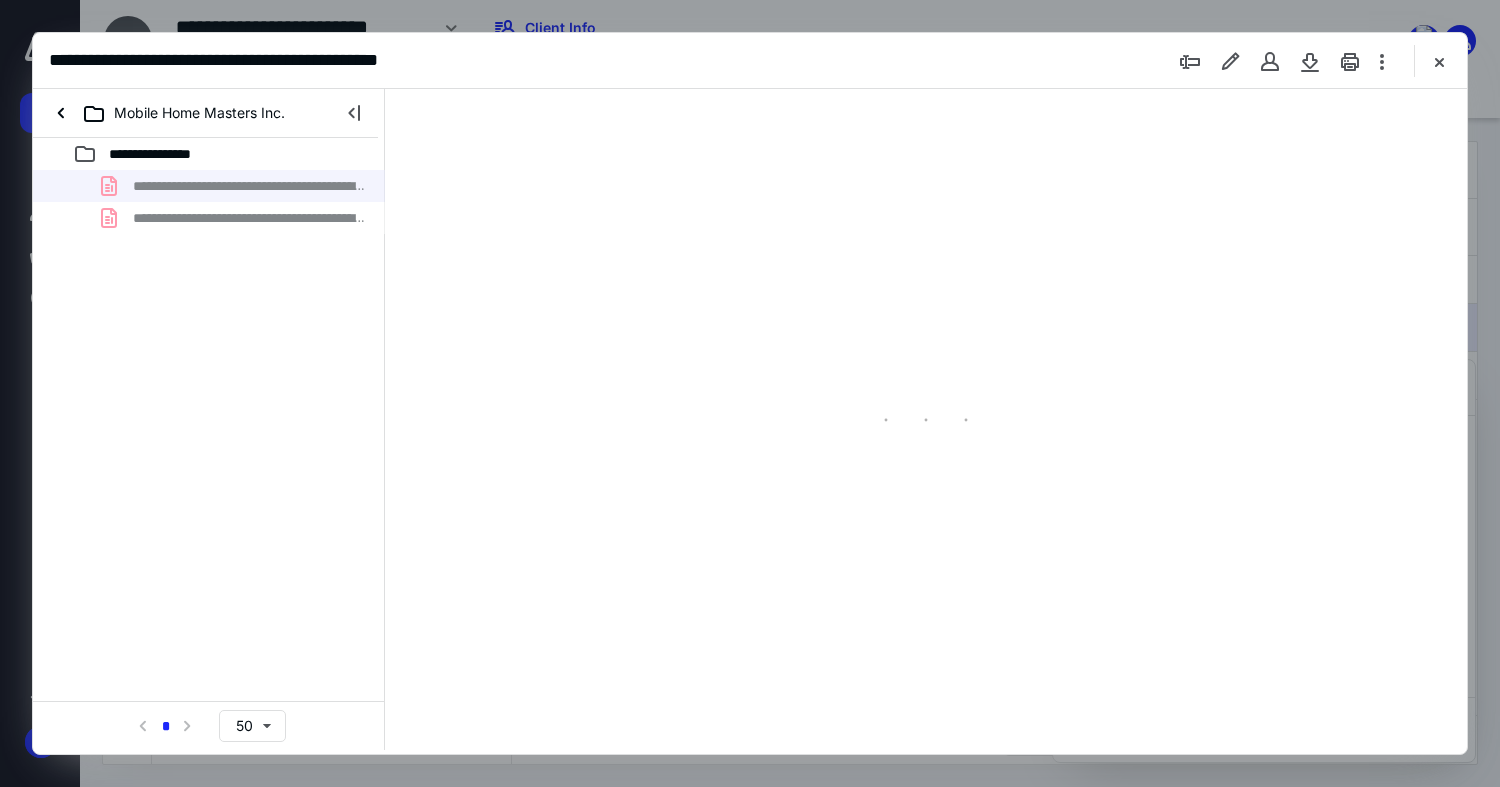 scroll, scrollTop: 78, scrollLeft: 0, axis: vertical 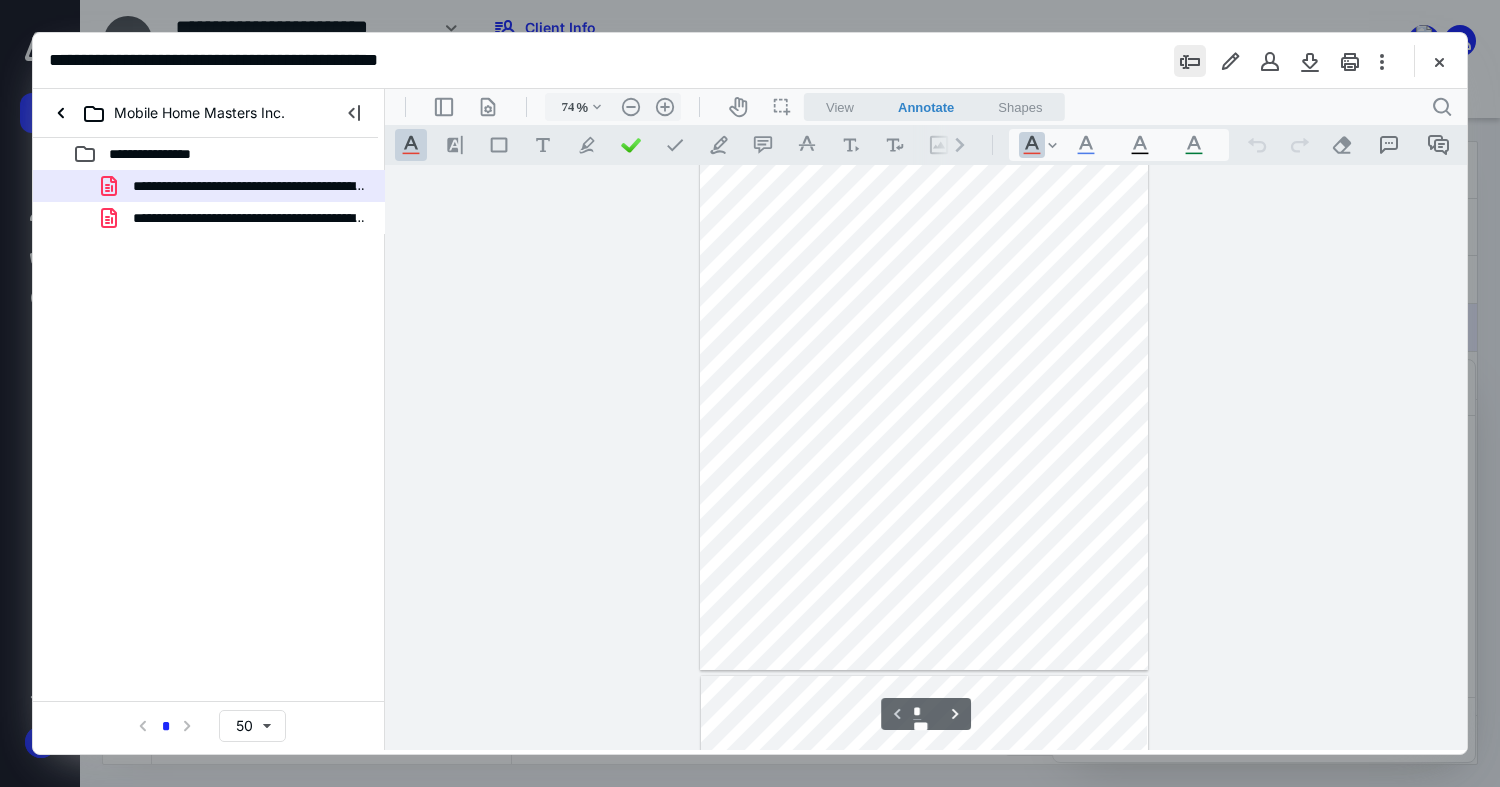 click at bounding box center [1190, 61] 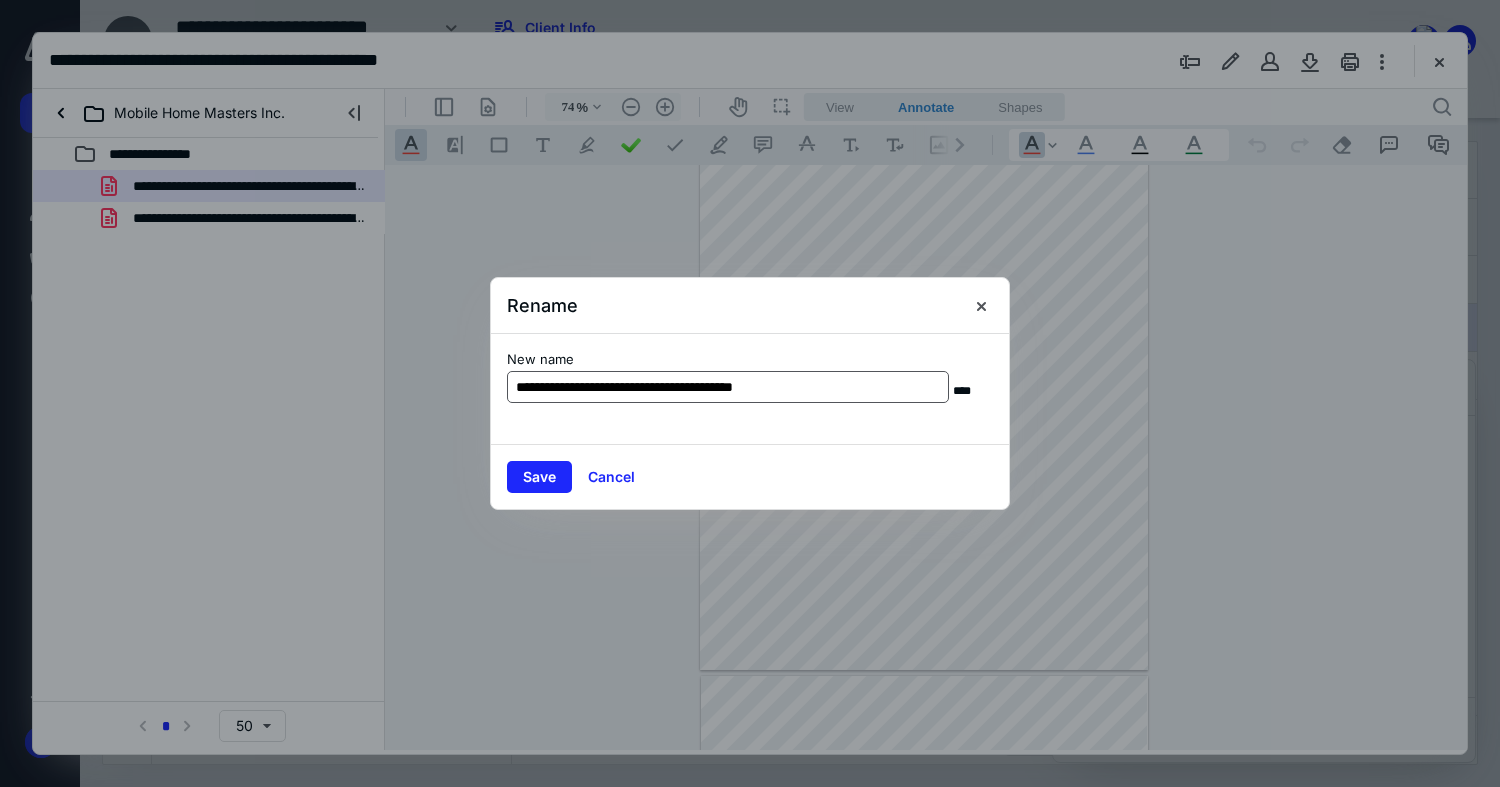click on "**********" at bounding box center [728, 387] 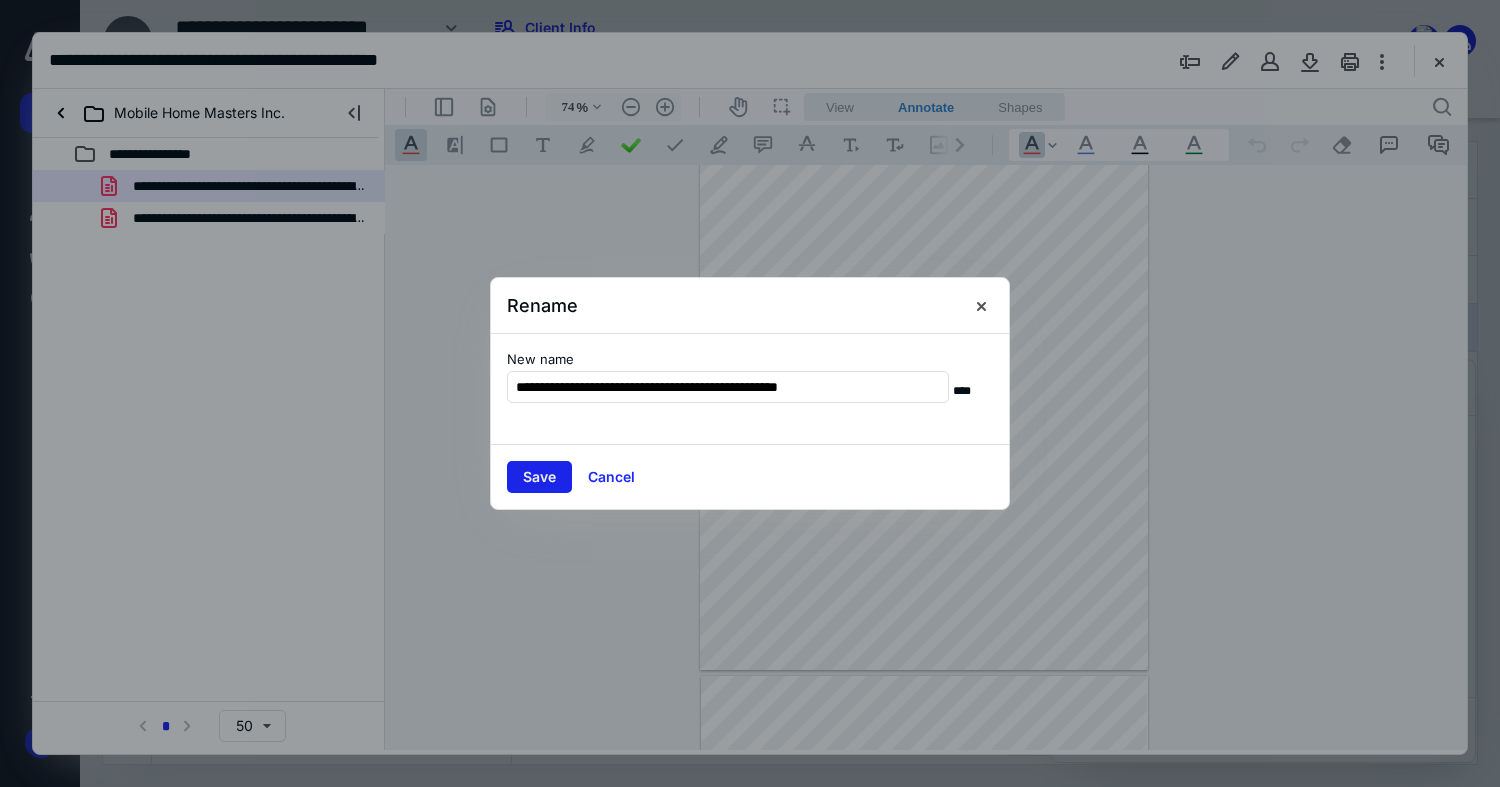 type on "**********" 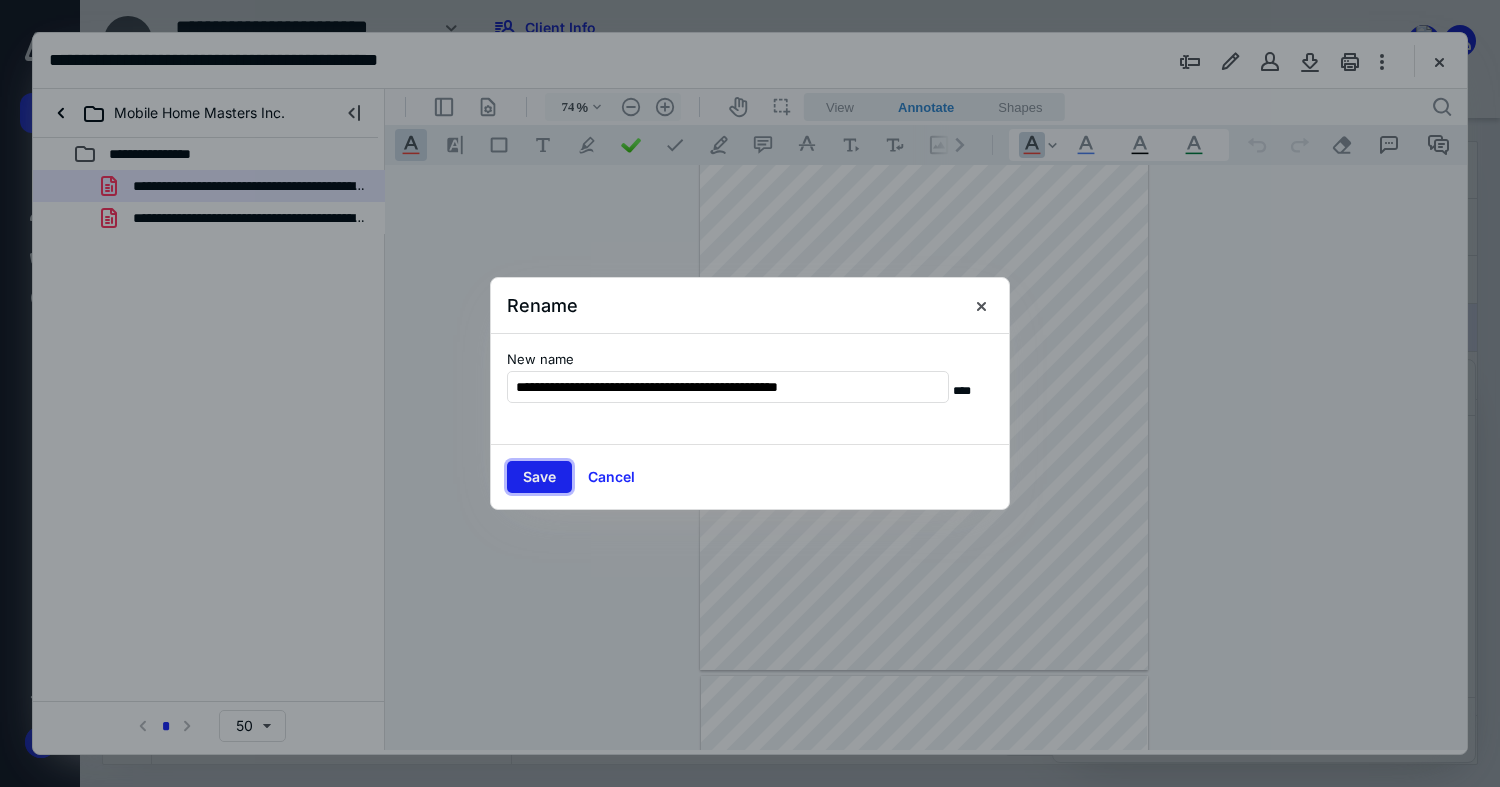 click on "Save" at bounding box center (539, 477) 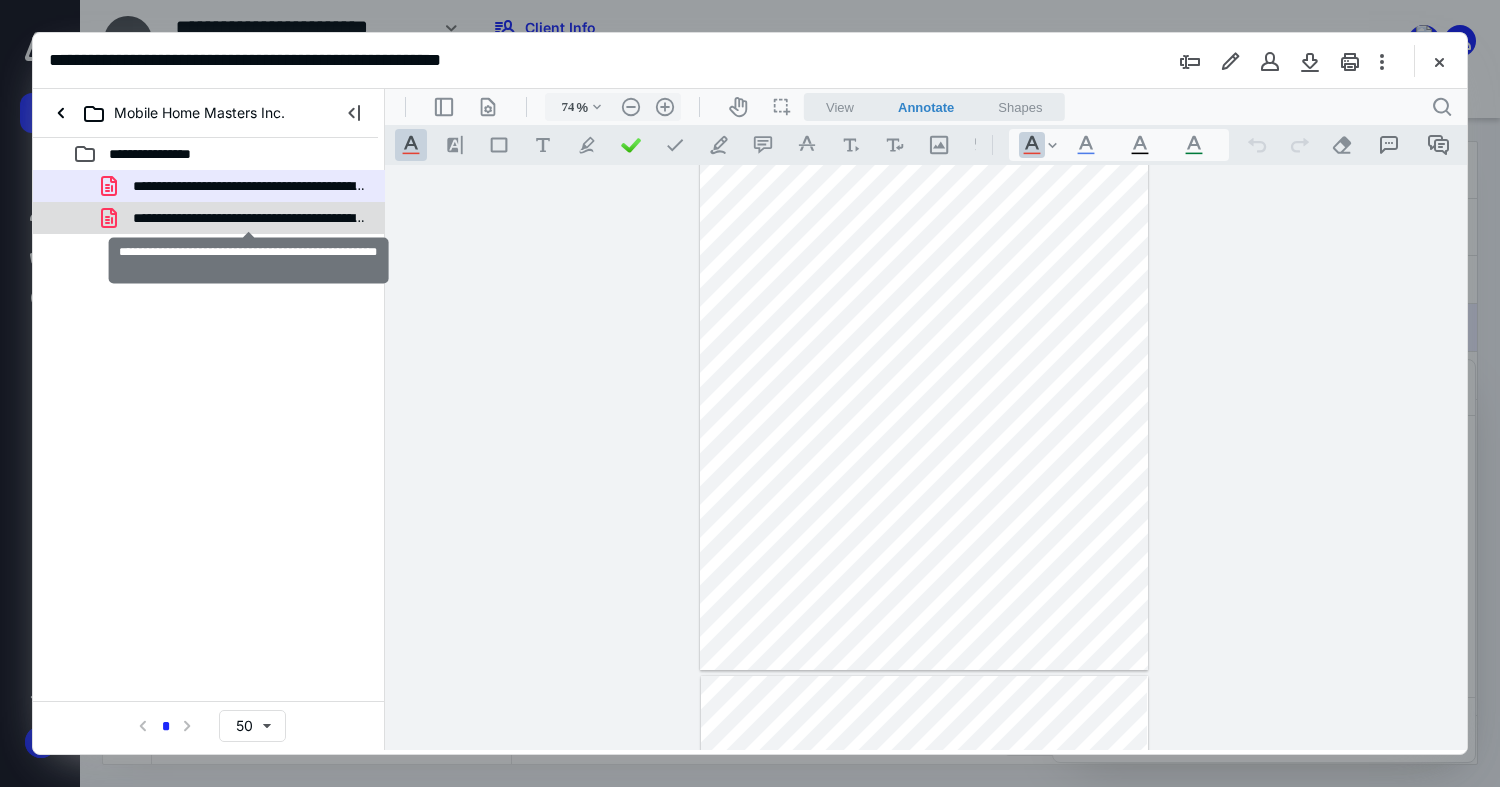 click on "**********" at bounding box center (249, 218) 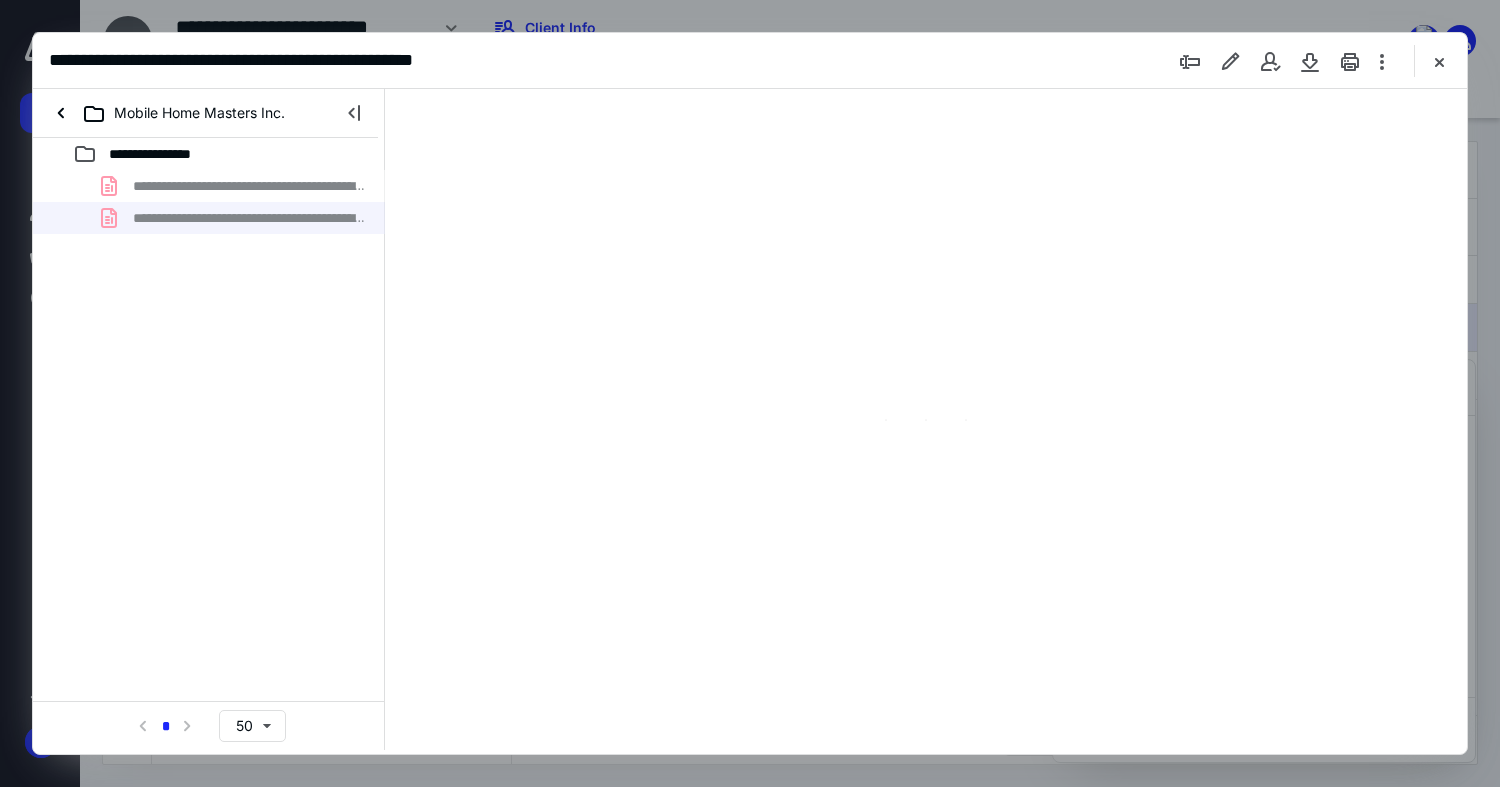 type on "74" 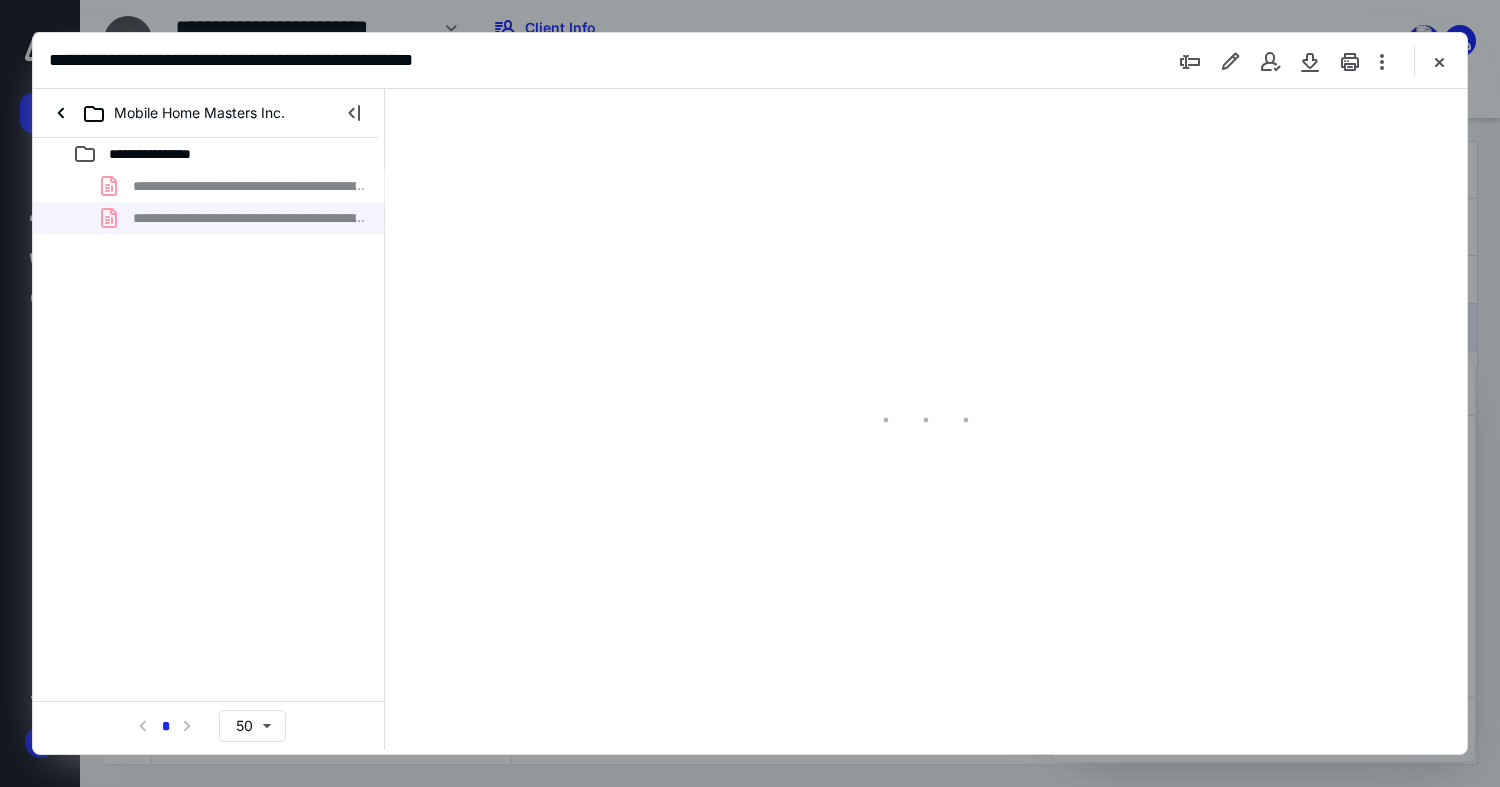 scroll, scrollTop: 78, scrollLeft: 0, axis: vertical 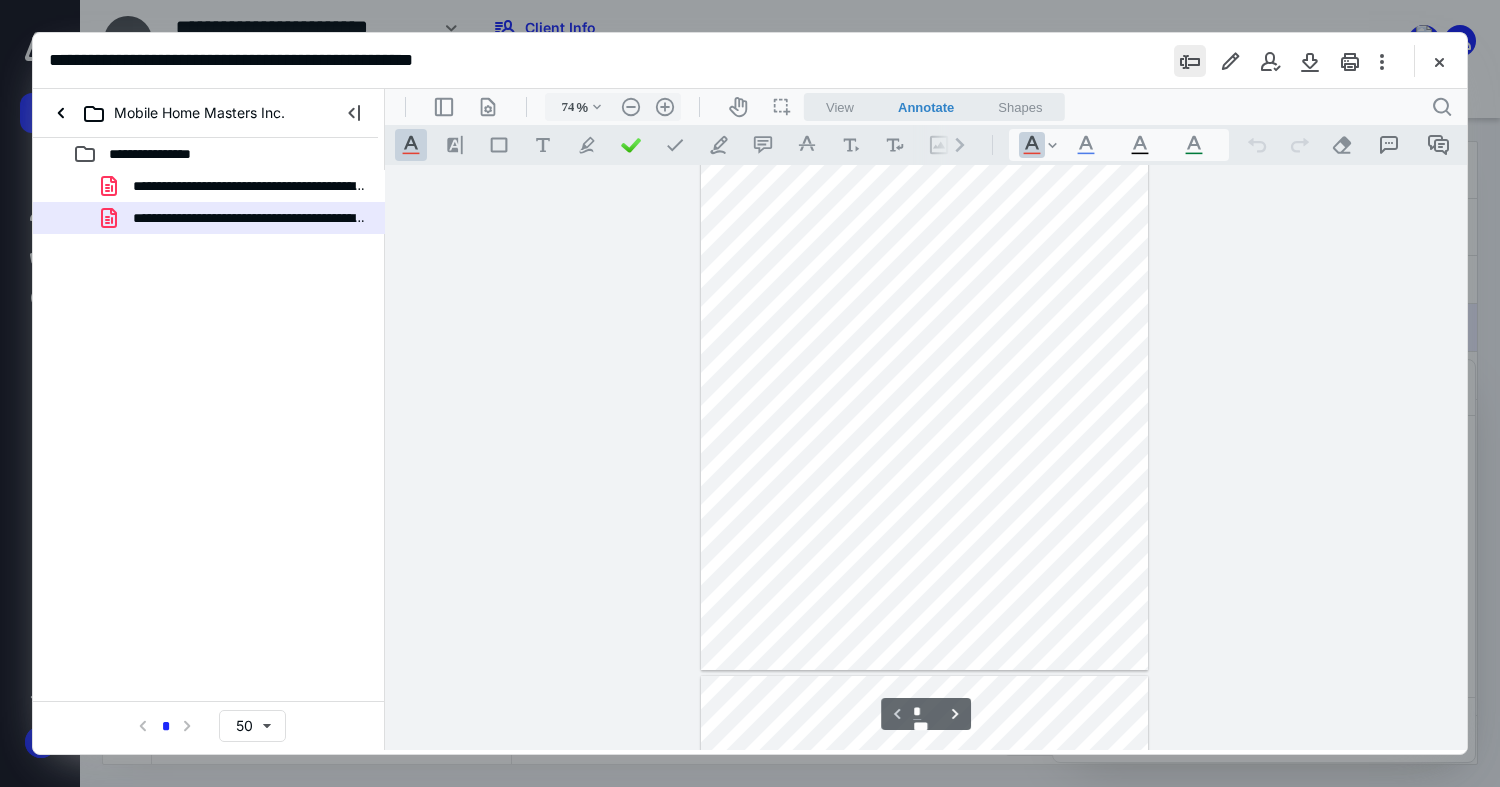 click at bounding box center (1190, 61) 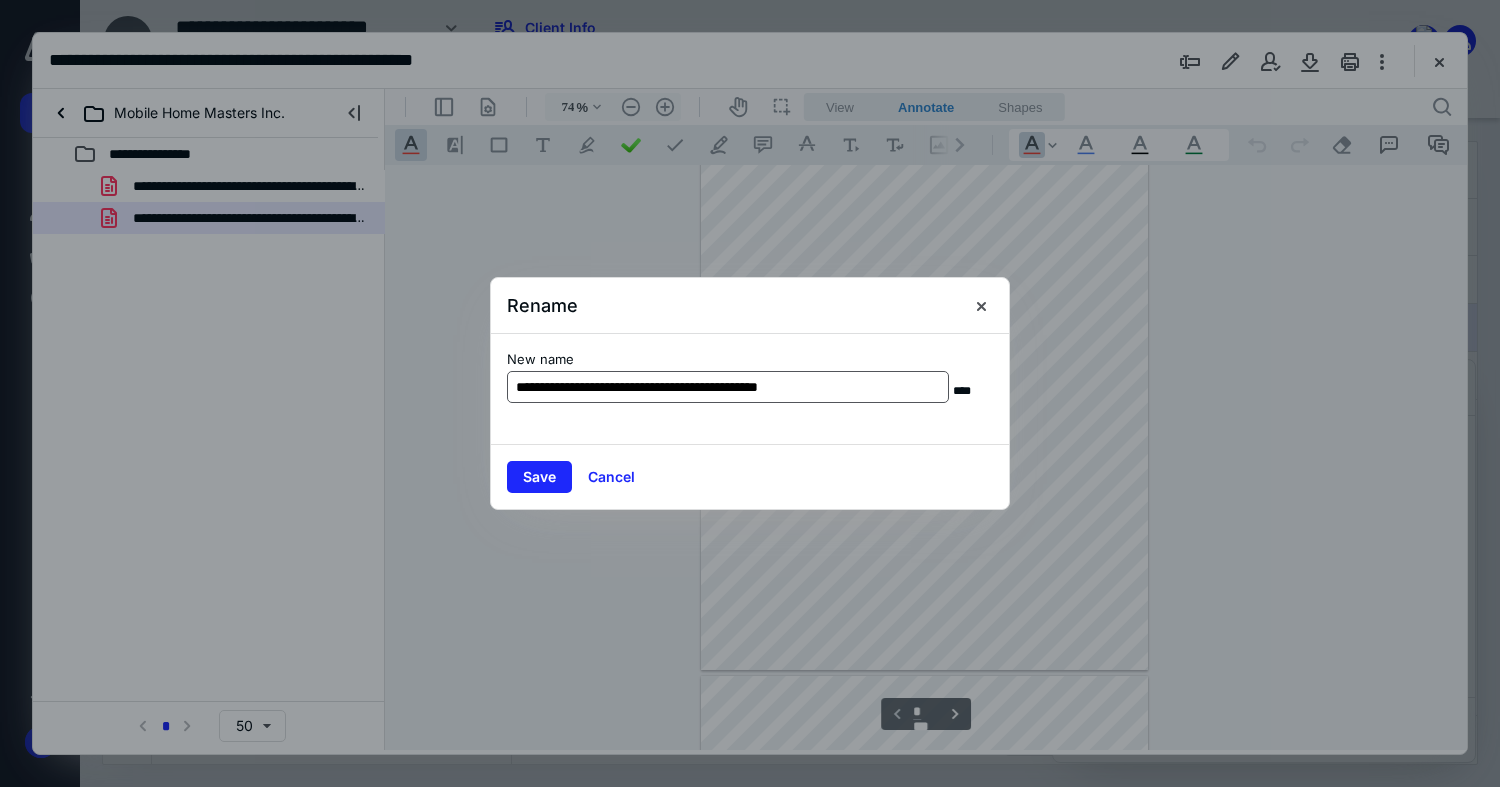 click on "**********" at bounding box center (728, 387) 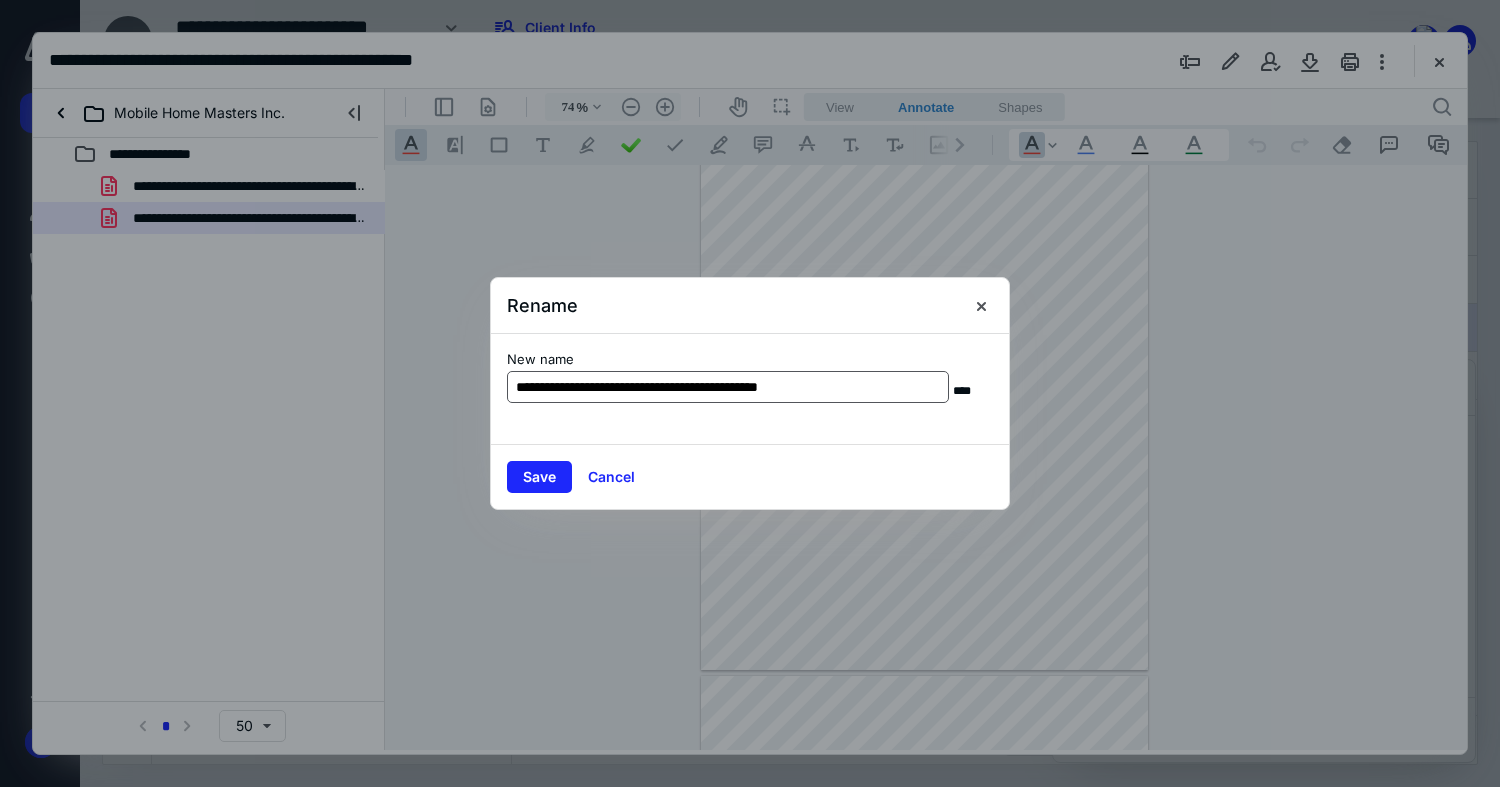 drag, startPoint x: 726, startPoint y: 388, endPoint x: 703, endPoint y: 387, distance: 23.021729 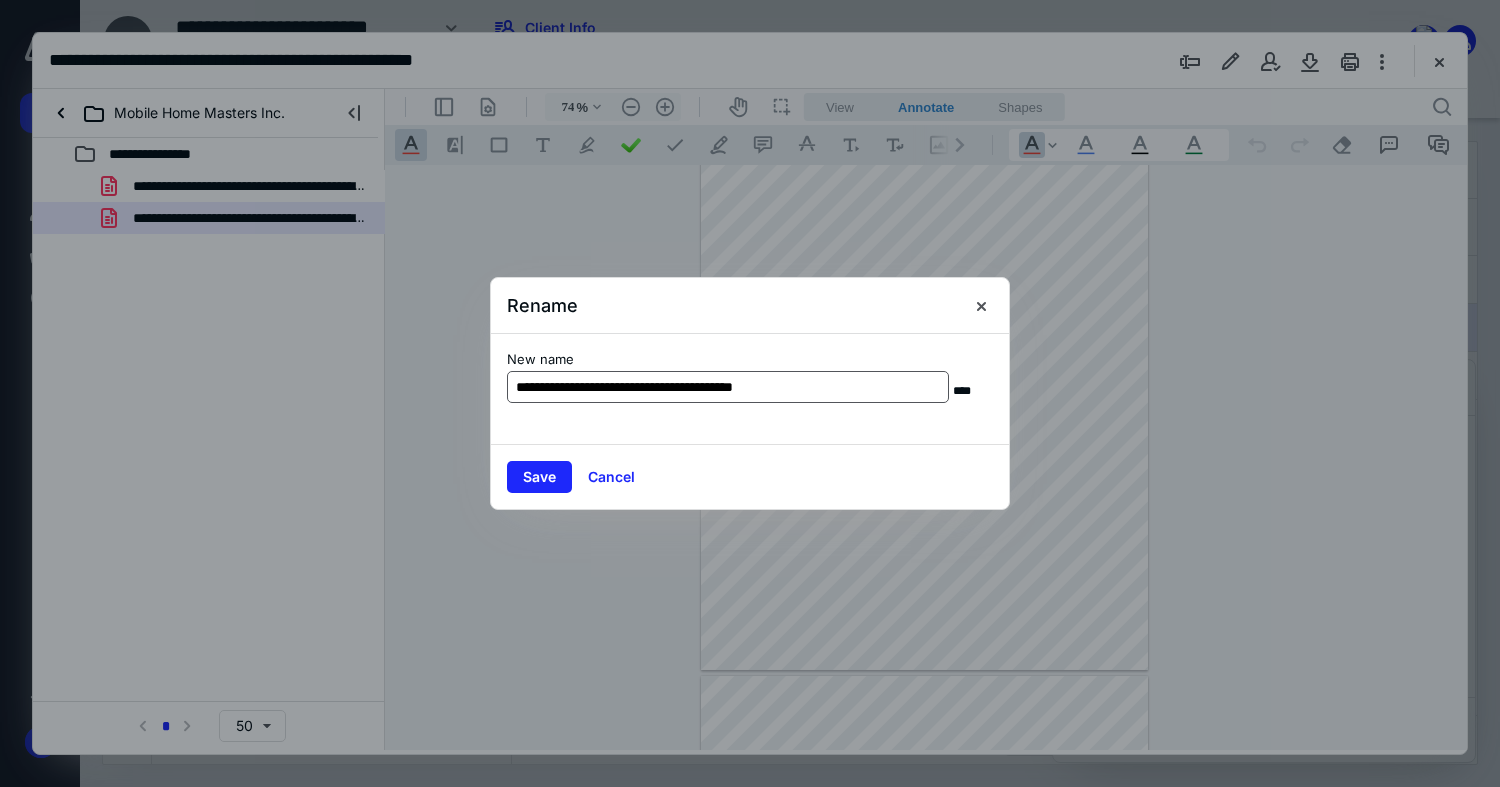 click on "**********" at bounding box center [728, 387] 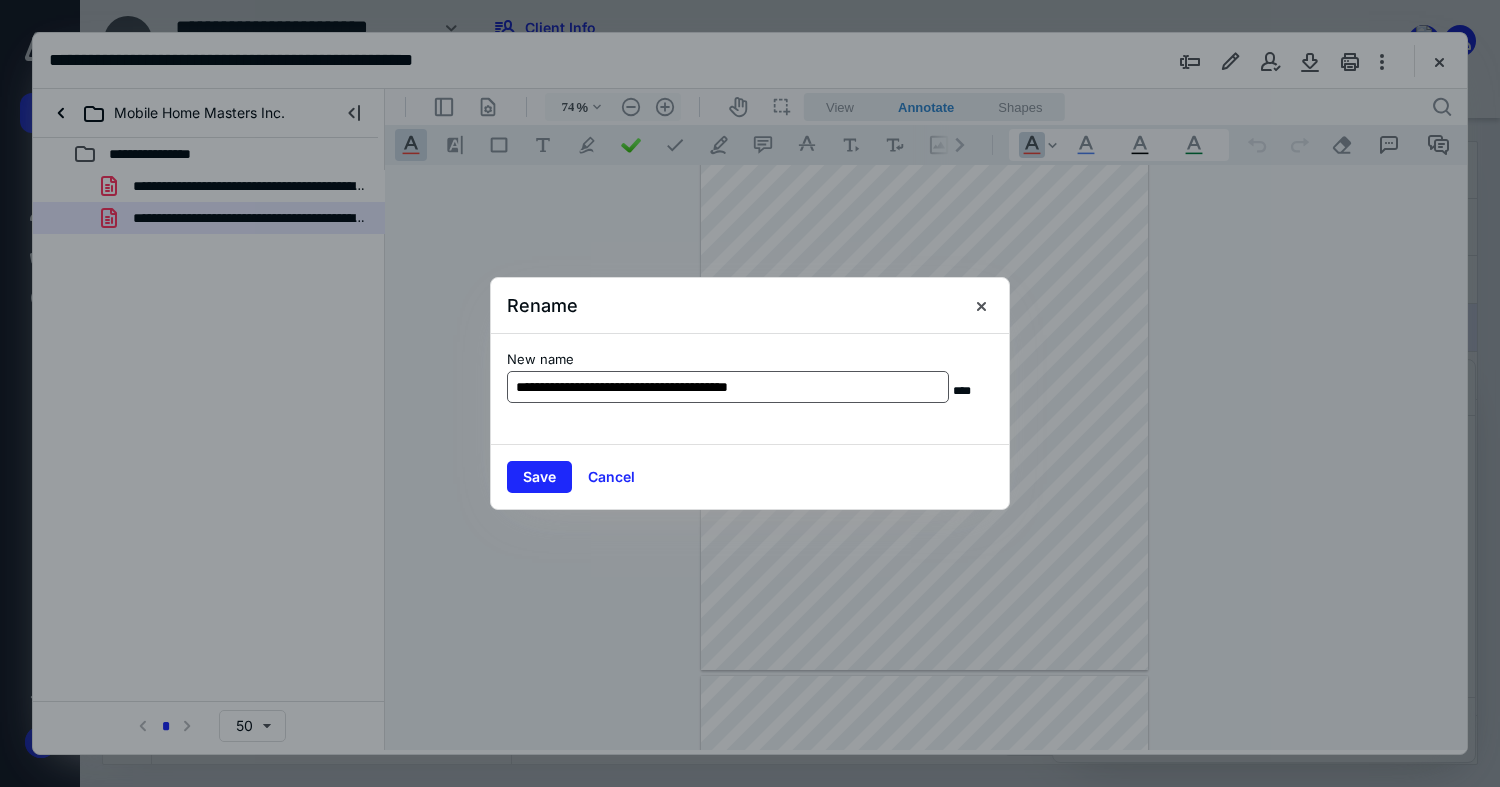 click on "**********" at bounding box center [728, 387] 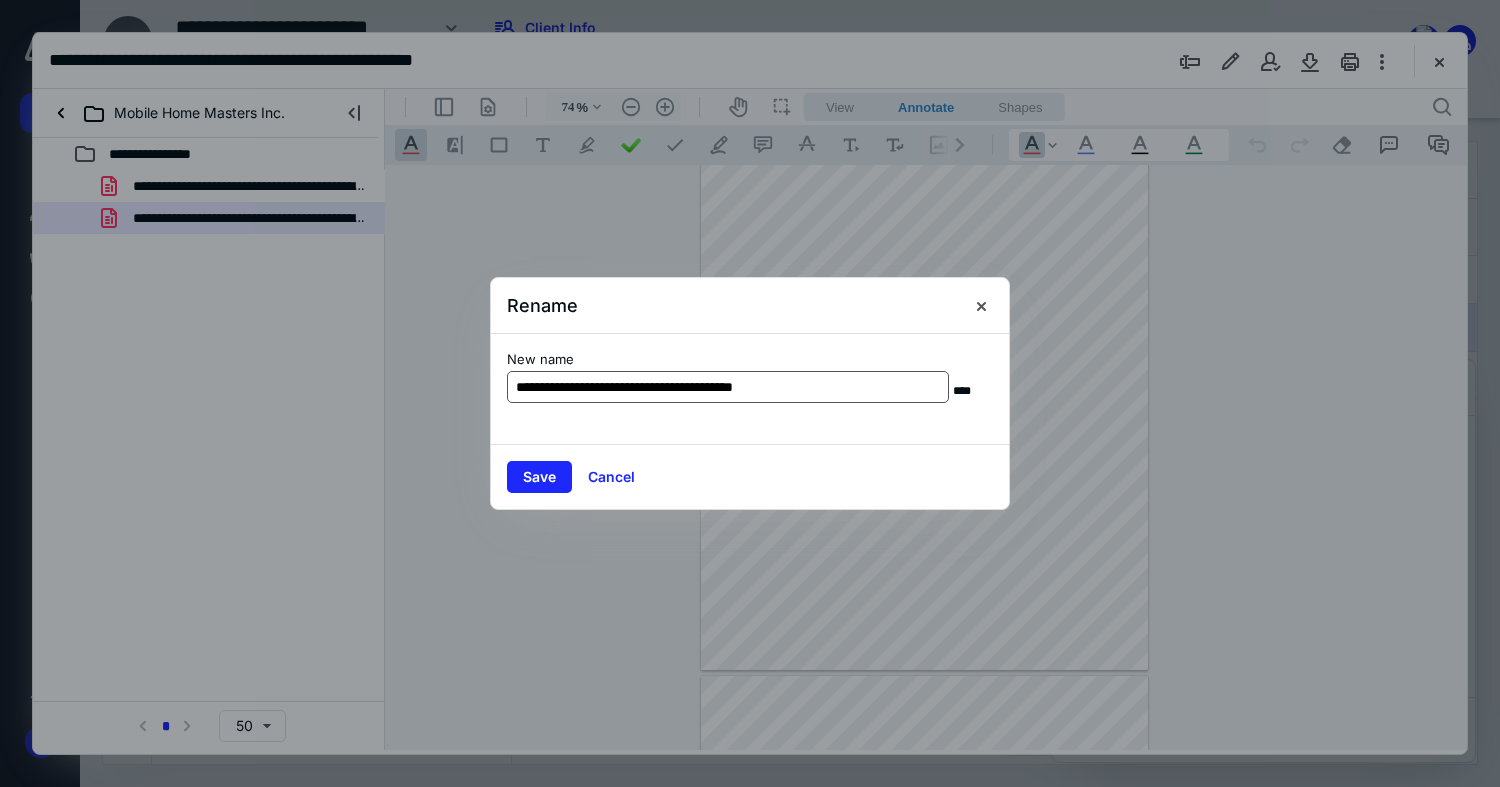 click on "**********" at bounding box center (728, 387) 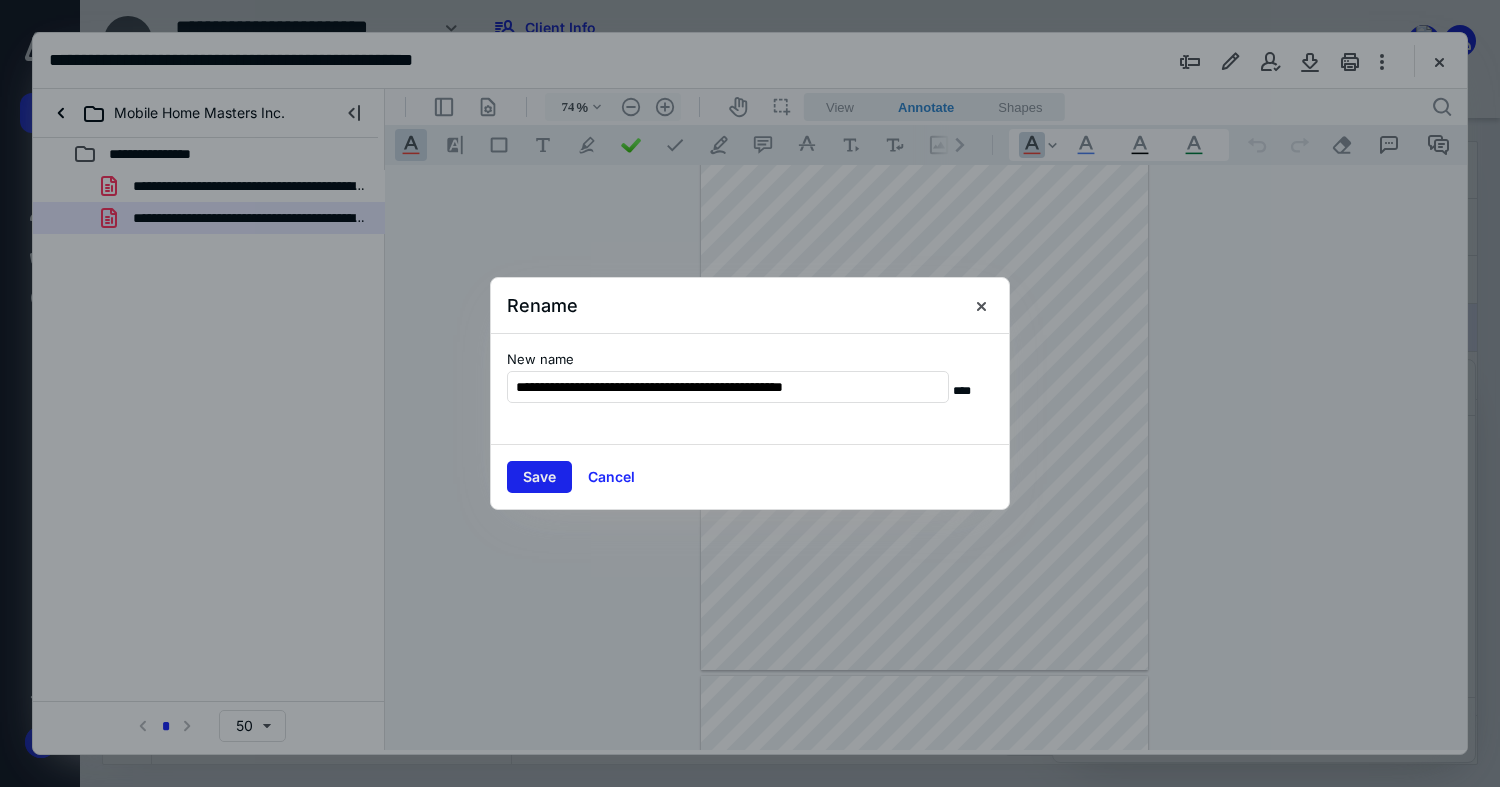 type on "**********" 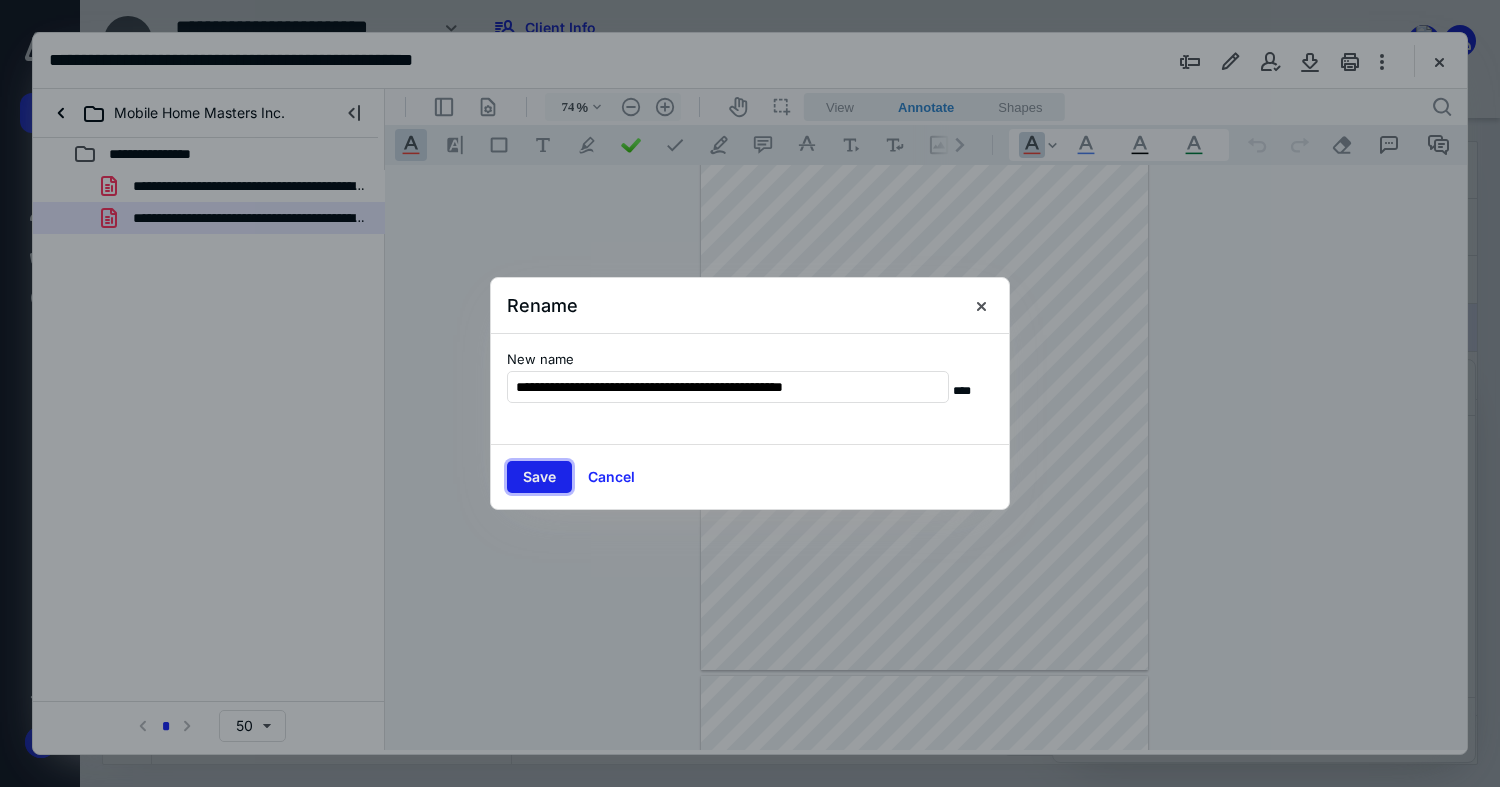 click on "Save" at bounding box center (539, 477) 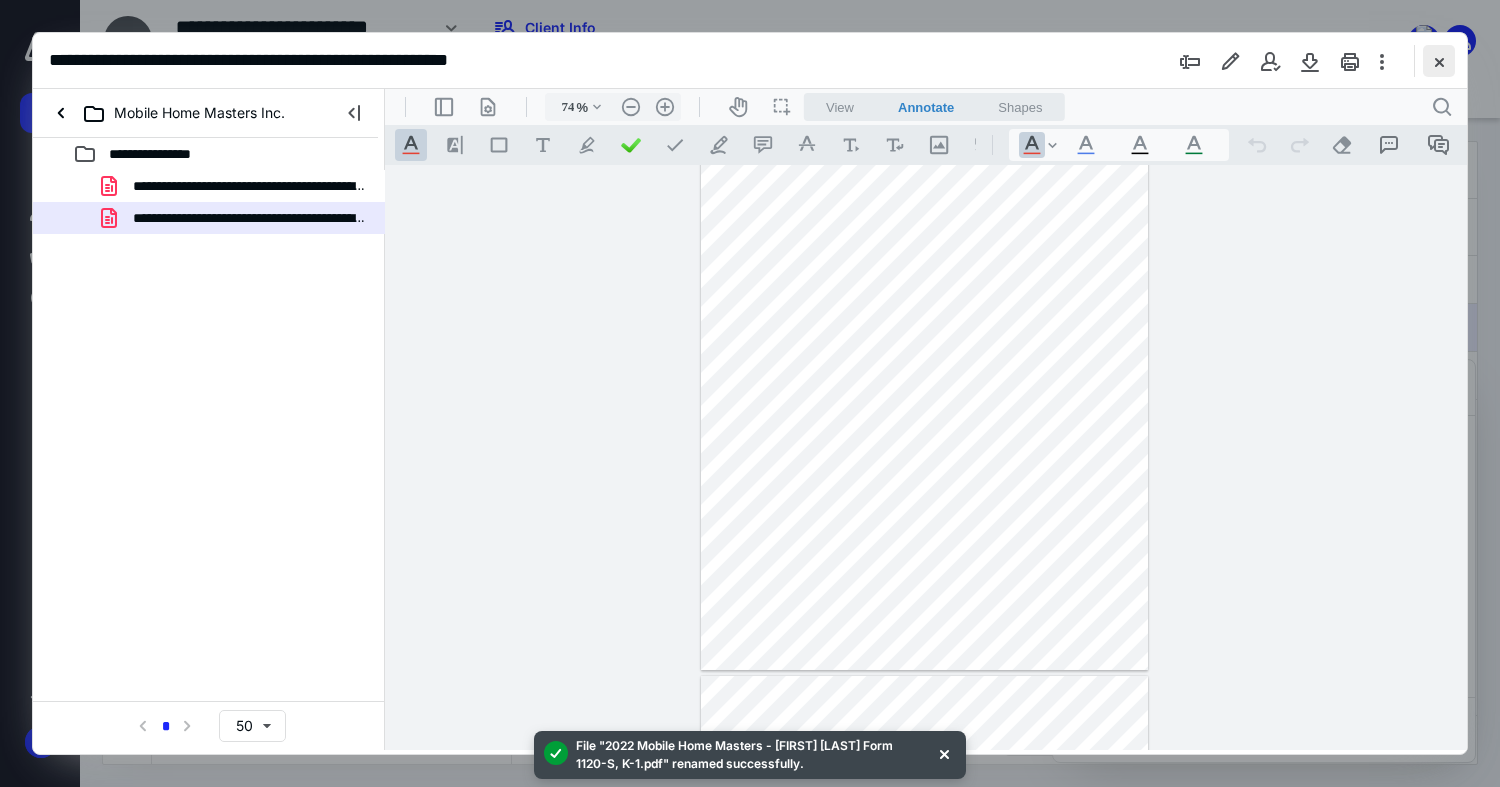click at bounding box center (1439, 61) 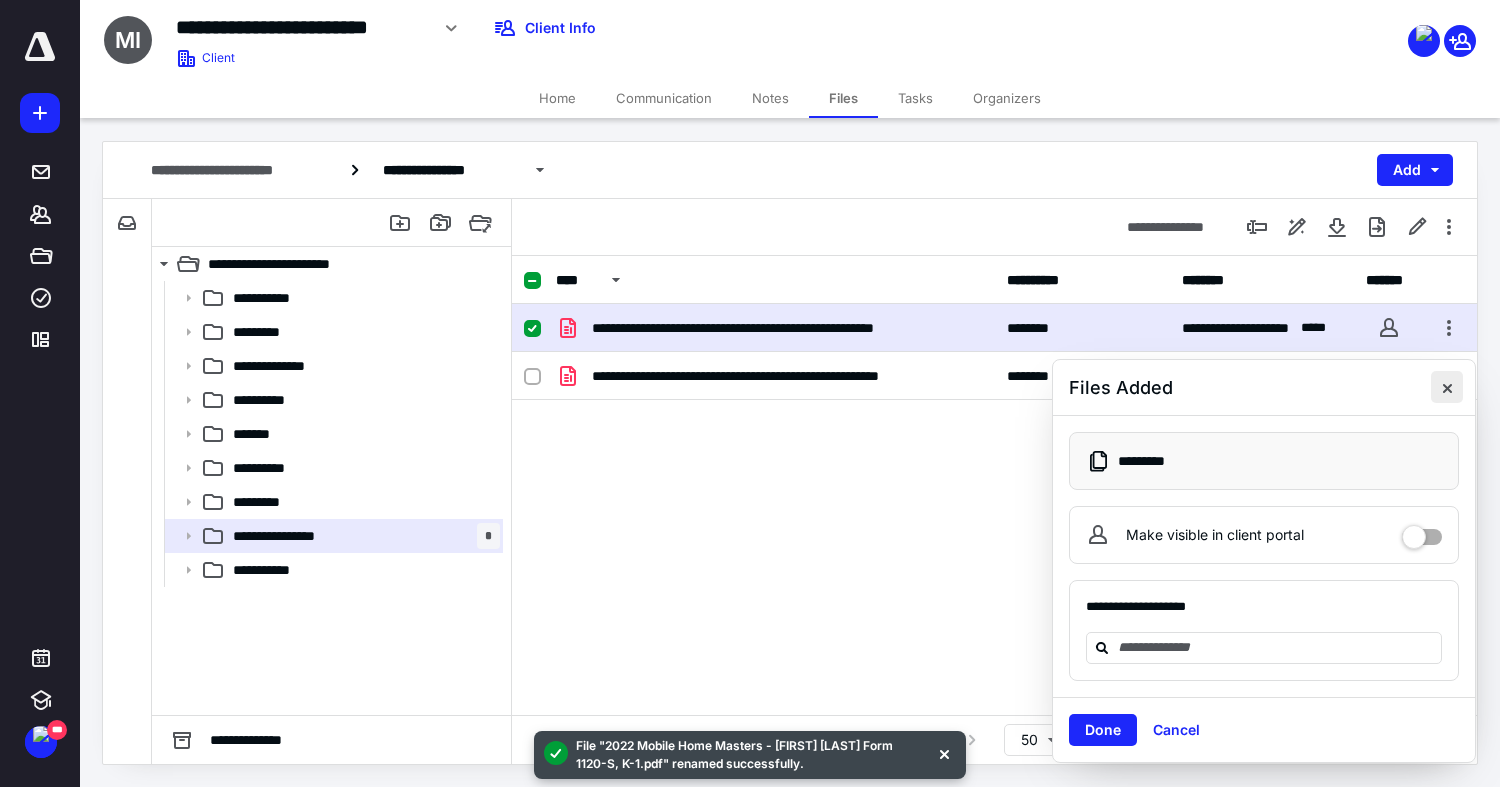 click at bounding box center [1447, 387] 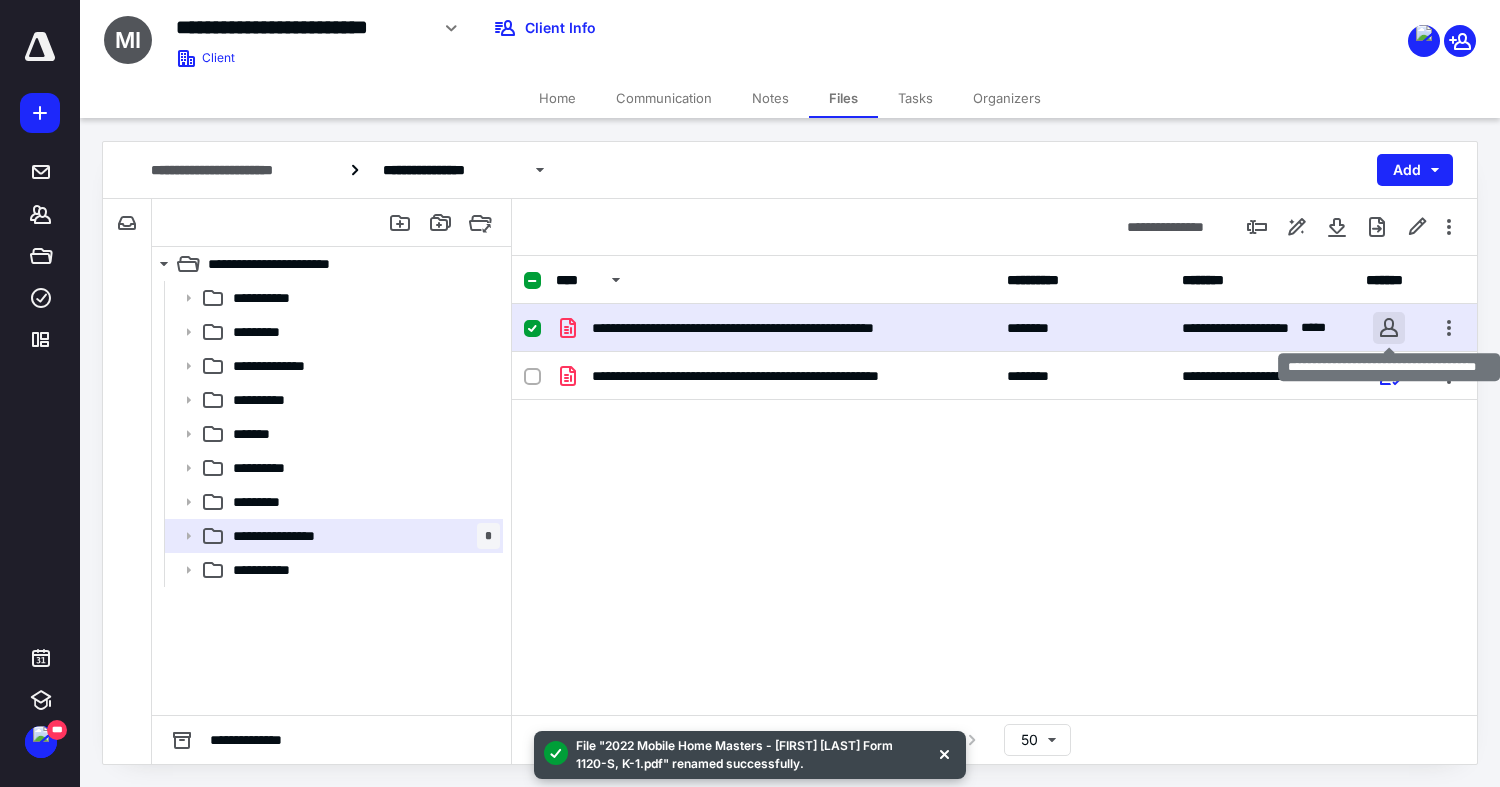 click at bounding box center [1389, 328] 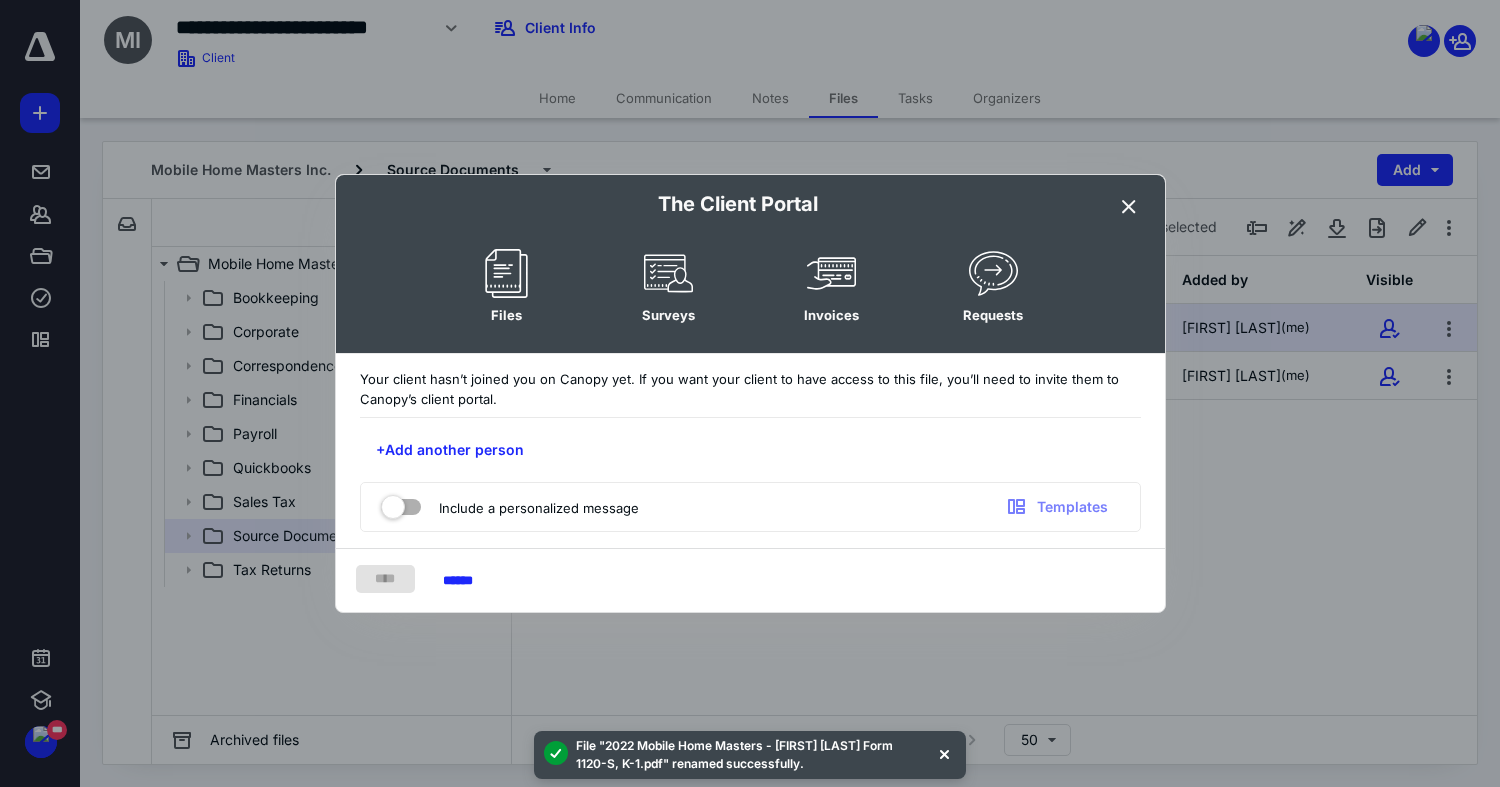 click at bounding box center (1129, 207) 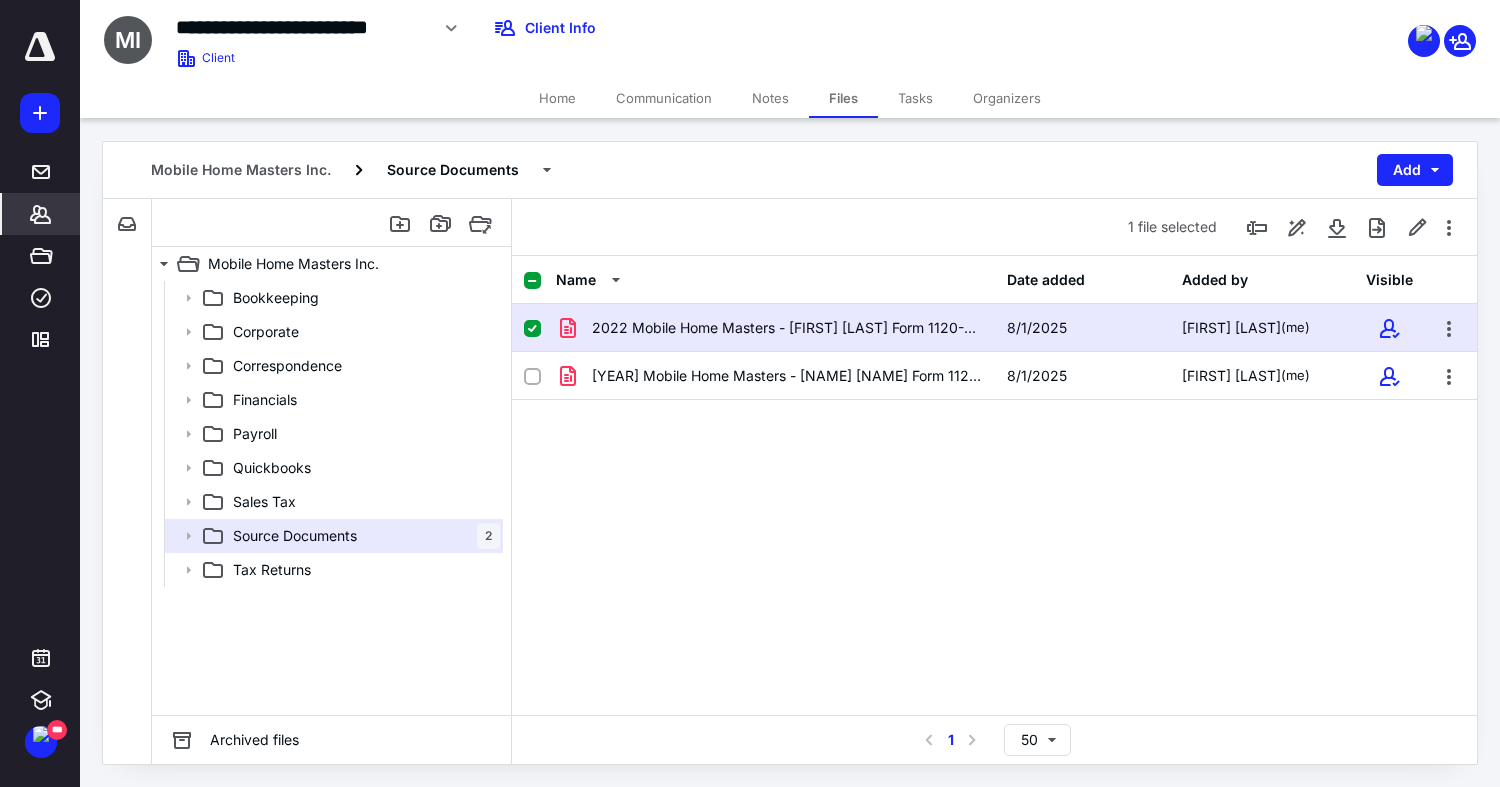 click on "*******" at bounding box center (41, 214) 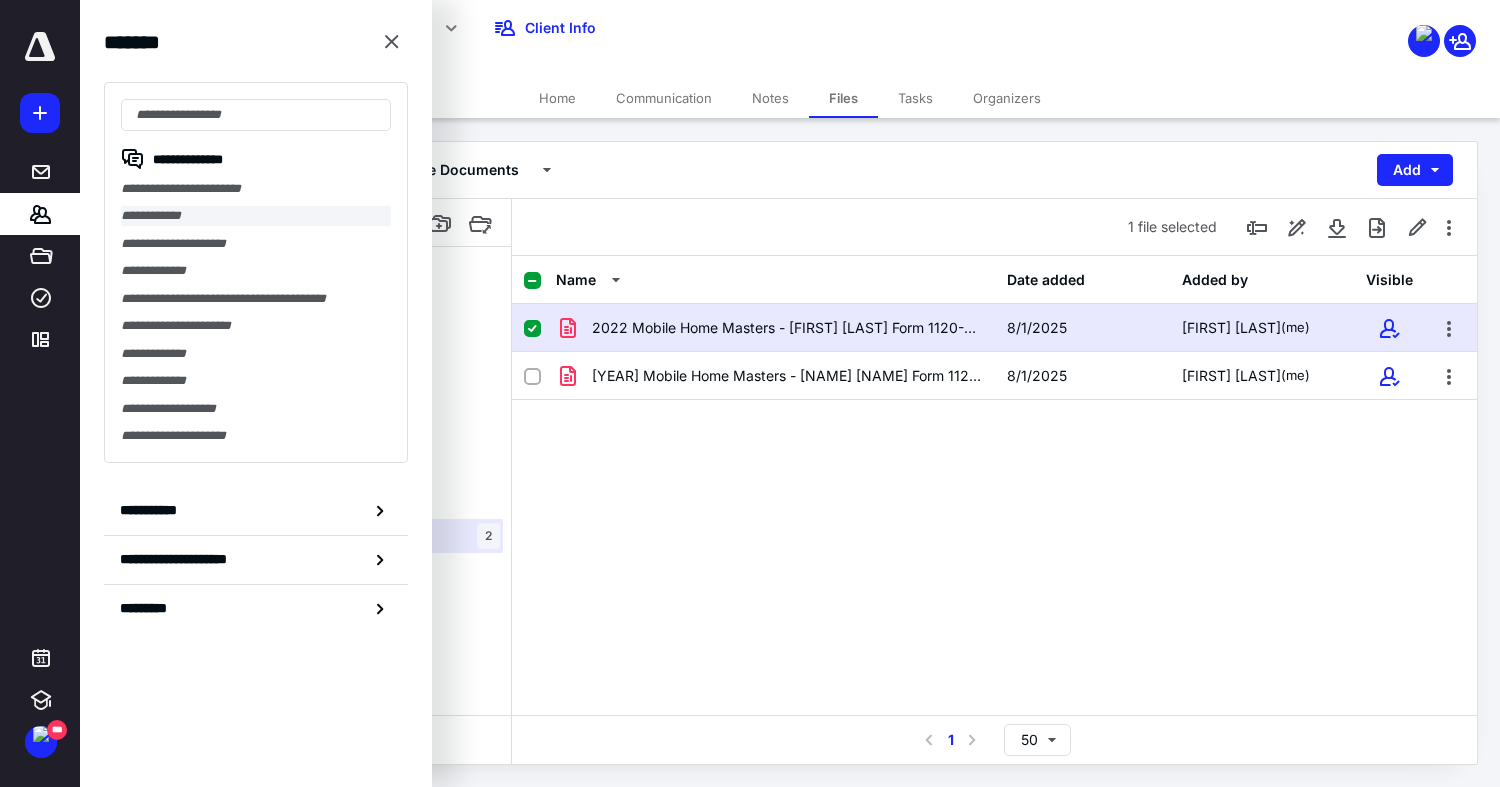 click on "**********" at bounding box center [256, 215] 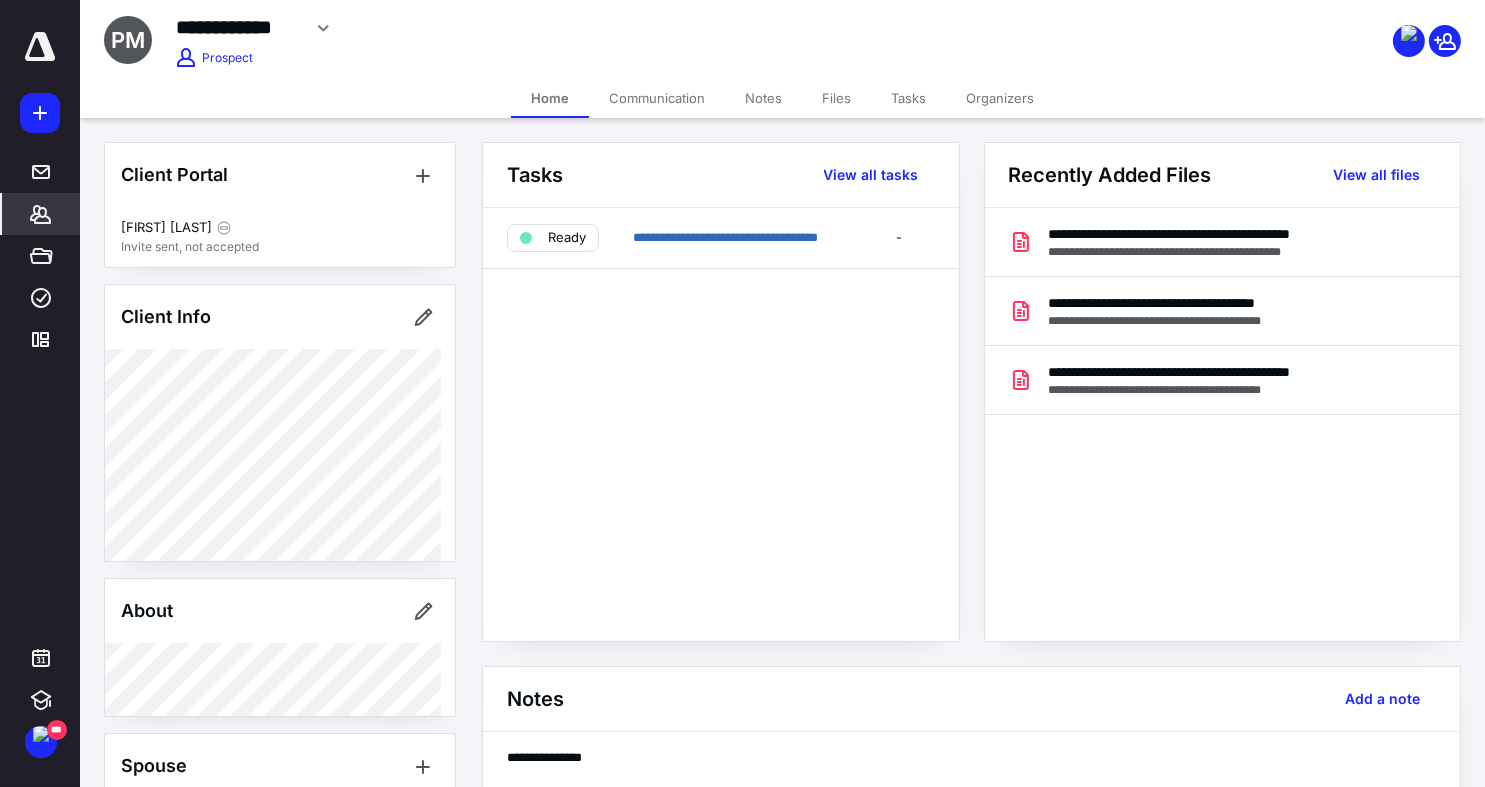 click on "Files" at bounding box center (836, 98) 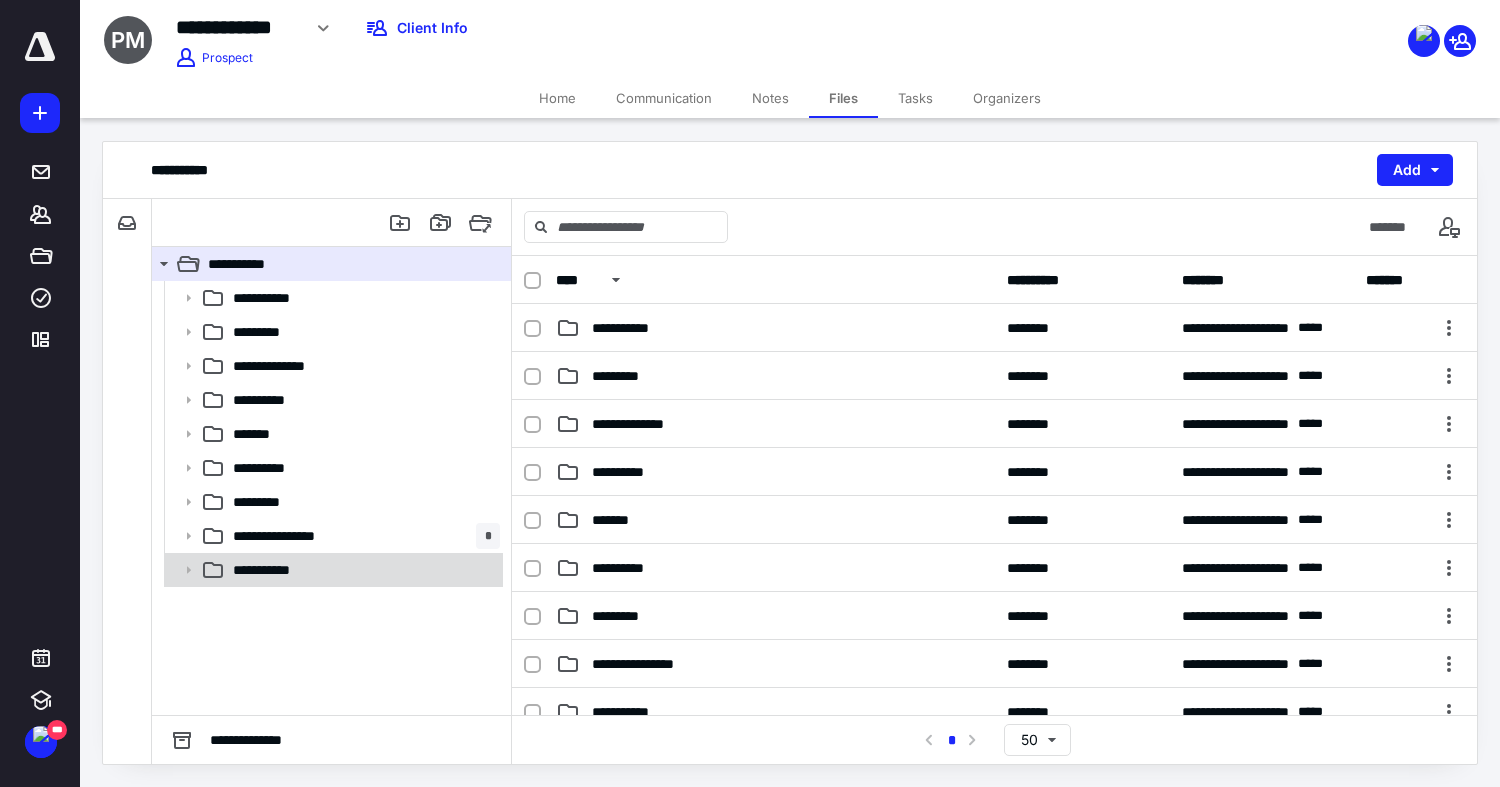 click on "**********" at bounding box center (272, 570) 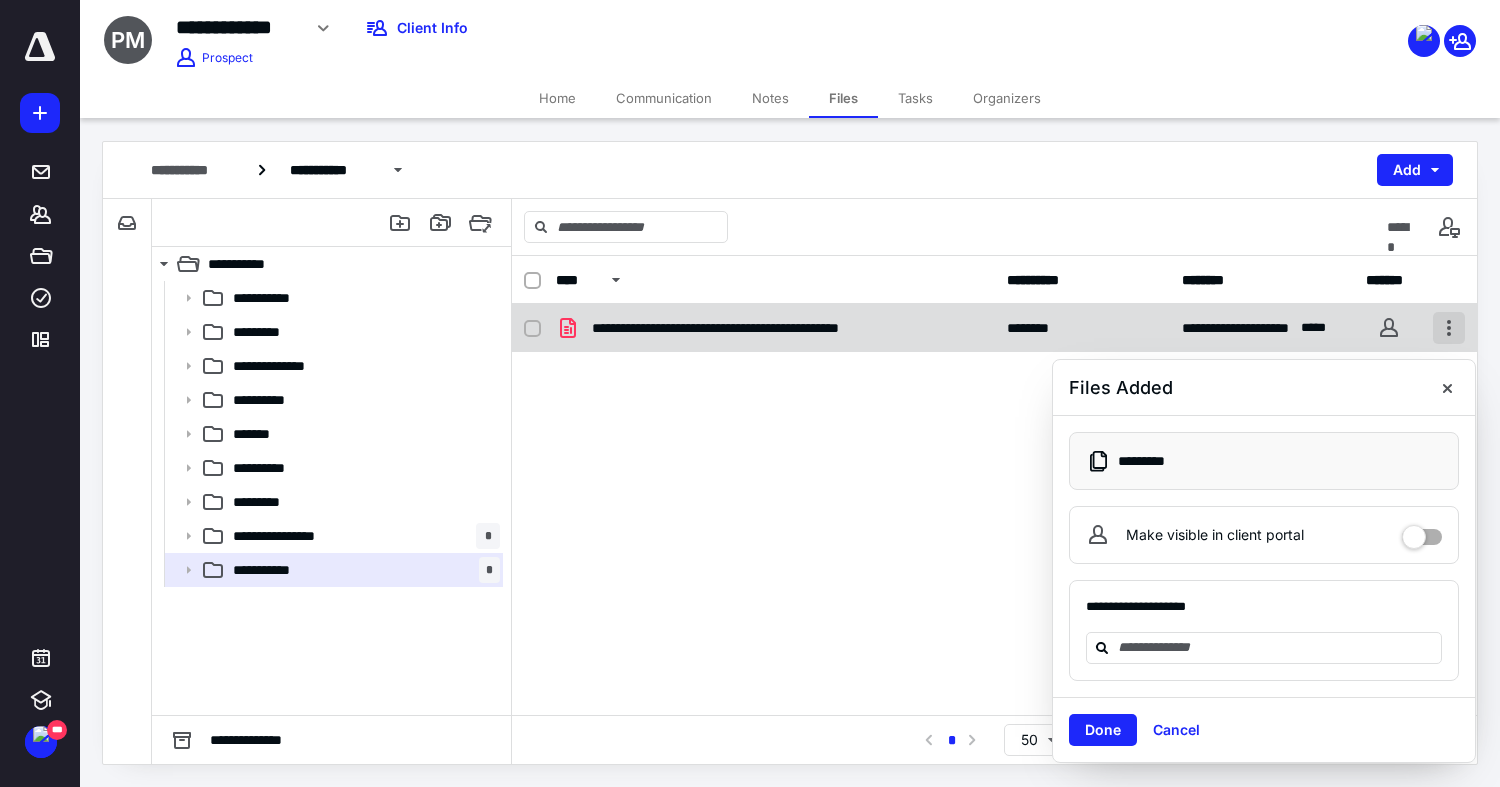 click at bounding box center (1449, 328) 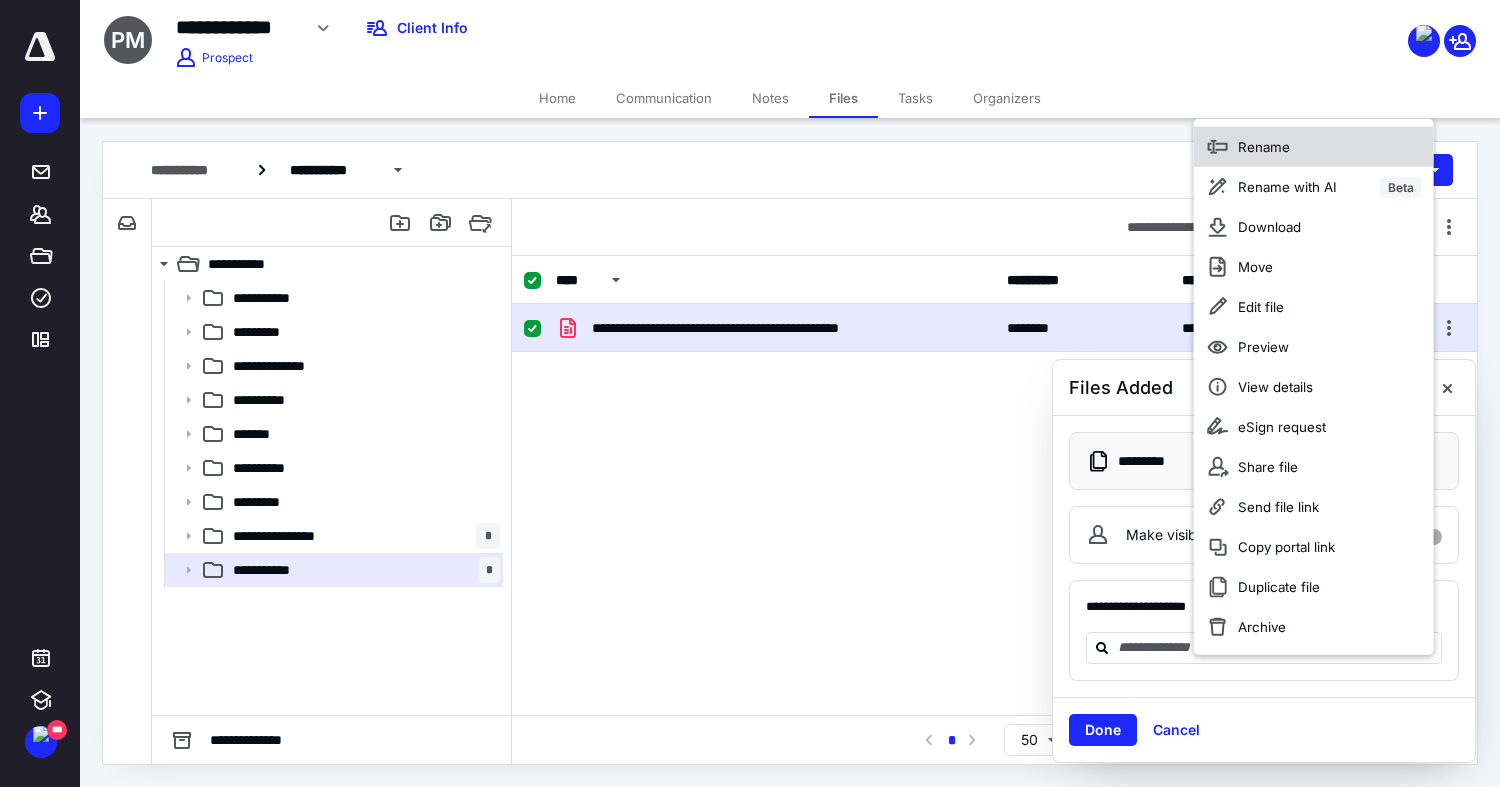 click on "Rename" at bounding box center [1314, 147] 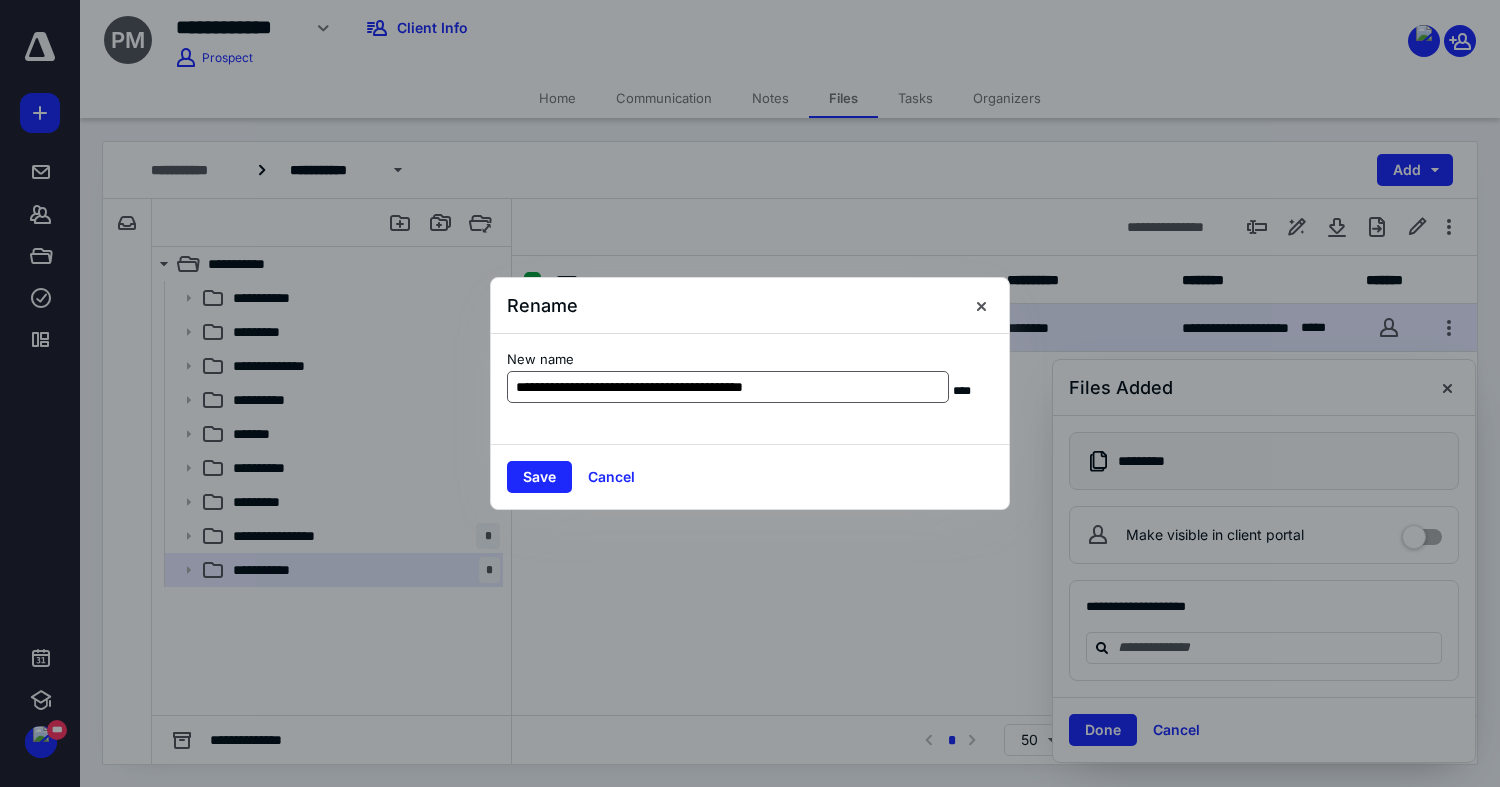click on "**********" at bounding box center (728, 387) 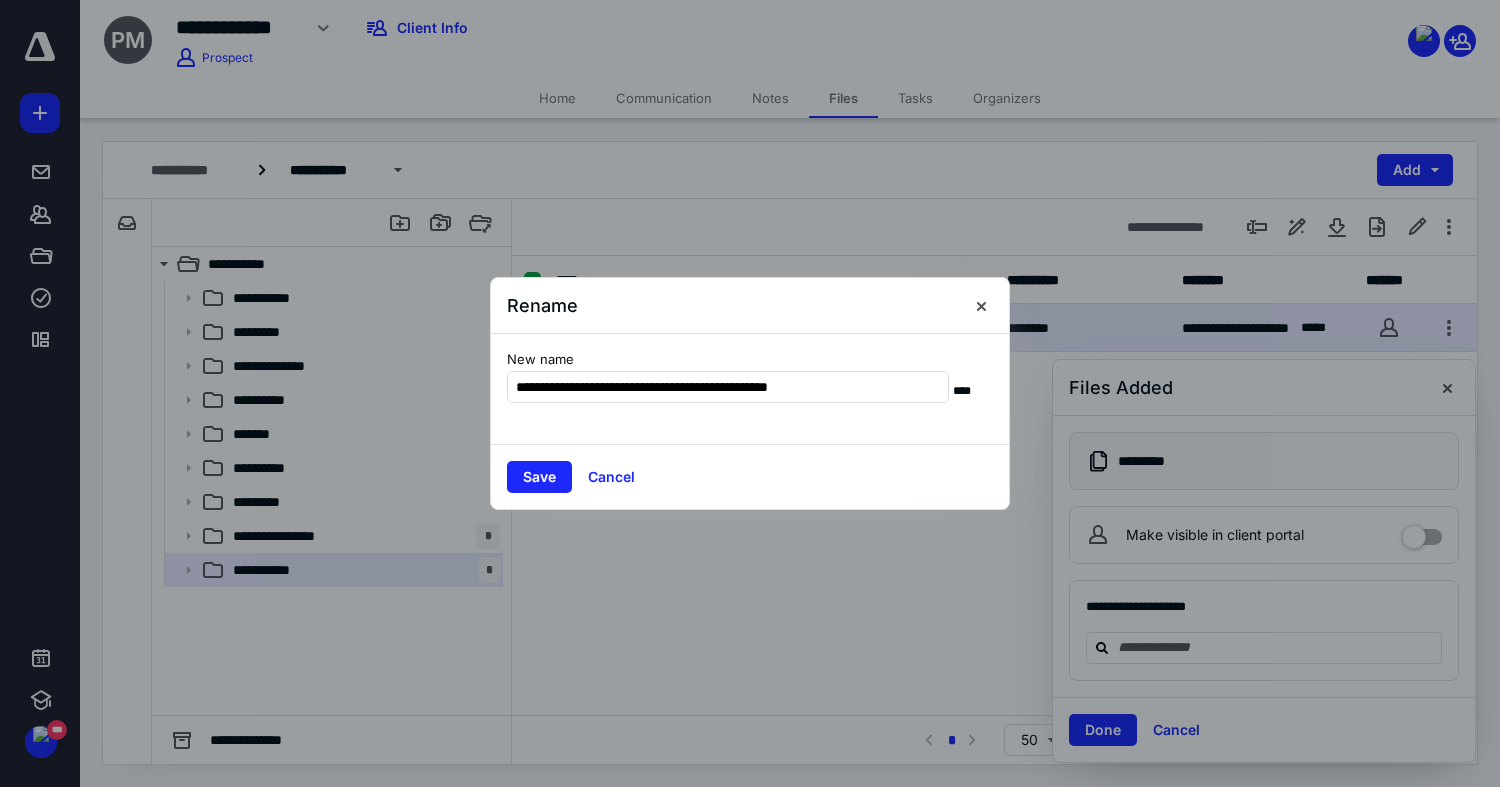 drag, startPoint x: 865, startPoint y: 377, endPoint x: 323, endPoint y: 374, distance: 542.0083 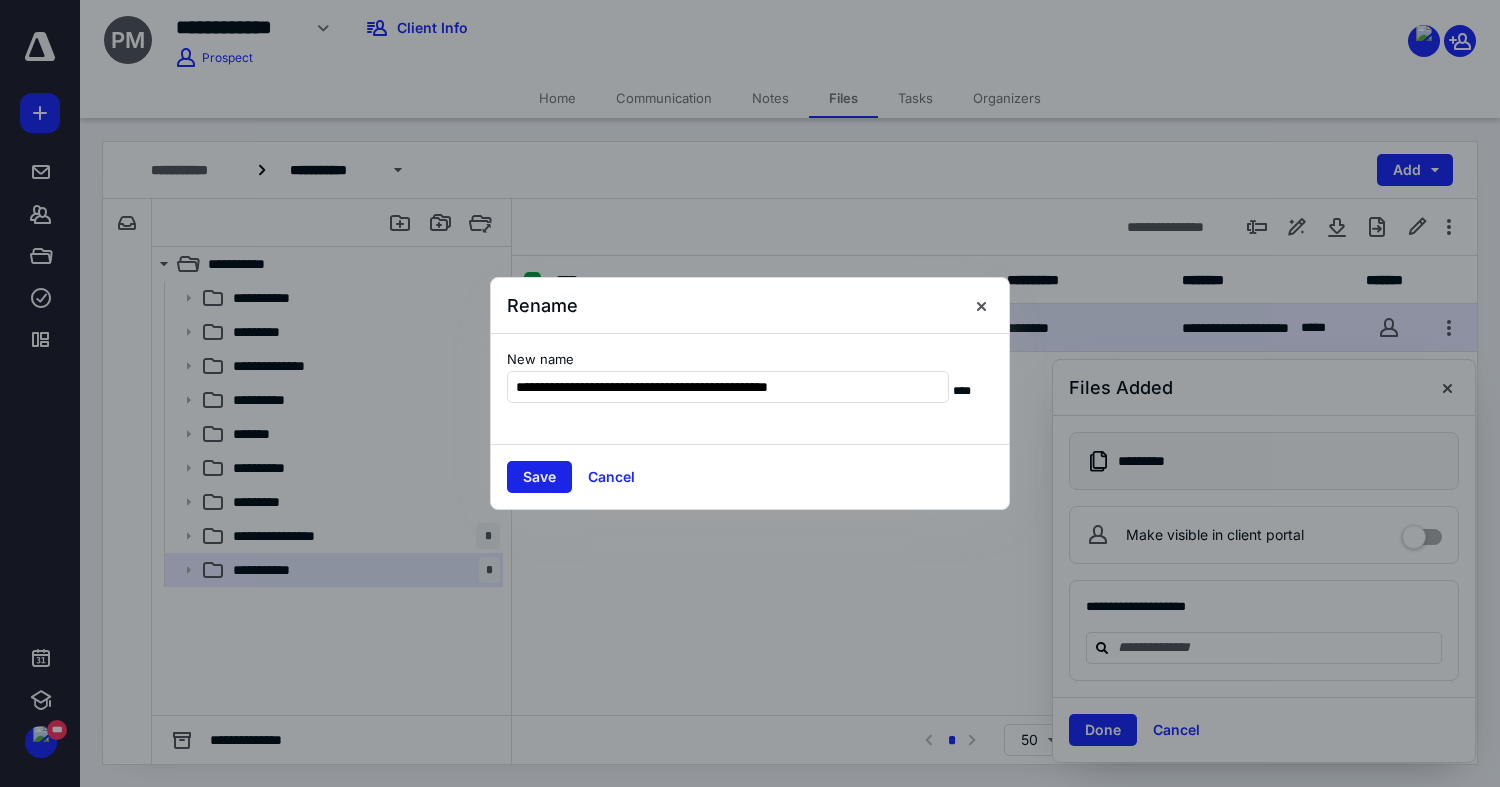 type on "**********" 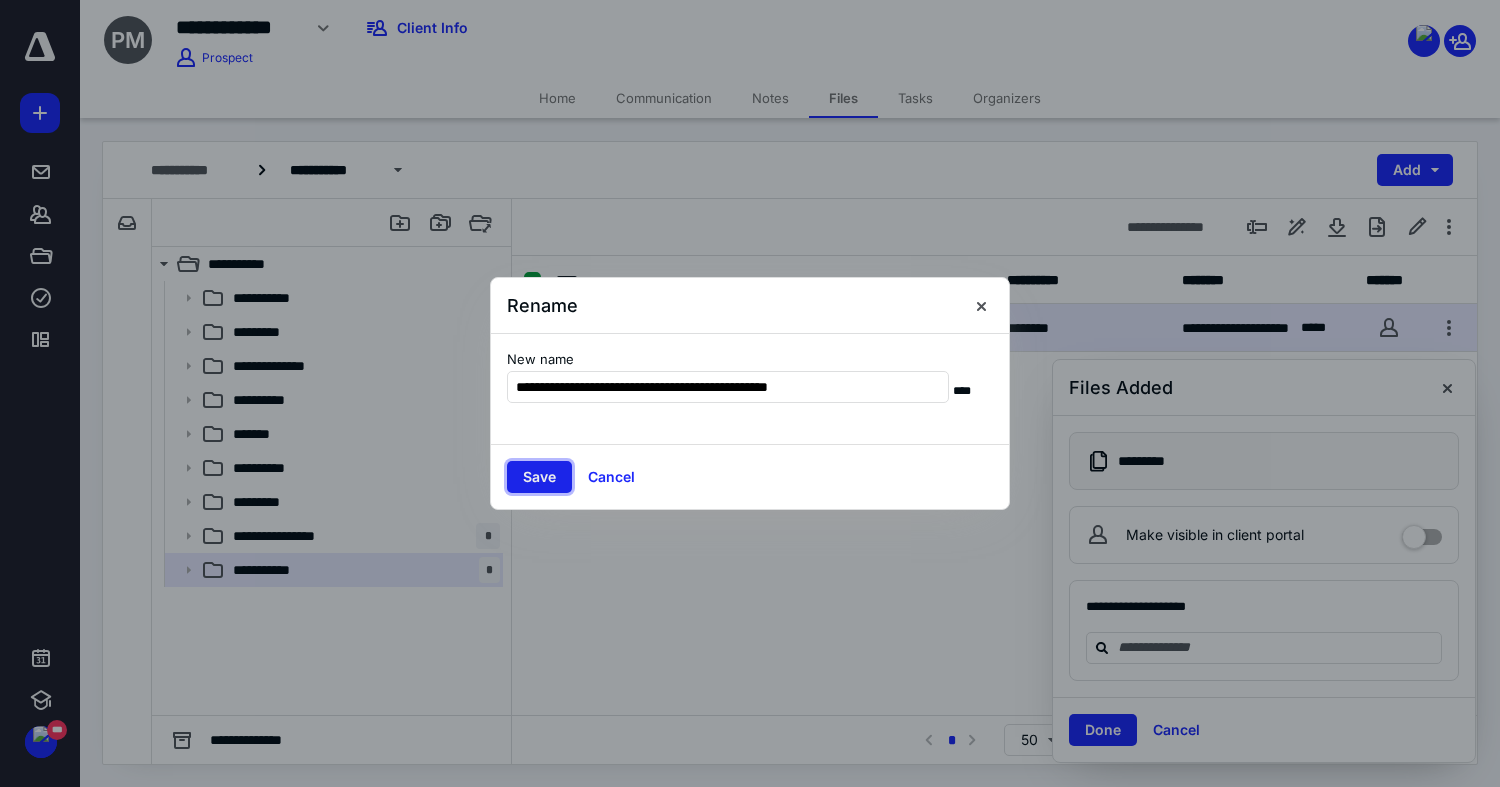 click on "Save" at bounding box center [539, 477] 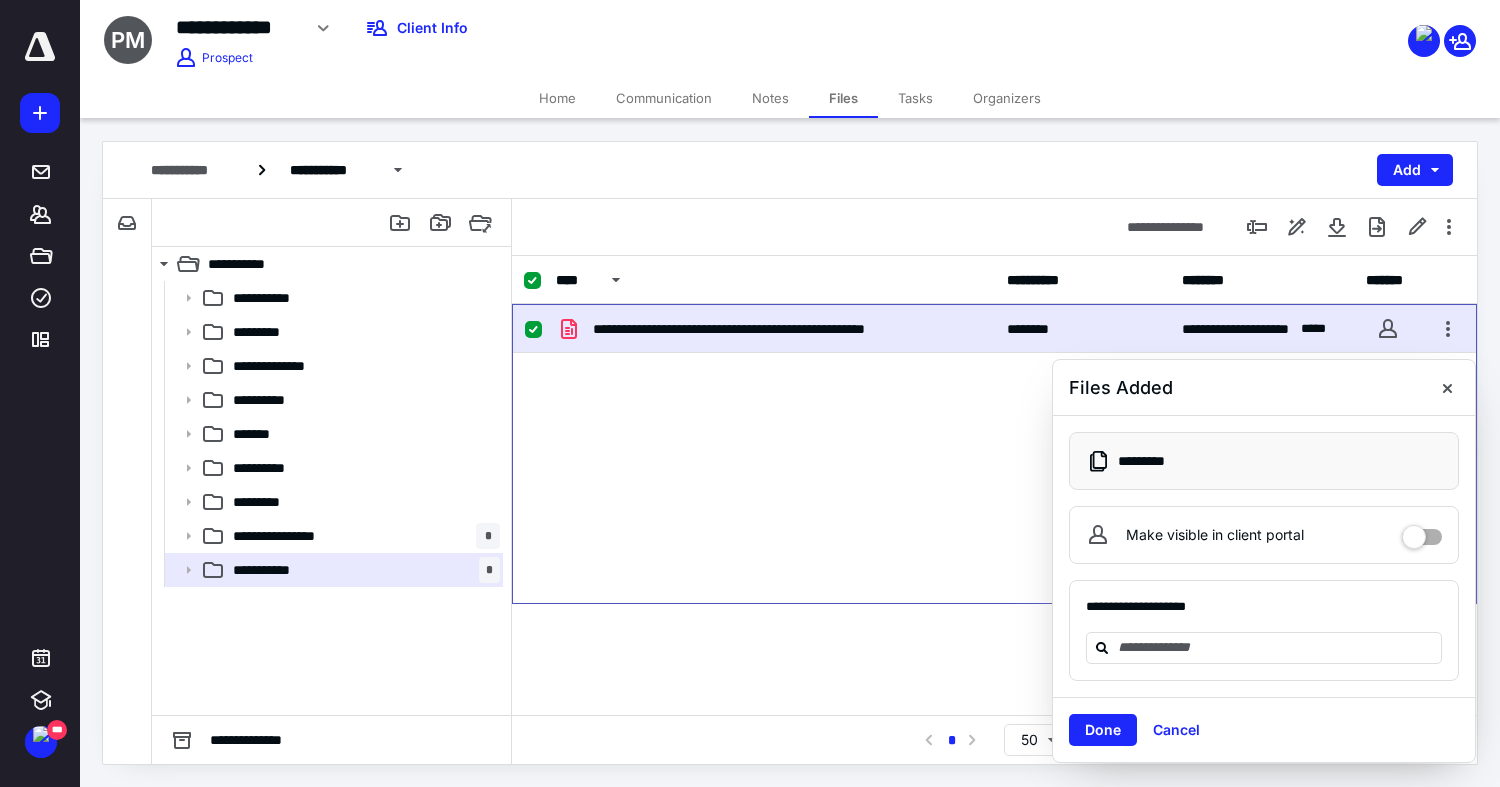 checkbox on "false" 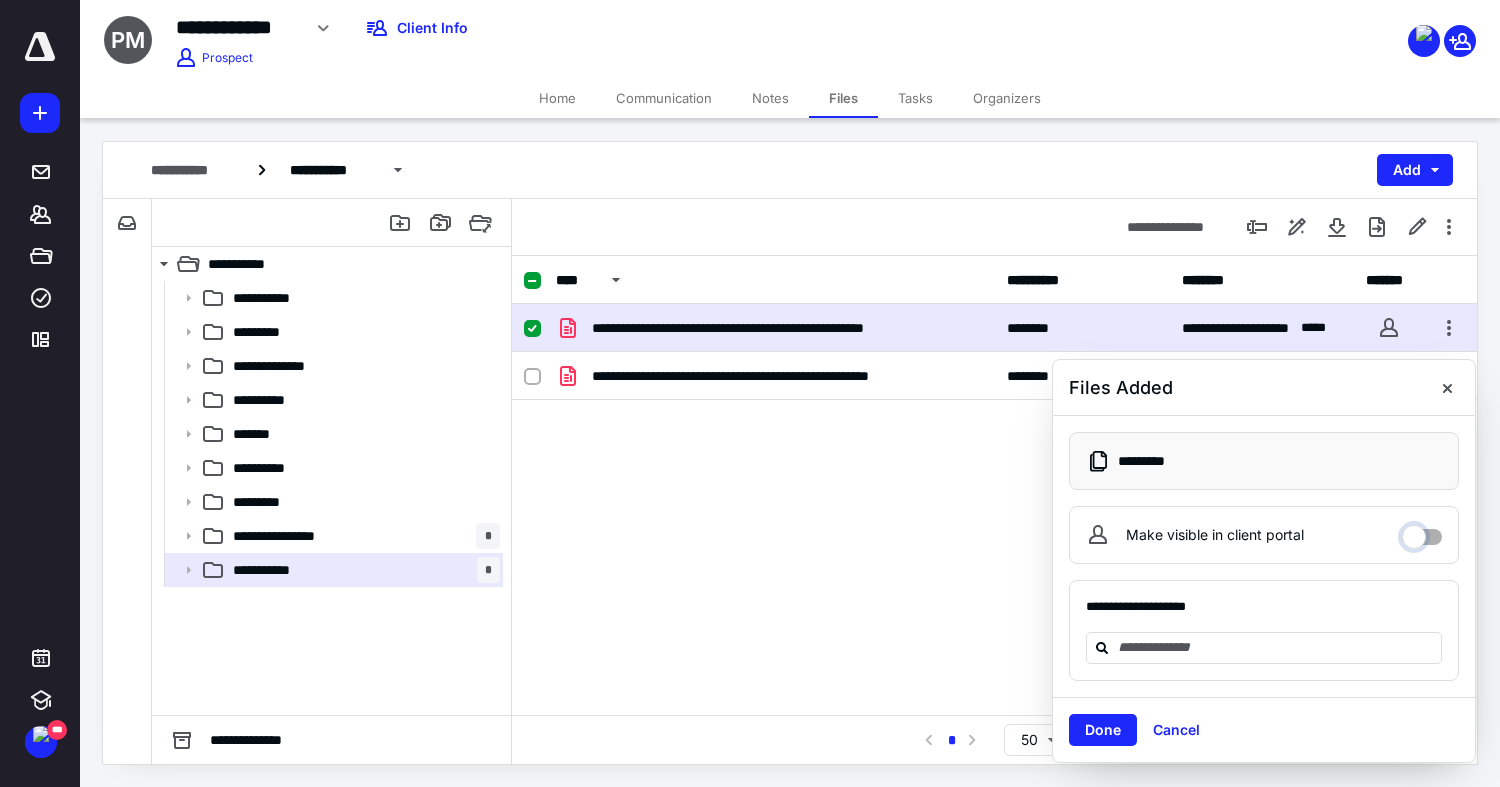 click on "Make visible in client portal" at bounding box center [1422, 532] 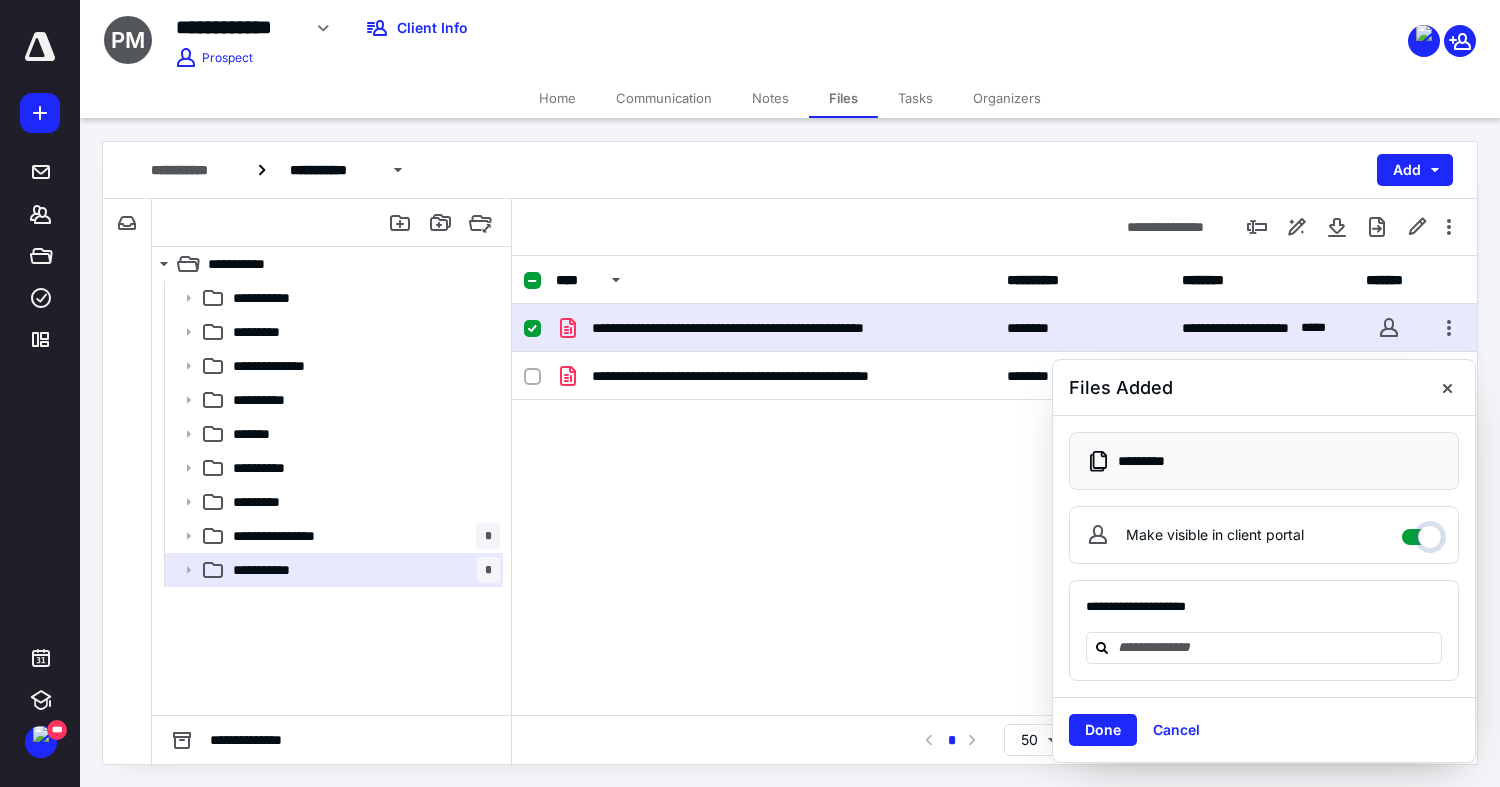 checkbox on "****" 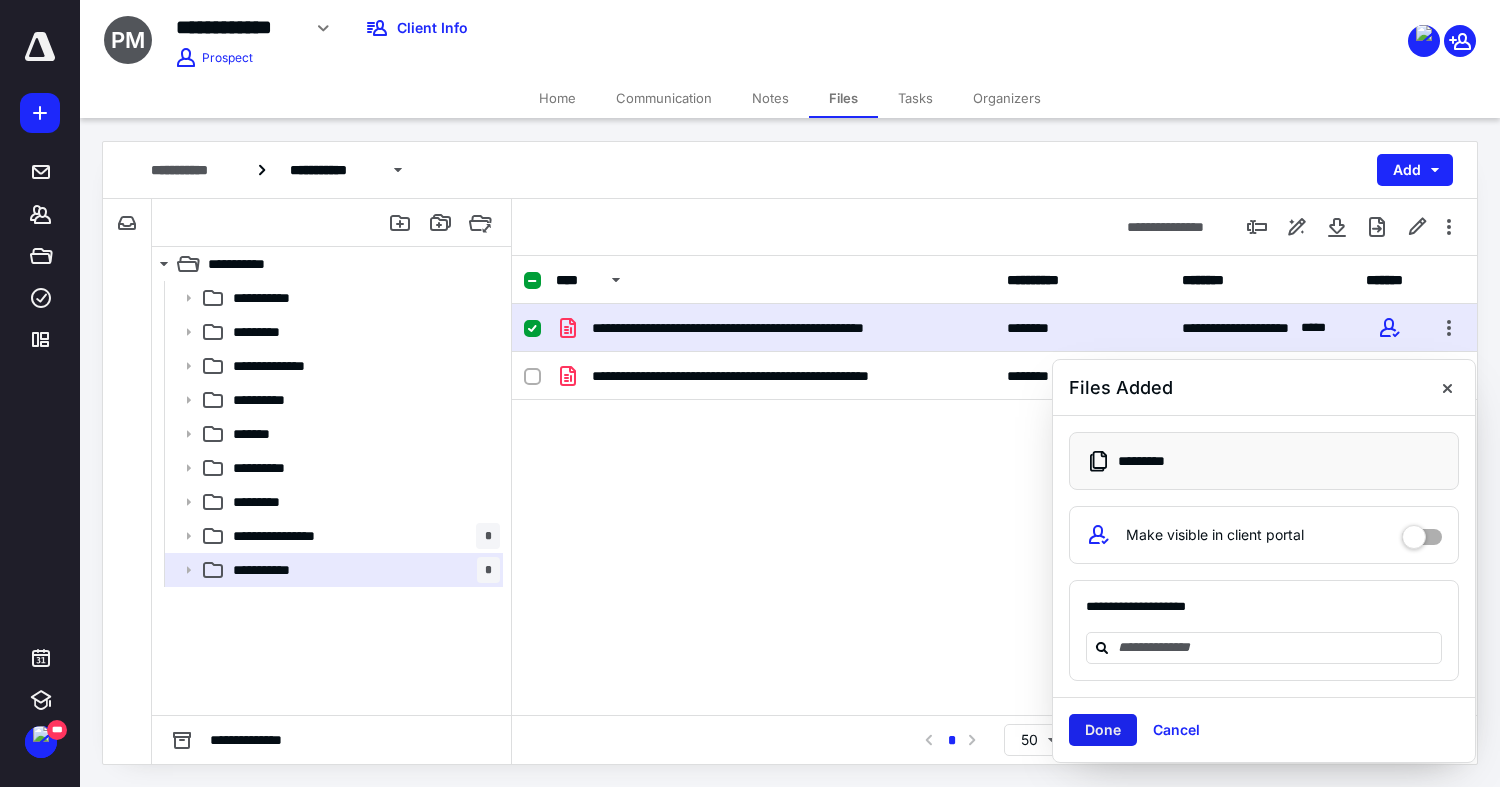 click on "Done" at bounding box center (1103, 730) 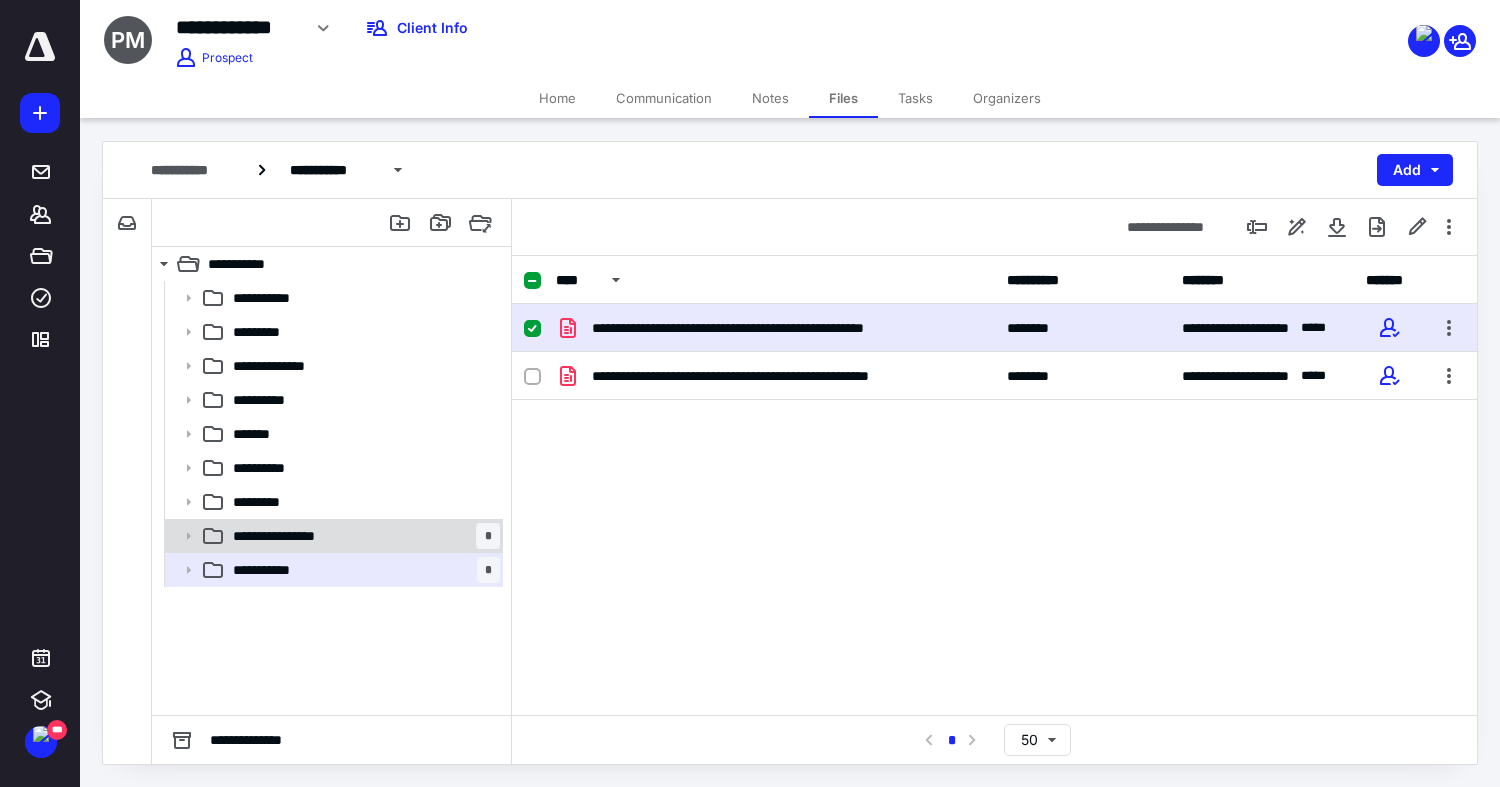 click on "**********" at bounding box center (362, 536) 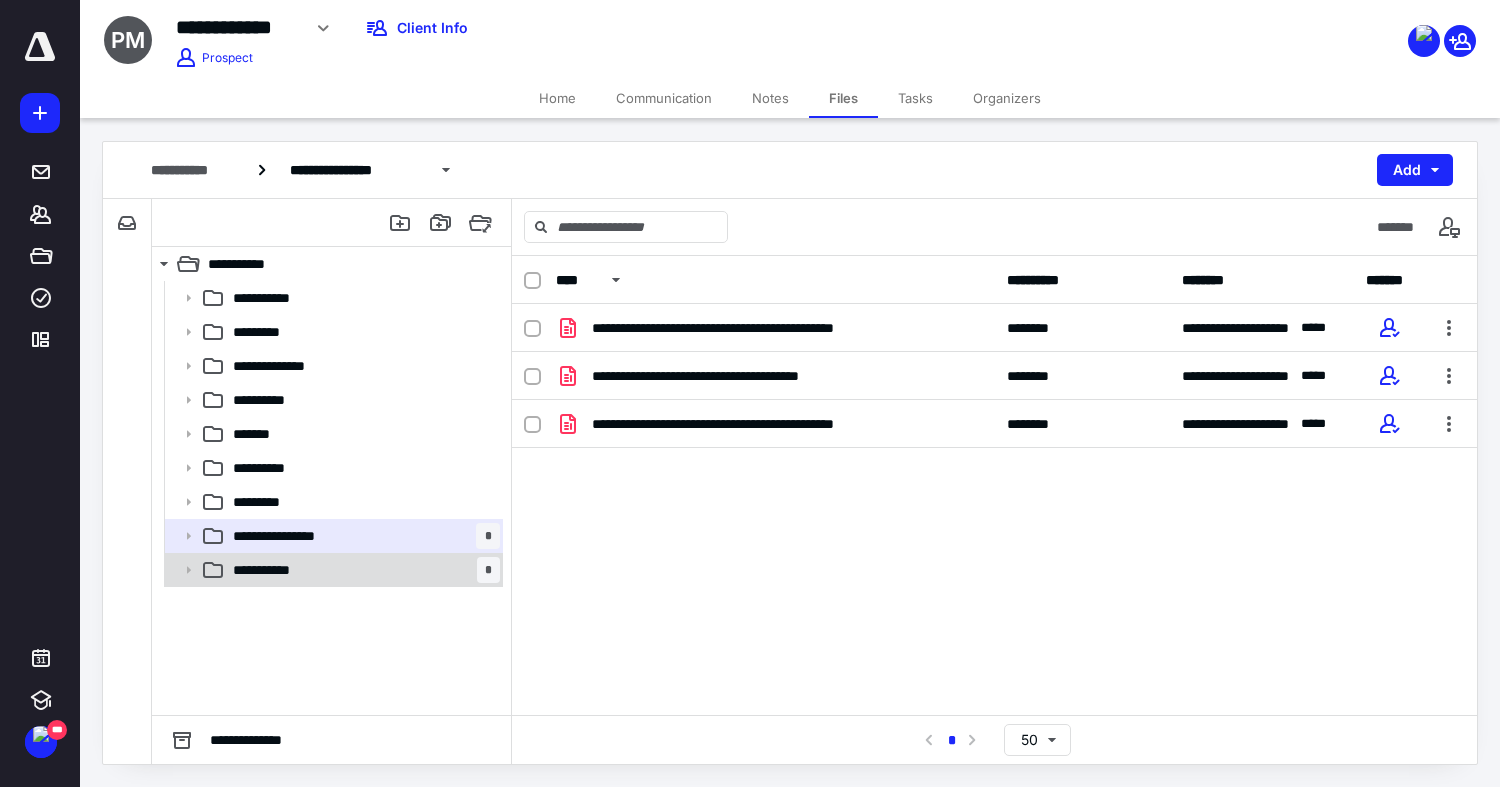click on "**********" at bounding box center [362, 570] 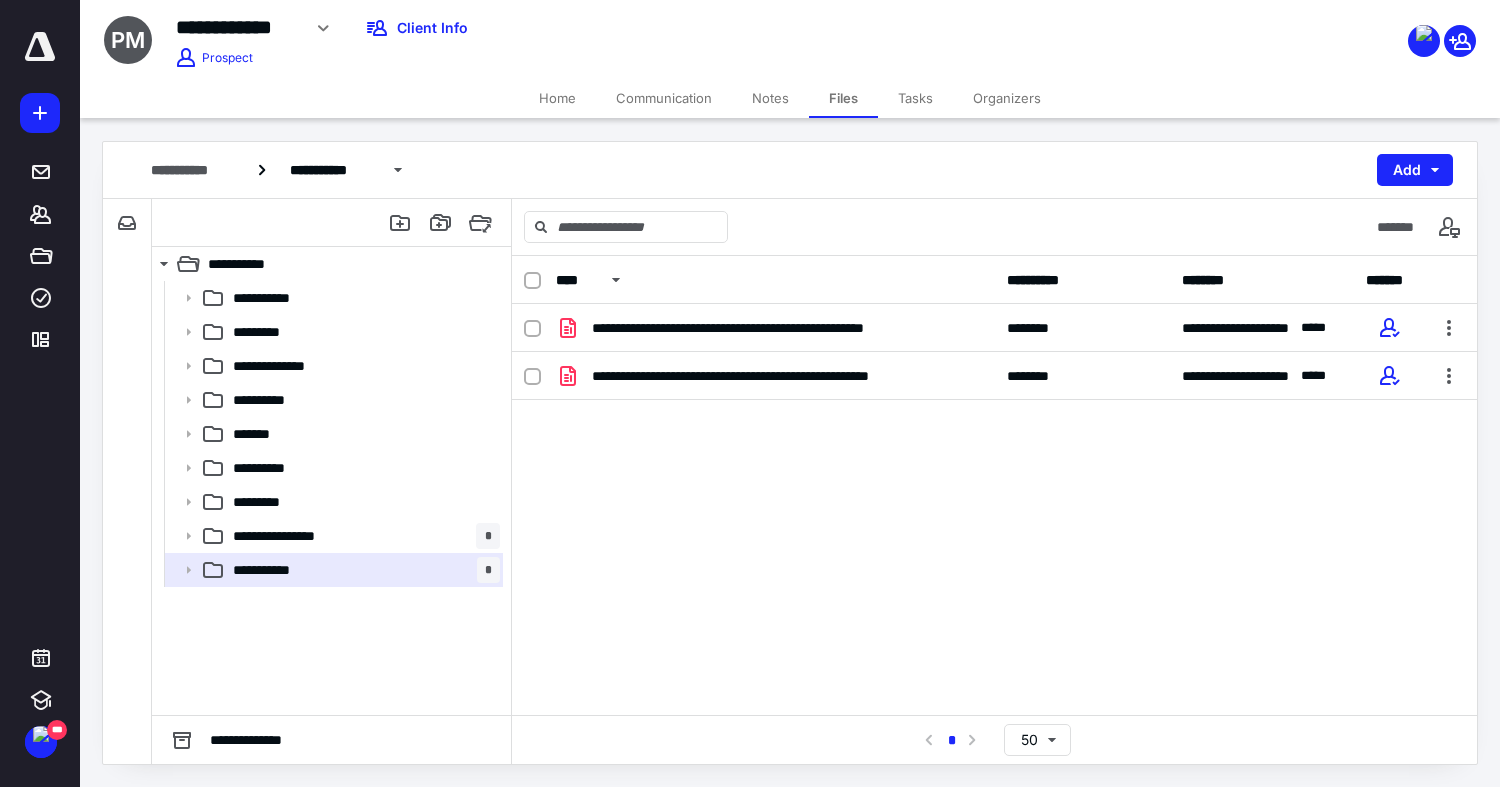 click on "Home" at bounding box center (557, 98) 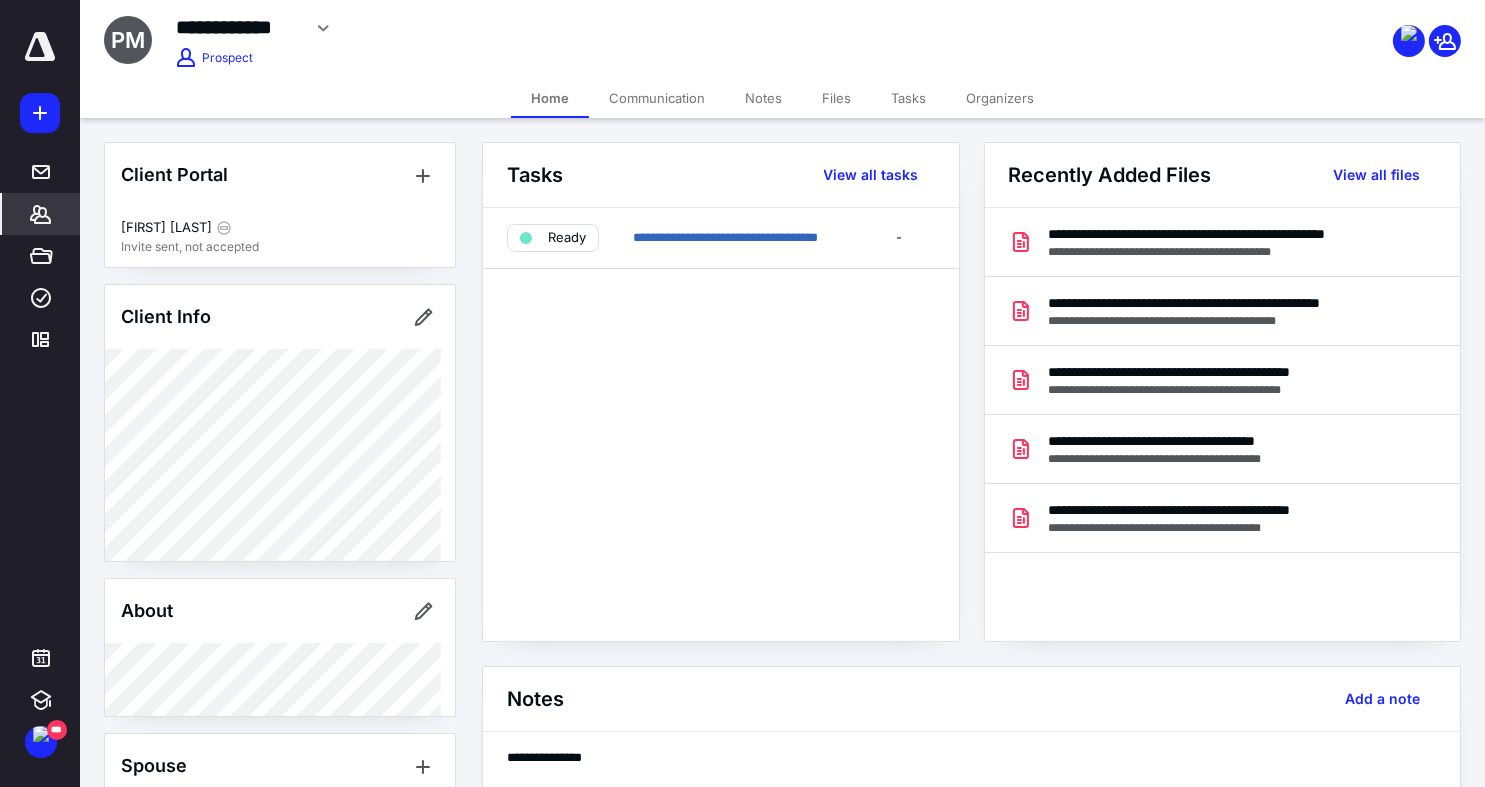 click on "Client Info" at bounding box center [280, 317] 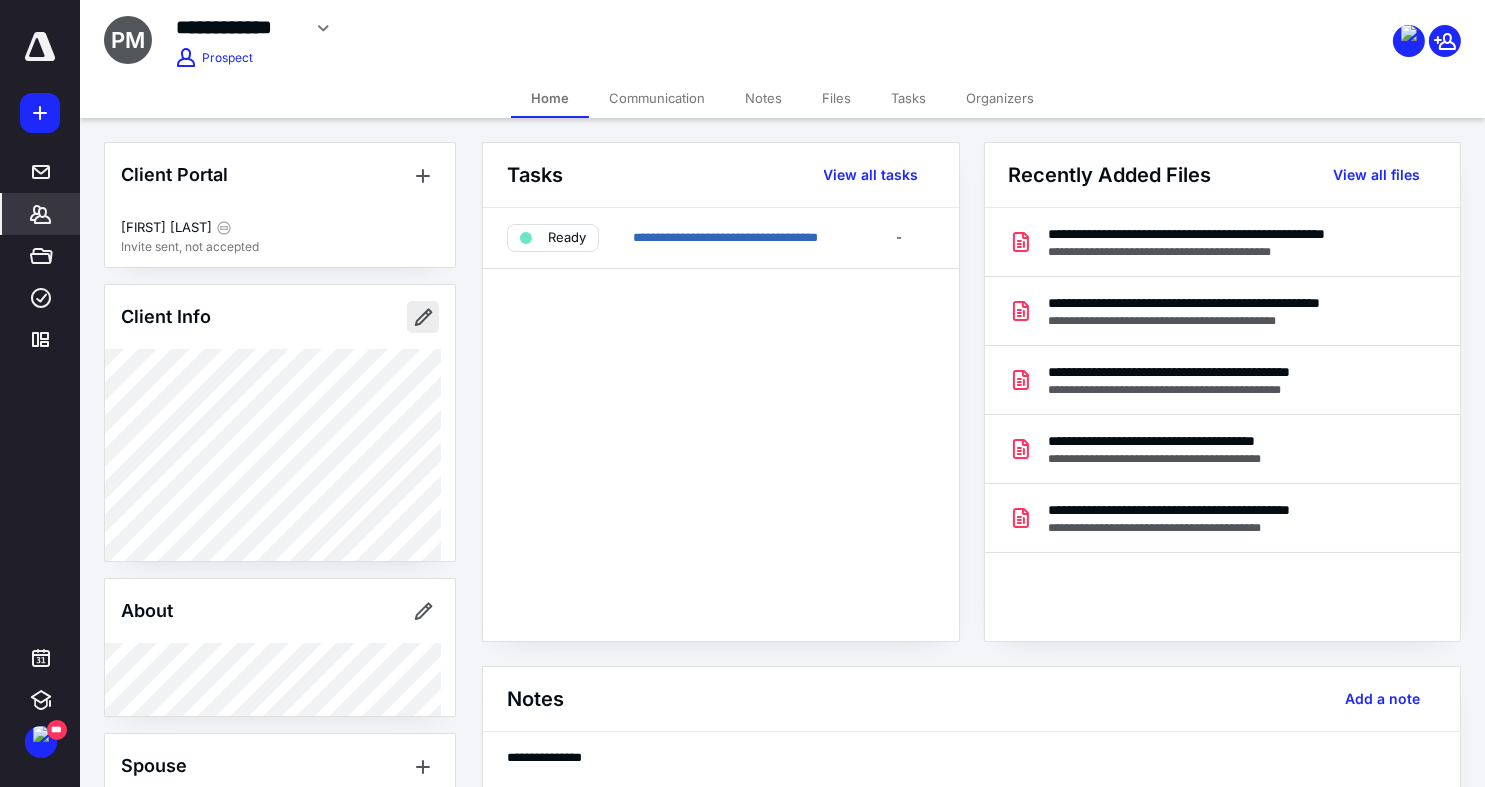 click at bounding box center [423, 317] 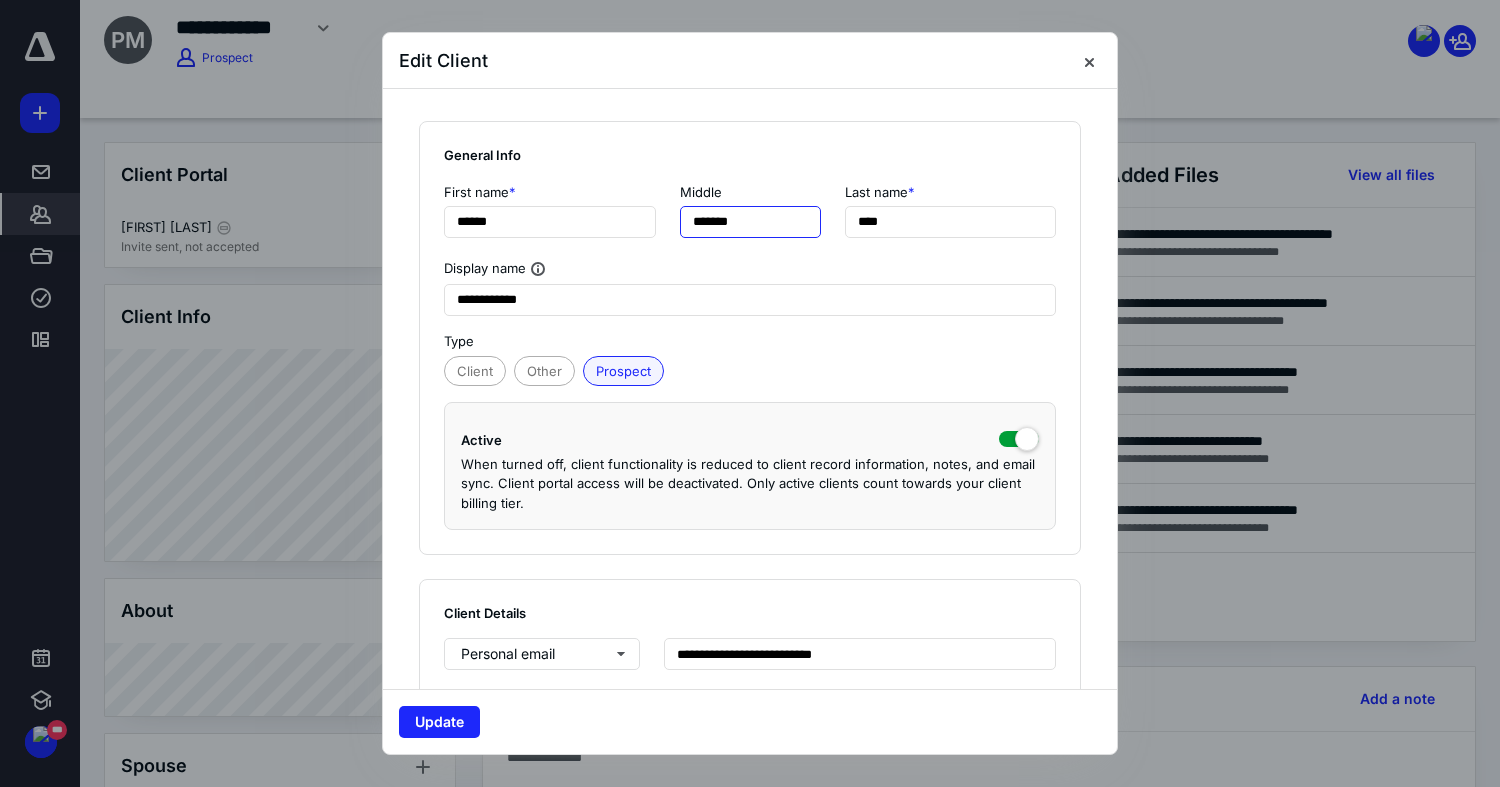 click on "*******" at bounding box center [750, 222] 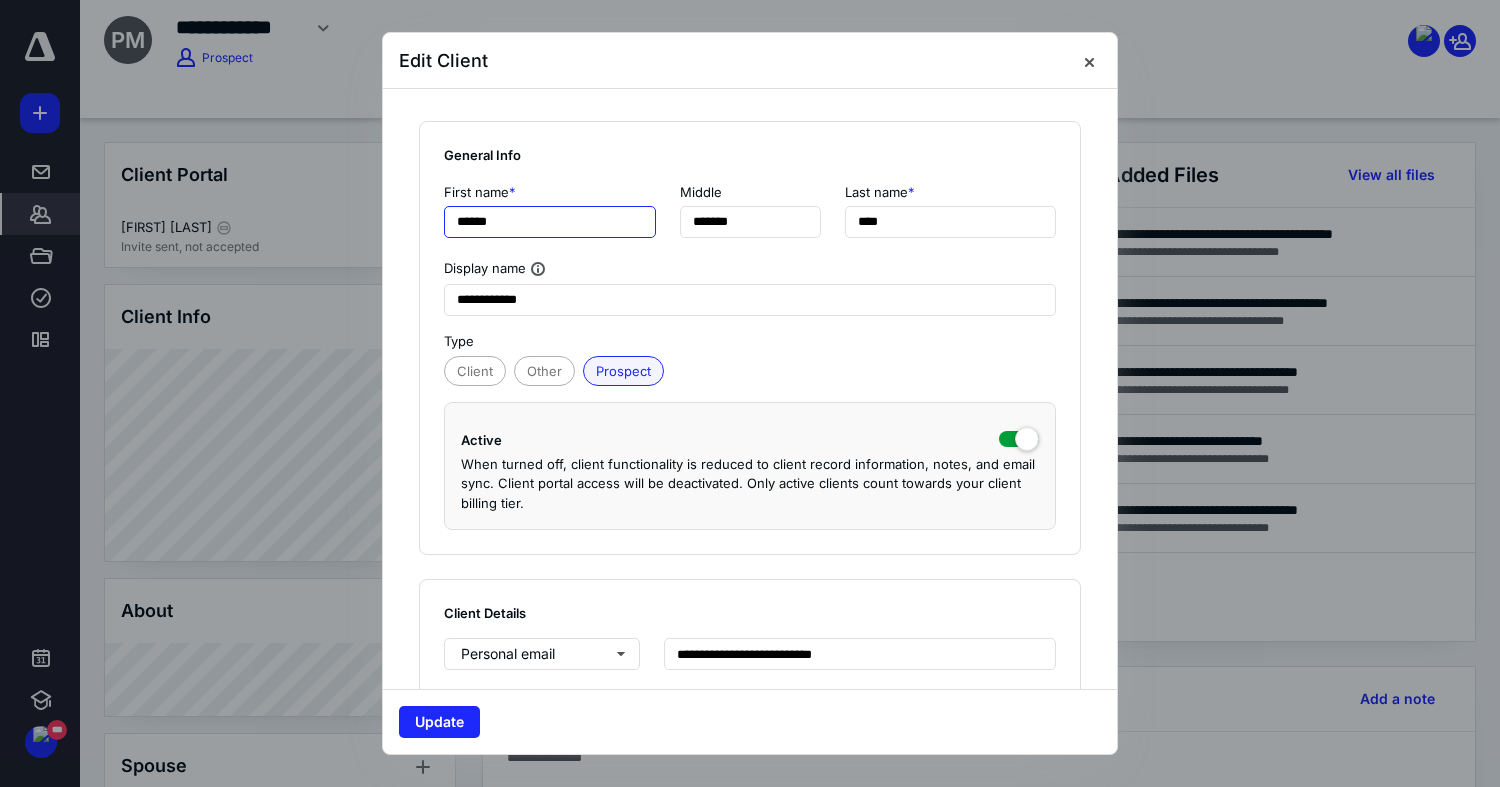 click on "******" at bounding box center [550, 222] 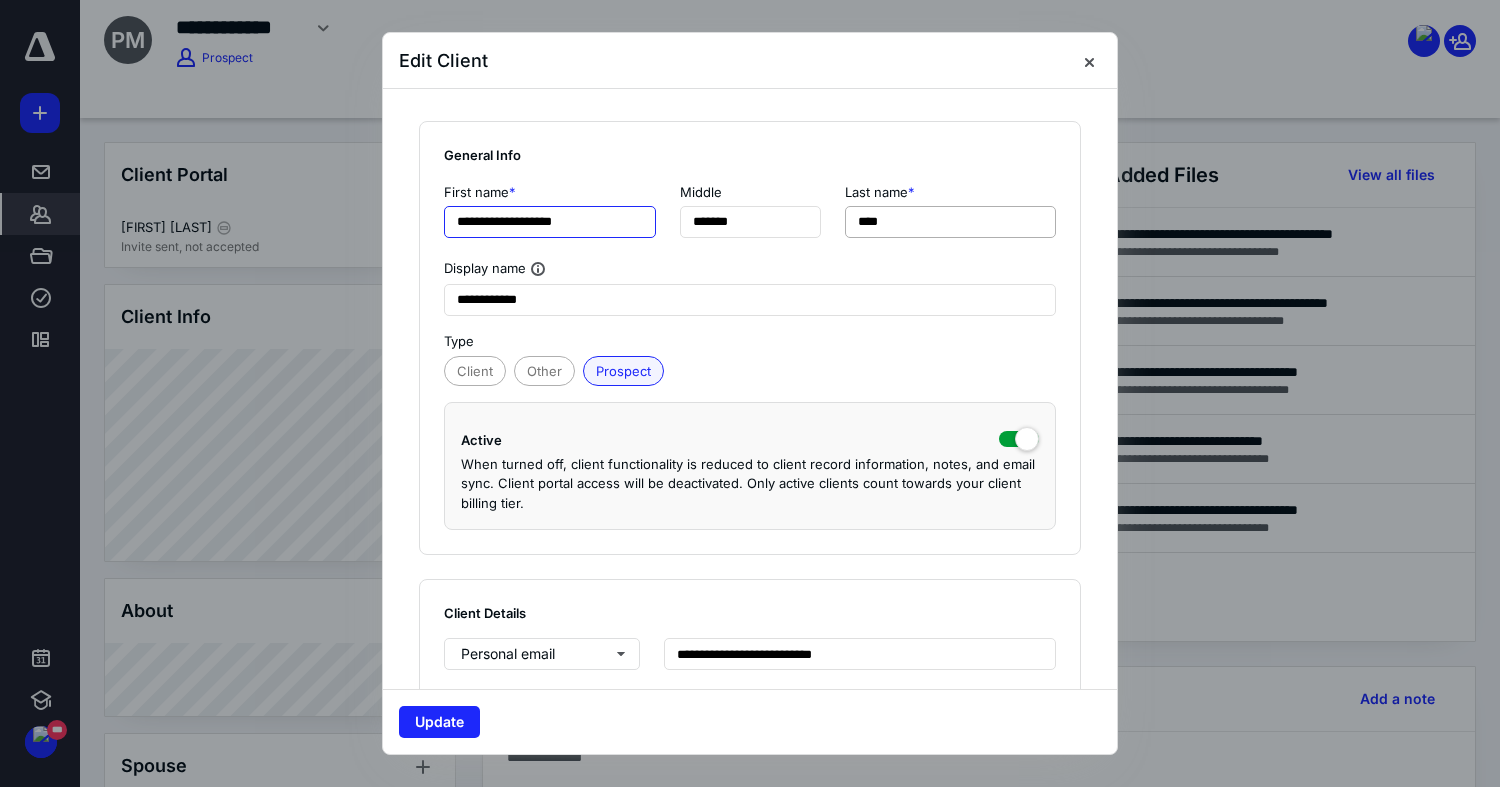 type on "**********" 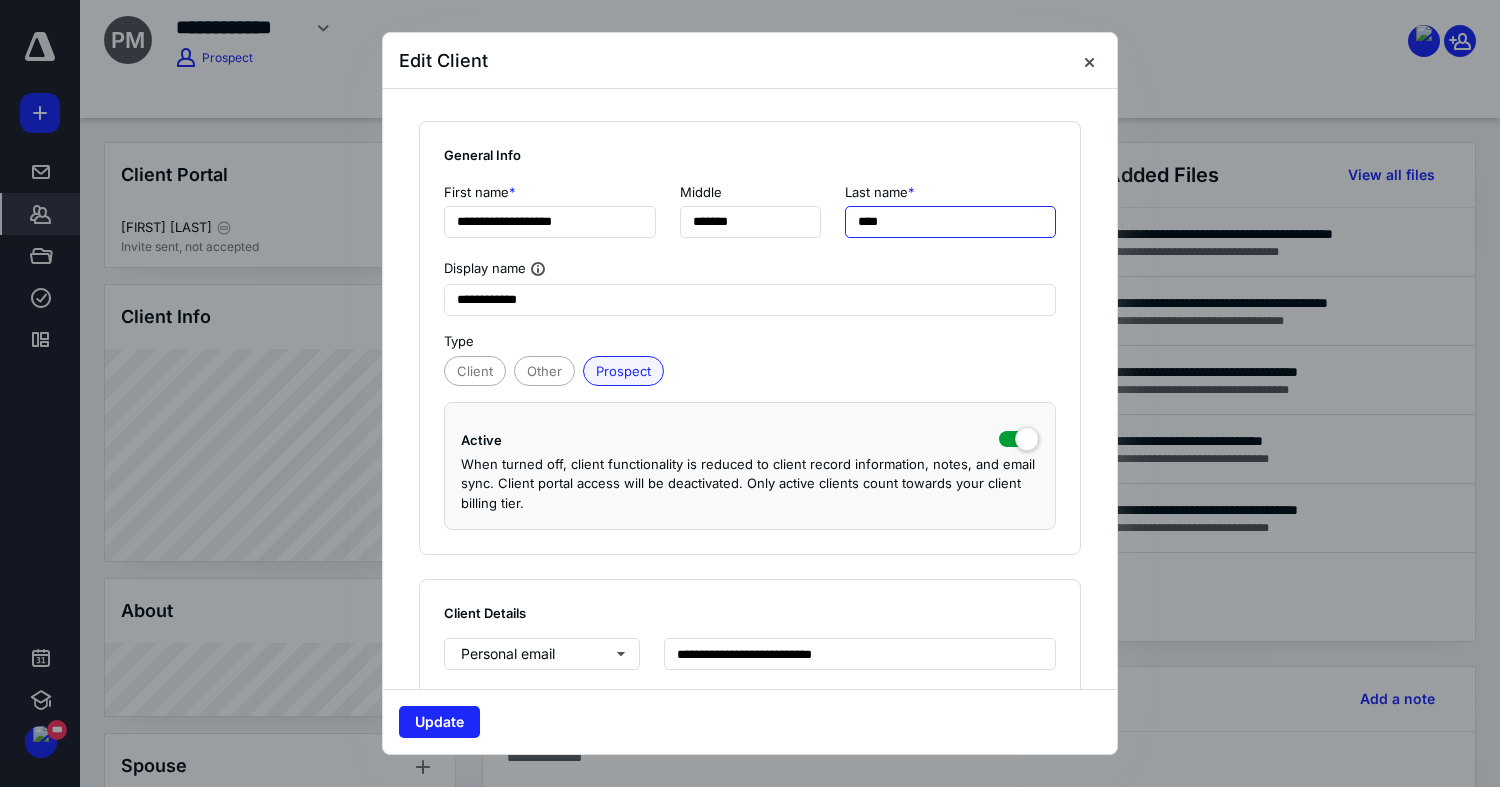 click on "****" at bounding box center [951, 222] 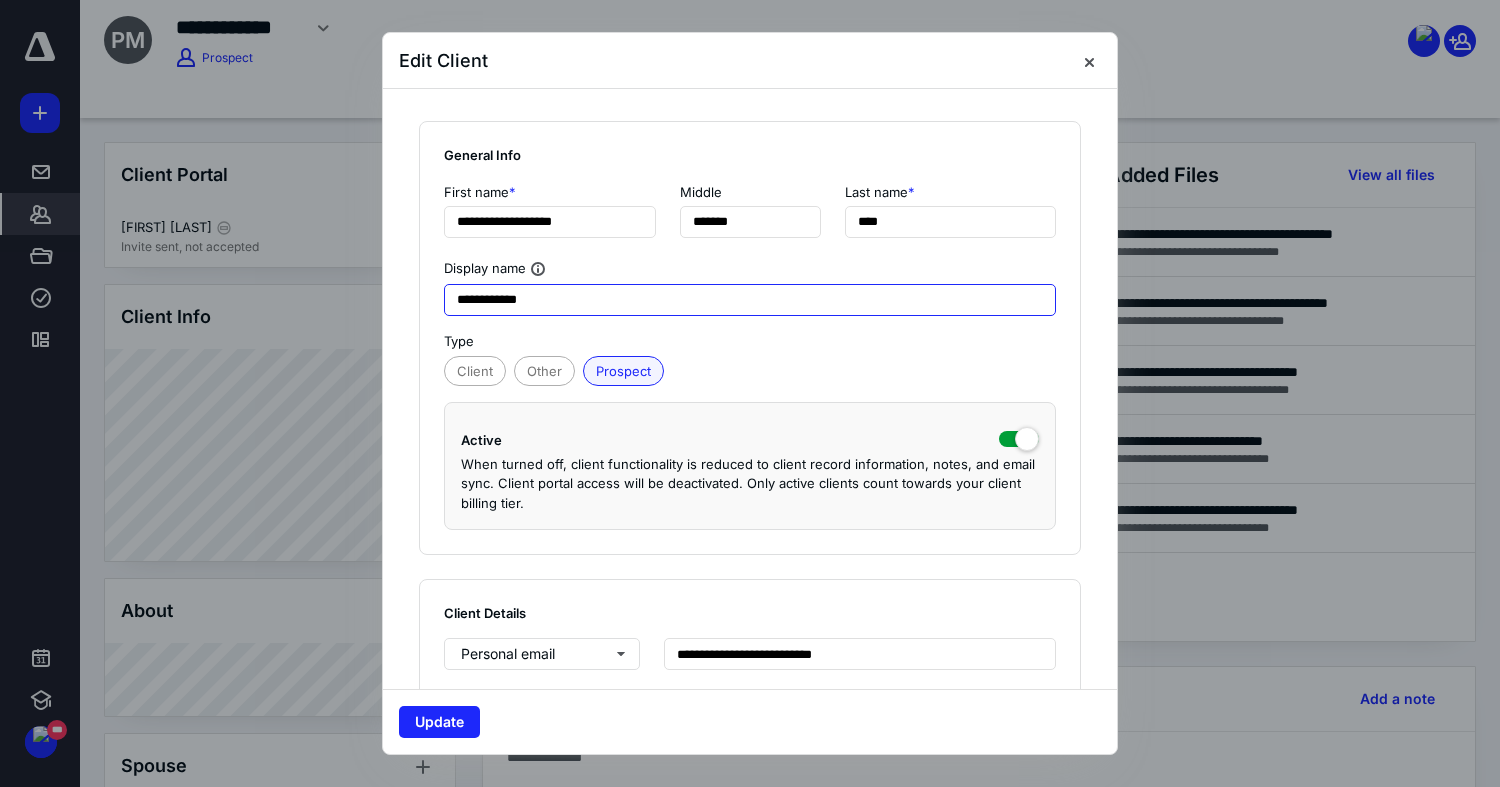 click on "**********" at bounding box center [750, 300] 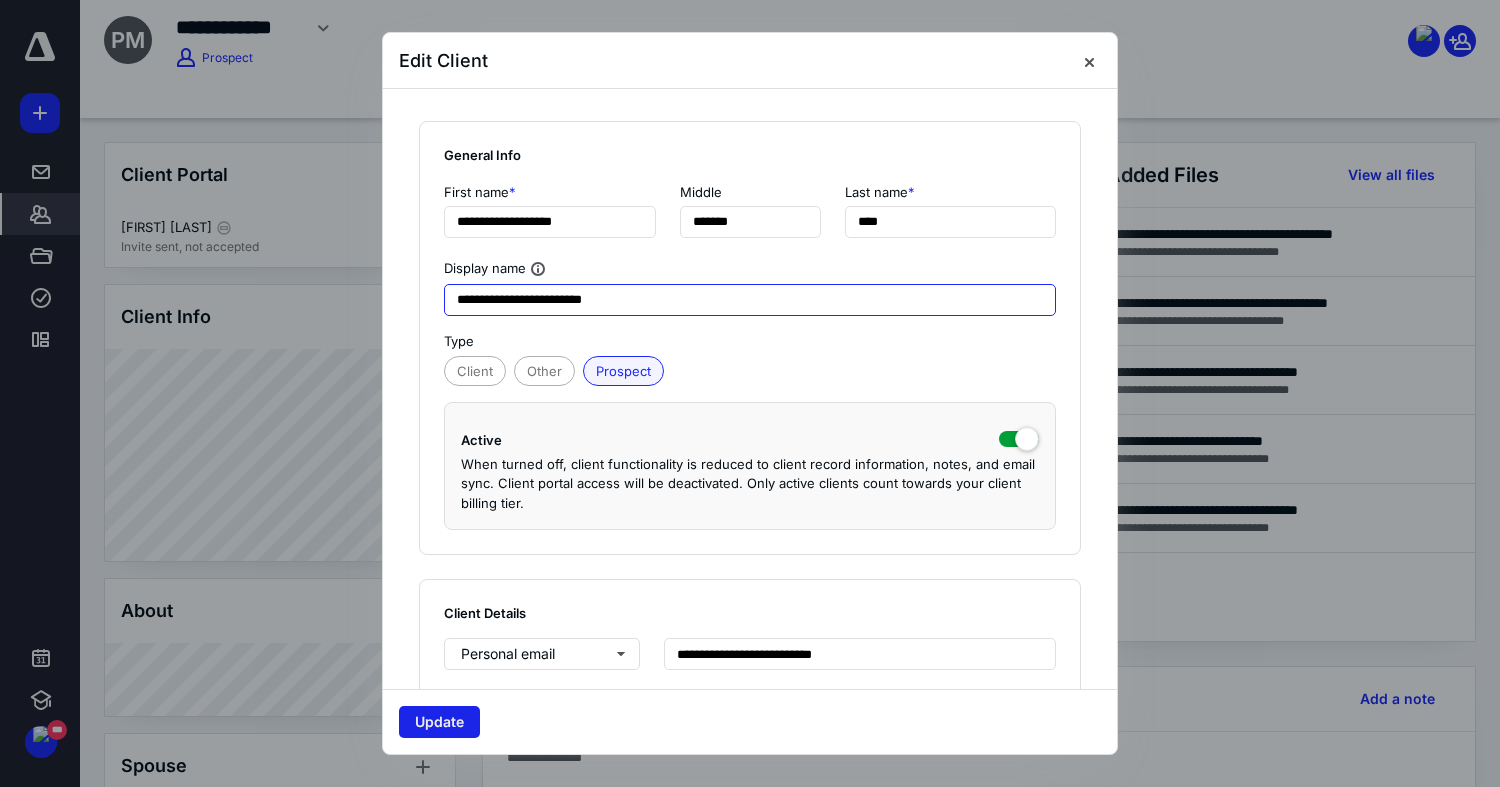 type on "**********" 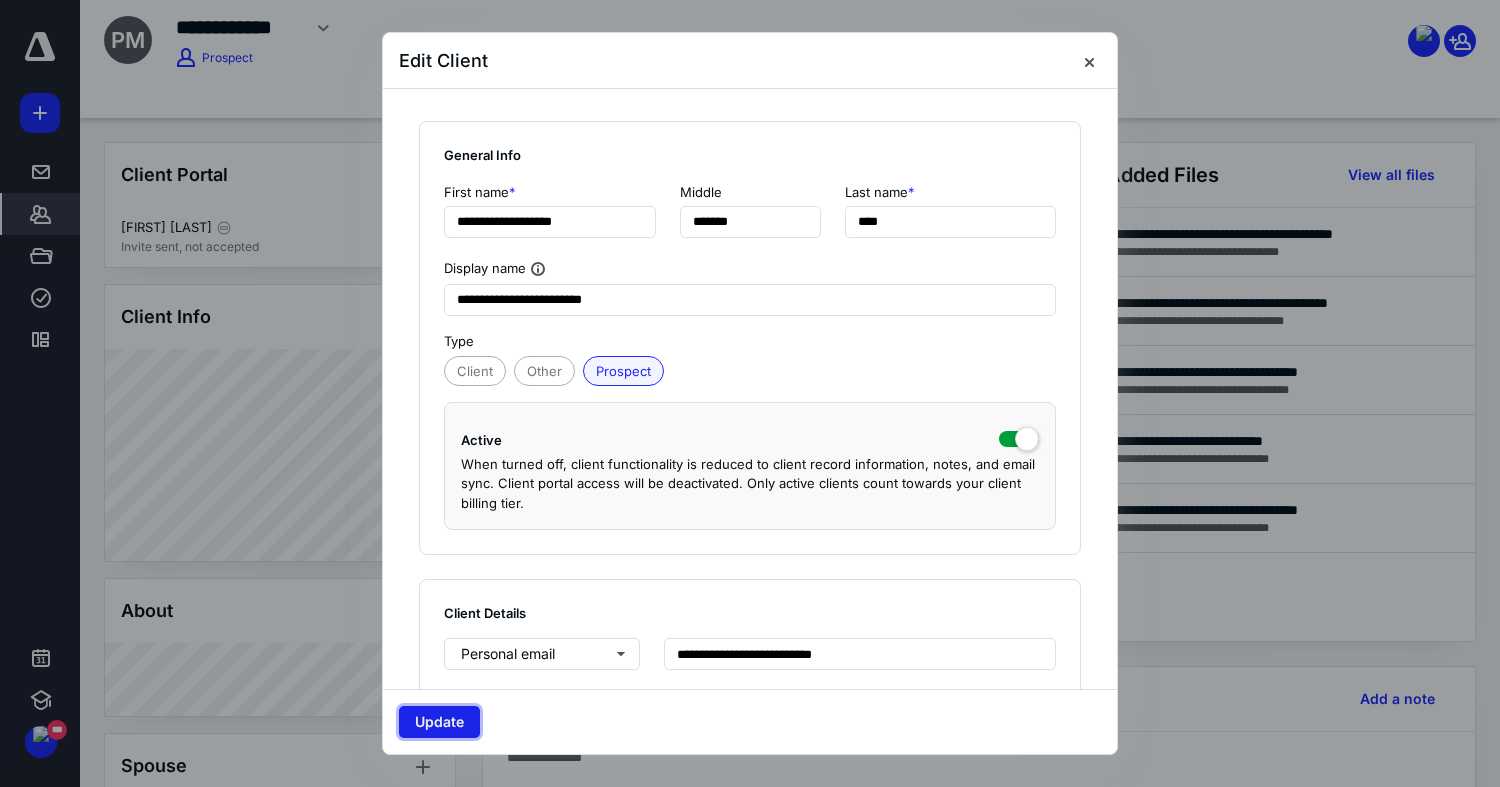 click on "Update" at bounding box center (439, 722) 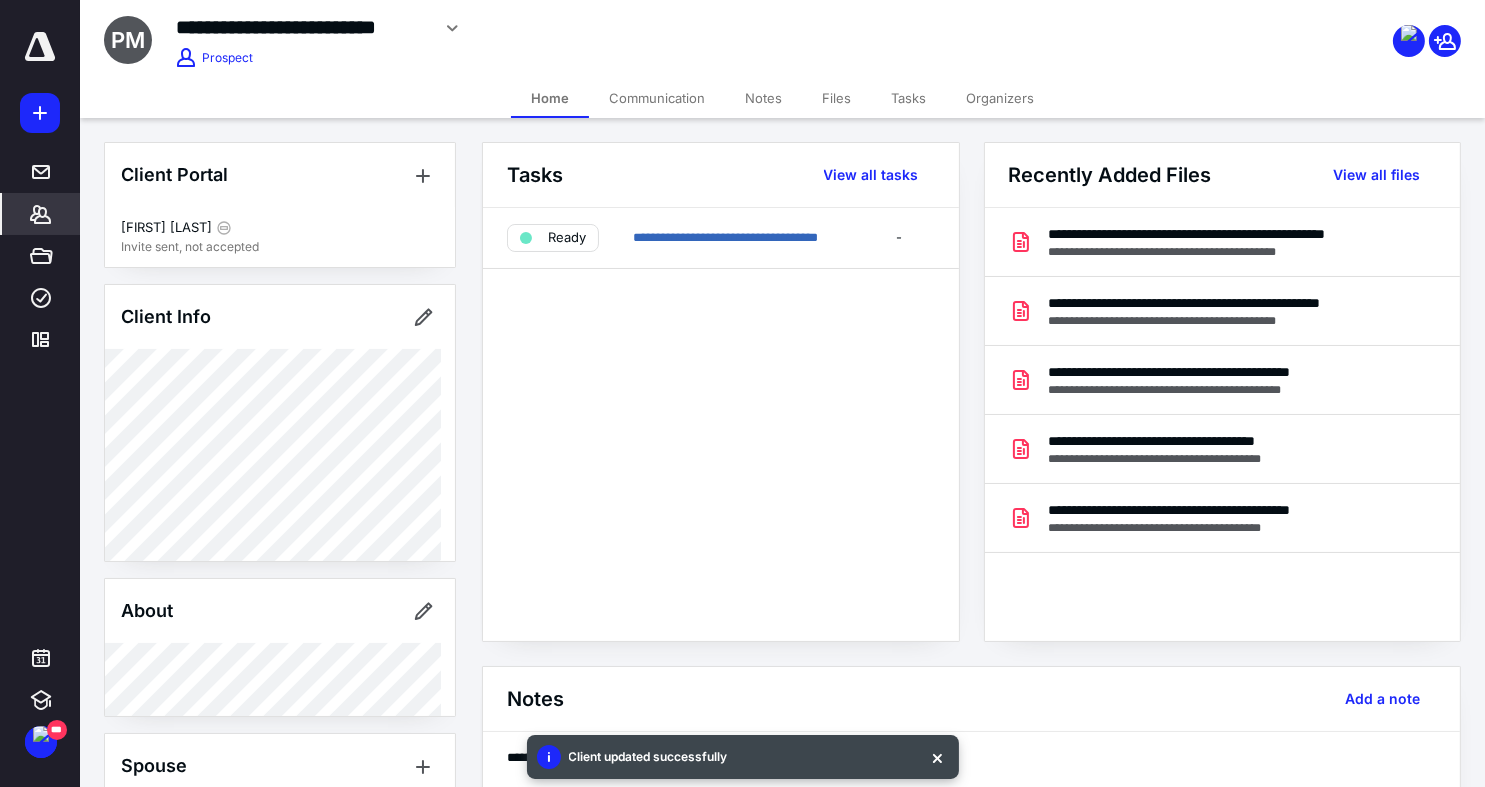 click on "Files" at bounding box center (836, 98) 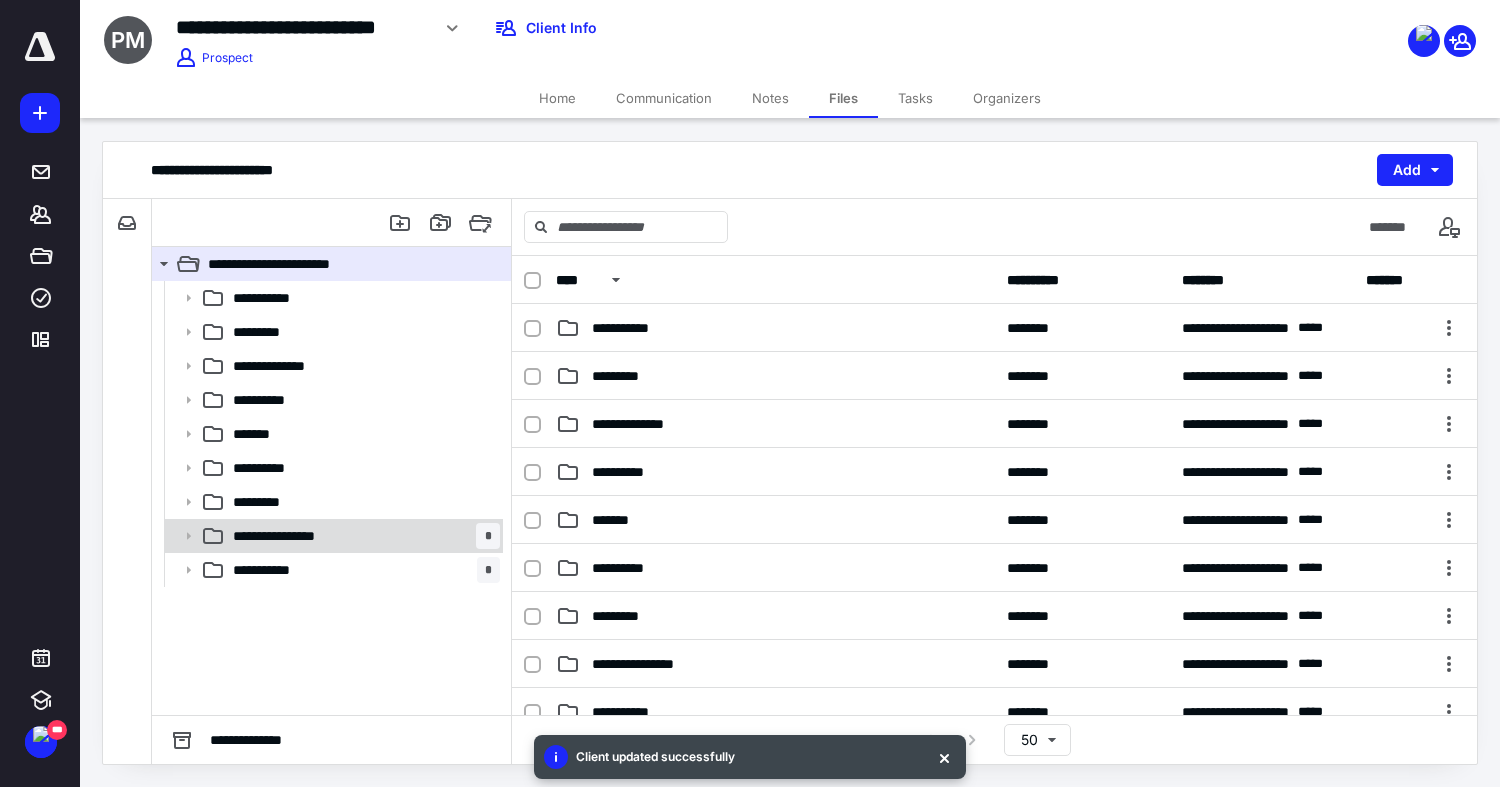 click on "**********" at bounding box center [362, 536] 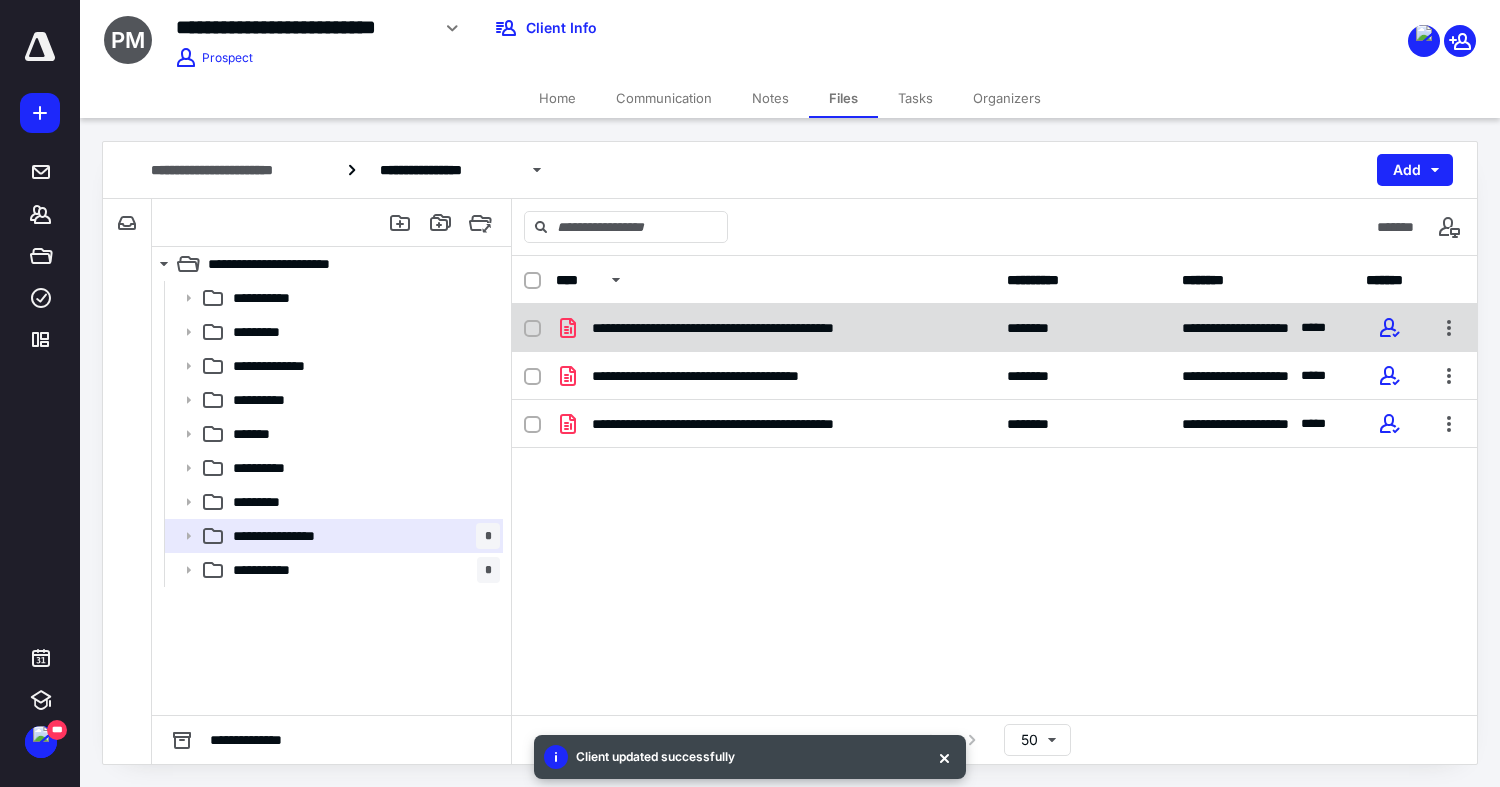click on "**********" at bounding box center [760, 328] 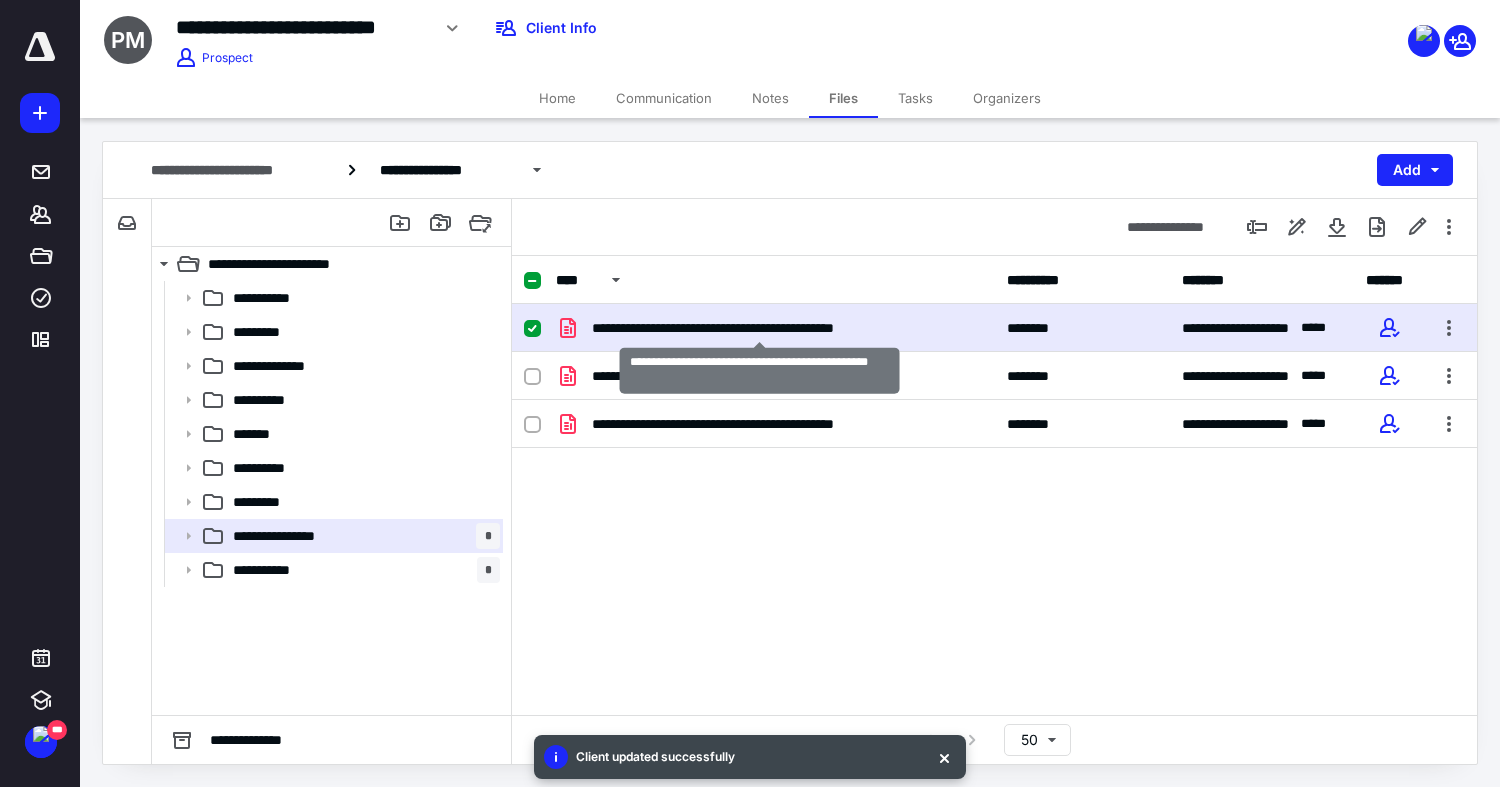 click on "**********" at bounding box center (760, 328) 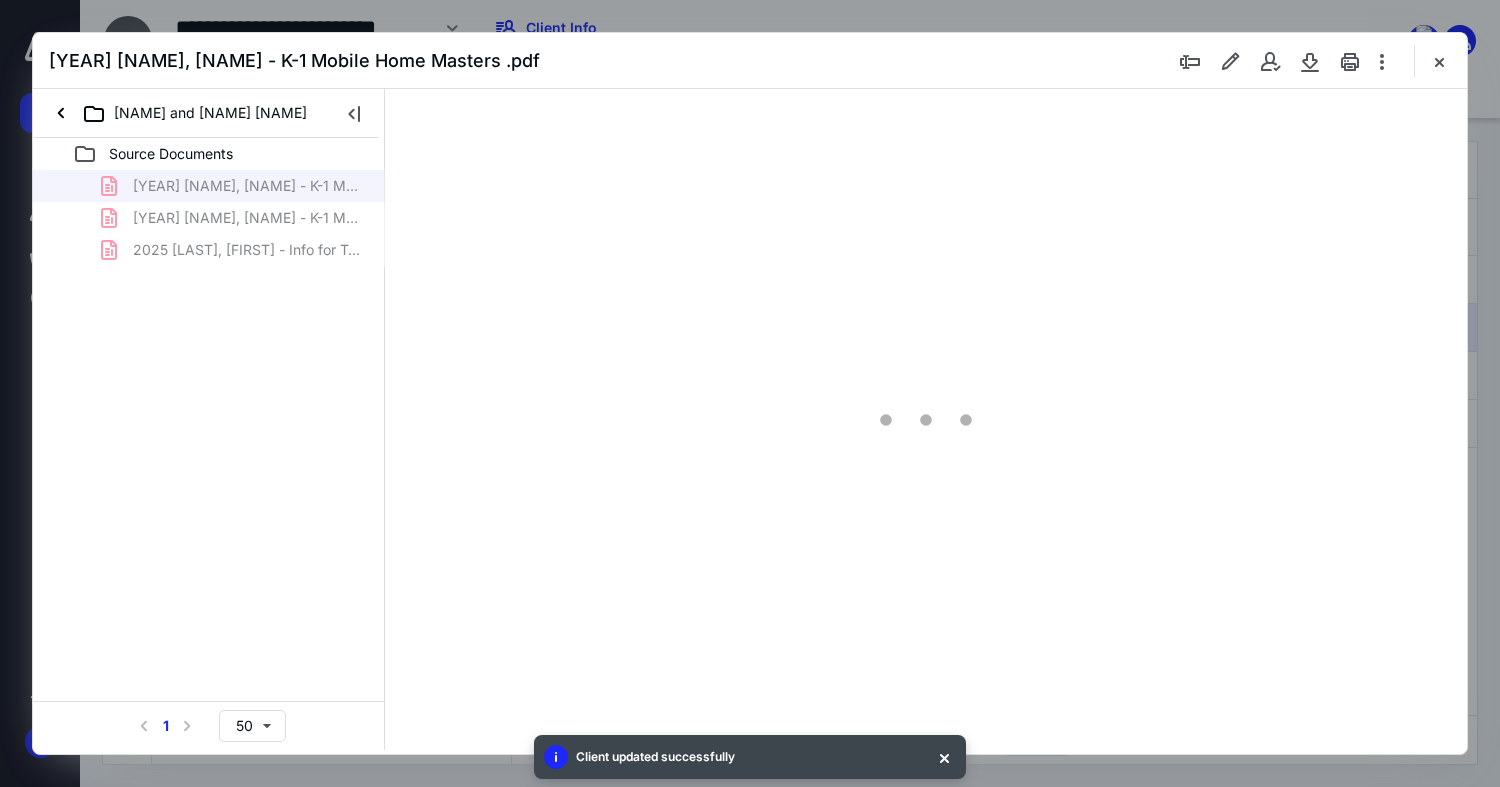 scroll, scrollTop: 0, scrollLeft: 0, axis: both 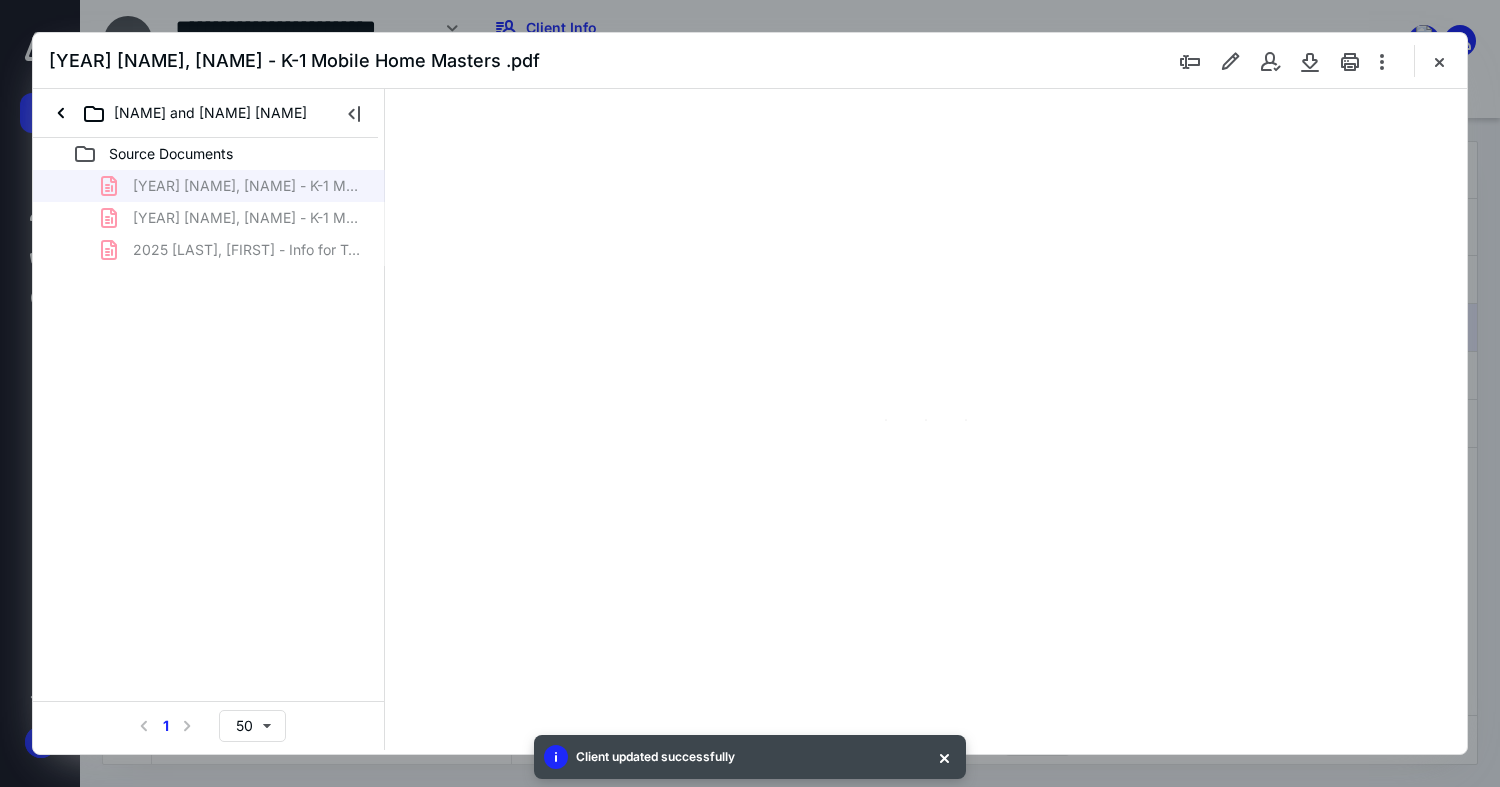 type on "74" 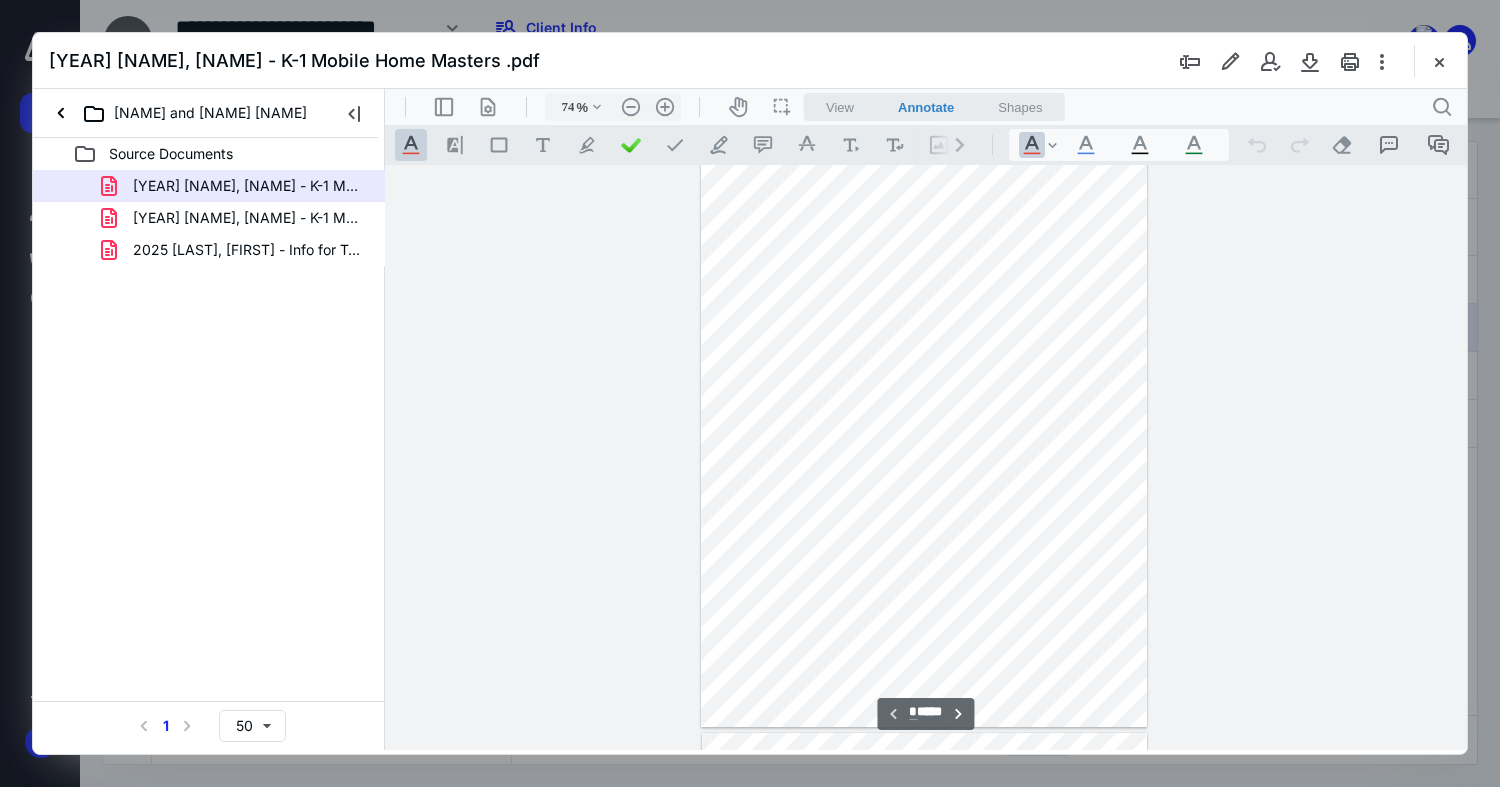 scroll, scrollTop: 0, scrollLeft: 0, axis: both 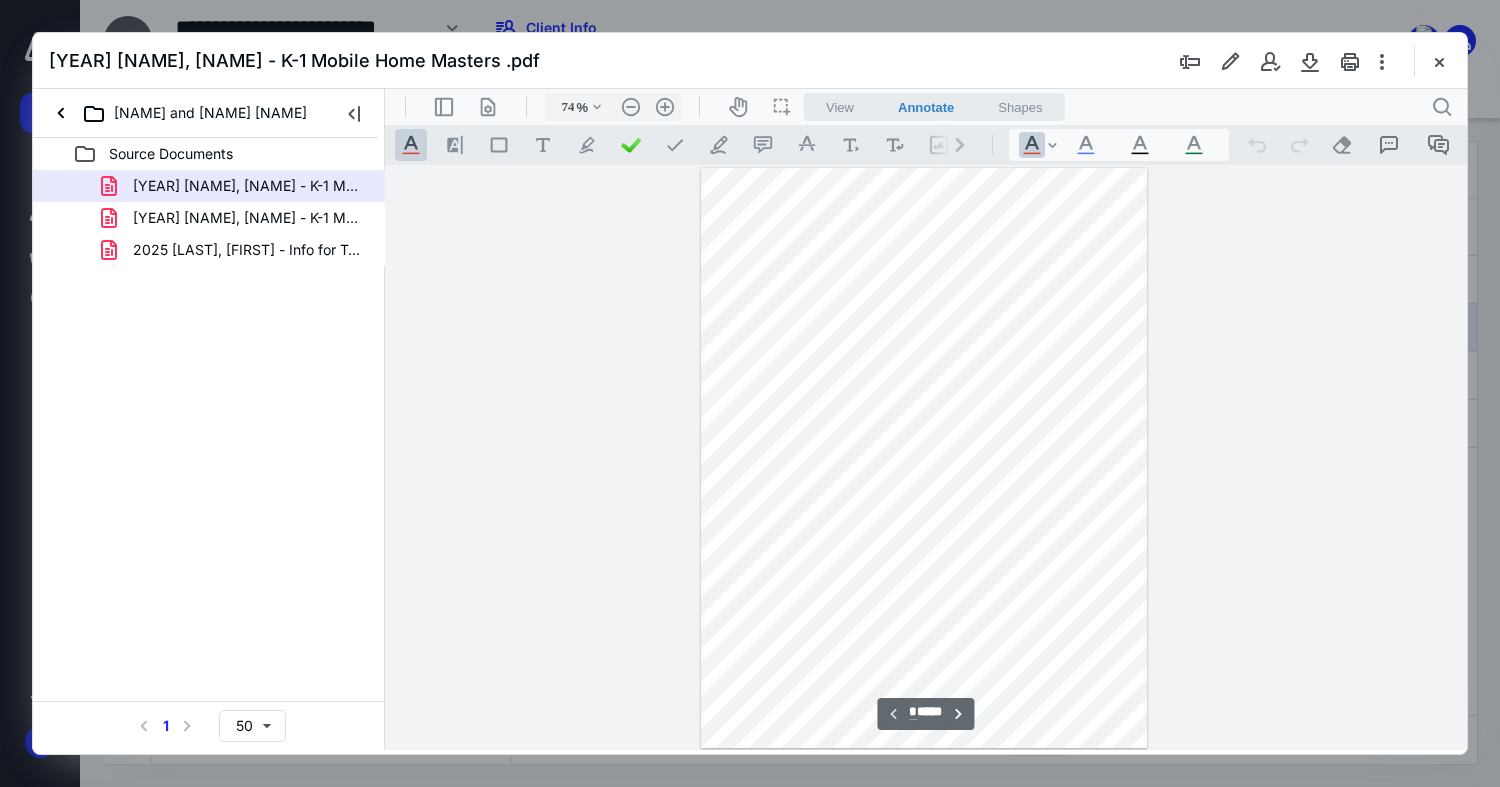 type on "*" 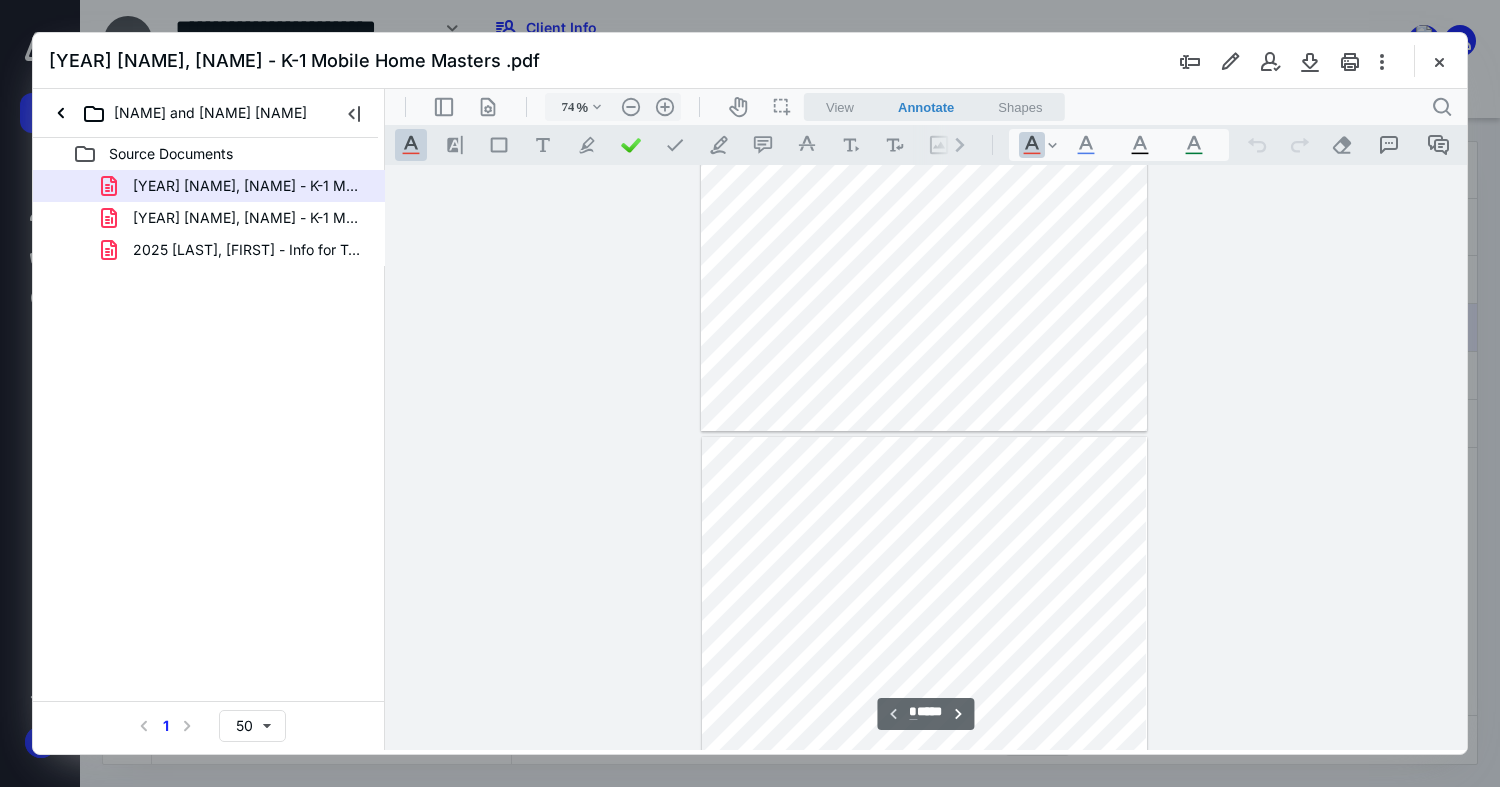scroll, scrollTop: 500, scrollLeft: 0, axis: vertical 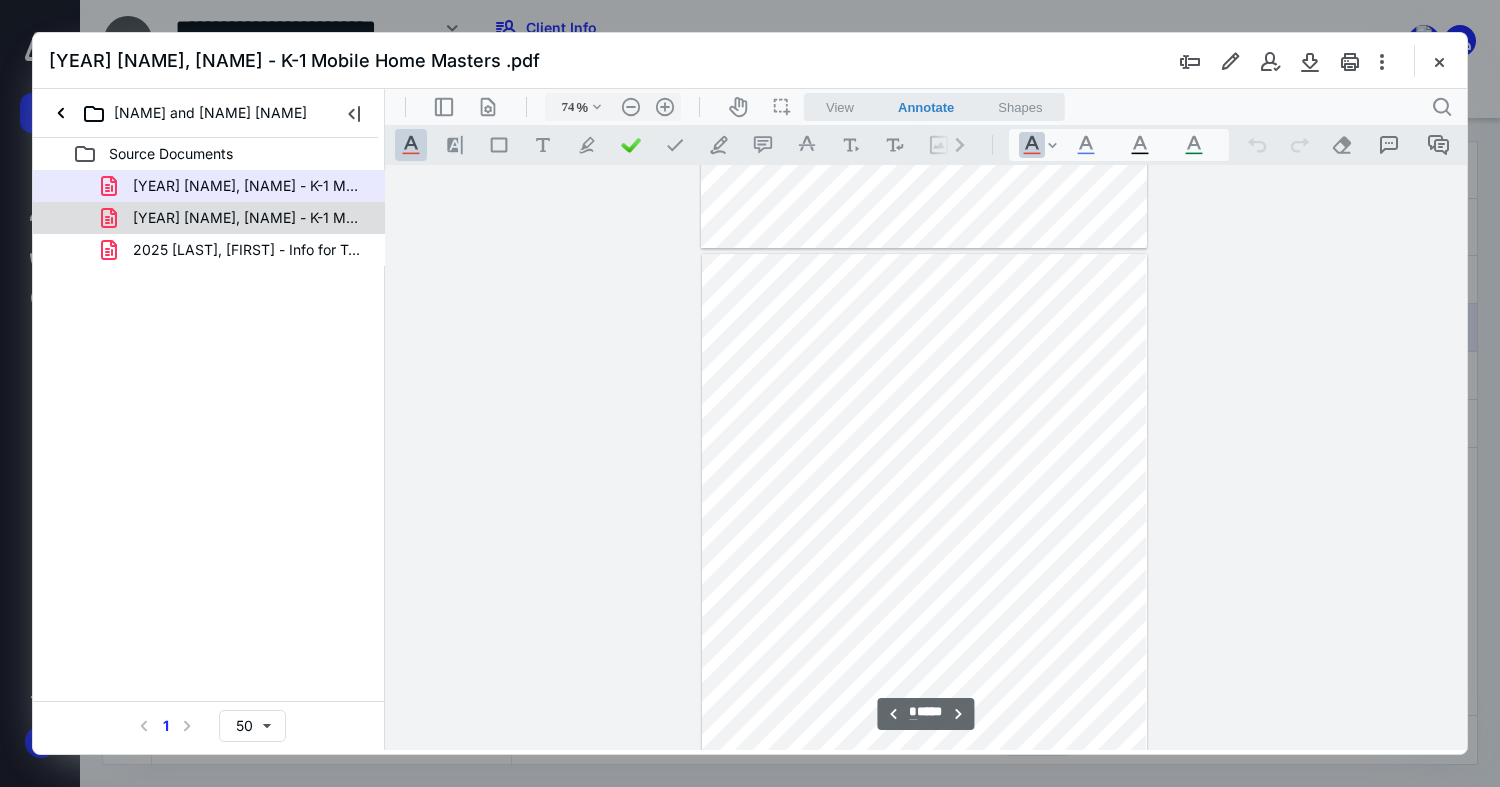 click on "[YEAR] [NAME], [NAME] - K-1 MRP Texas LLC.pdf" at bounding box center [237, 218] 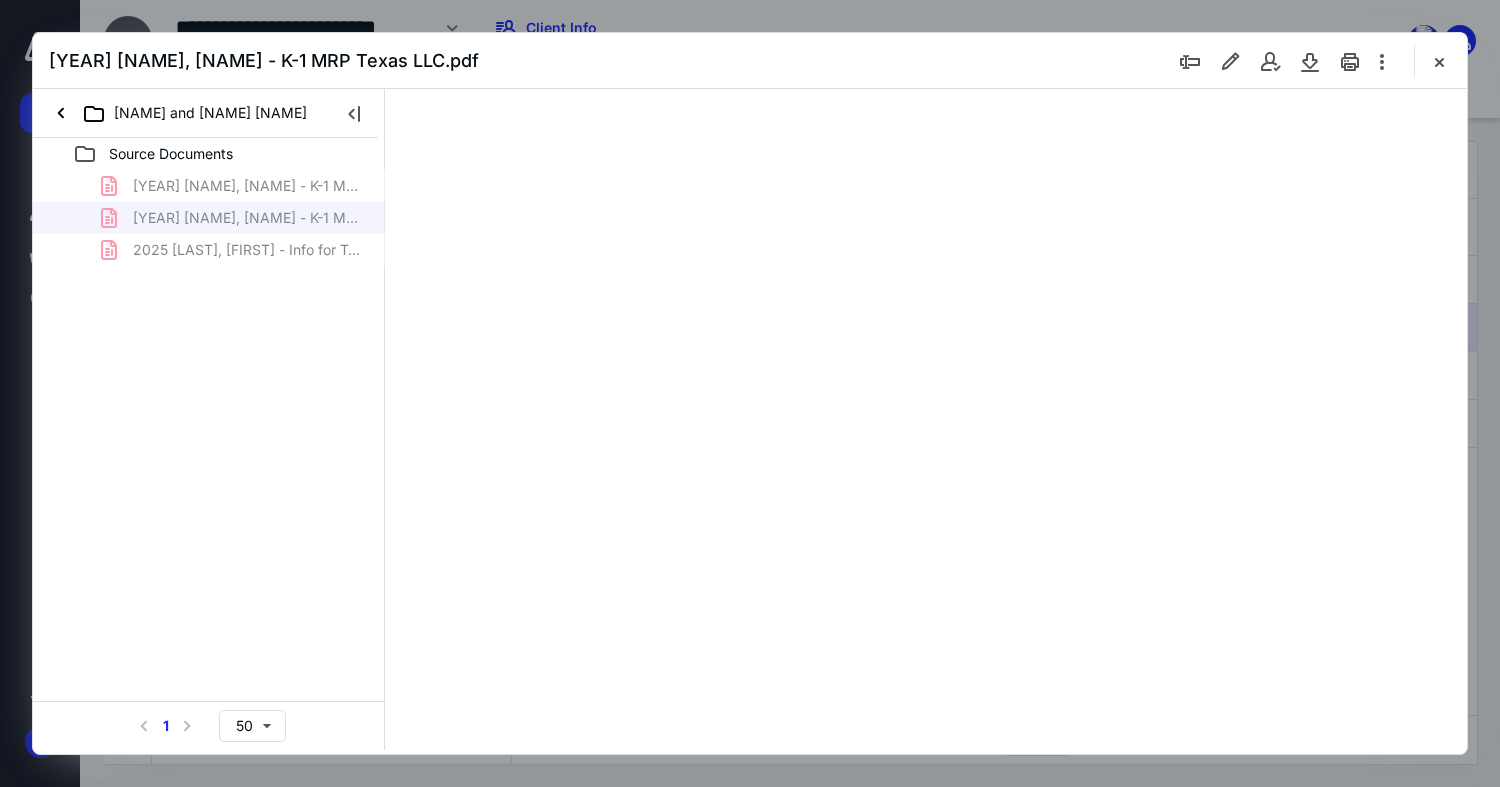 type on "74" 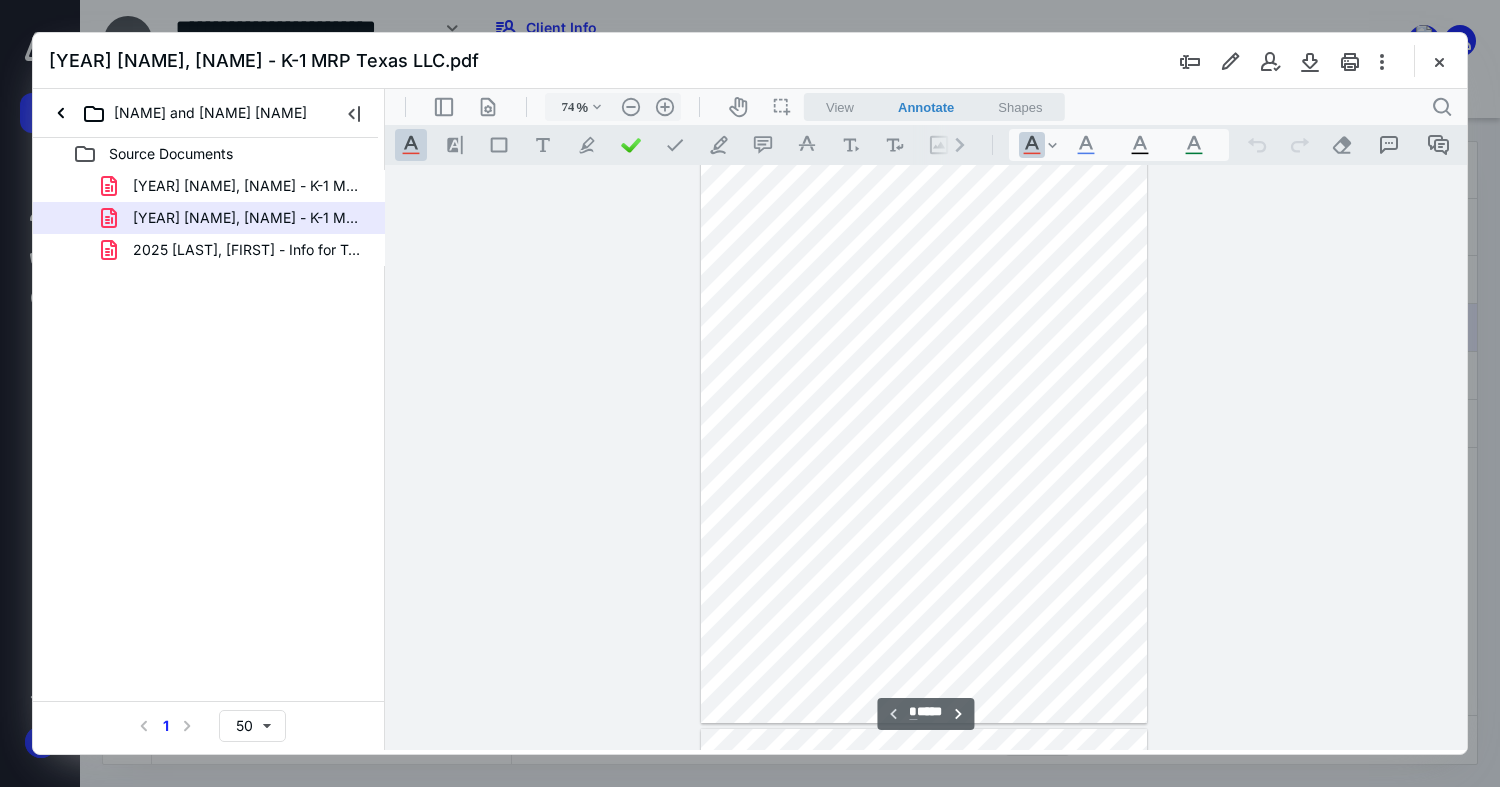 scroll, scrollTop: 0, scrollLeft: 0, axis: both 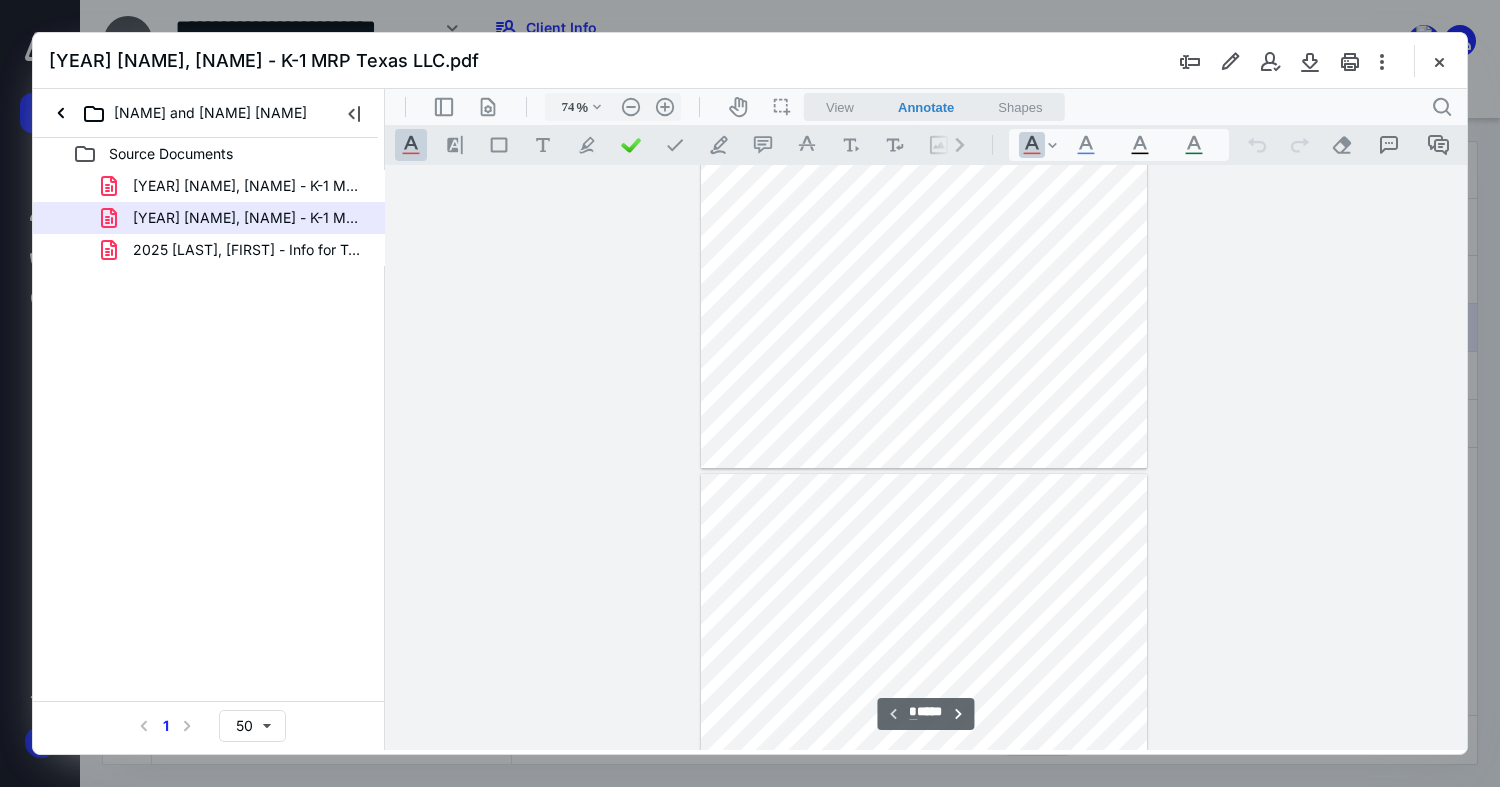 type on "*" 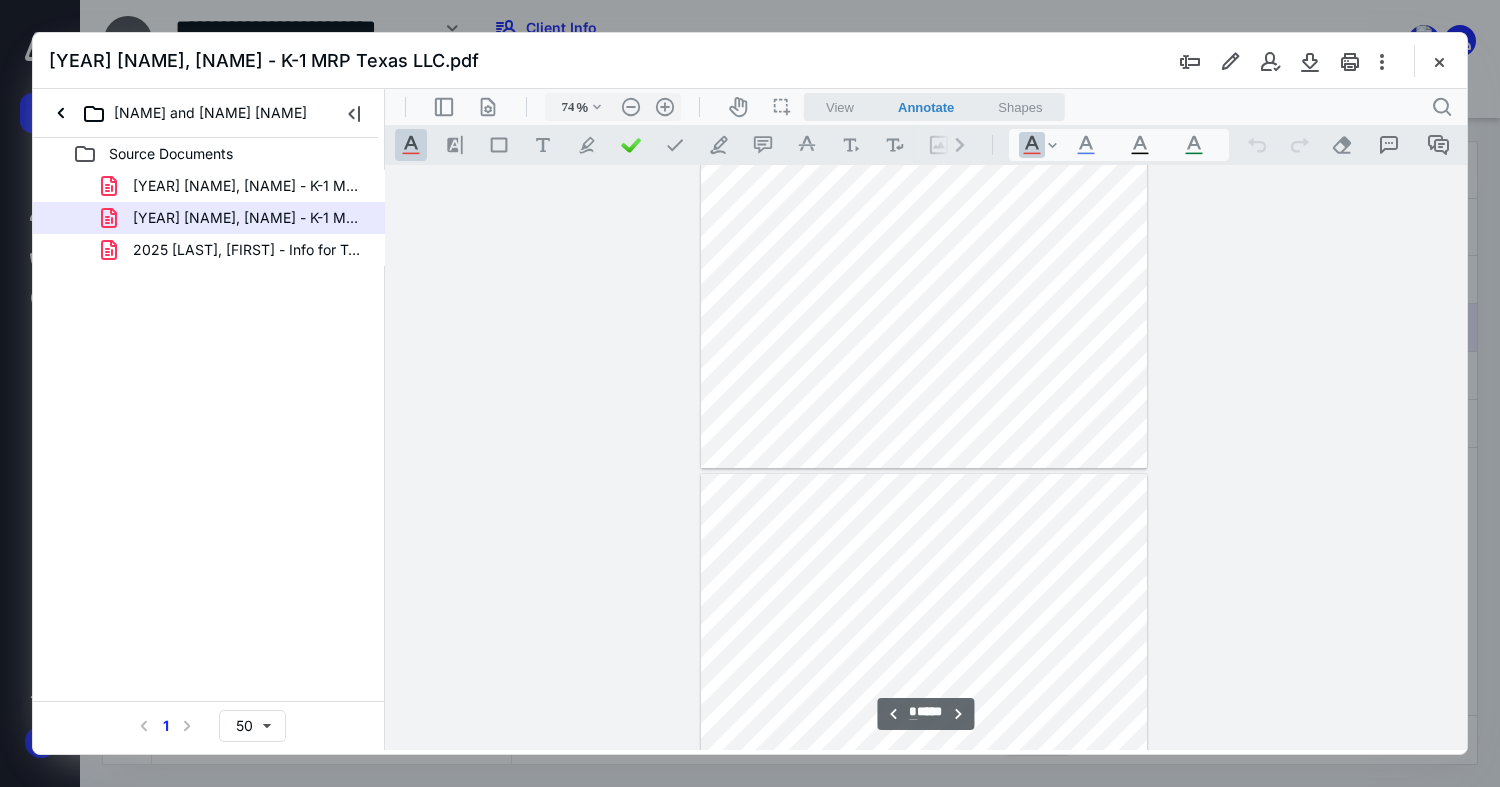 scroll, scrollTop: 500, scrollLeft: 0, axis: vertical 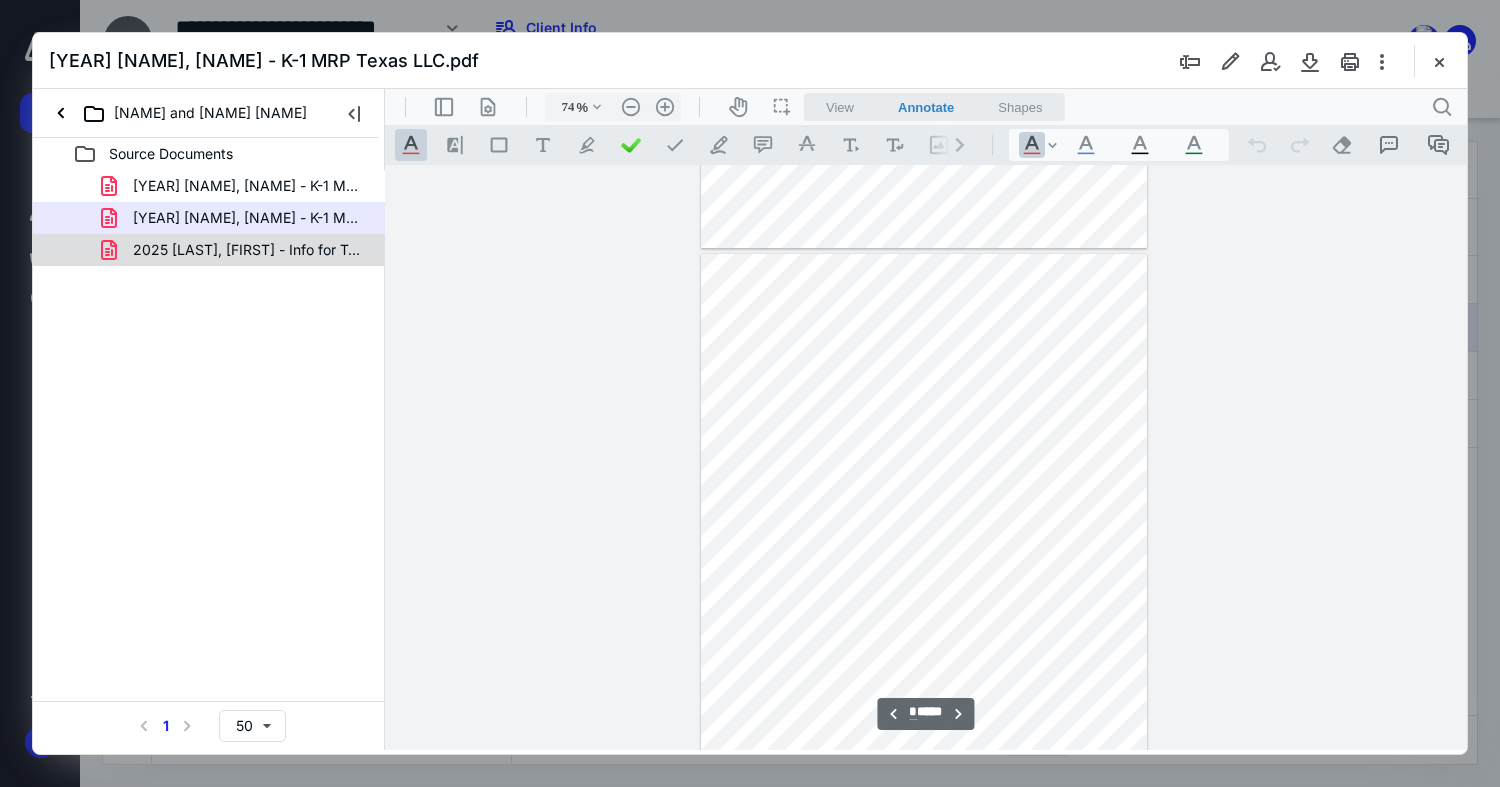 click on "2025 [LAST], [FIRST] - Info for Taxes.pdf" at bounding box center [249, 250] 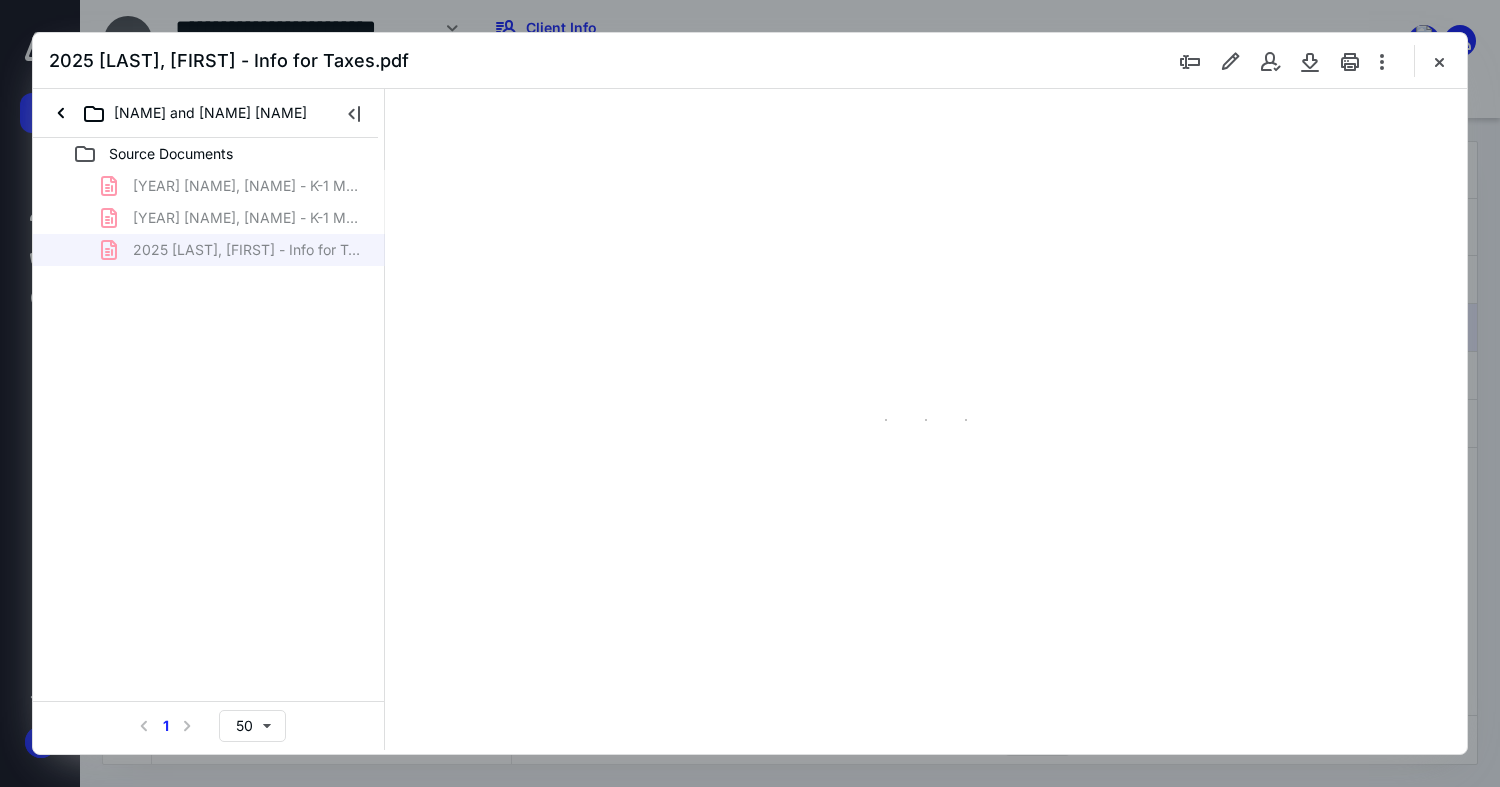 type on "74" 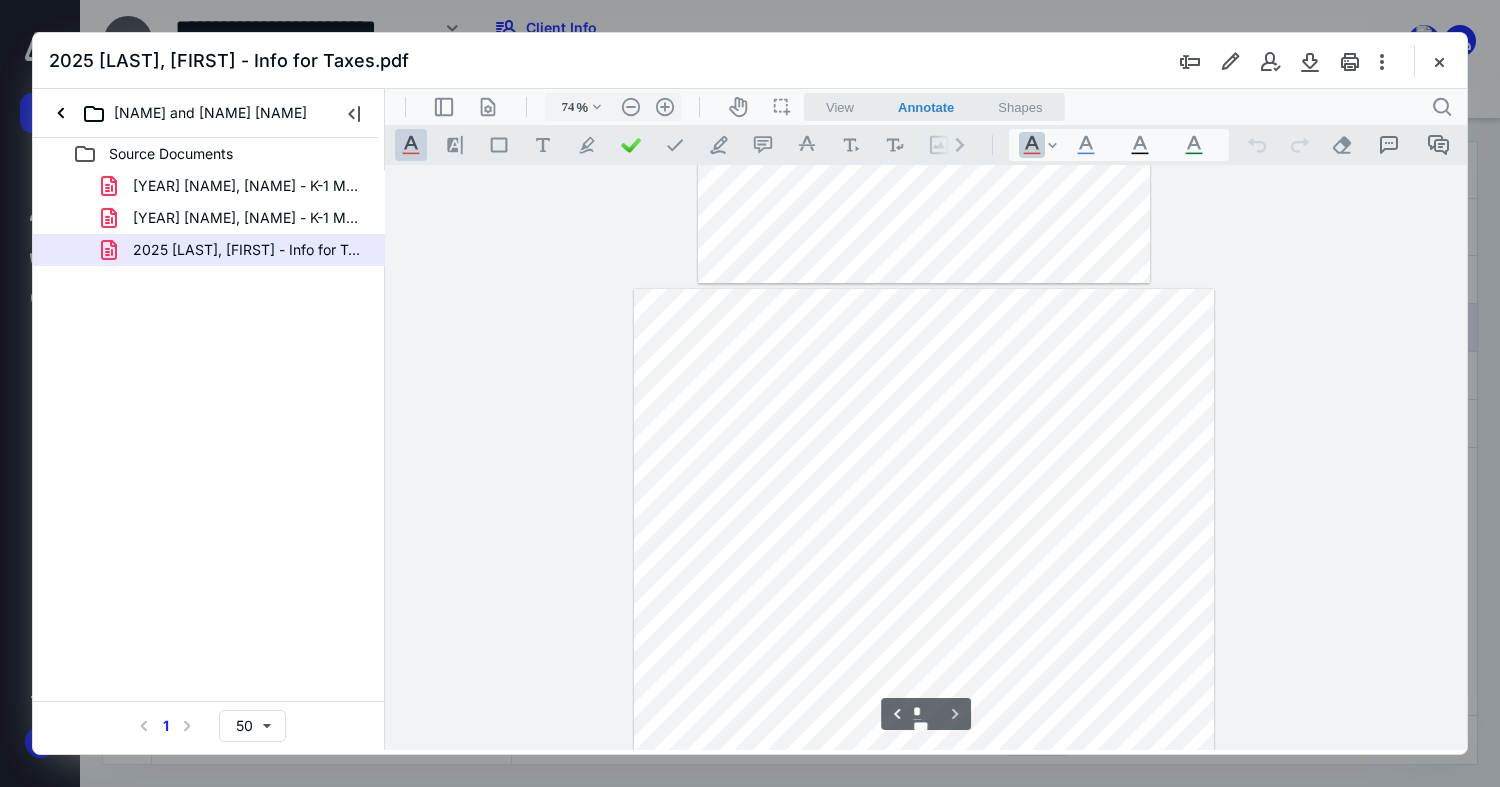 scroll, scrollTop: 467, scrollLeft: 0, axis: vertical 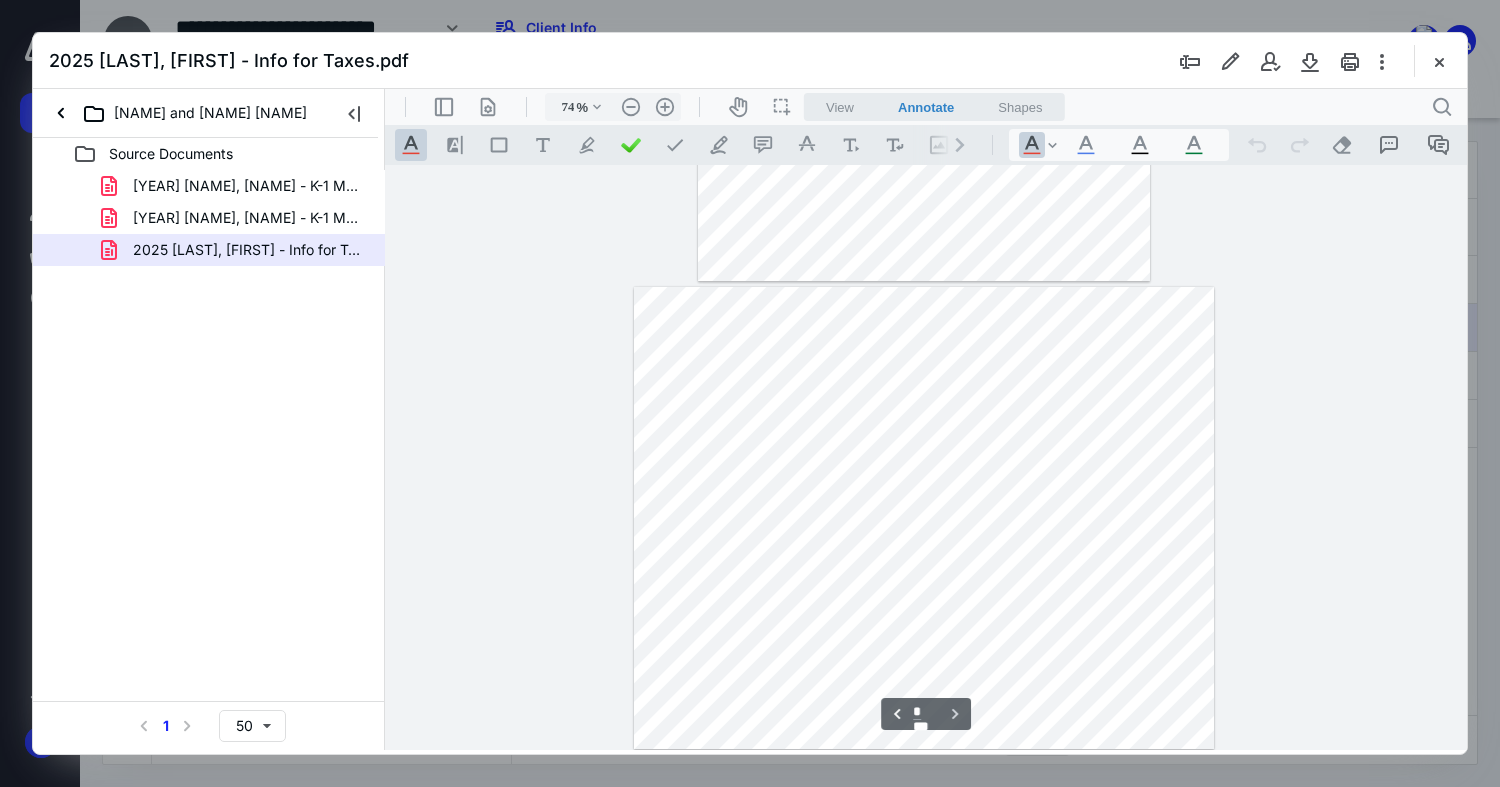 click on "**********" at bounding box center [926, 458] 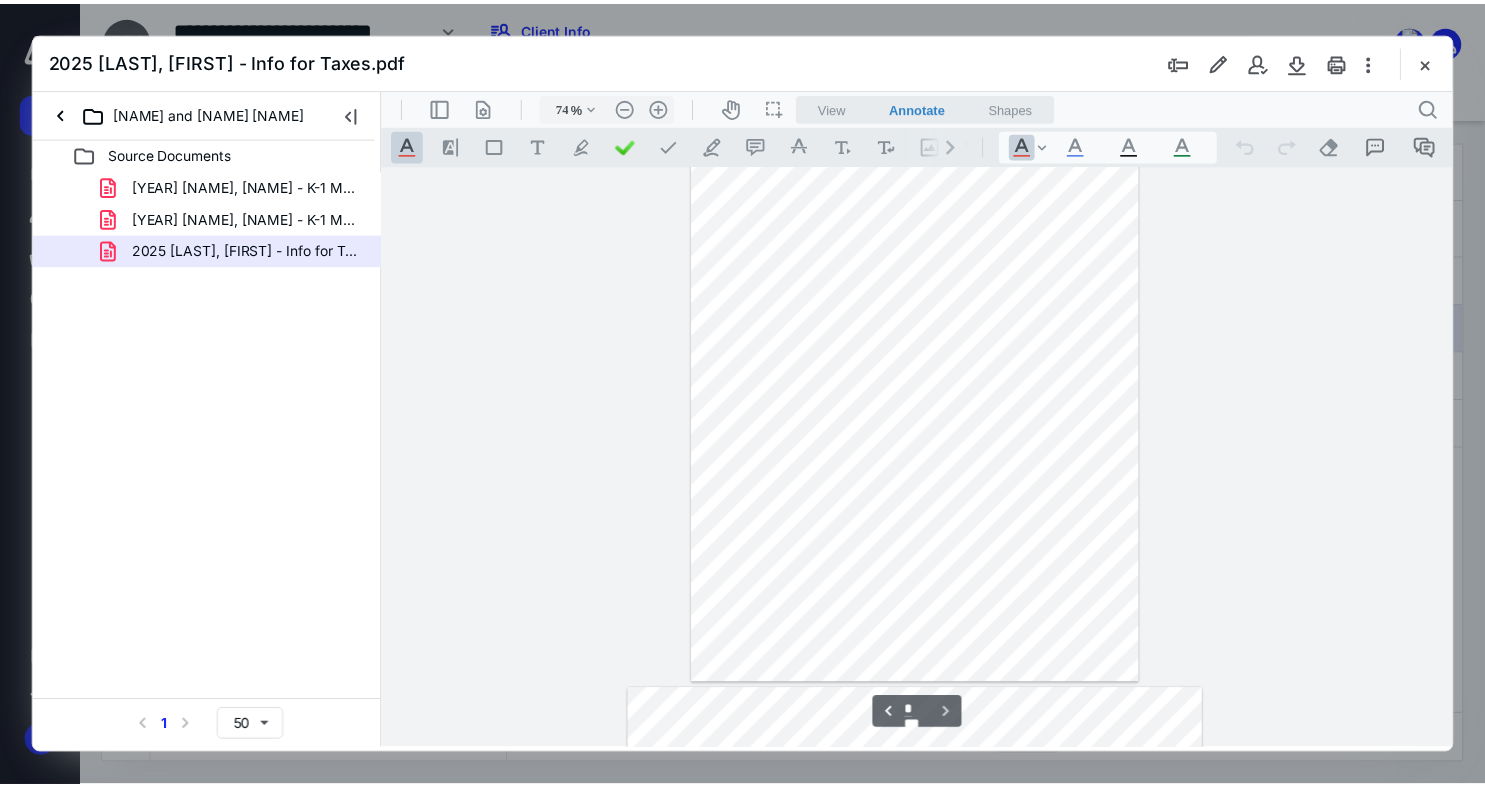 scroll, scrollTop: 0, scrollLeft: 0, axis: both 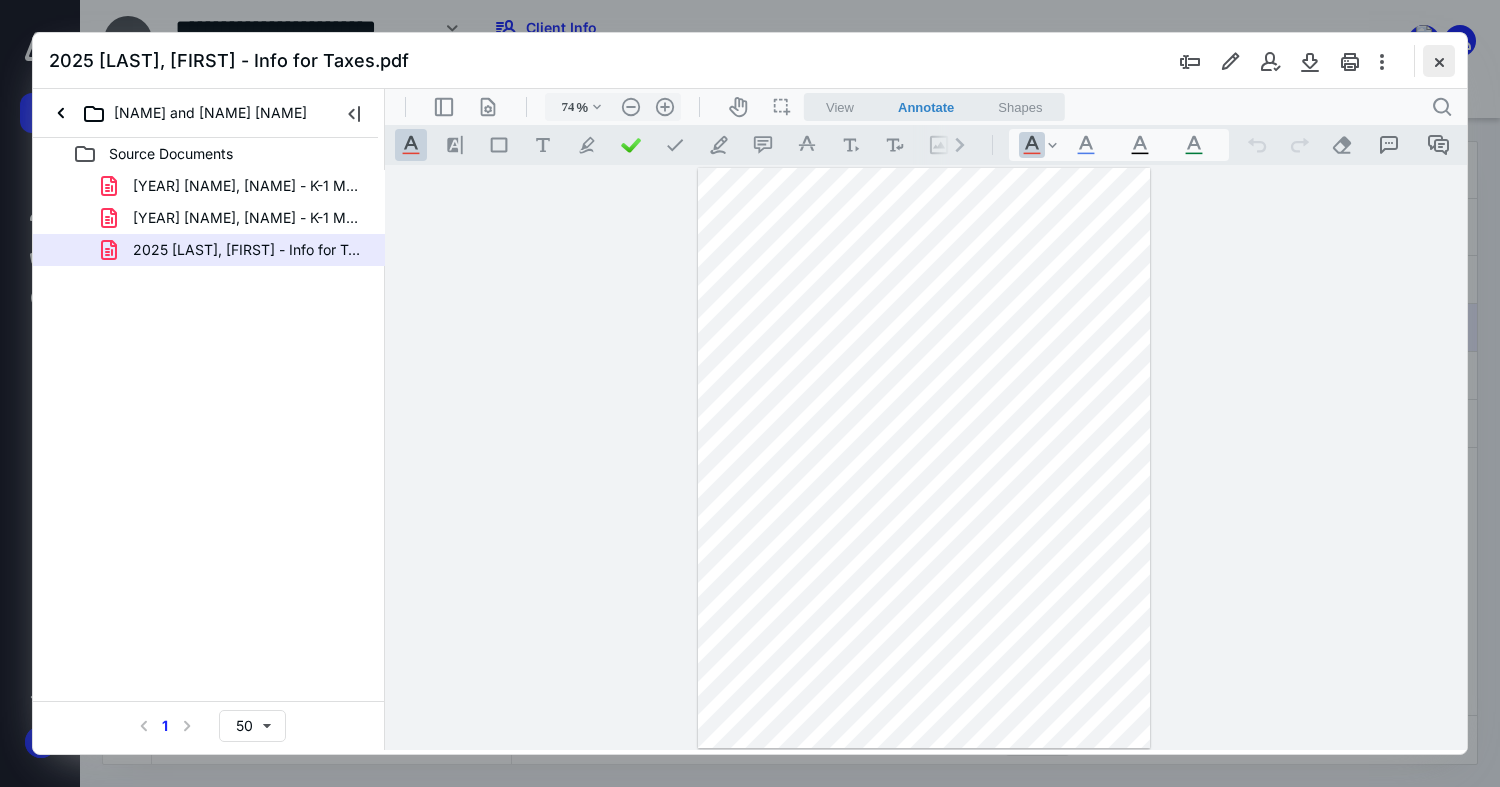 click at bounding box center (1439, 61) 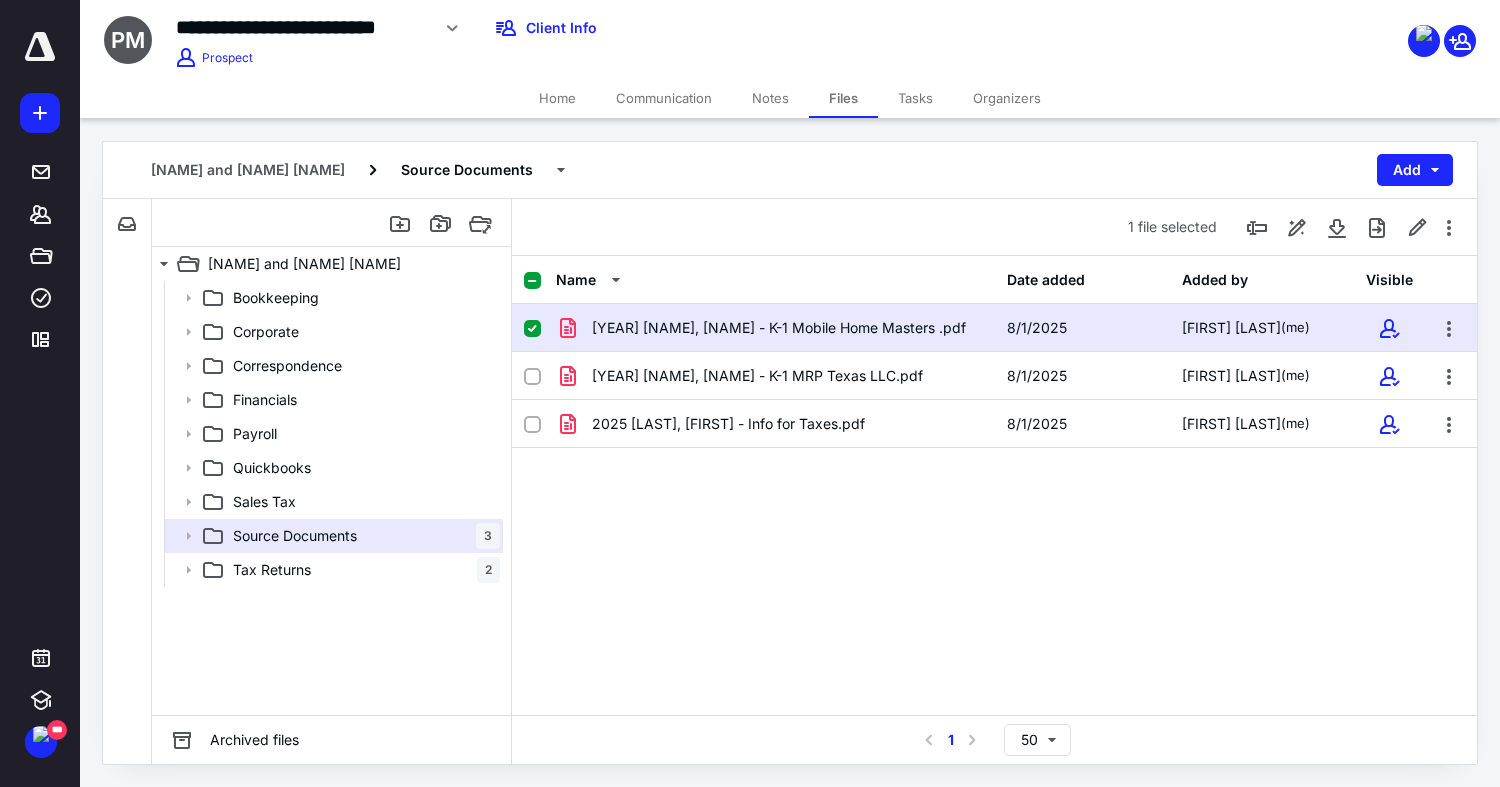 click on "Name Date added Added by Visible 2023 [LAST], [FIRST] - K-1 Mobile Home Masters .pdf [DATE] [FIRST] [LAST]  (me) 2023 [LAST], [FIRST] - K-1 MRP Texas LLC.pdf [DATE] [FIRST] [LAST]  (me) 2025 [LAST], [FIRST] - Info for Taxes.pdf [DATE] [FIRST] [LAST]  (me)" at bounding box center (994, 485) 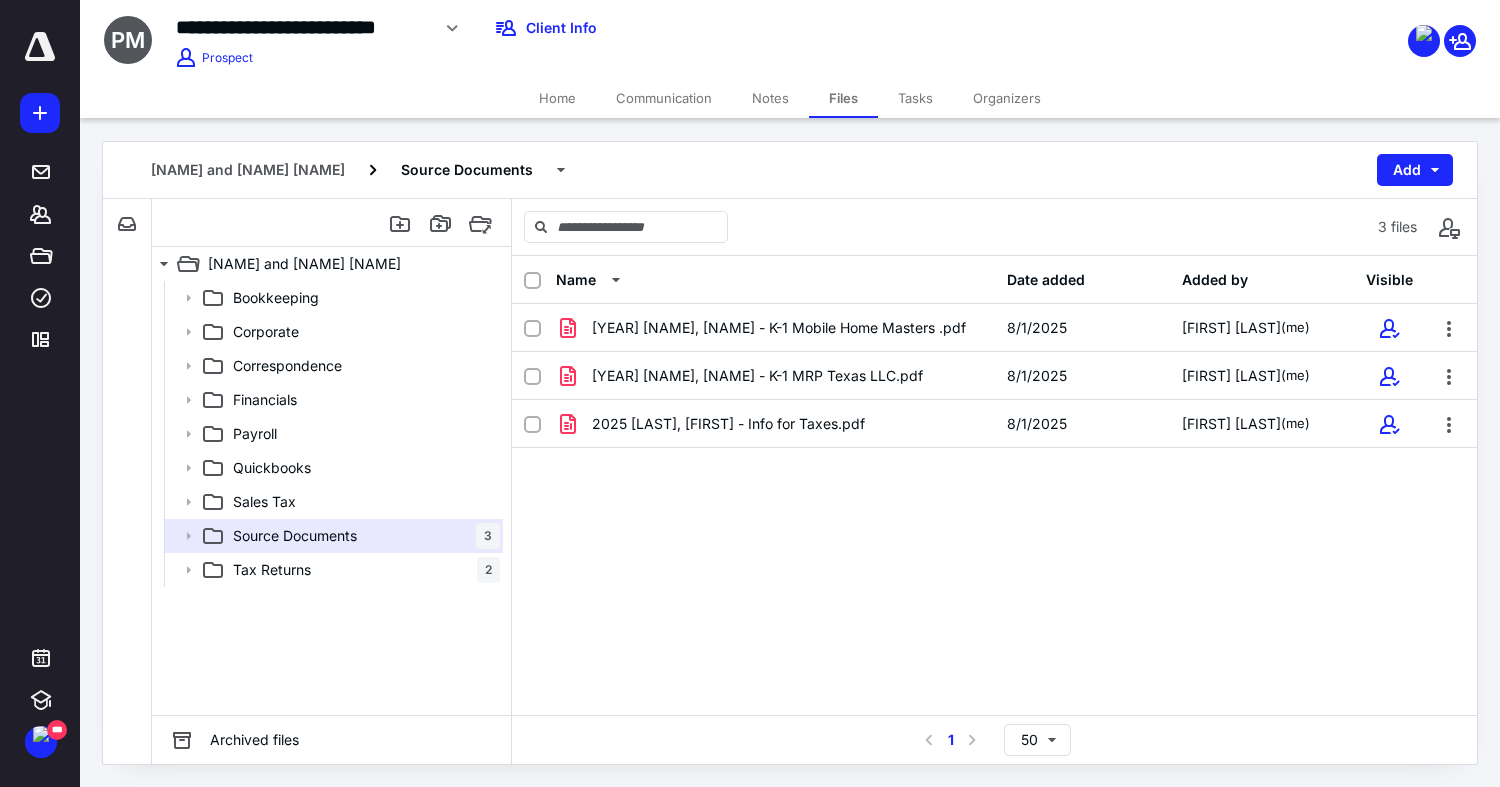 click on "2023 [LAST], [FIRST] - K-1 Mobile Home Masters .pdf [DATE] [FIRST] [LAST]  (me) 2023 [LAST], [FIRST] - K-1 MRP Texas LLC.pdf [DATE] [FIRST] [LAST]  (me) 2025 [LAST], [FIRST] - Info for Taxes.pdf [DATE] [FIRST] [LAST]  (me)" at bounding box center (994, 454) 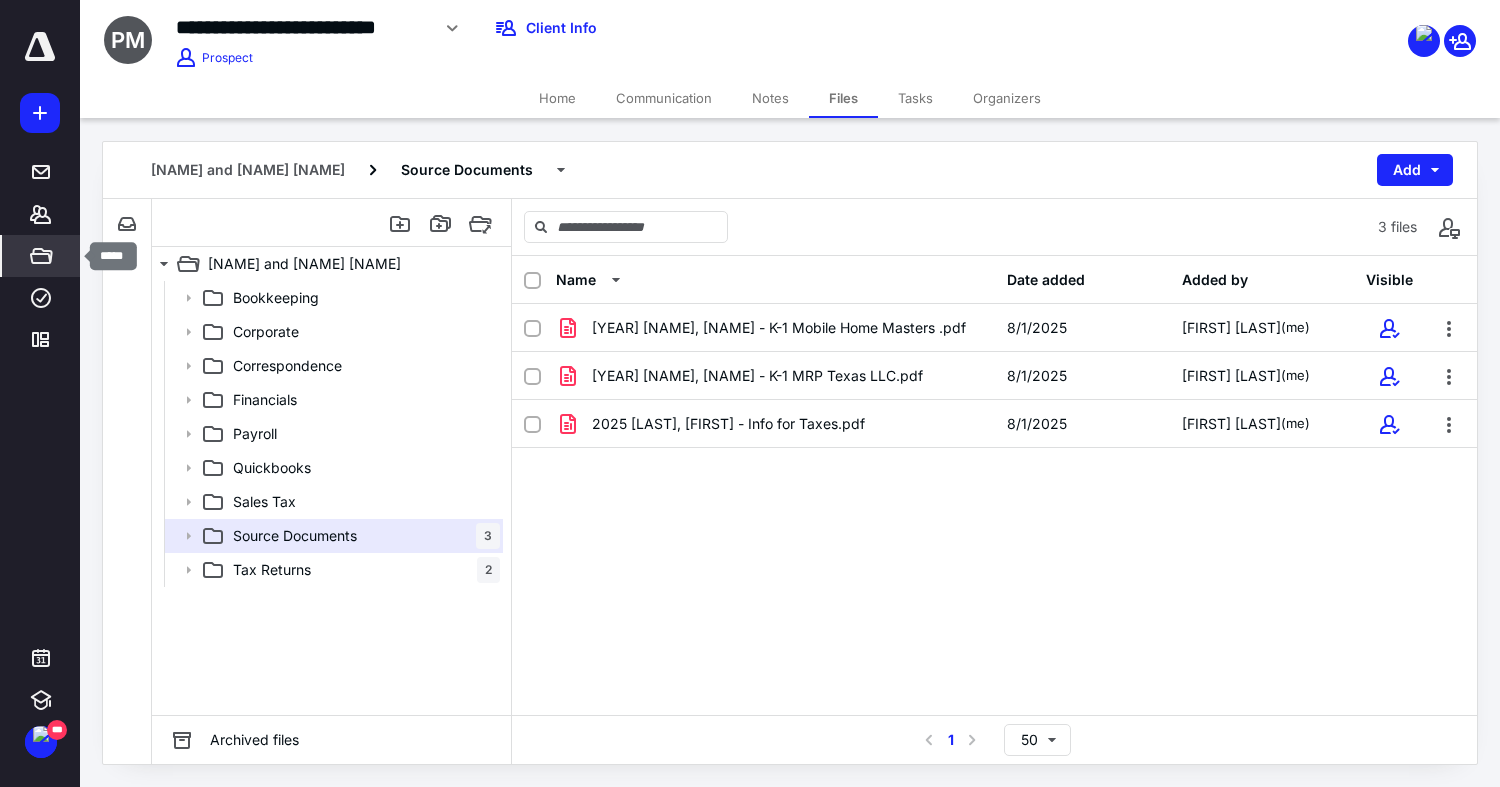 click 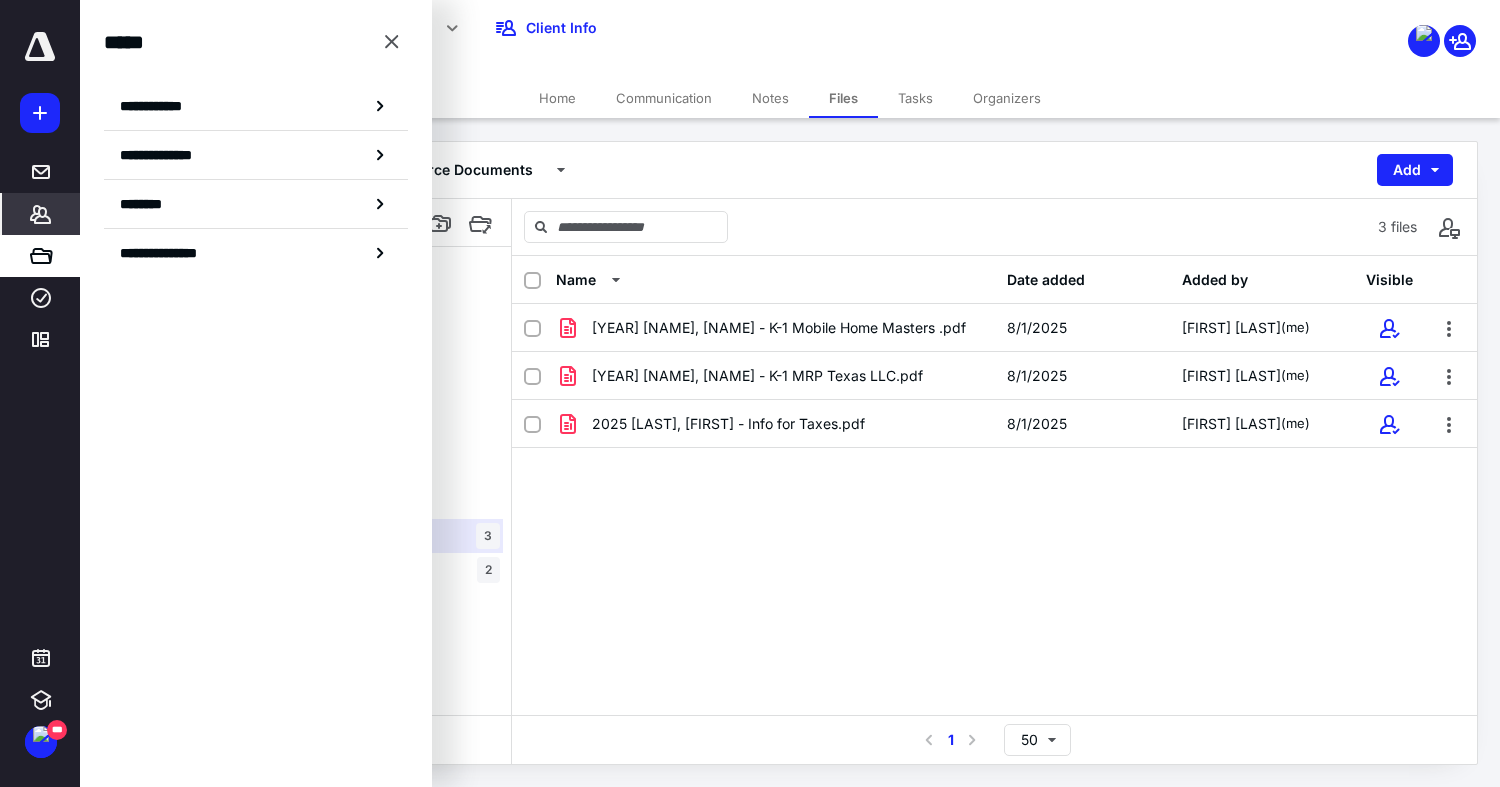 click 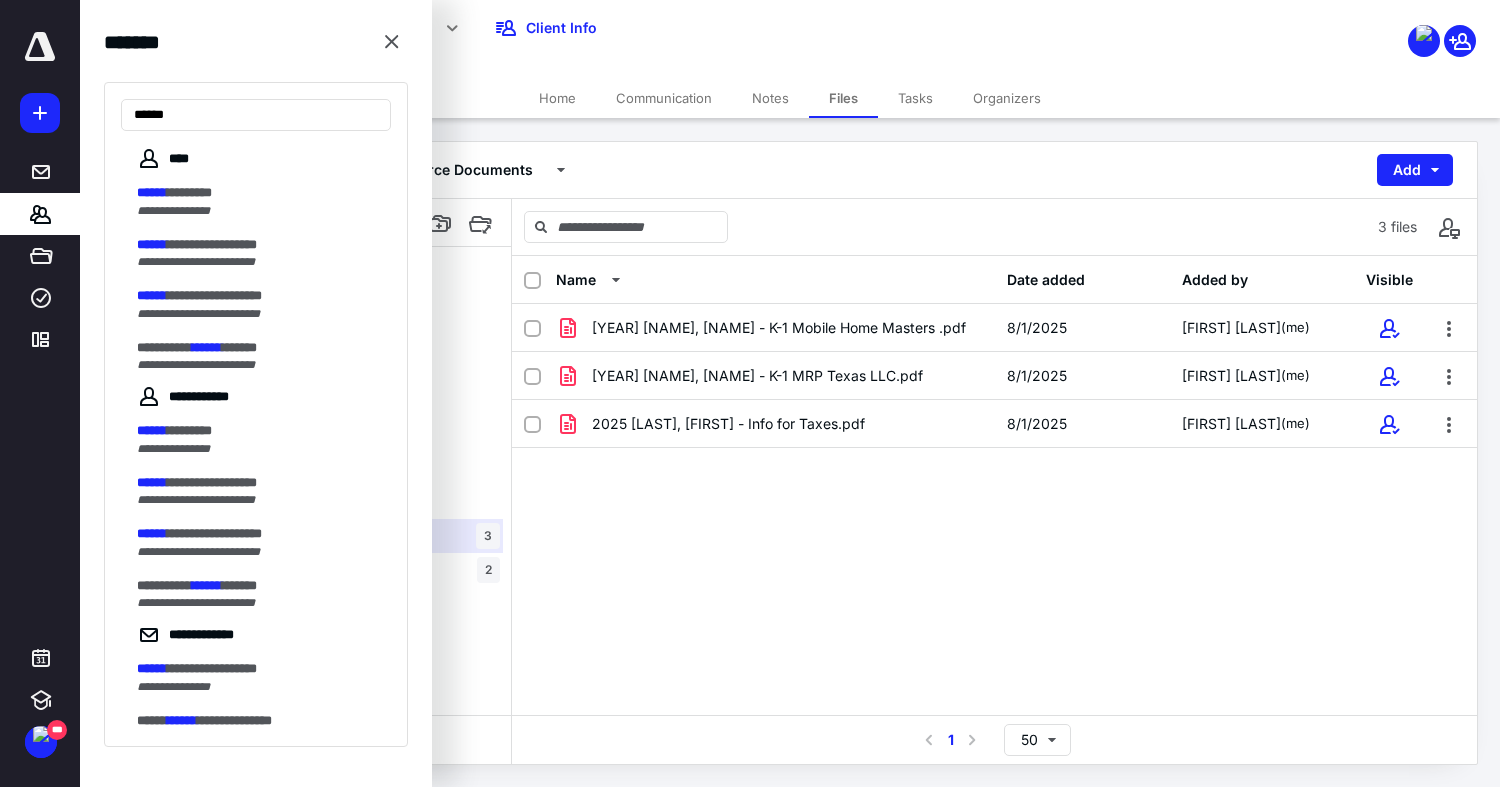 type on "******" 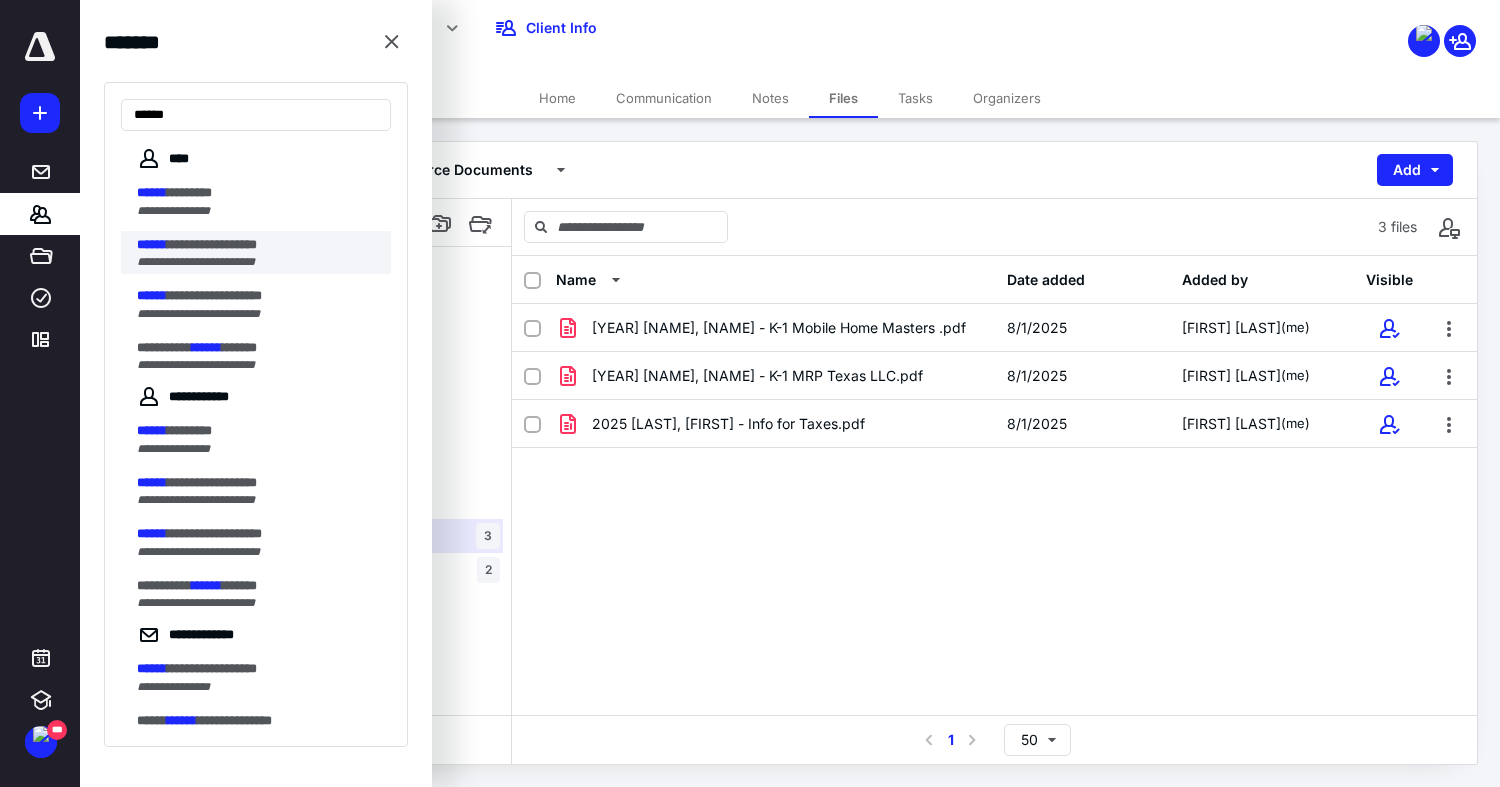 click on "**********" at bounding box center [258, 245] 